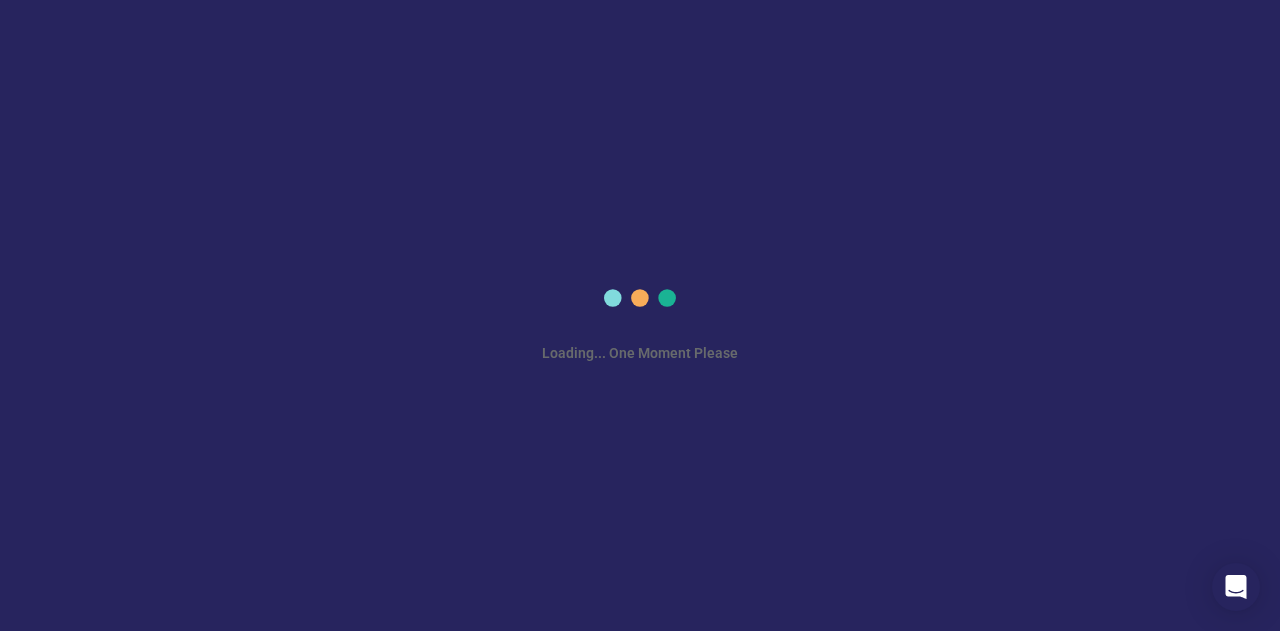 scroll, scrollTop: 0, scrollLeft: 0, axis: both 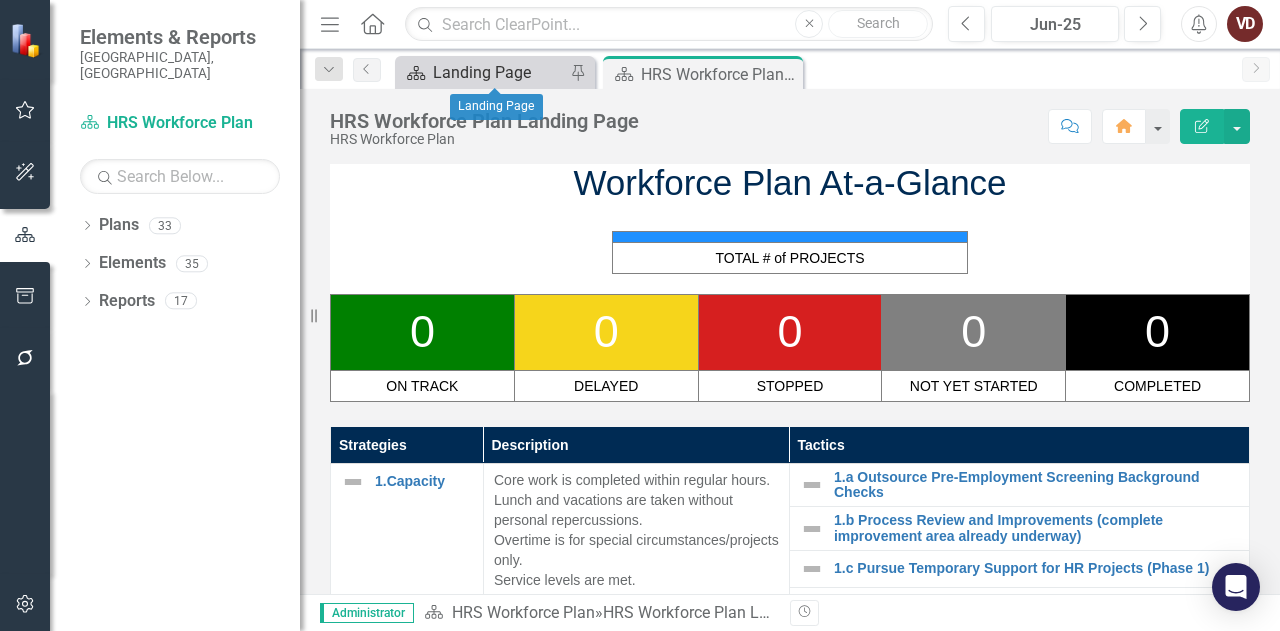 click on "Landing Page" at bounding box center (499, 72) 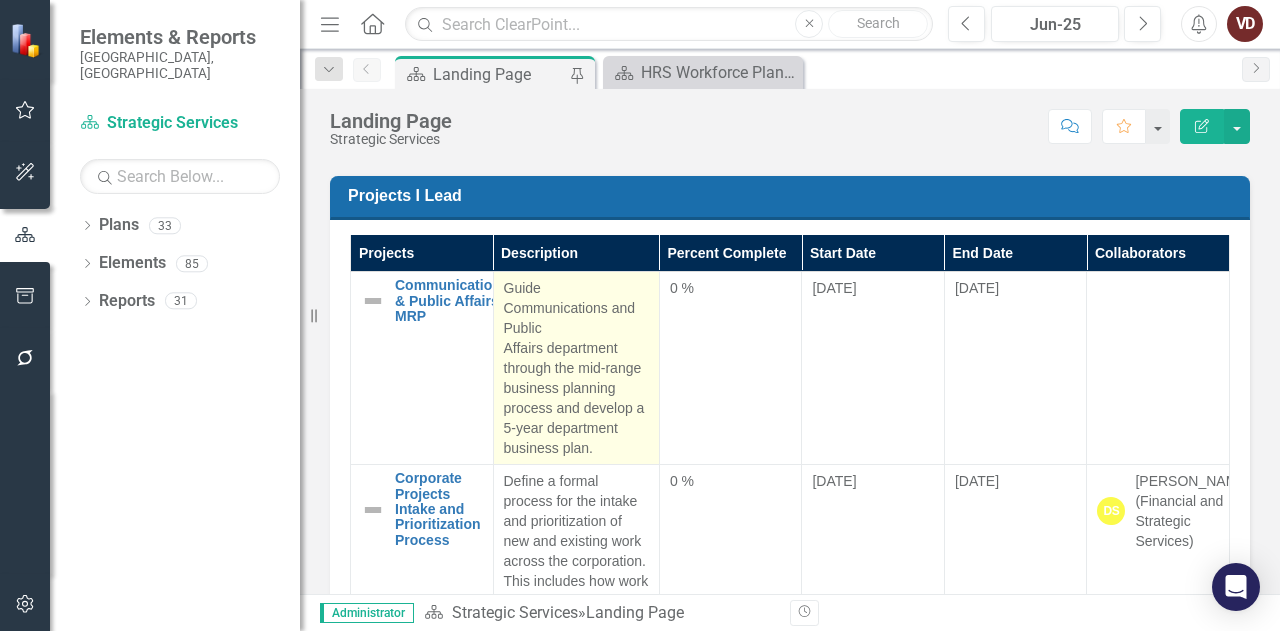 scroll, scrollTop: 751, scrollLeft: 0, axis: vertical 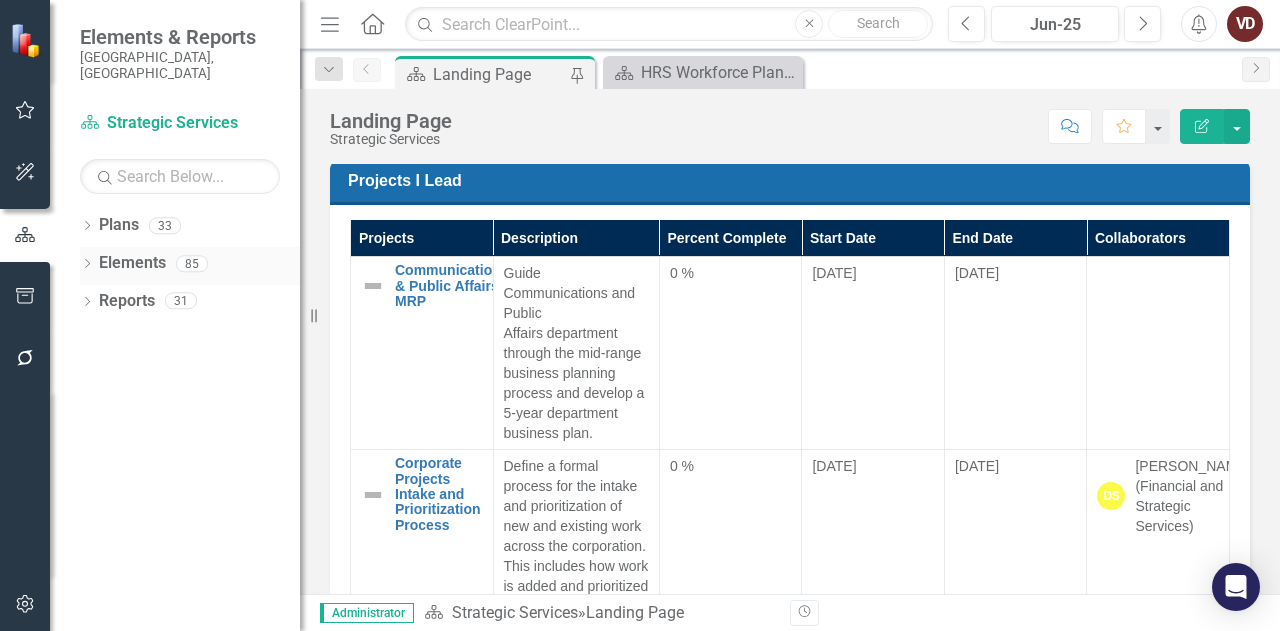 click on "Elements" at bounding box center (132, 263) 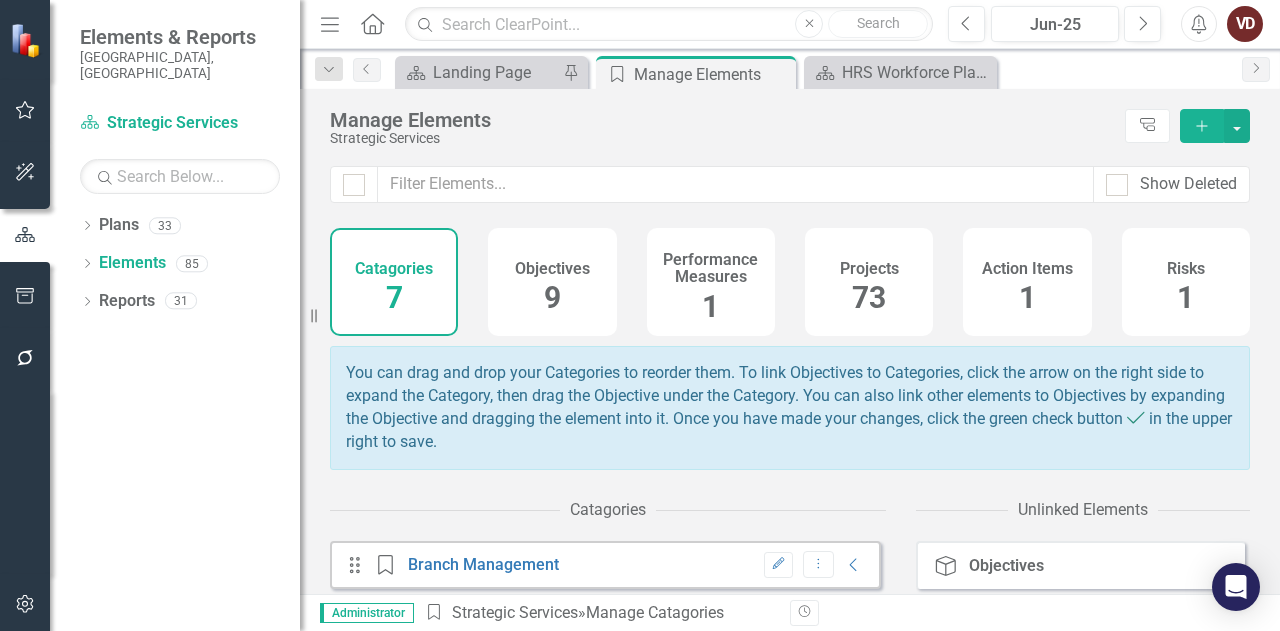 click on "Projects 73" at bounding box center (869, 282) 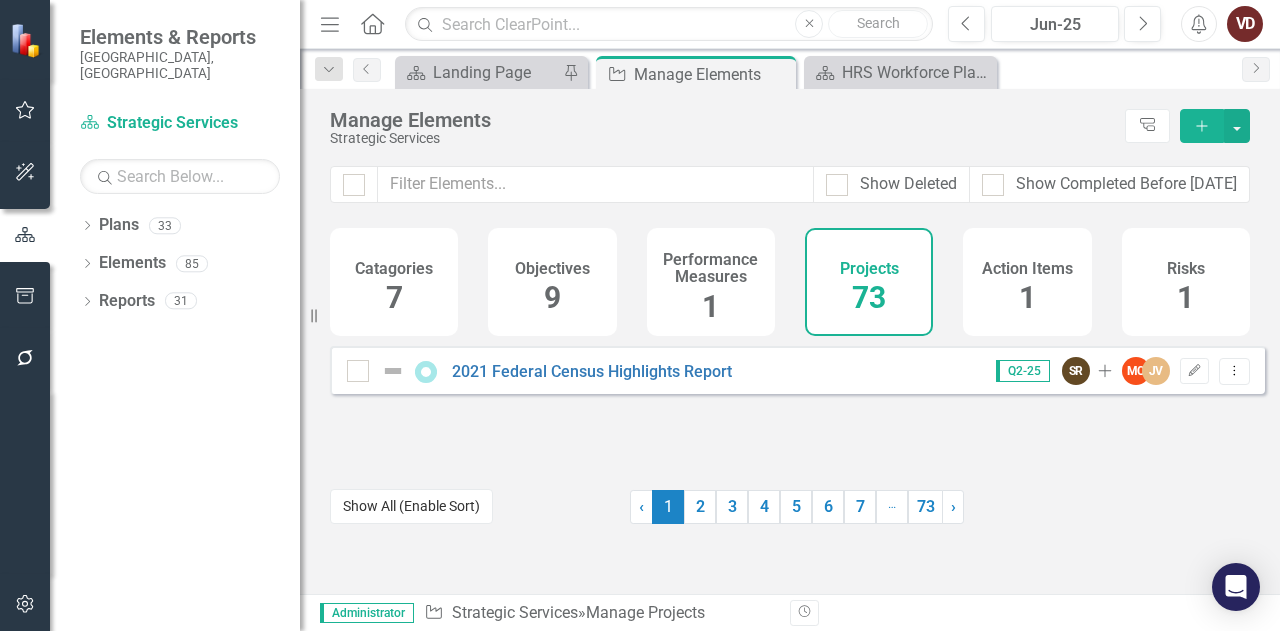click on "Show All  (Enable Sort)" at bounding box center [411, 506] 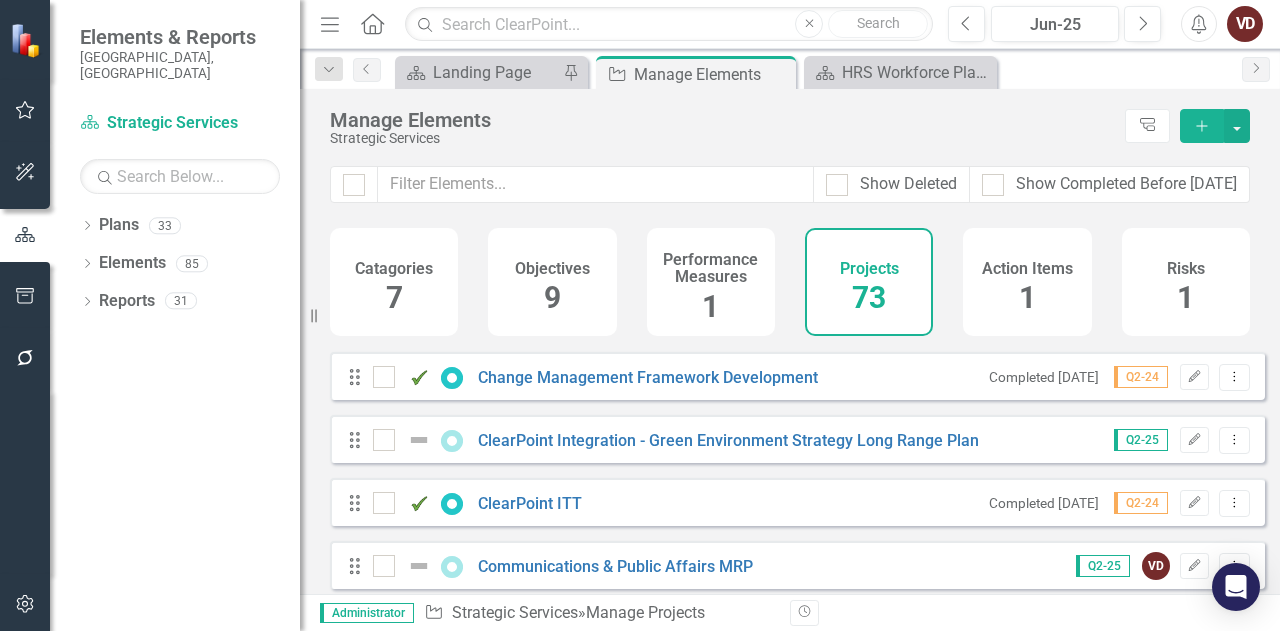 scroll, scrollTop: 0, scrollLeft: 0, axis: both 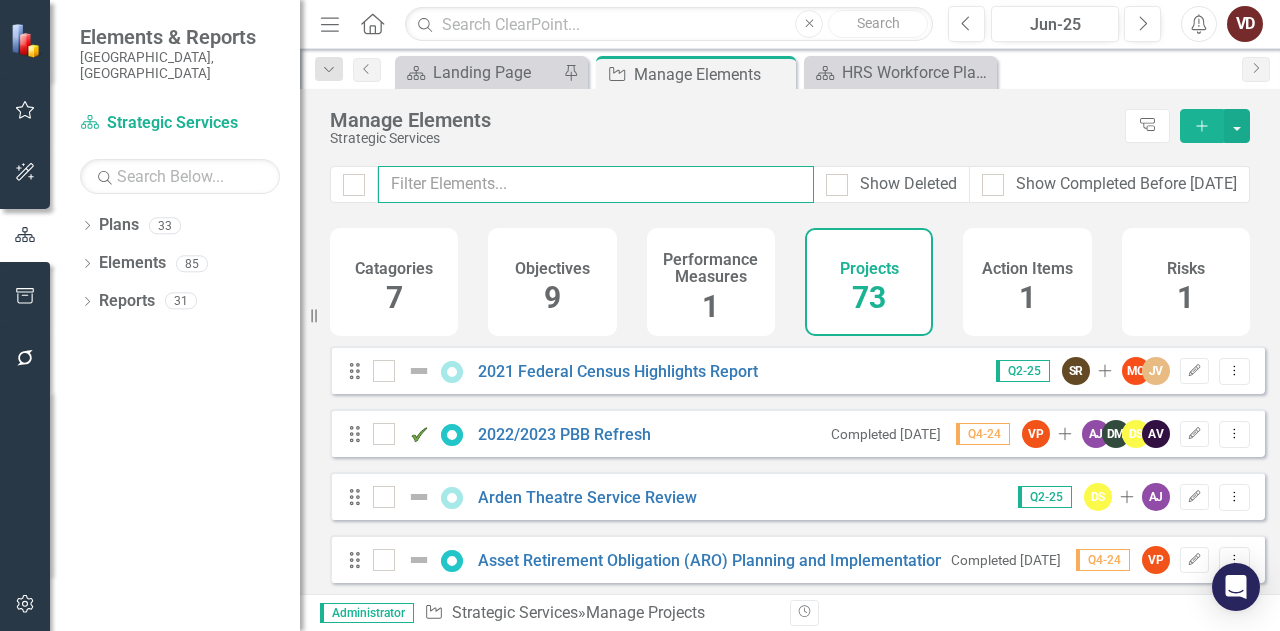 click at bounding box center (596, 184) 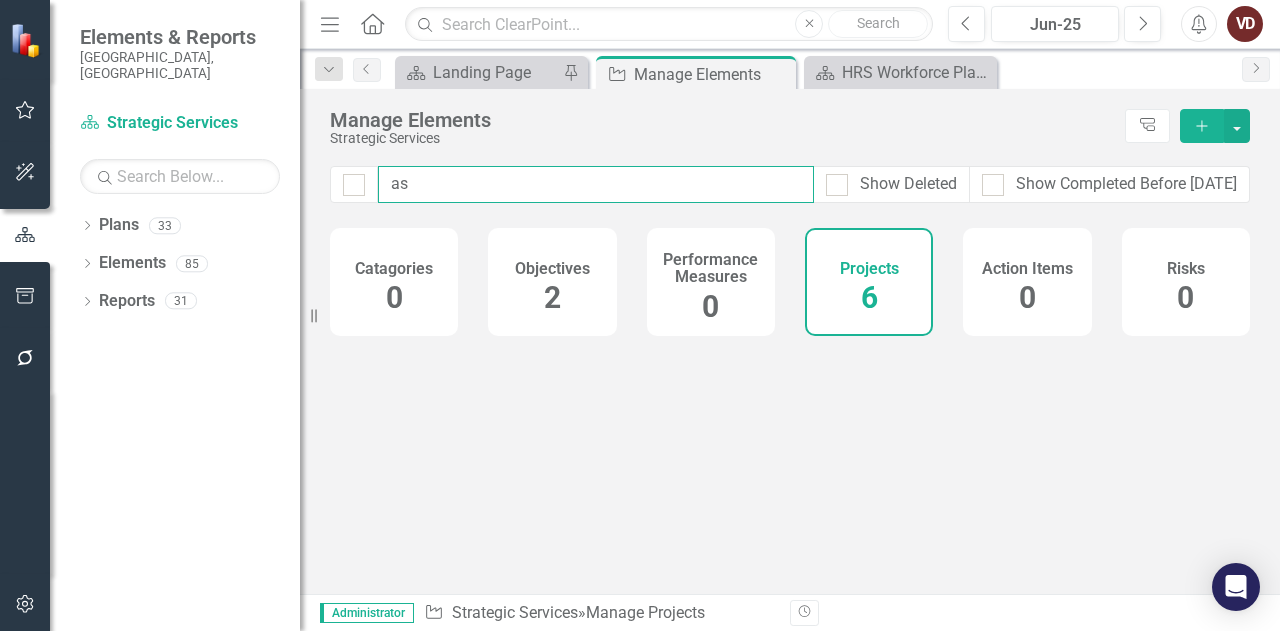 type on "ass" 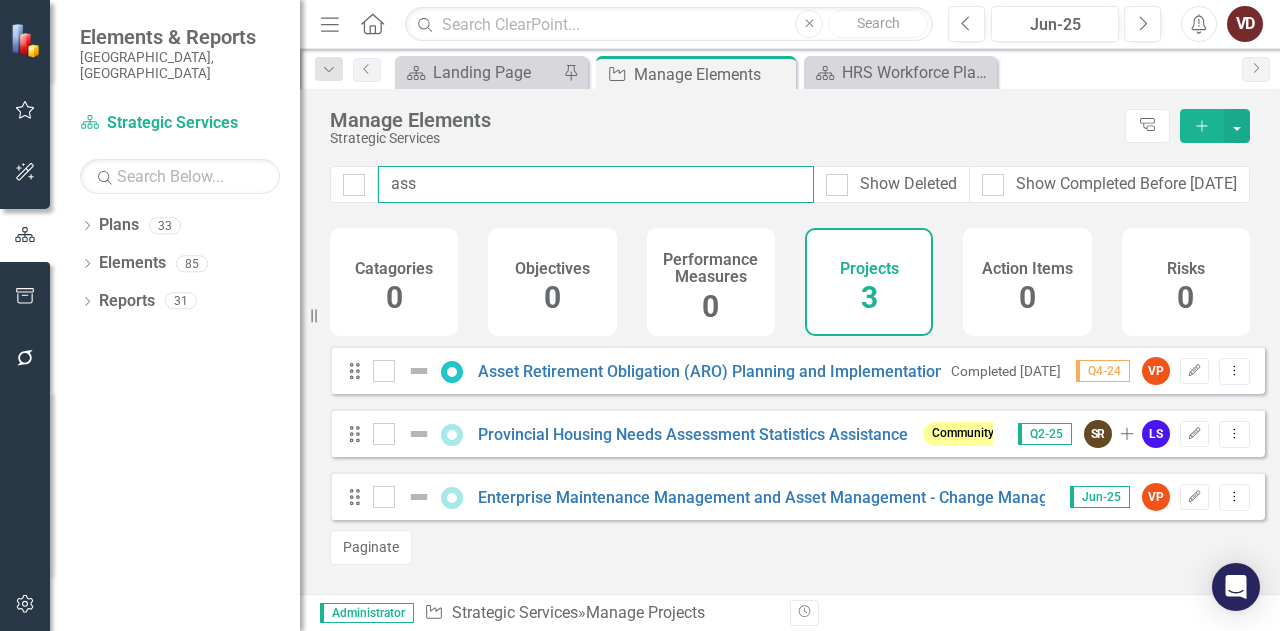 checkbox on "false" 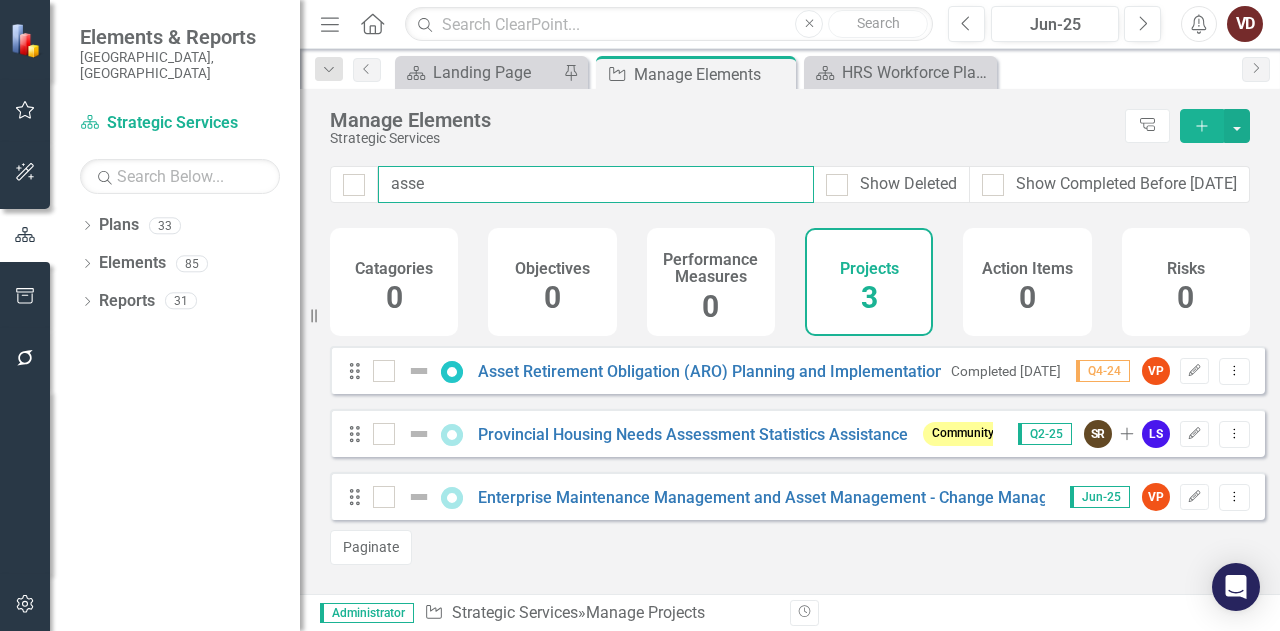 checkbox on "false" 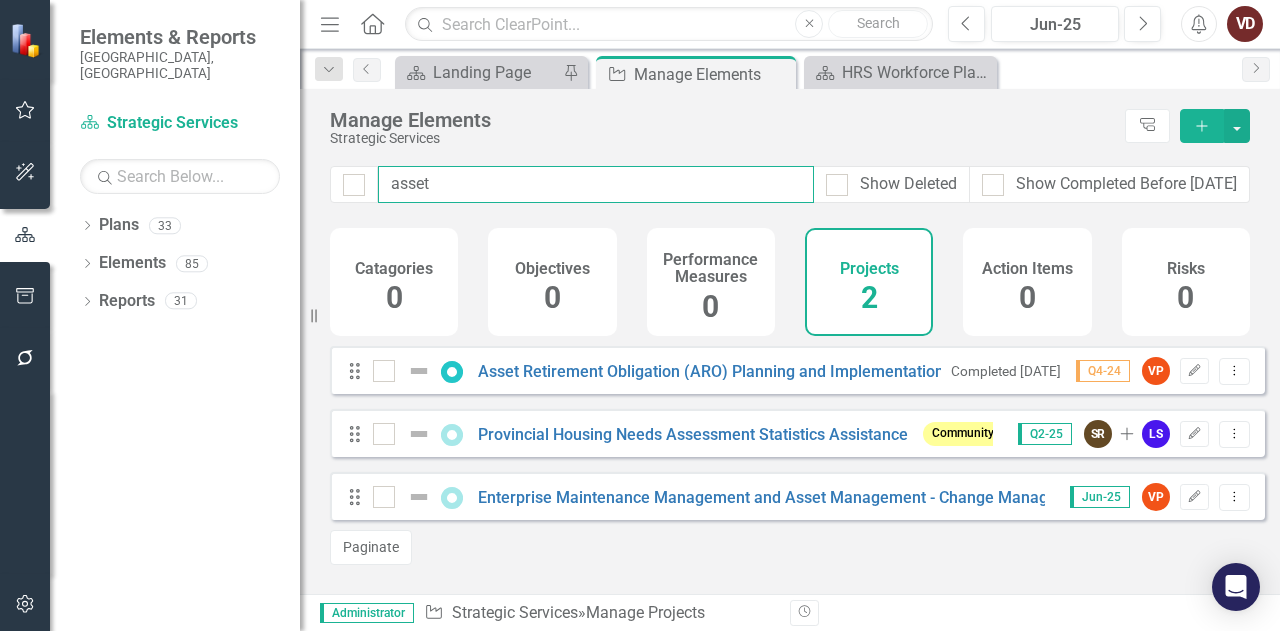 checkbox on "false" 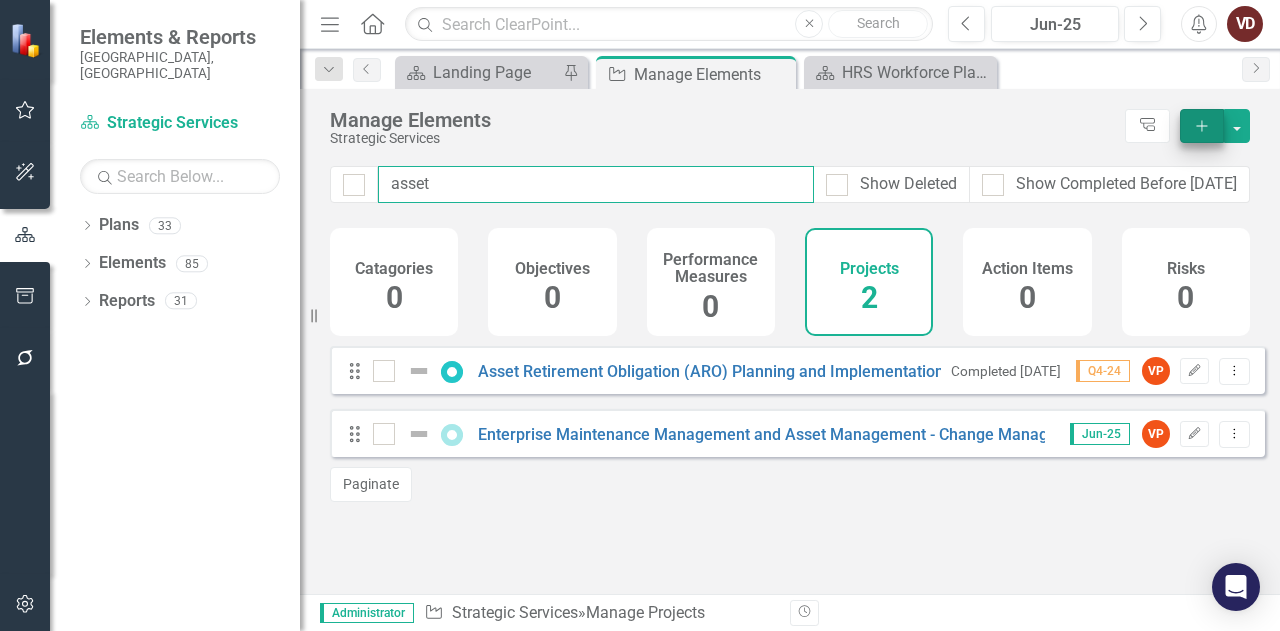 type on "asset" 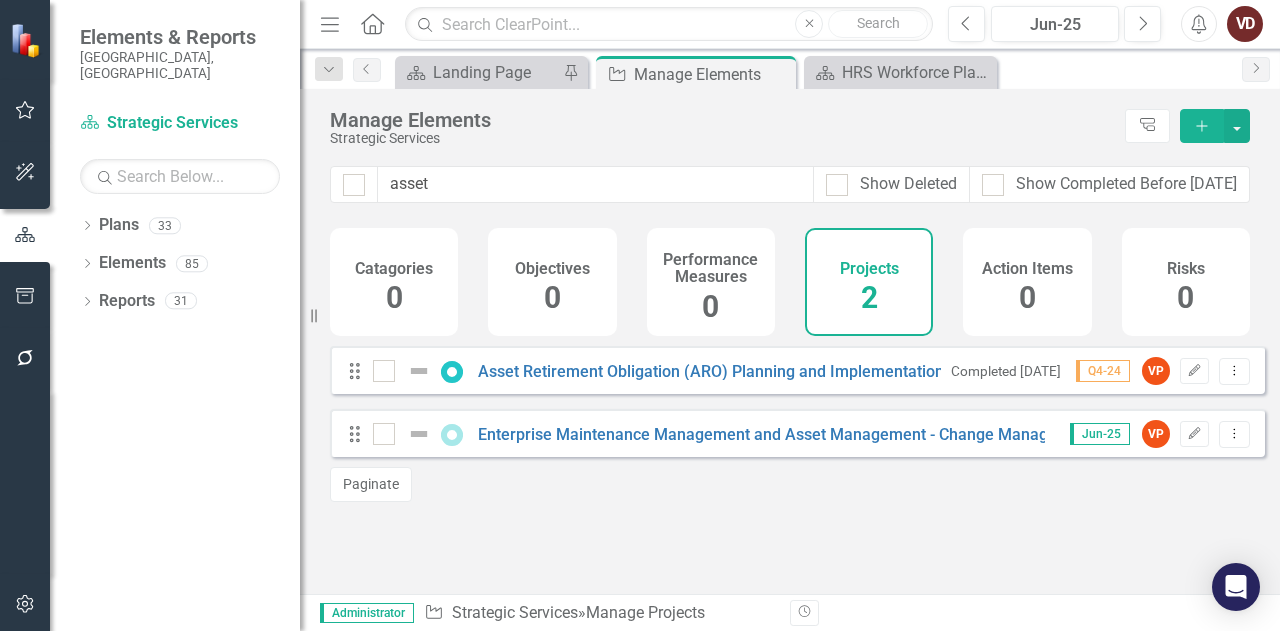 click on "Add" 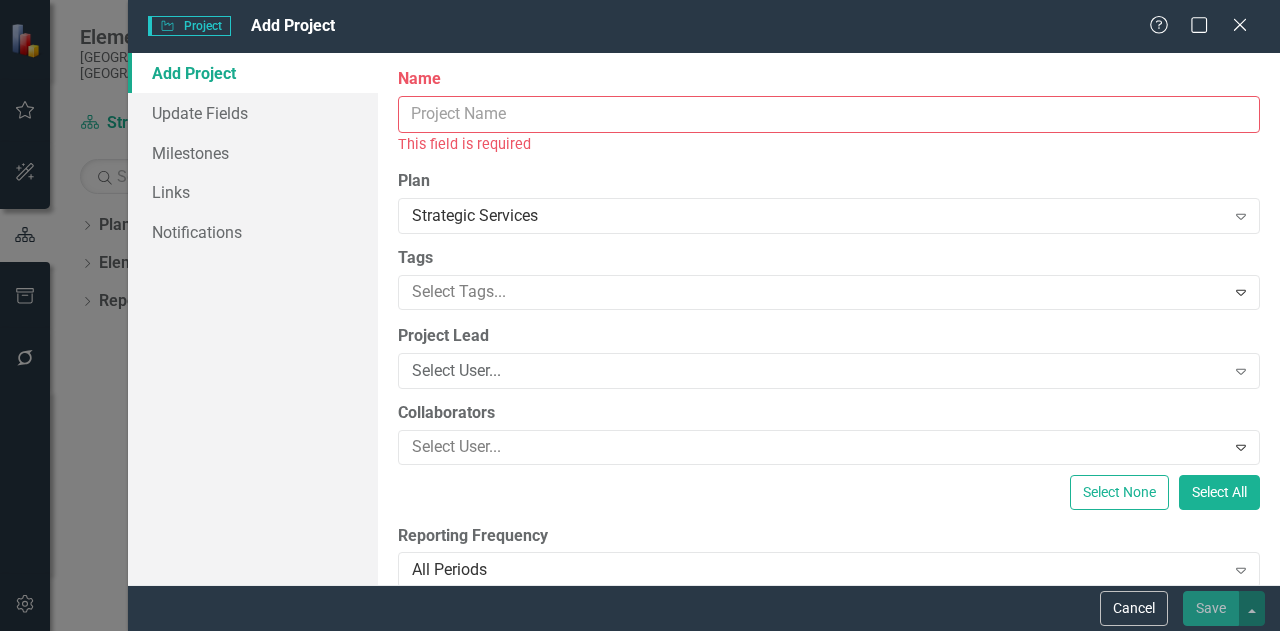 click on "Name" at bounding box center (829, 114) 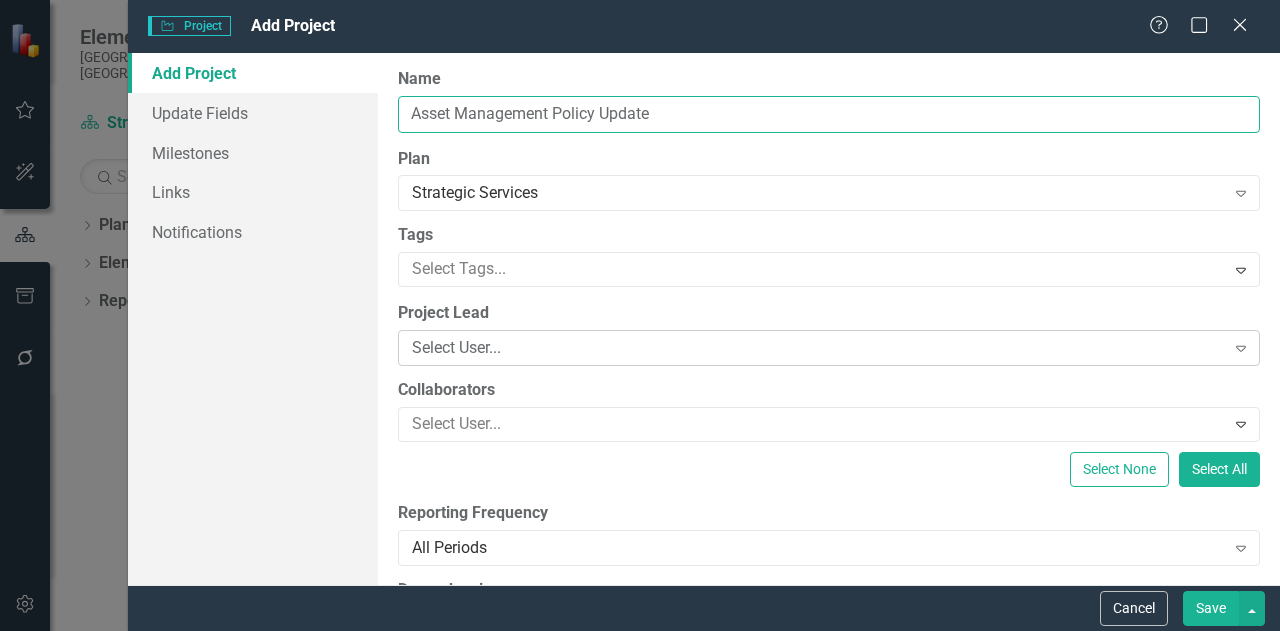 type on "Asset Management Policy Update" 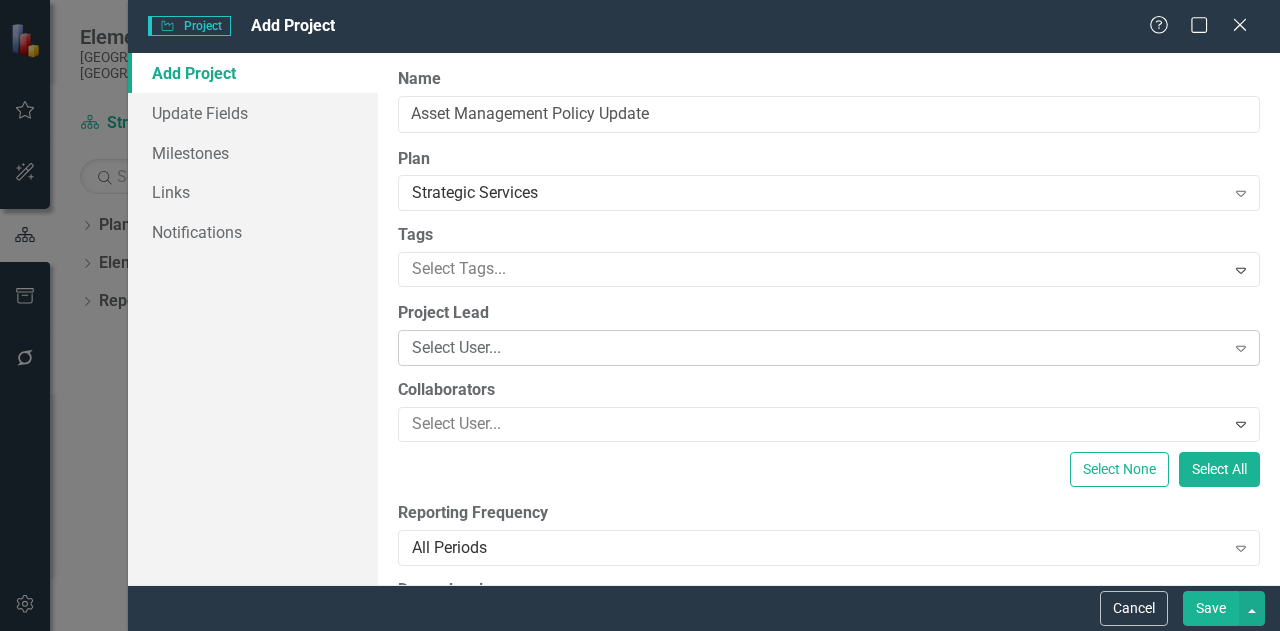 click on "Select User..." at bounding box center (818, 348) 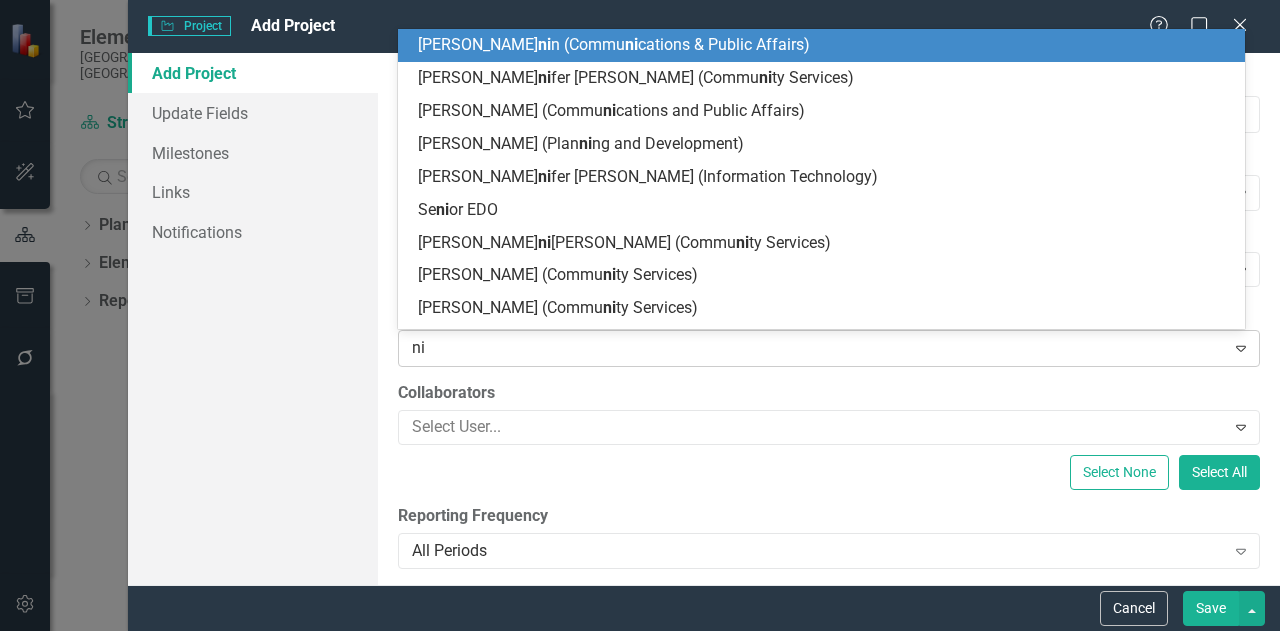 type on "nin" 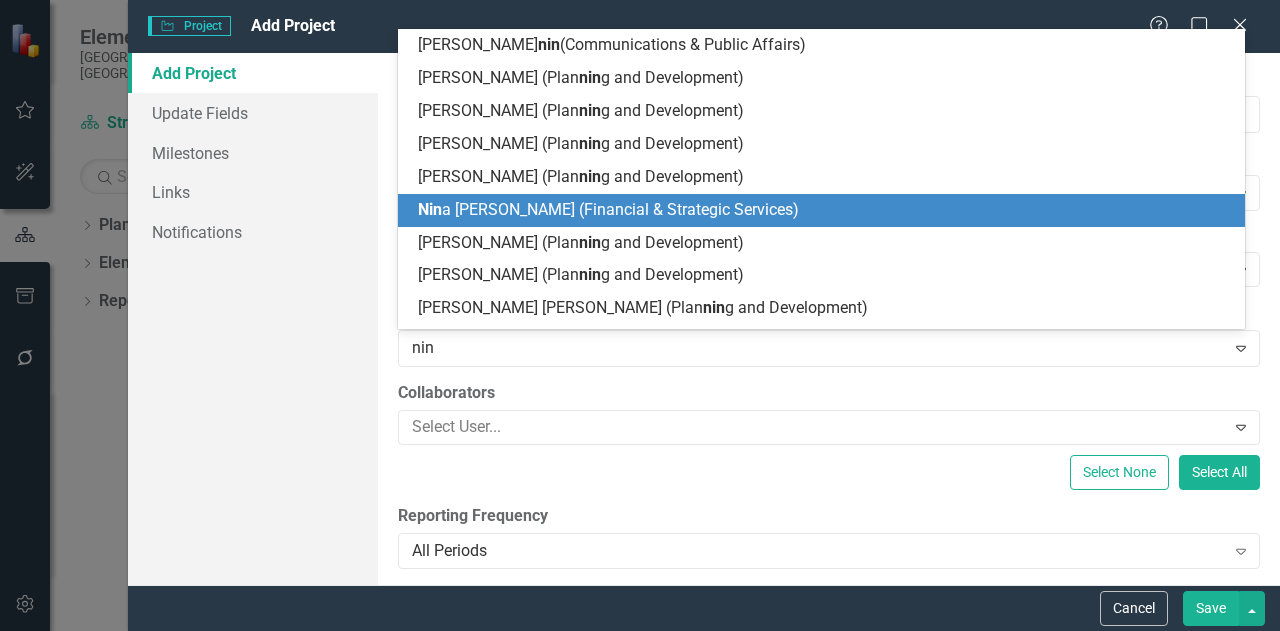 click on "Nin a  Lafleur (Financial & Strategic Services)" at bounding box center (608, 209) 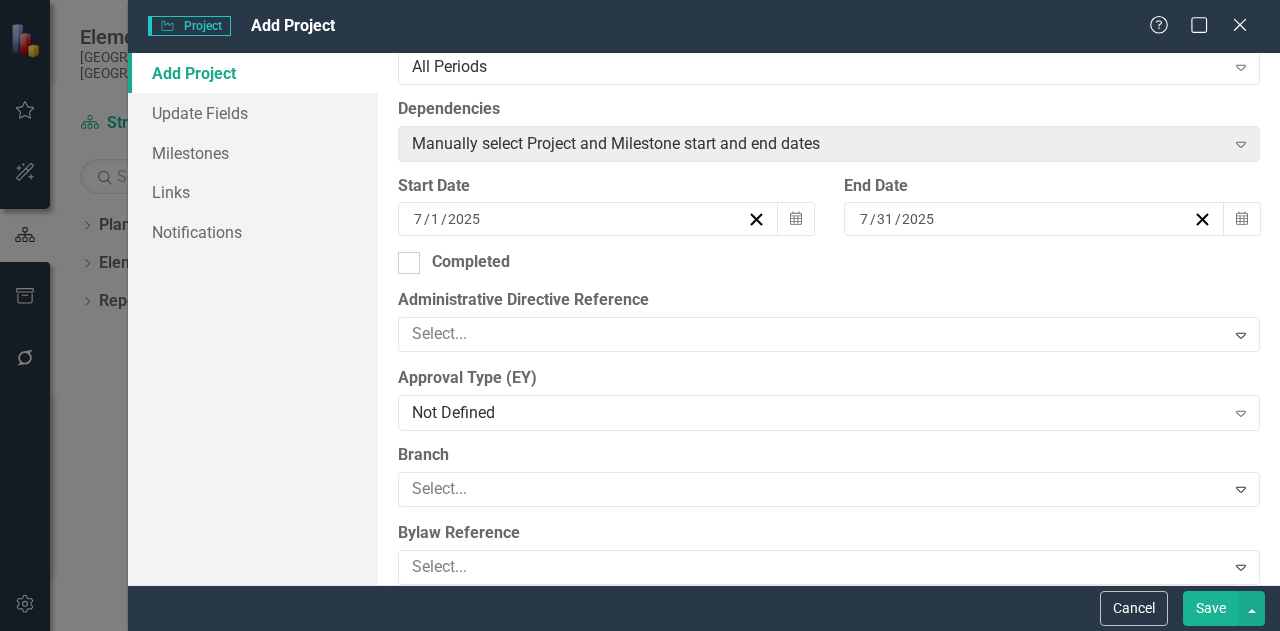 scroll, scrollTop: 482, scrollLeft: 0, axis: vertical 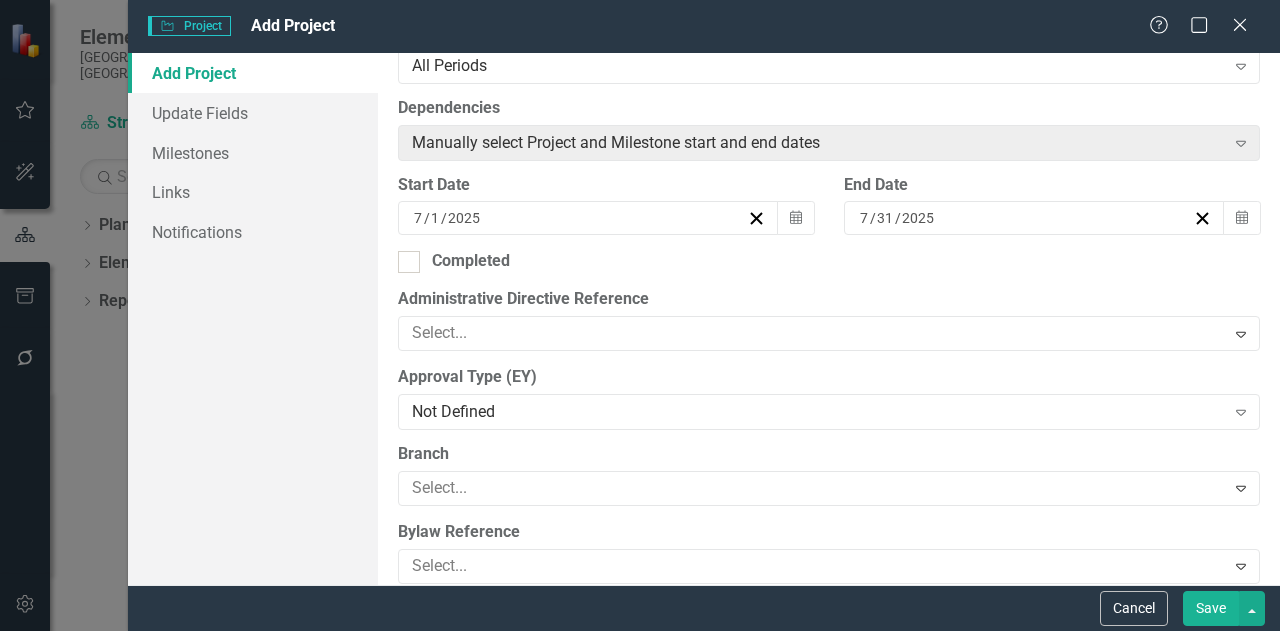 click on "Save" at bounding box center (1211, 608) 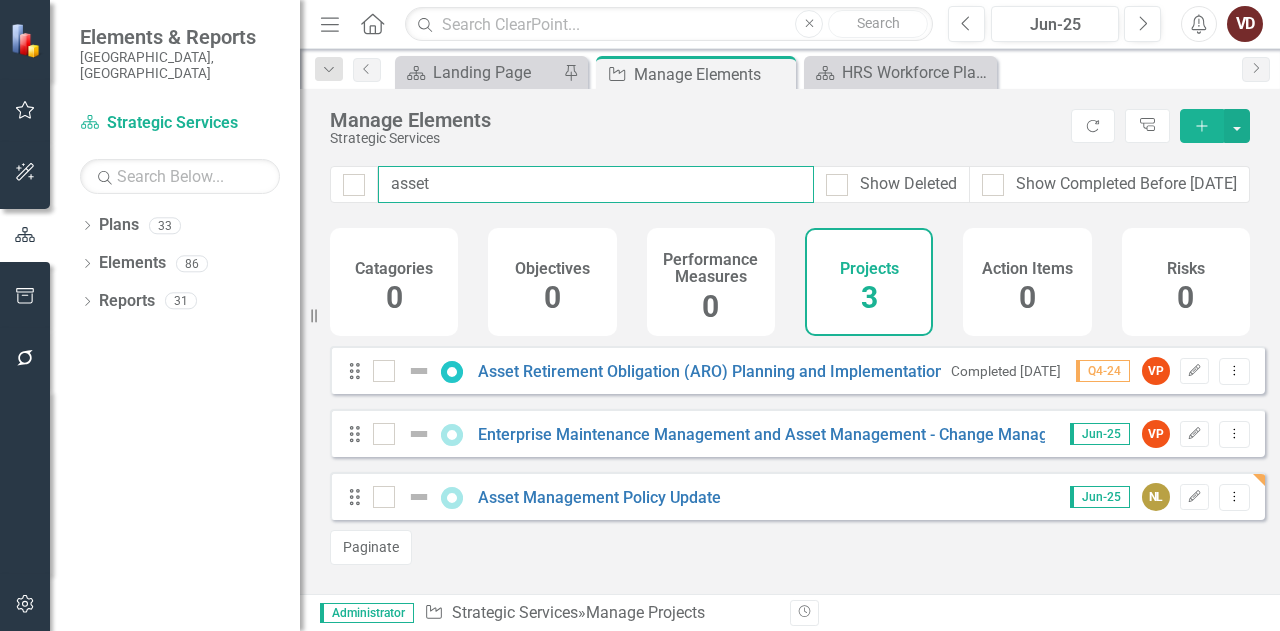 drag, startPoint x: 459, startPoint y: 187, endPoint x: 323, endPoint y: 192, distance: 136.09187 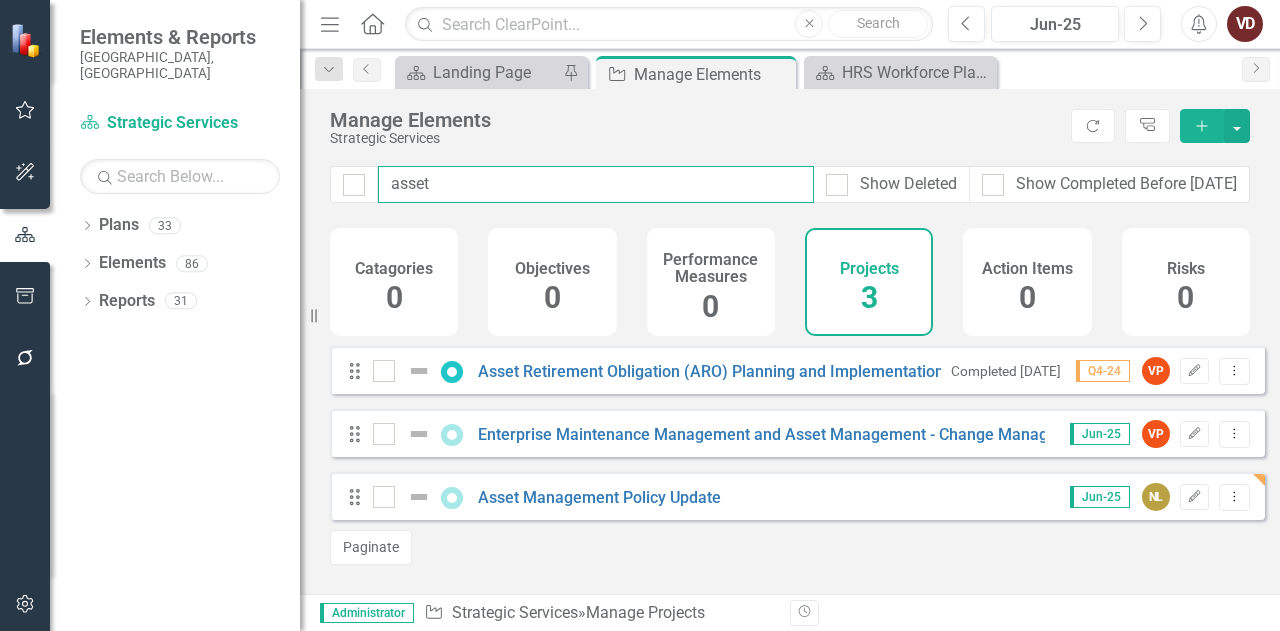 click on "asset Show Deleted Show Completed Before 1/1/24" at bounding box center (790, 197) 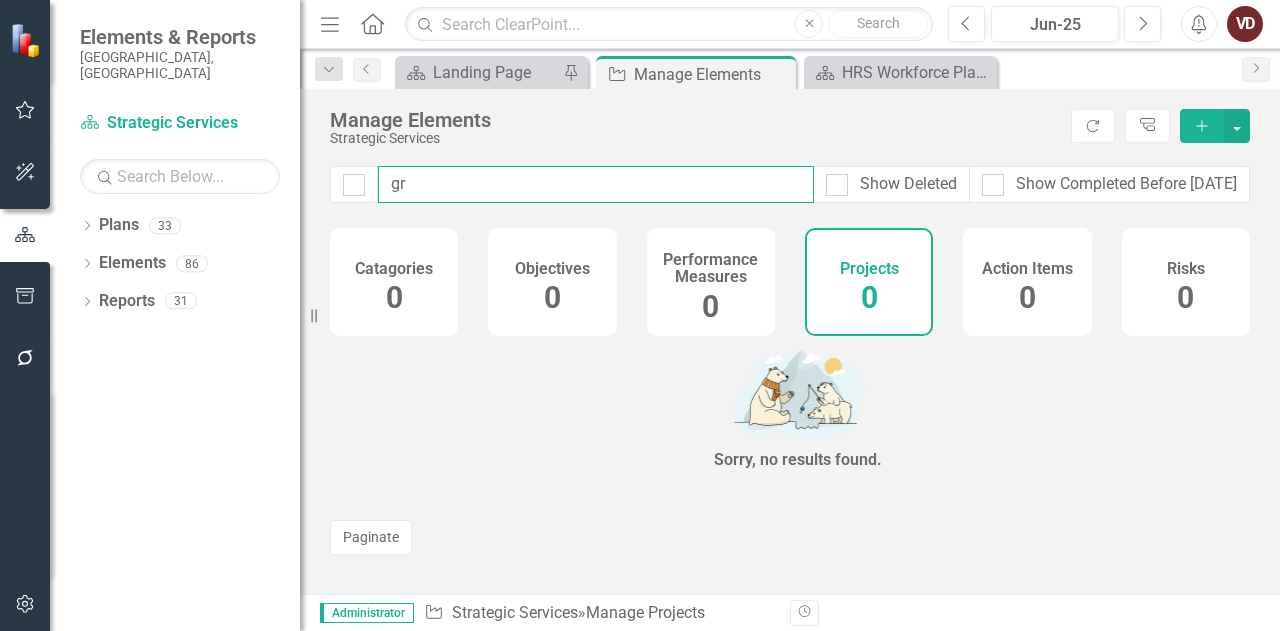 type on "g" 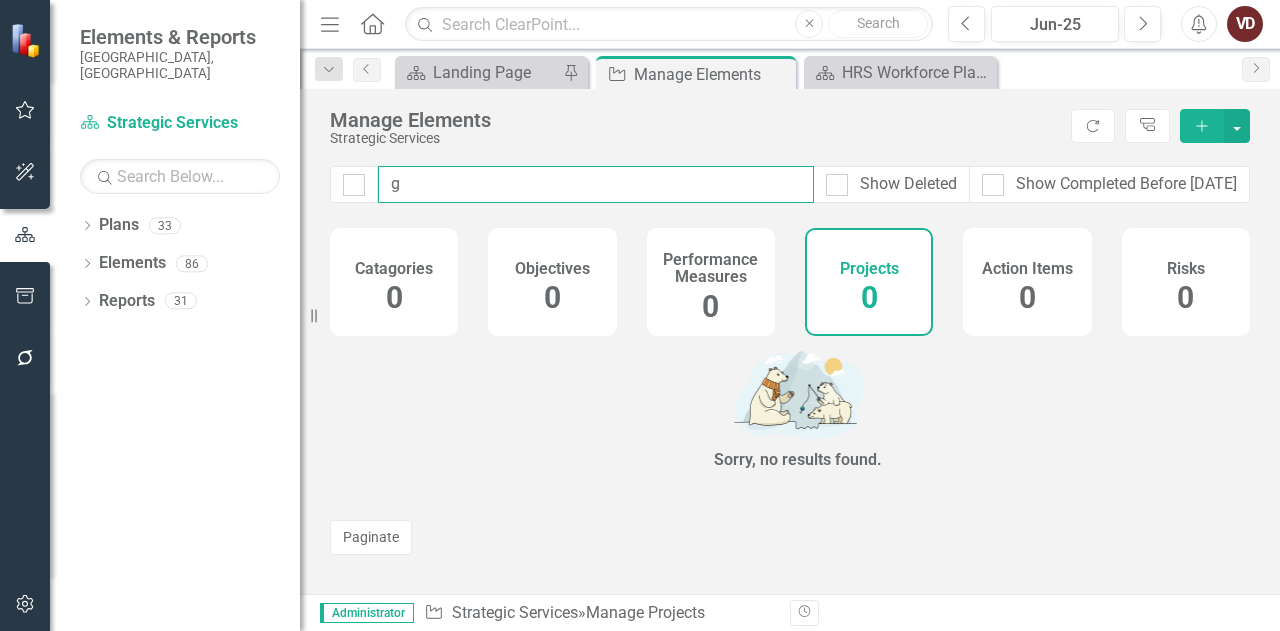 type 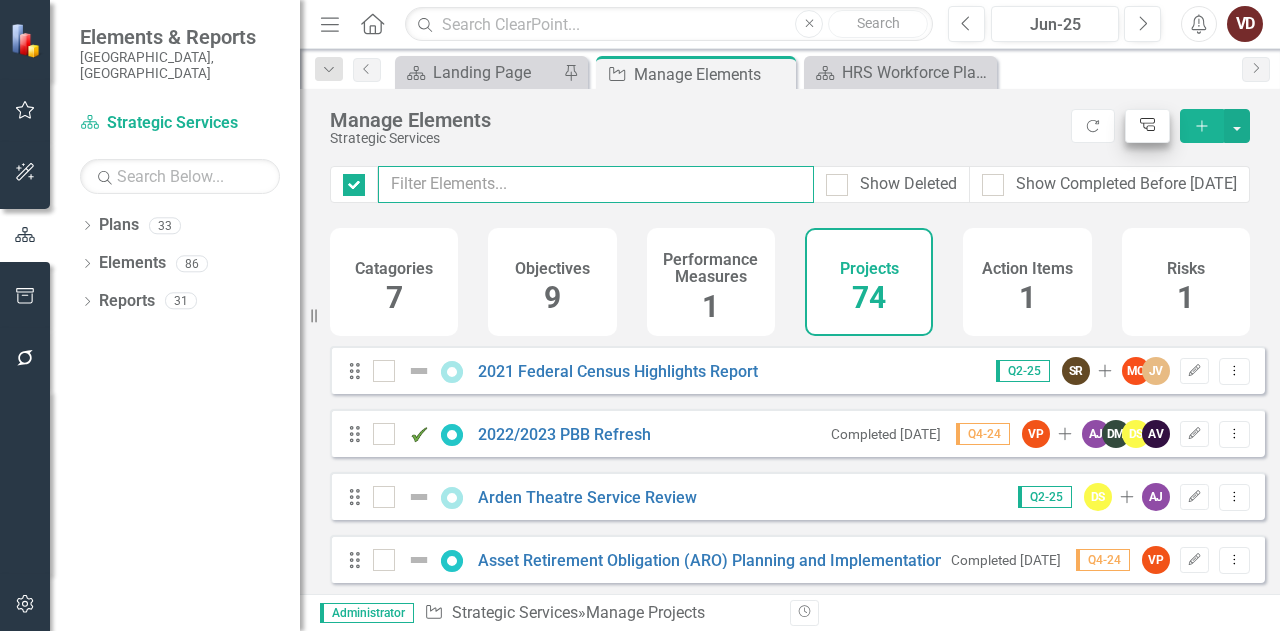 checkbox on "false" 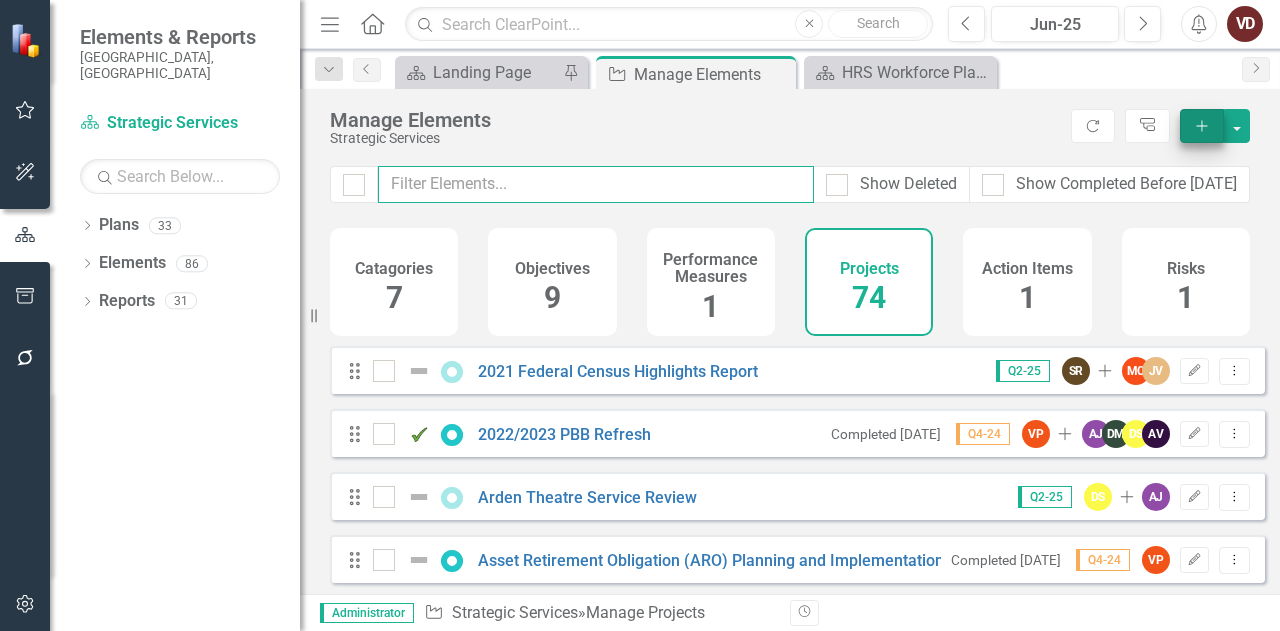 type 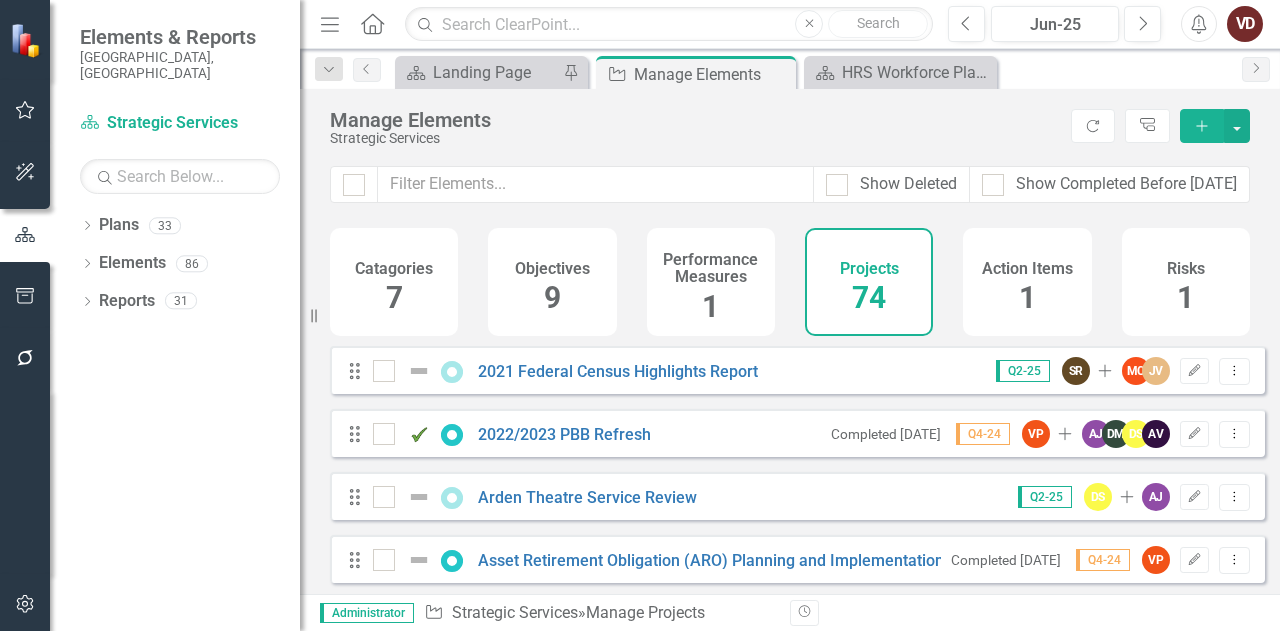 click on "Add" at bounding box center [1202, 126] 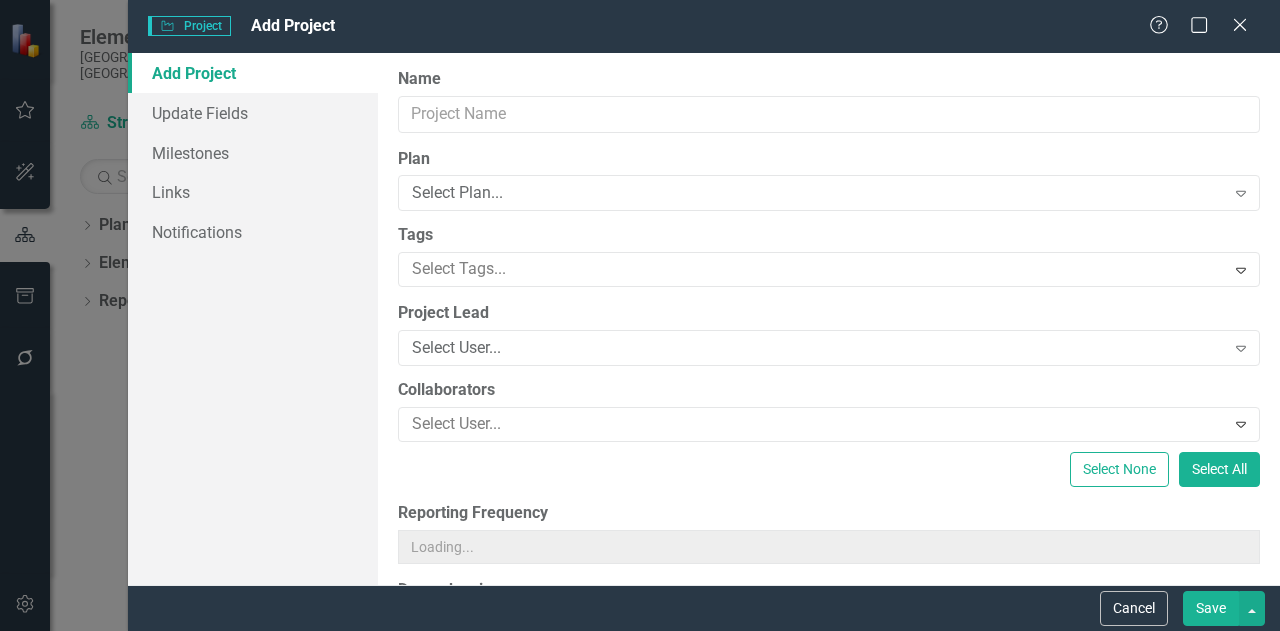 type on "https://" 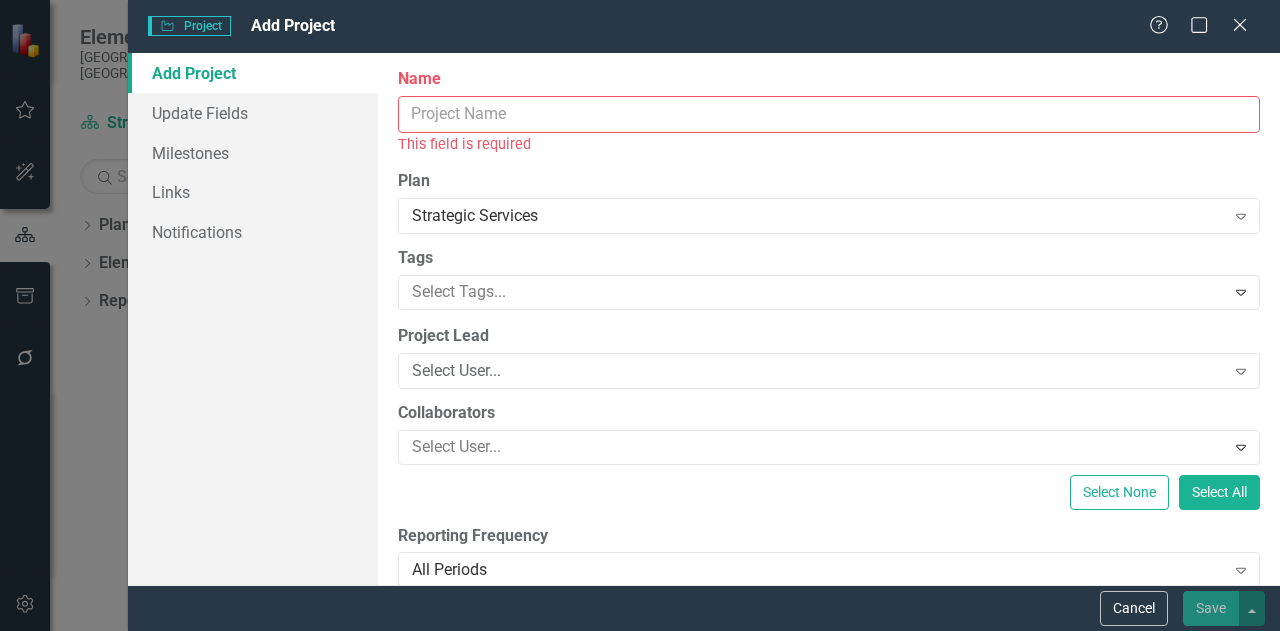 click on "Name" at bounding box center [829, 114] 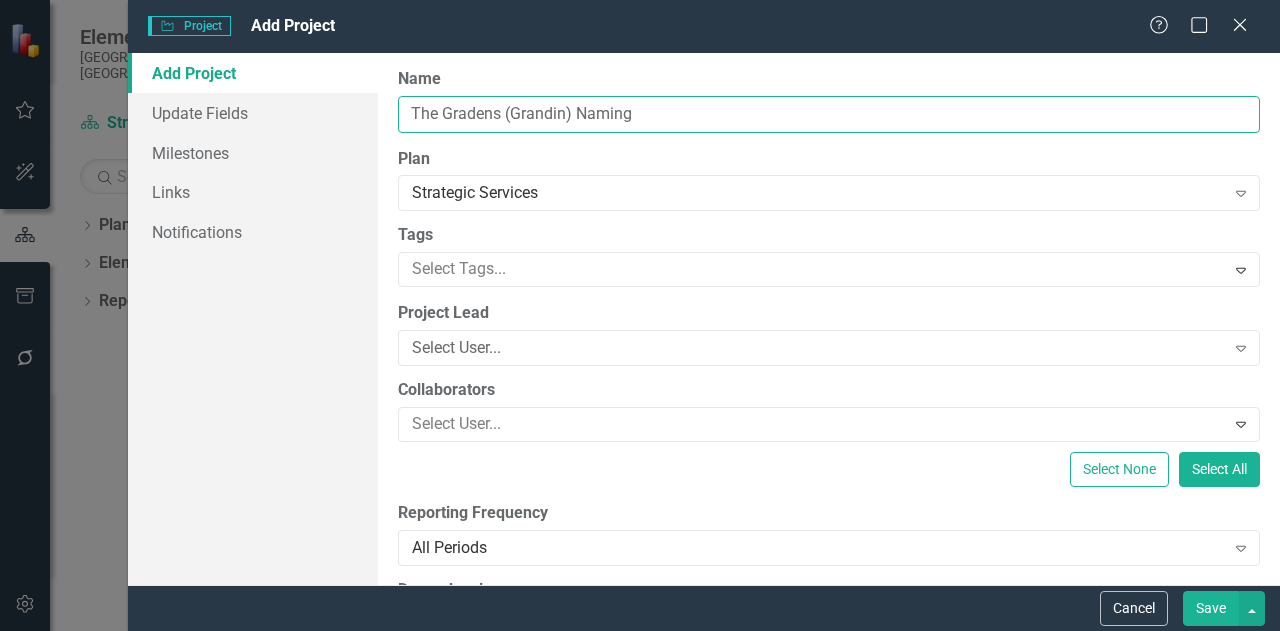 click on "The Gradens (Grandin) Naming" at bounding box center [829, 114] 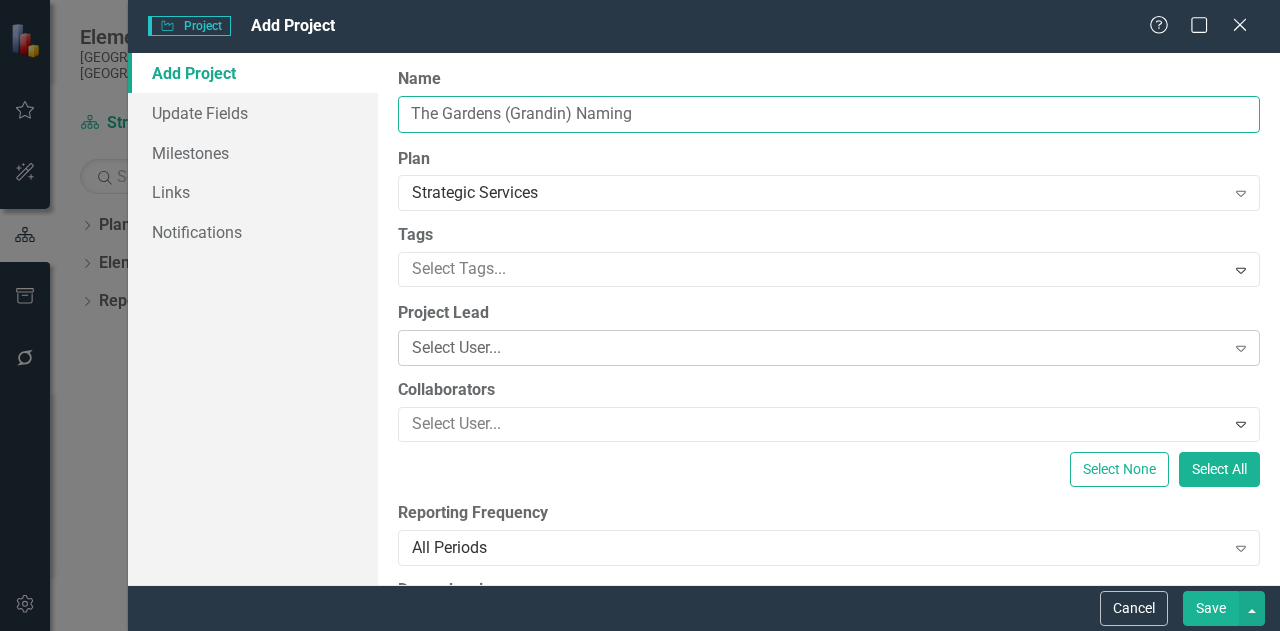 type on "The Gardens (Grandin) Naming" 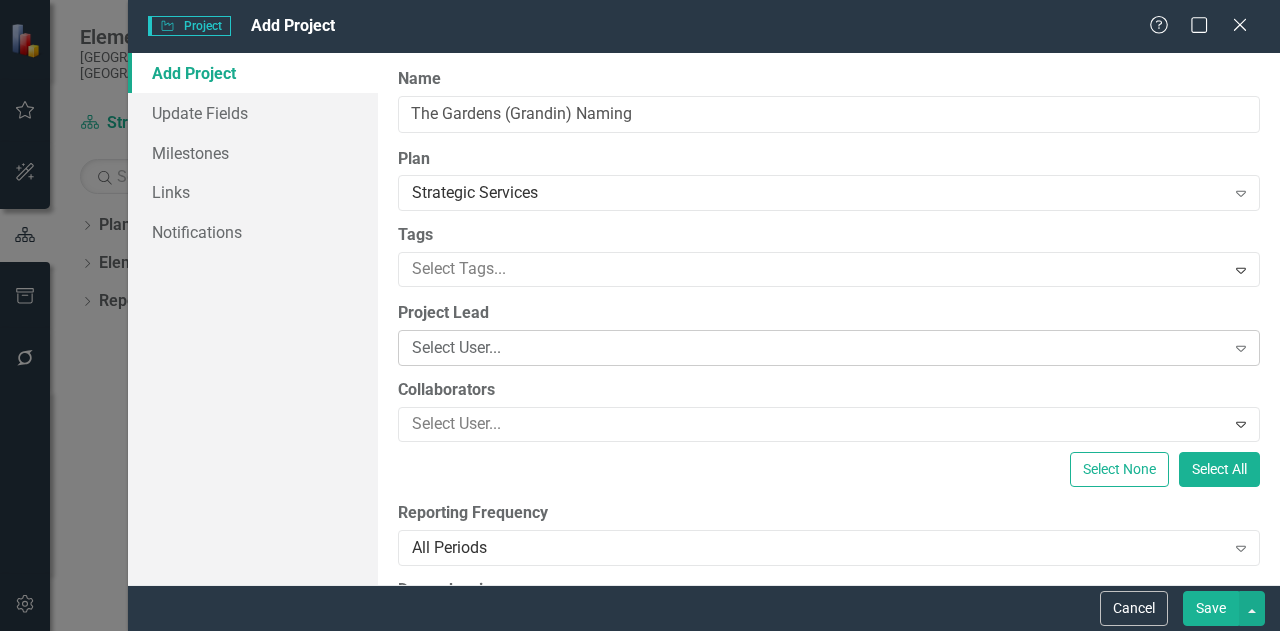 click on "Select User..." at bounding box center [818, 348] 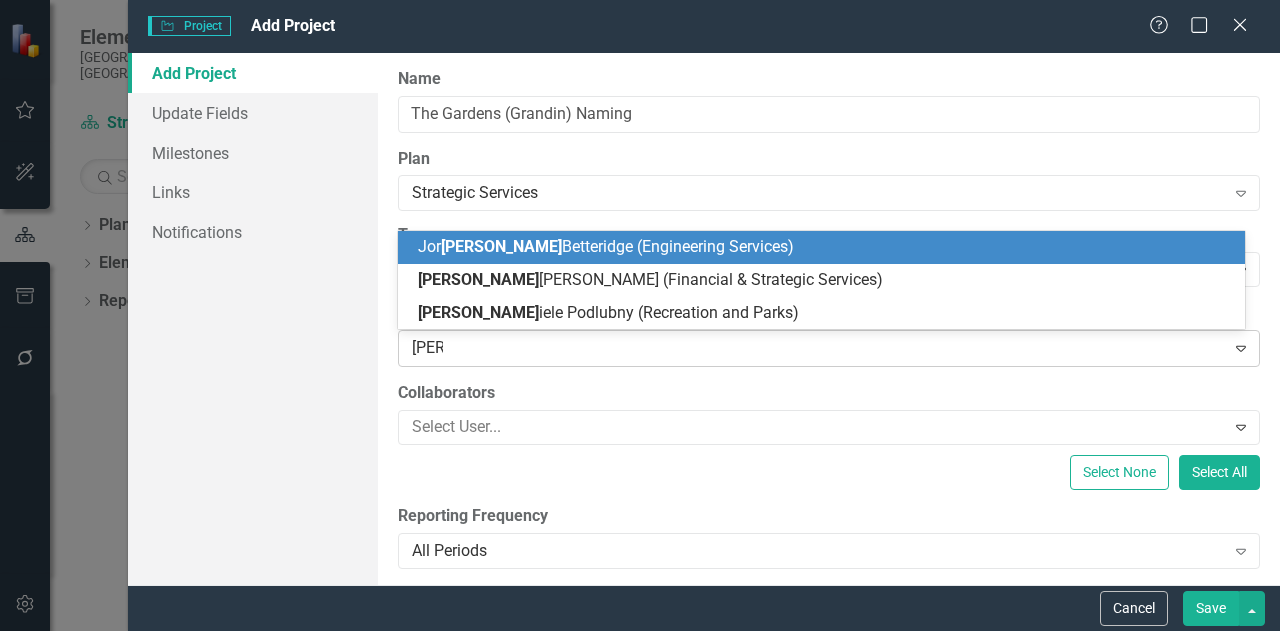 type on "[PERSON_NAME]" 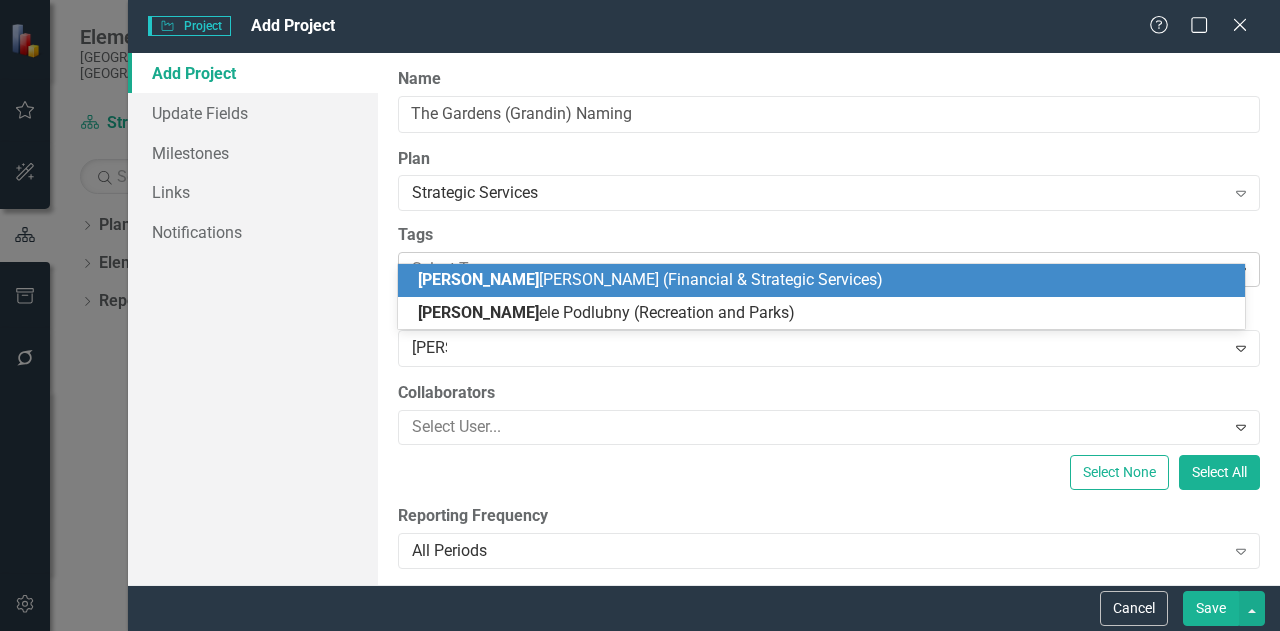 click on "Dani elle Littlefair (Financial & Strategic Services)" at bounding box center (650, 279) 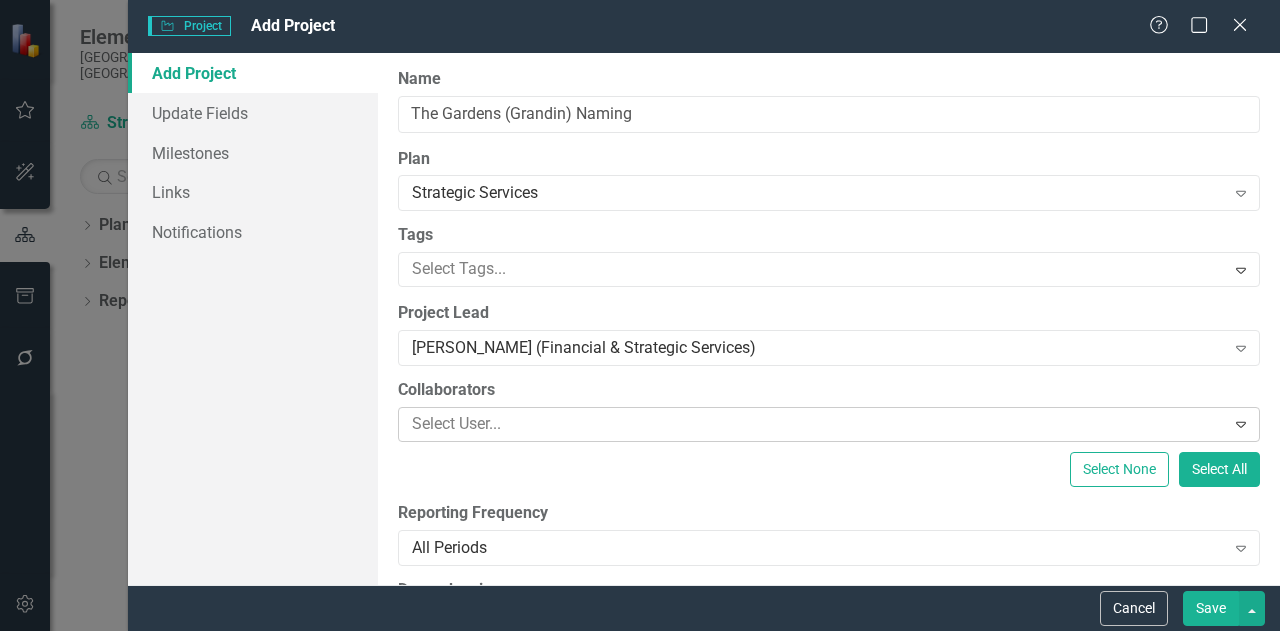 click at bounding box center (814, 424) 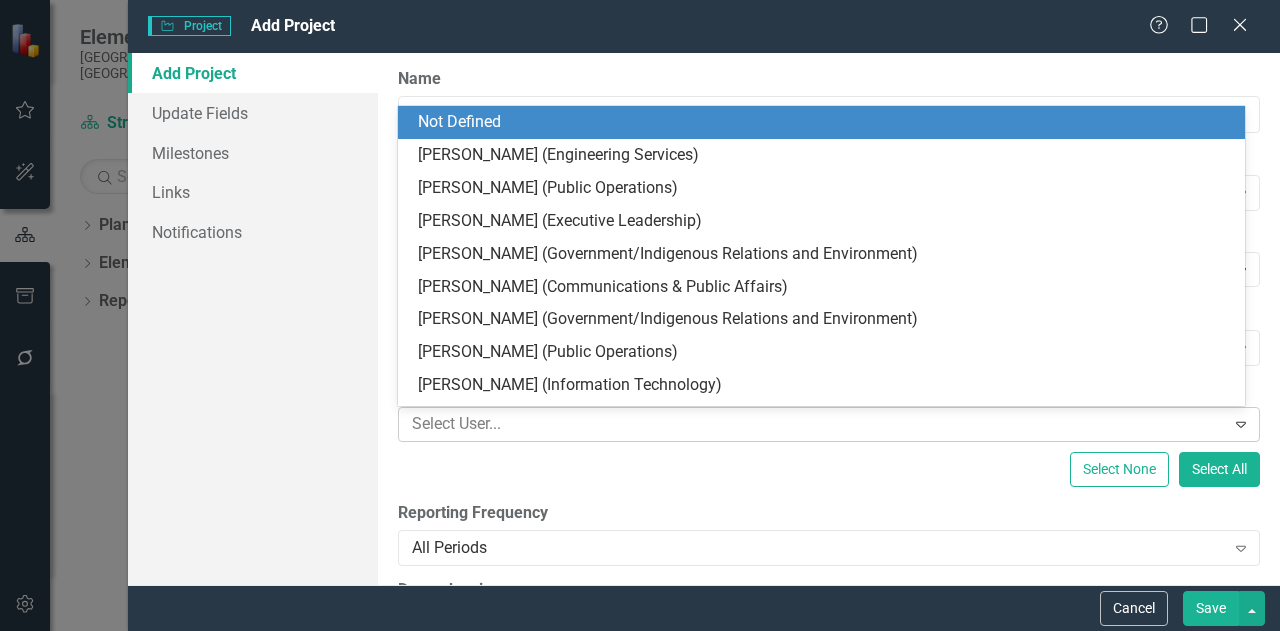 type on "d" 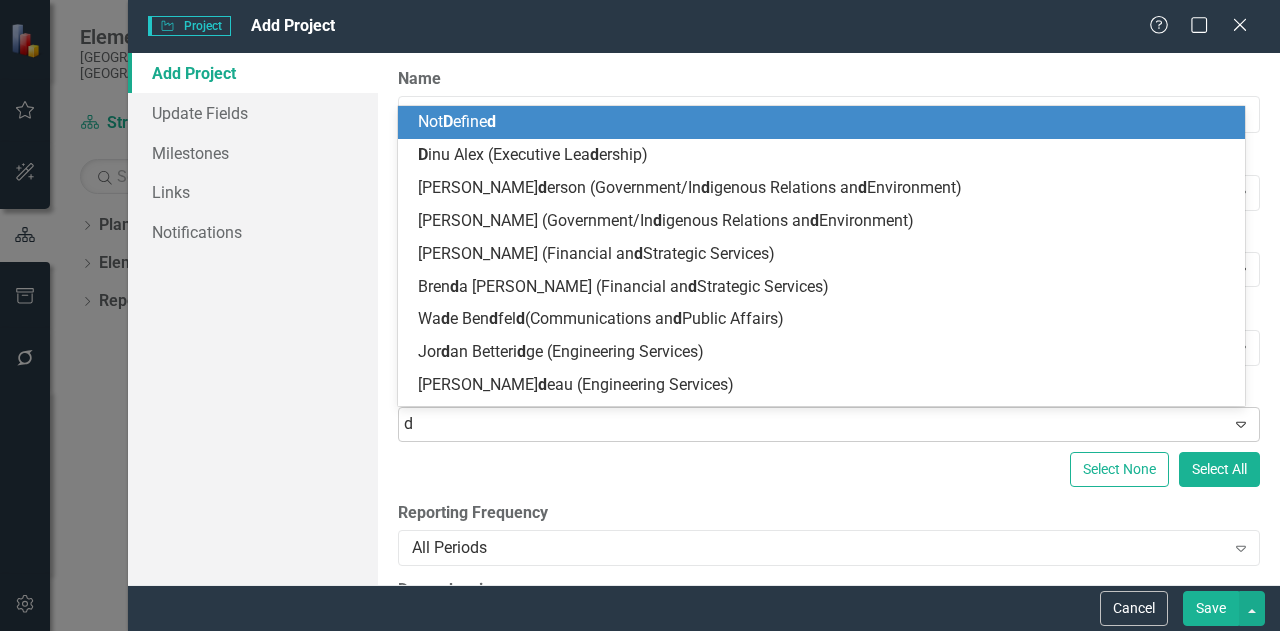 type 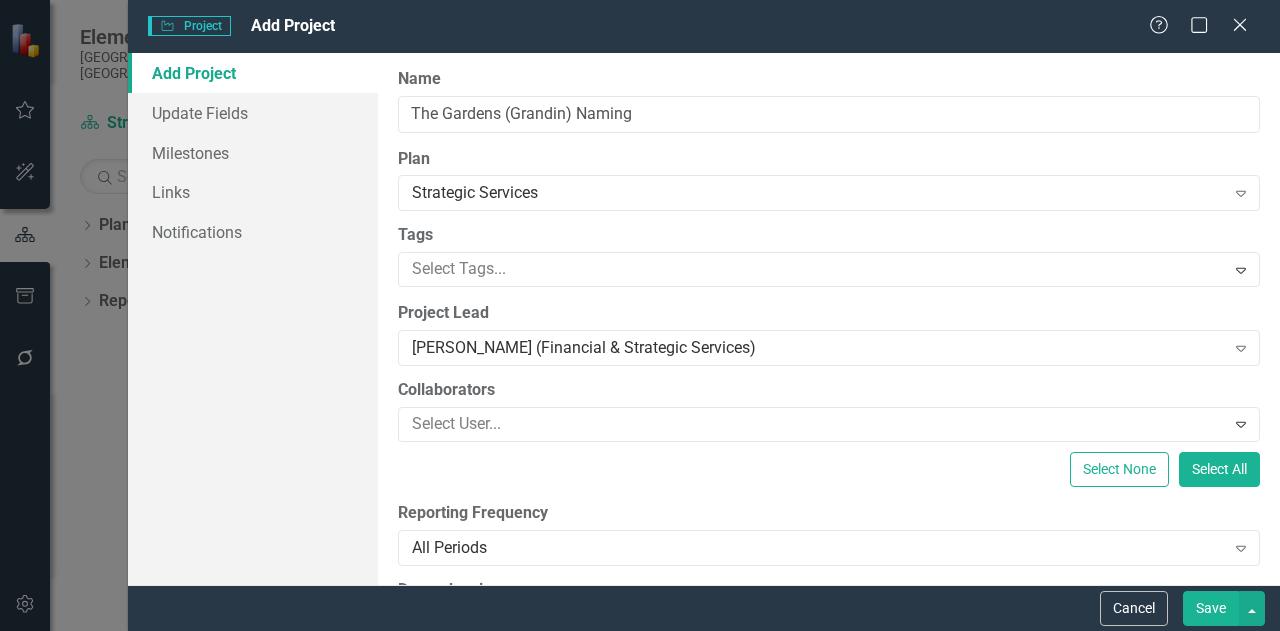 click on "Save" at bounding box center (1211, 608) 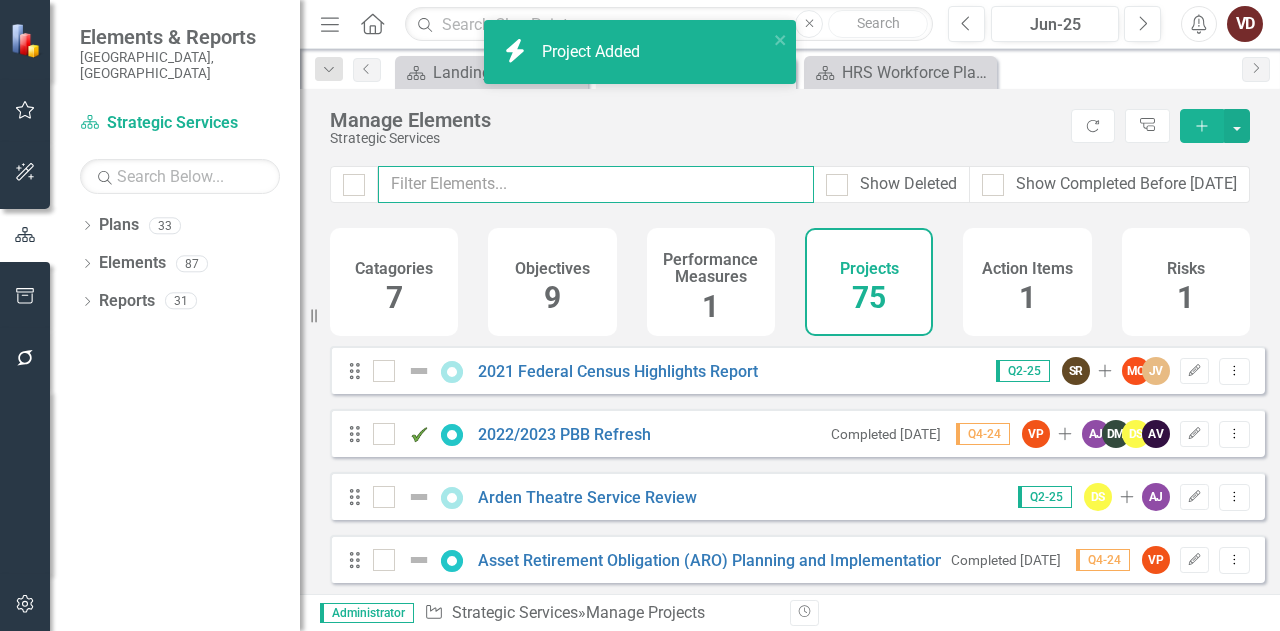 click at bounding box center (596, 184) 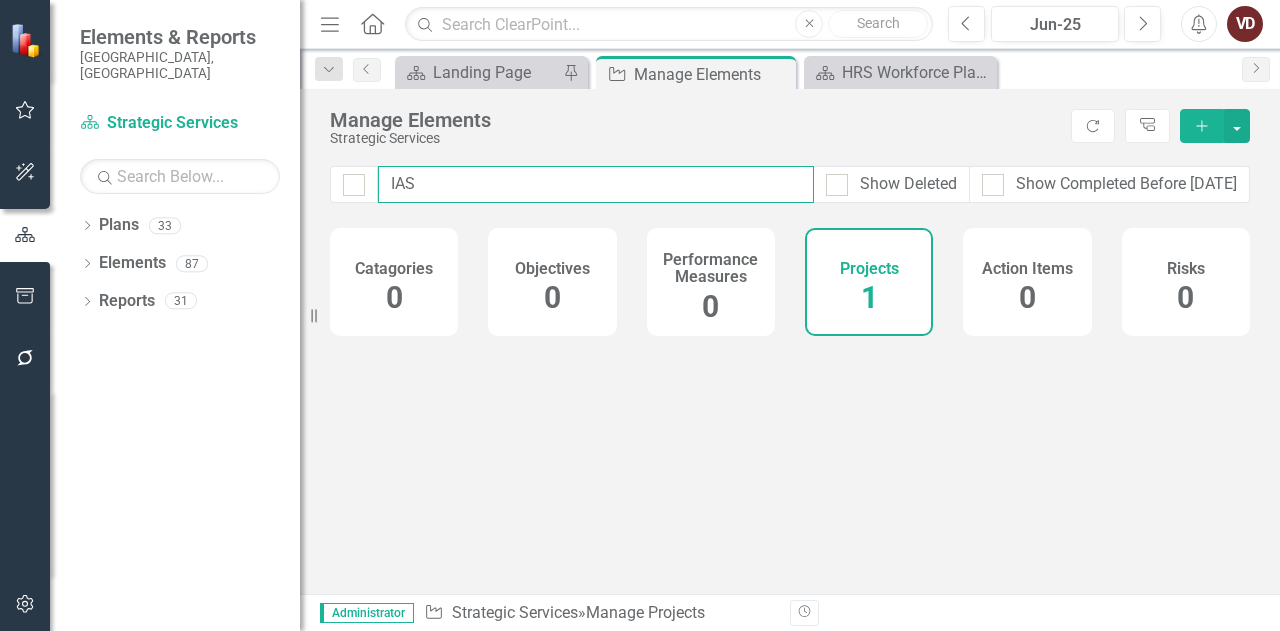 type on "IASC" 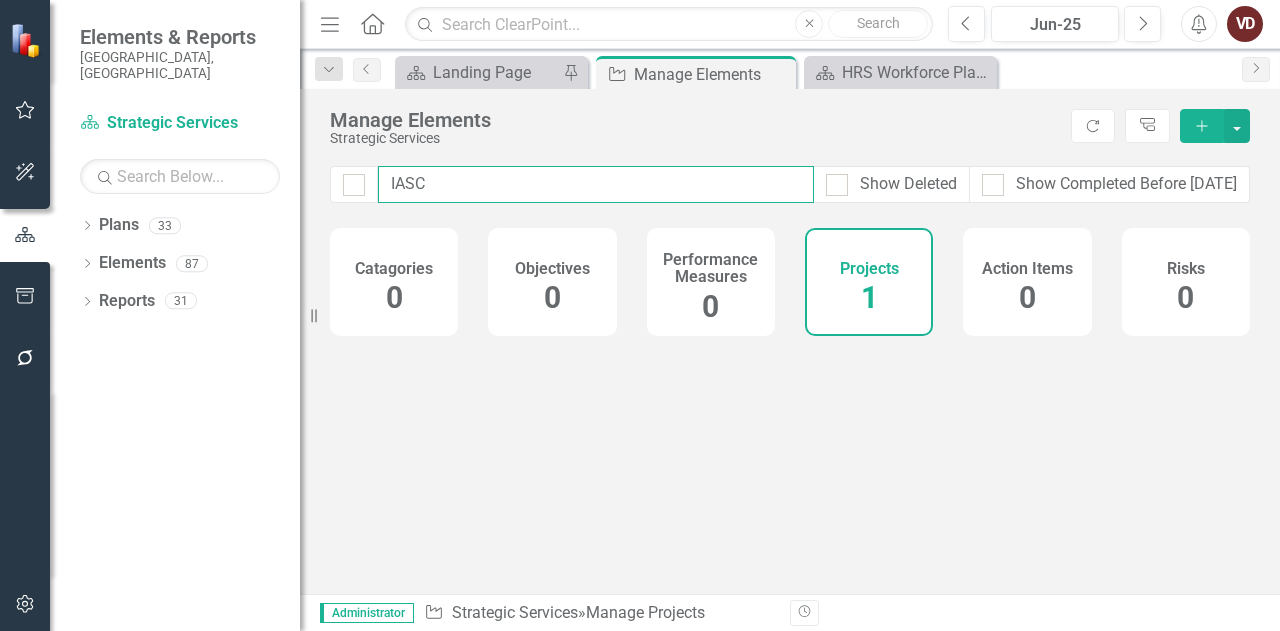 checkbox on "false" 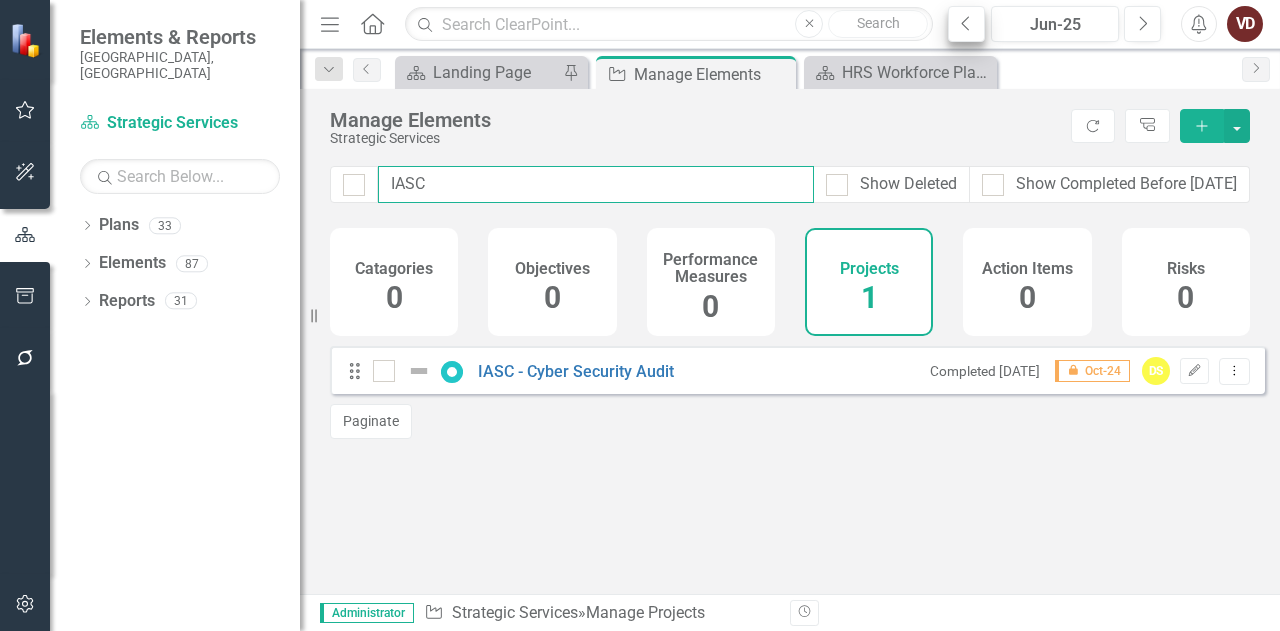type on "IASC" 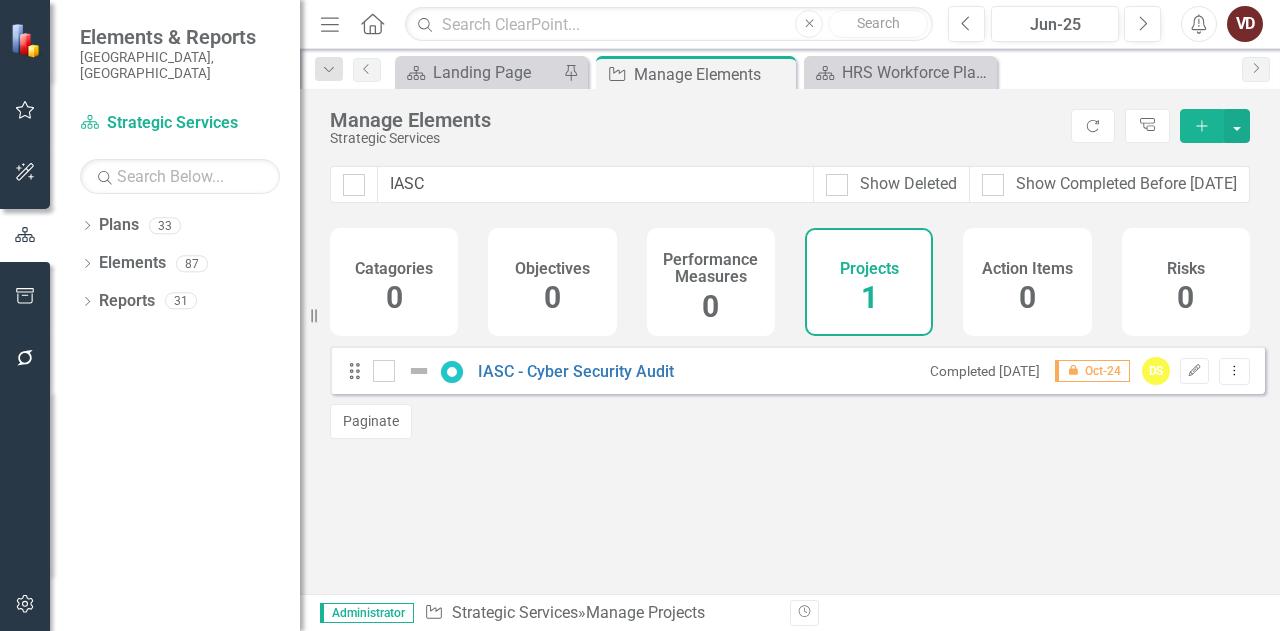 click on "Add" 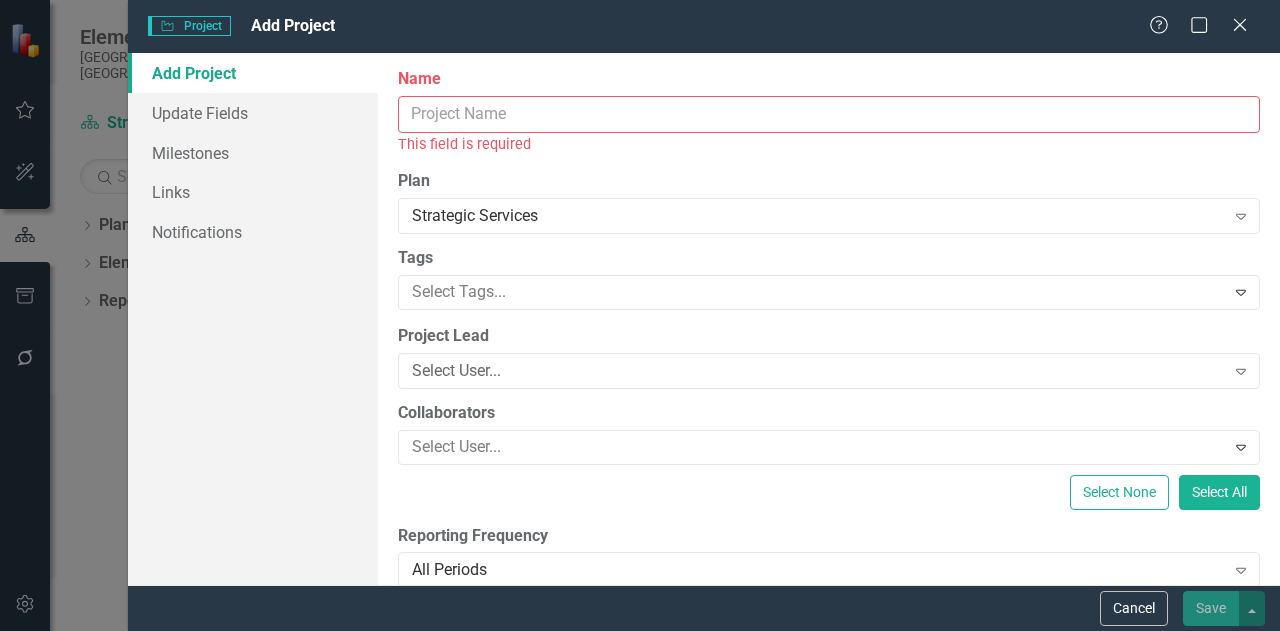 click on "Name" at bounding box center (829, 114) 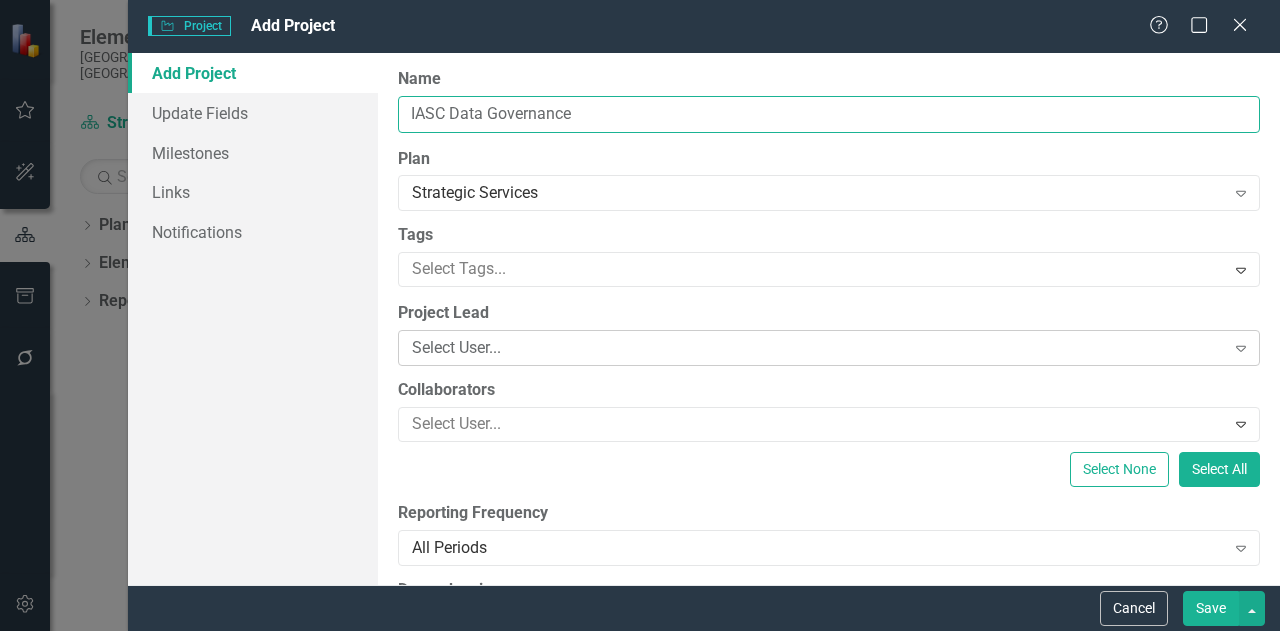 type on "IASC Data Governance" 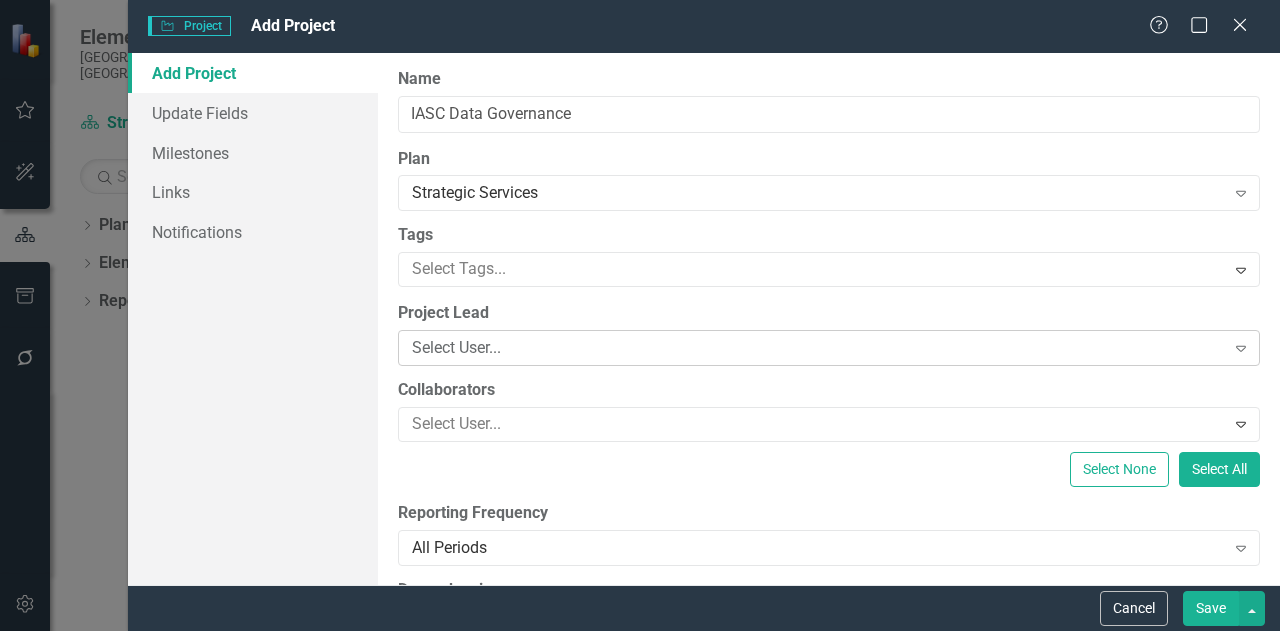 click on "Select User..." at bounding box center (818, 348) 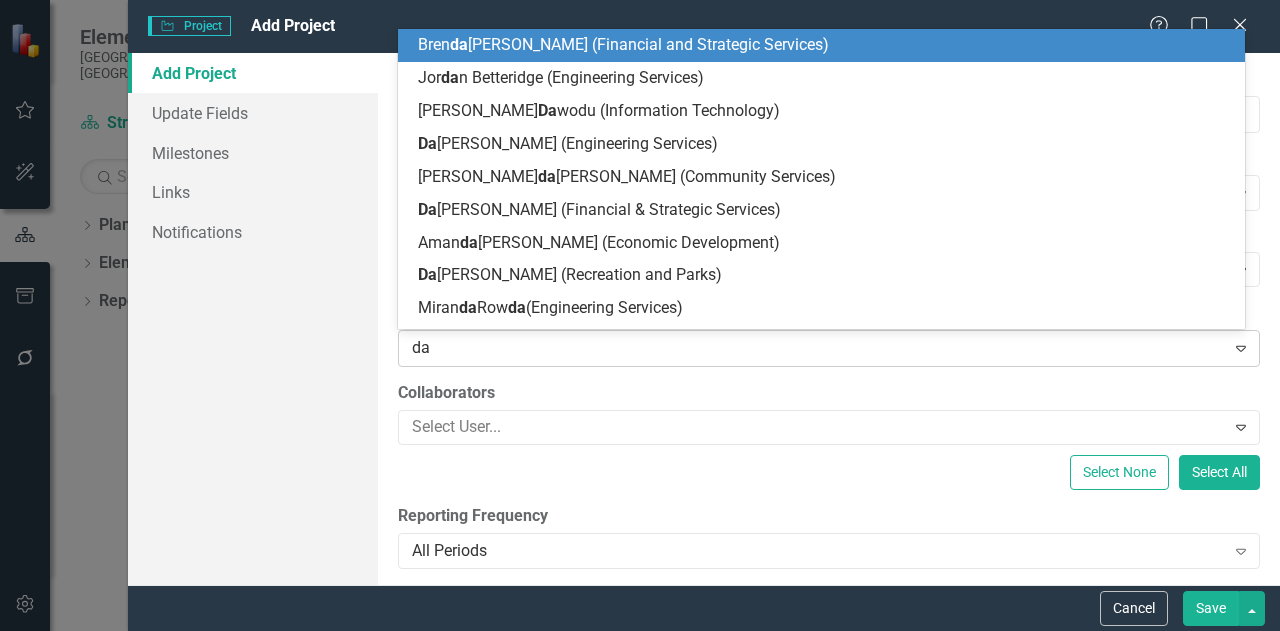 type on "dar" 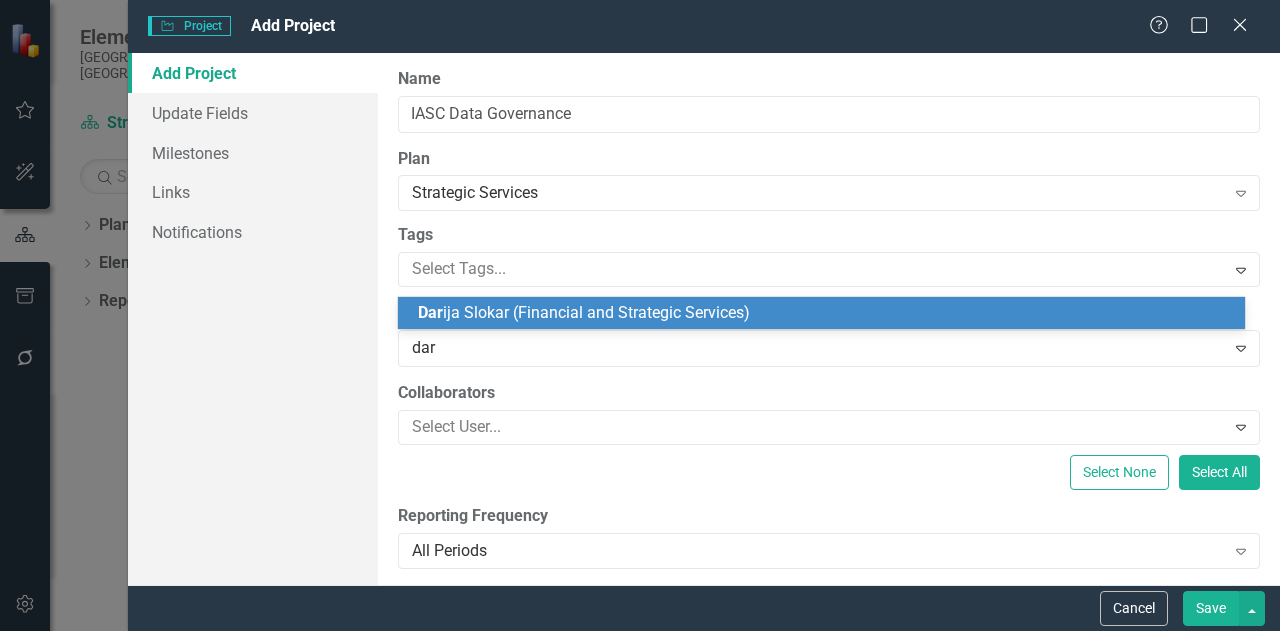 click on "Dar ija Slokar (Financial and Strategic Services)" at bounding box center [584, 312] 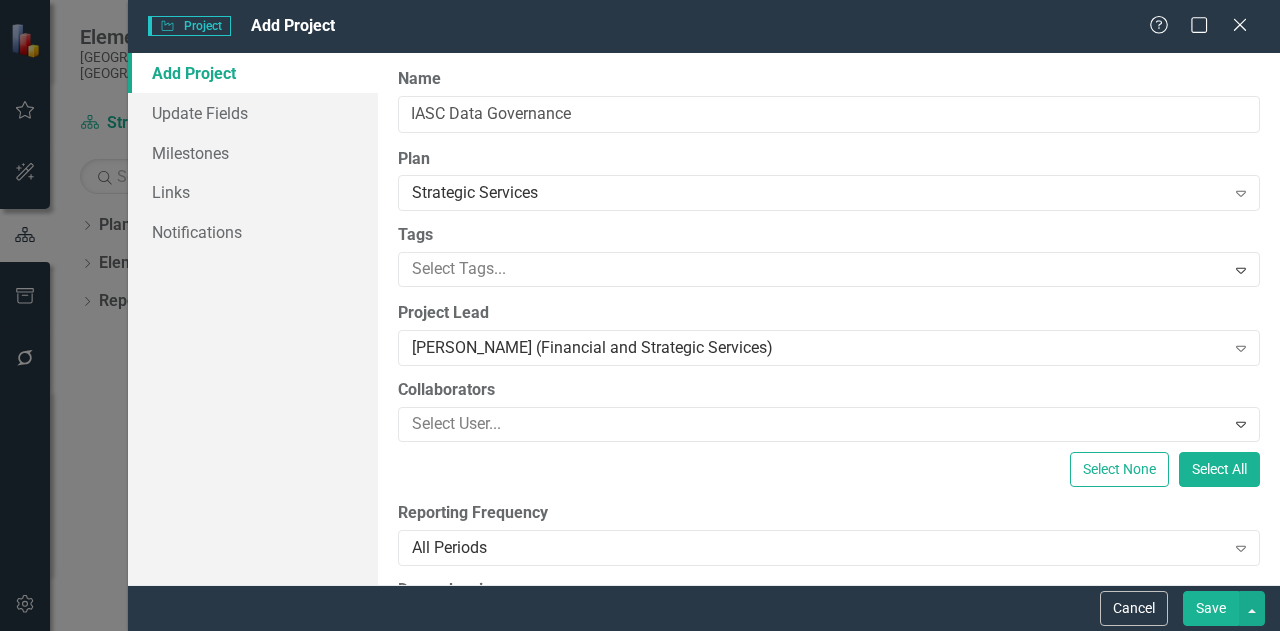 click on "Save" at bounding box center [1211, 608] 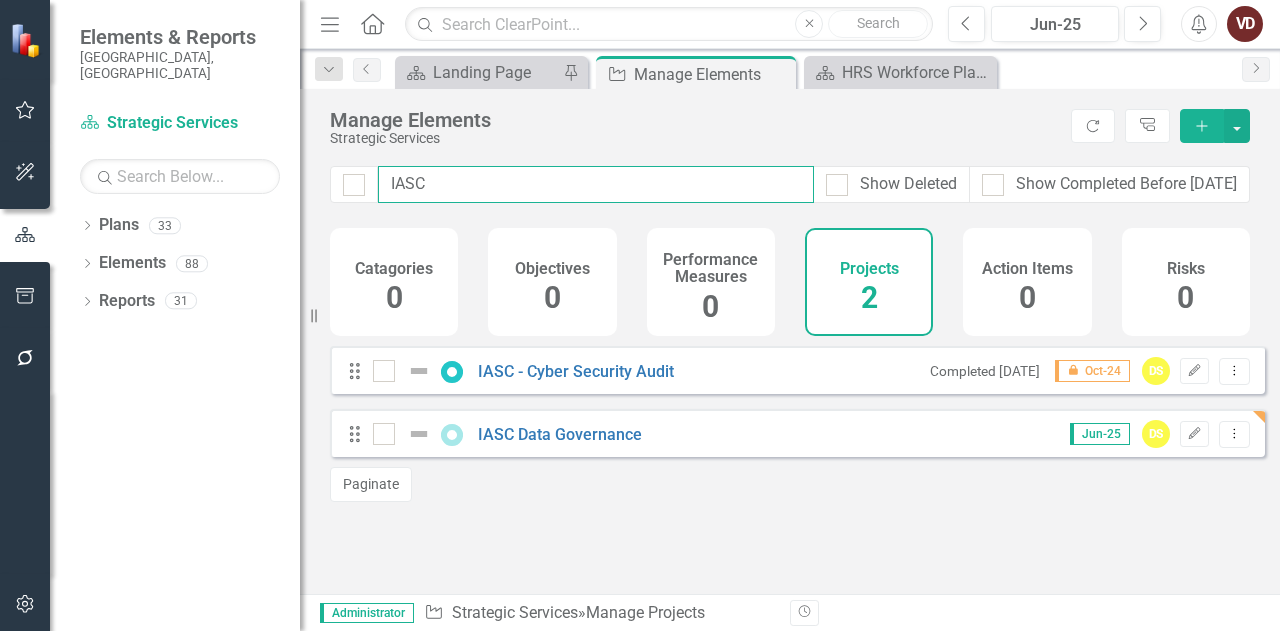 drag, startPoint x: 481, startPoint y: 191, endPoint x: 296, endPoint y: 147, distance: 190.16046 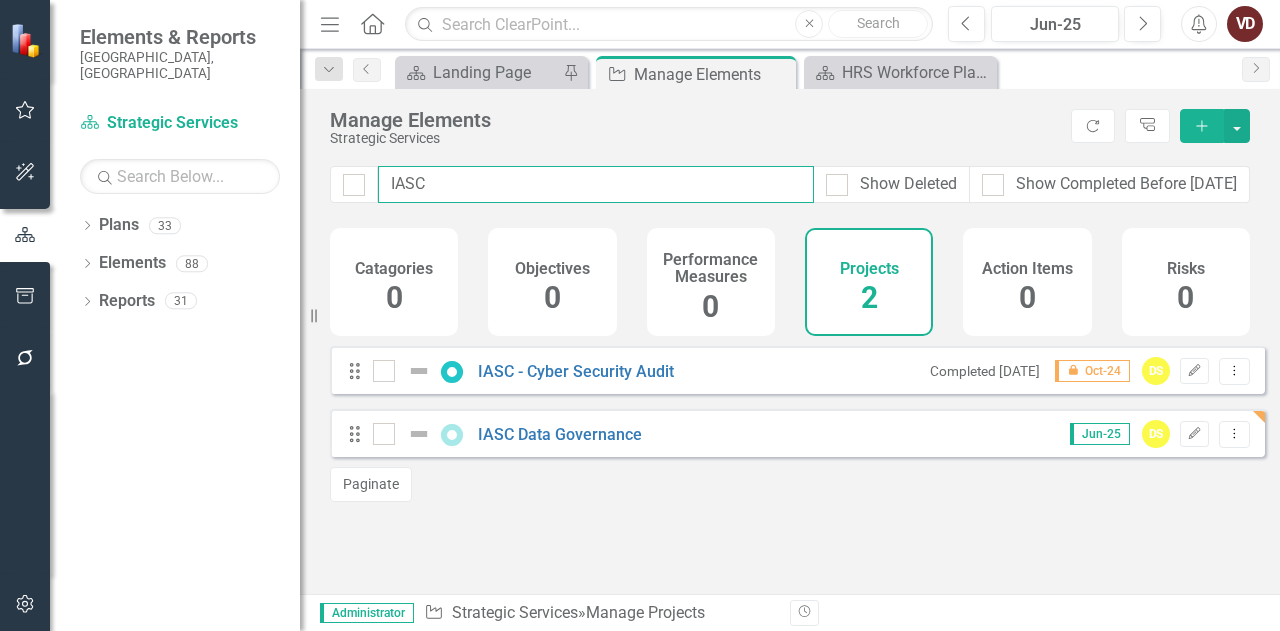 click on "Elements & Reports City of St. Albert, AB Plan Strategic Services Search Dropdown Plans 33 Corporate Business Plan (2022-2025) Dropdown Long Range Planning Framework Dropdown Municipal Development Plans Green Environment (Implementation) Mobility Choices (Implementation) Organizational Strategy Dropdown Mid-Range Department Plans Communications and Public Affairs - Integrated Business Plan (ARCHIVED) Communications and Public Affairs - Integrated Business Plan (2024-2029) Community Services - Integrated Business Plan Economic Development - Integrated Business Plan Emergency Services - Integrated Business Plan Engineering Services - Integrated Business Plan Dropdown Financial & Strategic Services - Integrated Business Plan Strategic Services Procurement Audit GIRE- Mid Range Business Plan  Human Resources and Safety - Integrated Business Plan Information Technology Services - Integrated Business Plan Legal, Legislative and Records Services - Integrated Business Plan Dropdown PD Annual Plan Dropdown Dropdown 88" at bounding box center [640, 315] 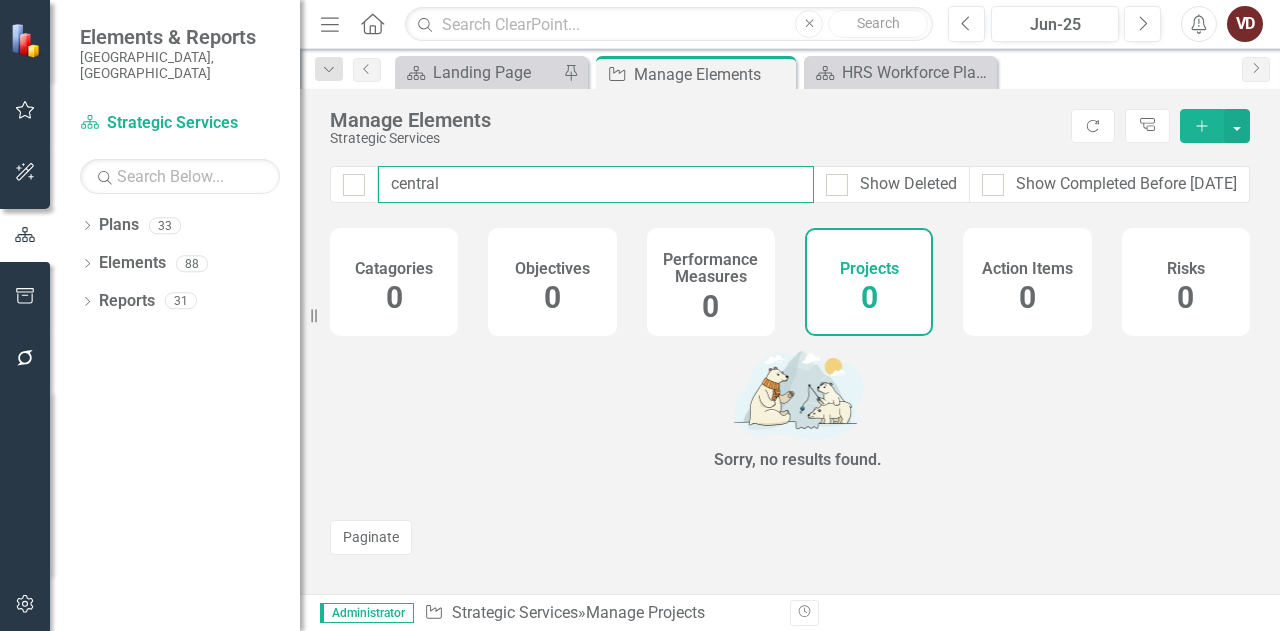 type on "central" 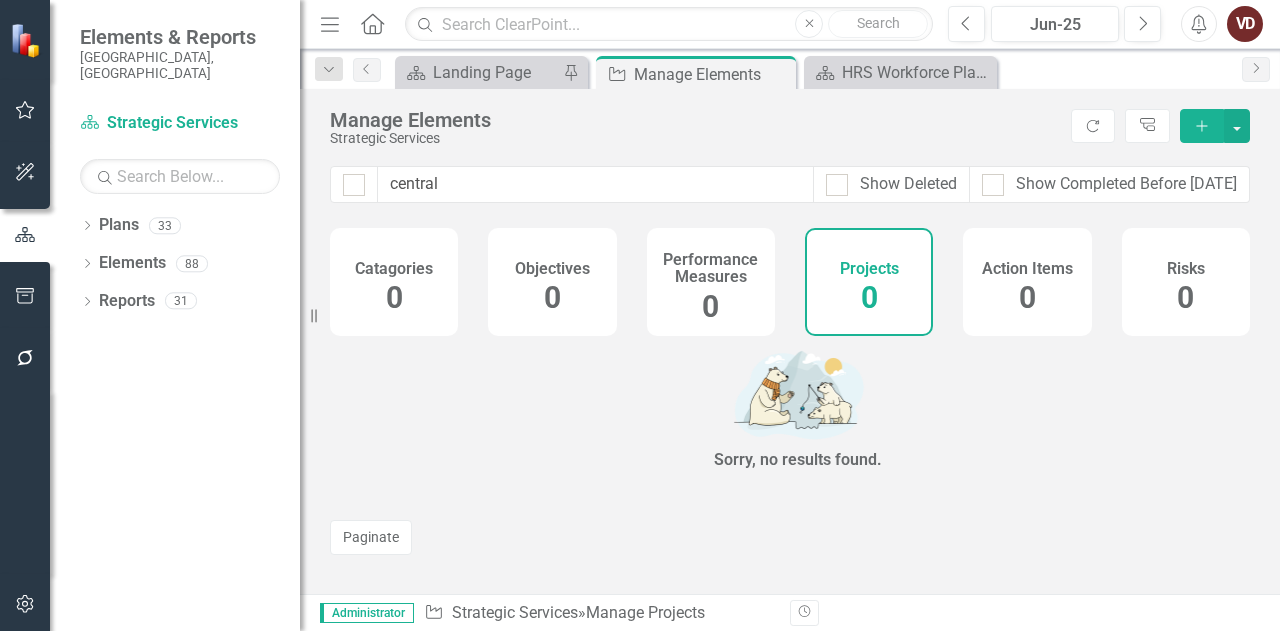 click on "Add" 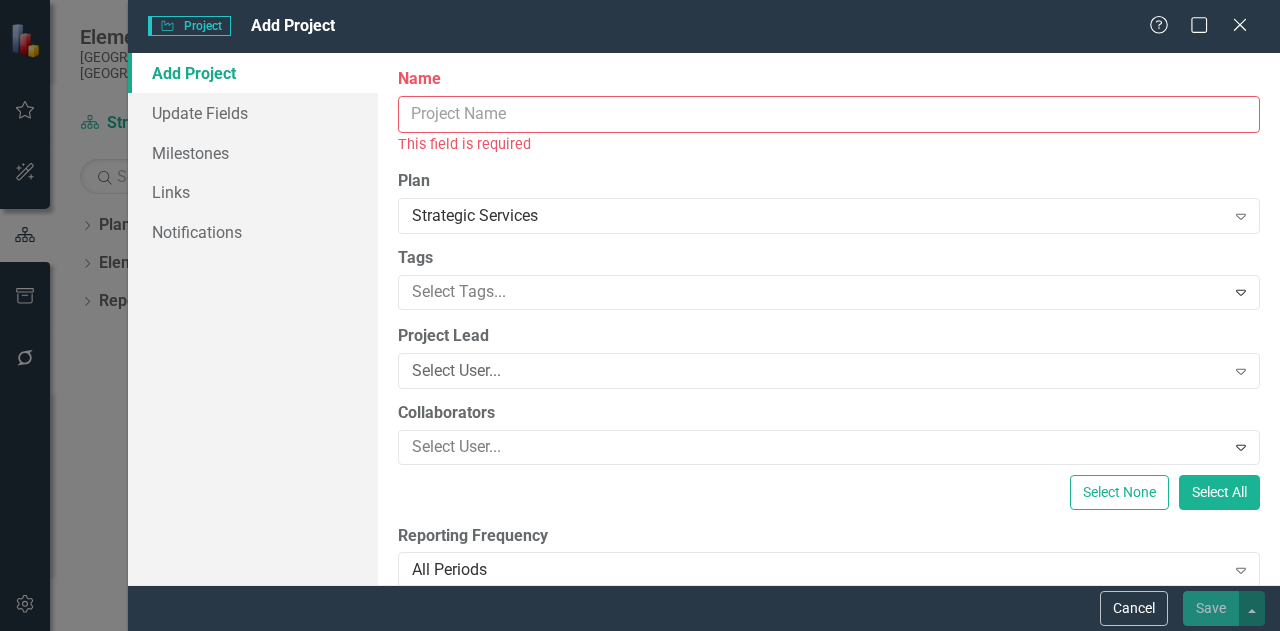 click on "Name" at bounding box center [829, 114] 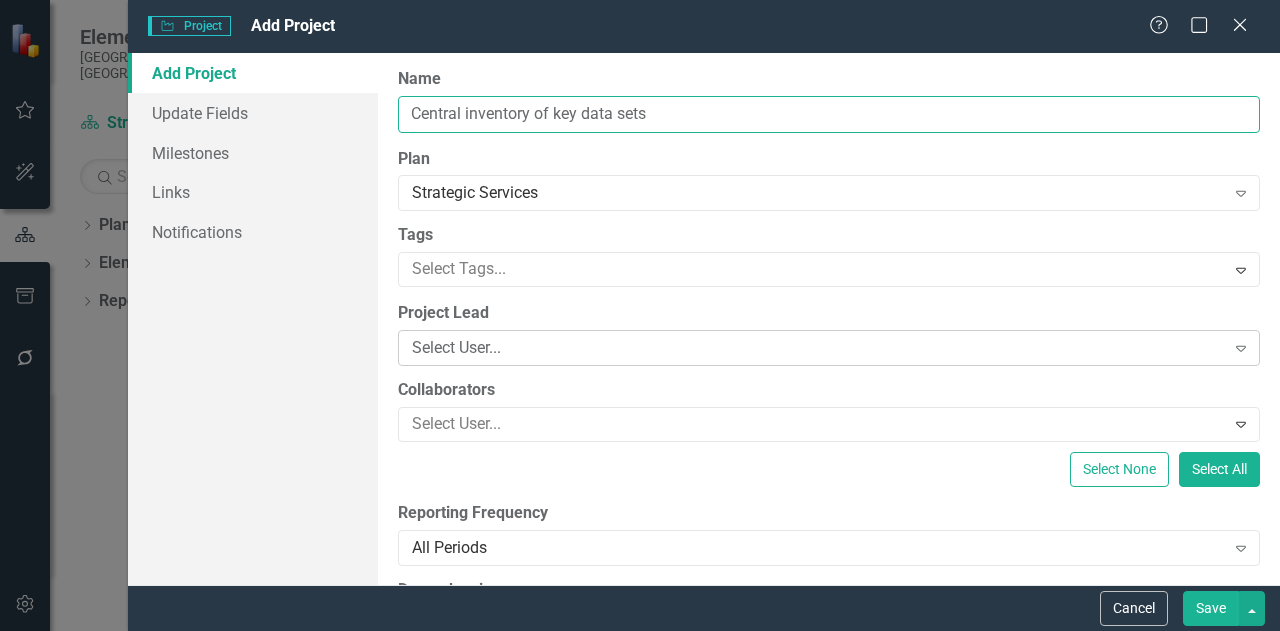 type on "Central inventory of key data sets" 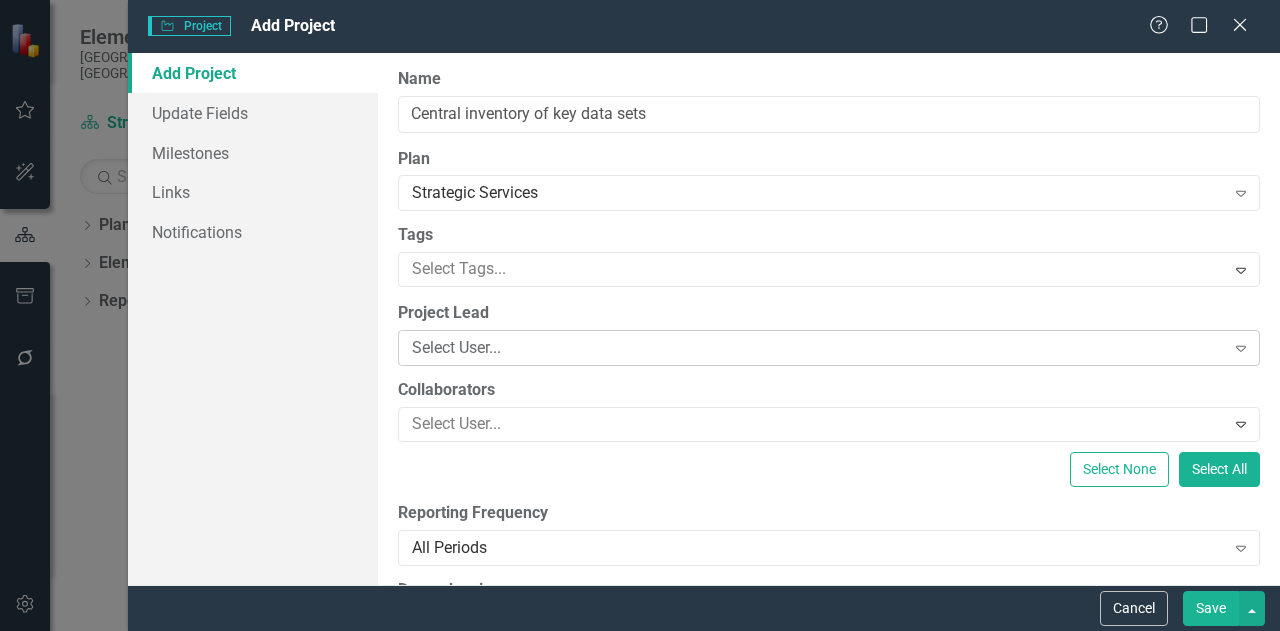 click on "Select User..." at bounding box center [818, 348] 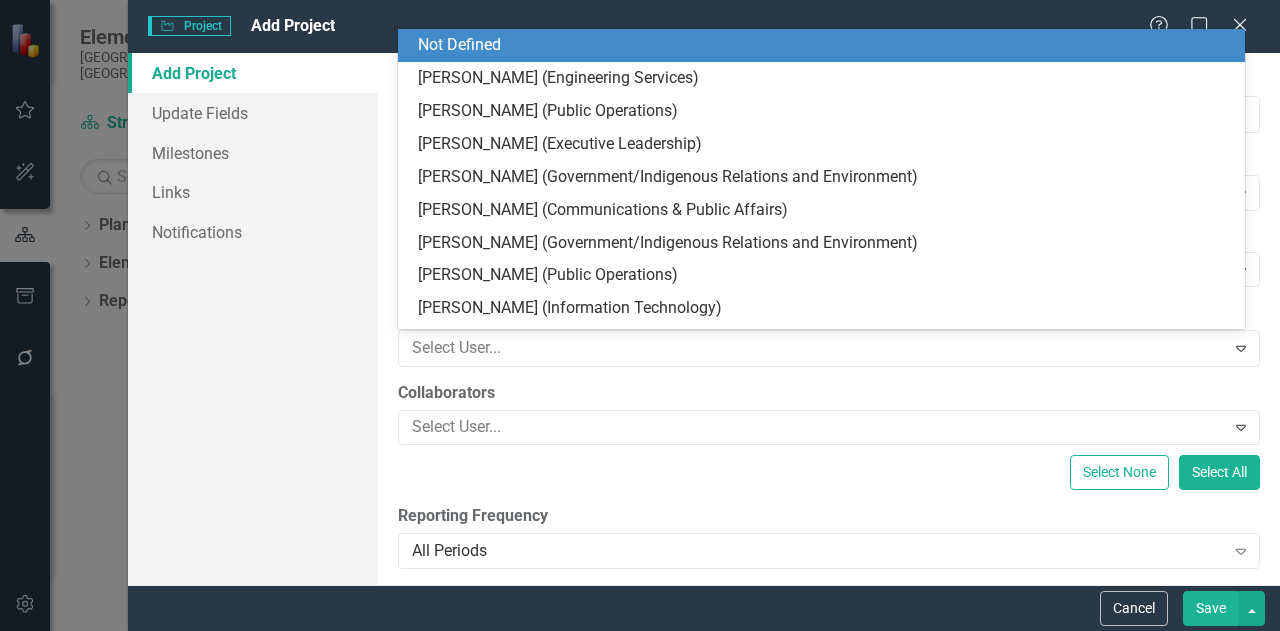 type on "d" 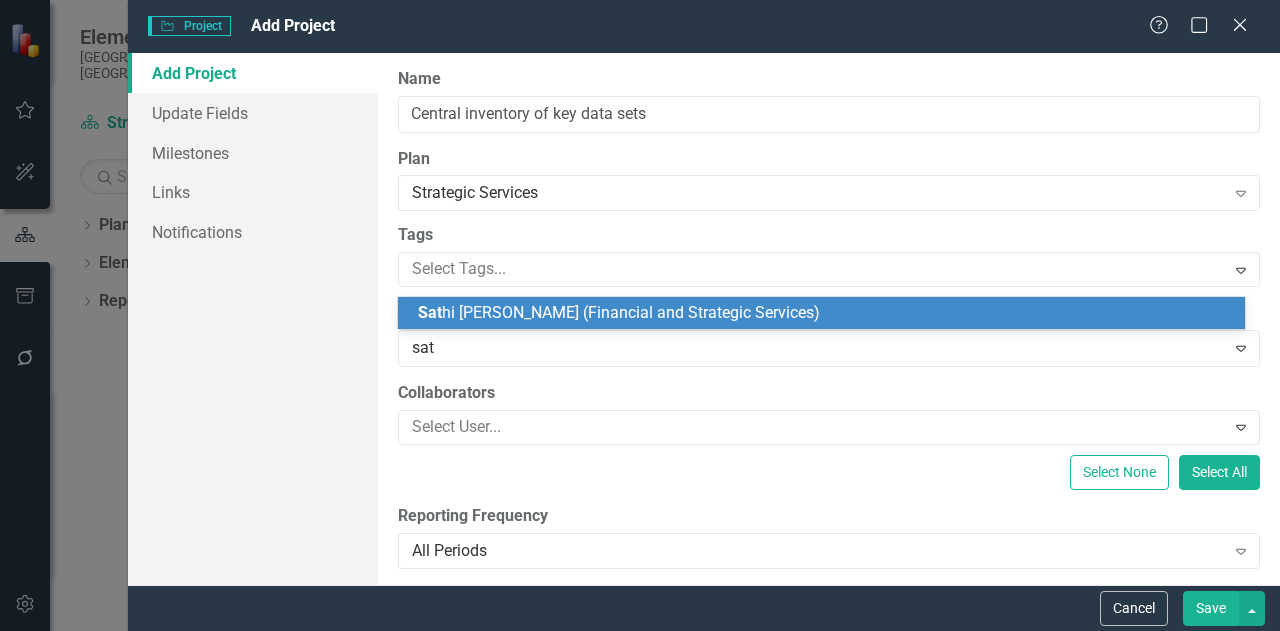 type on "sath" 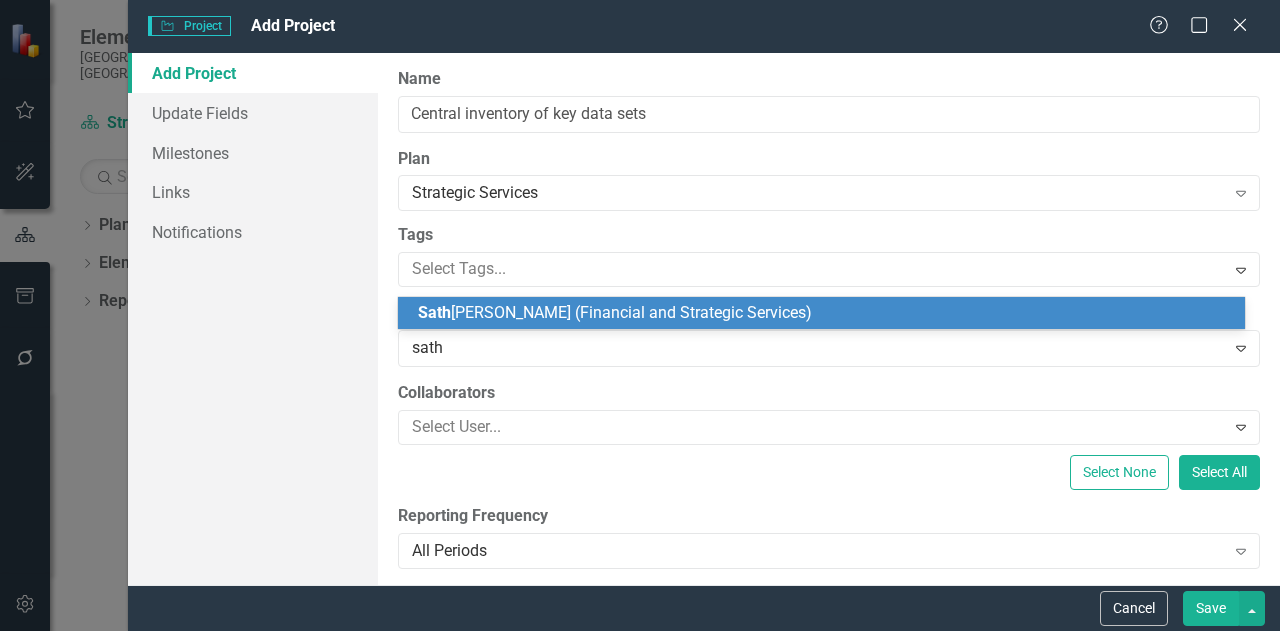click on "Sath i Roy (Financial and Strategic Services)" at bounding box center [825, 313] 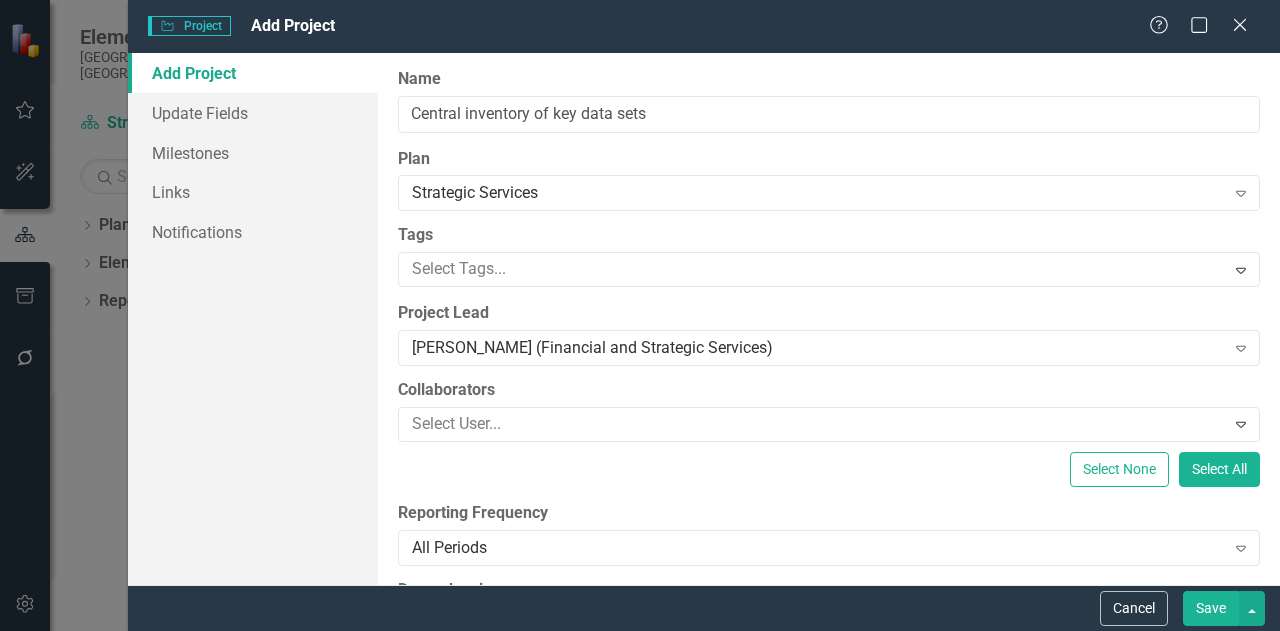 click on "Save" at bounding box center [1211, 608] 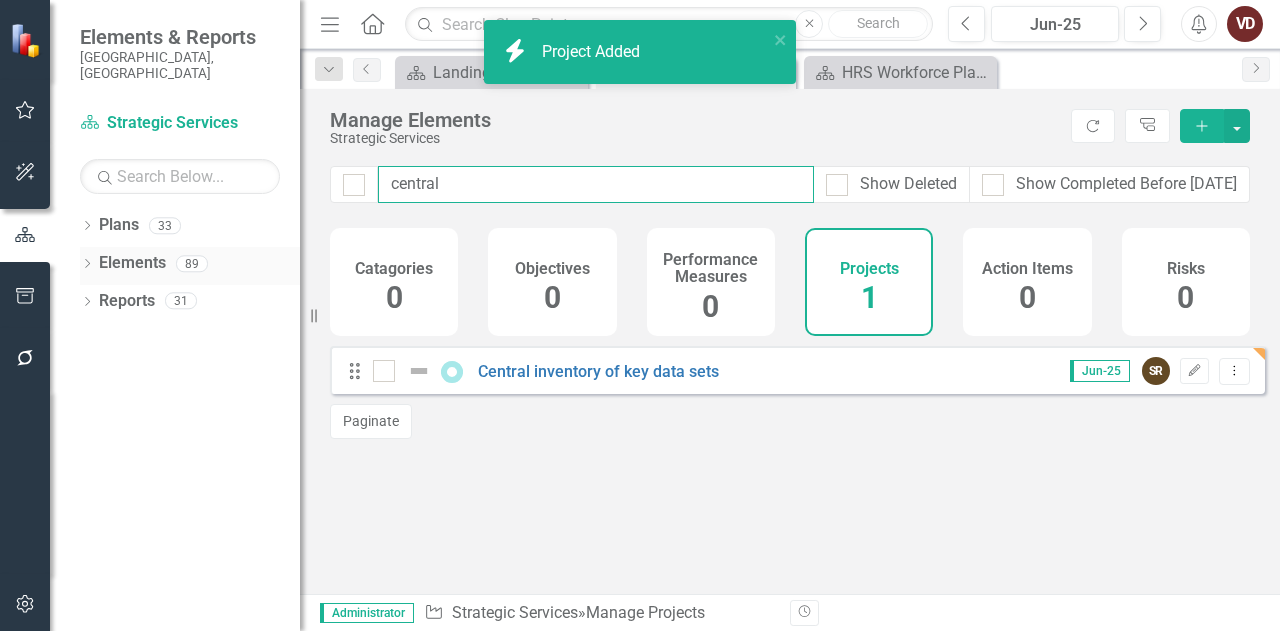drag, startPoint x: 551, startPoint y: 185, endPoint x: 241, endPoint y: 241, distance: 315.01746 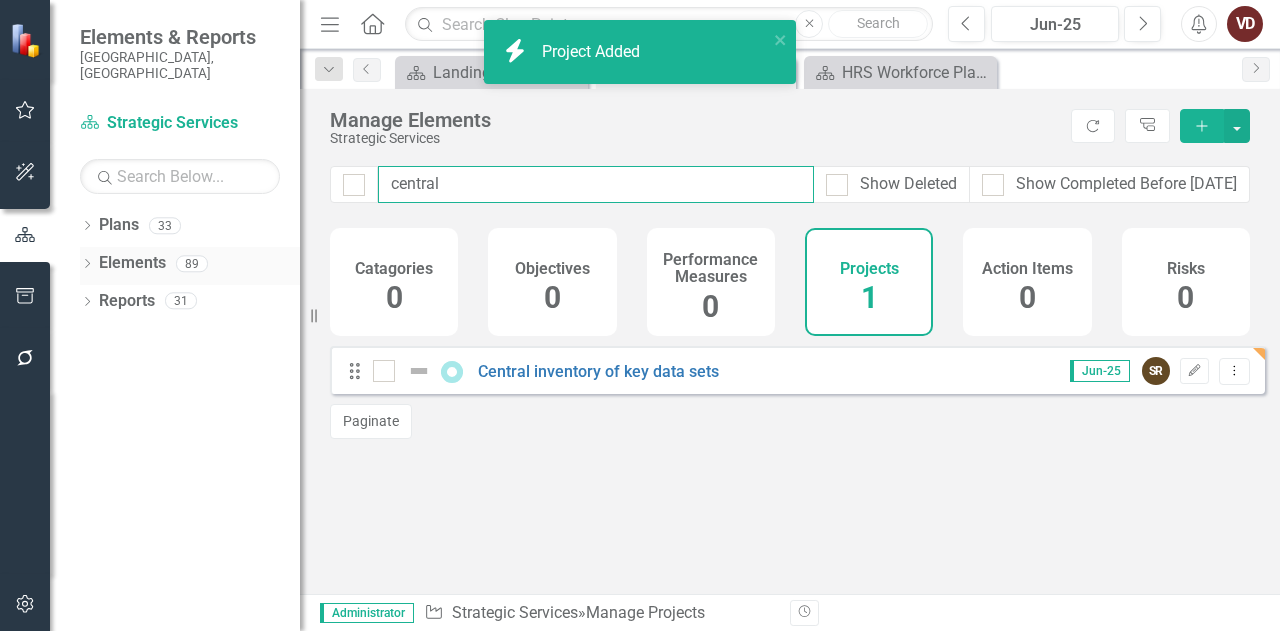 click on "Elements & Reports City of St. Albert, AB Plan Strategic Services Search Dropdown Plans 33 Corporate Business Plan (2022-2025) Dropdown Long Range Planning Framework Dropdown Municipal Development Plans Green Environment (Implementation) Mobility Choices (Implementation) Organizational Strategy Dropdown Mid-Range Department Plans Communications and Public Affairs - Integrated Business Plan (ARCHIVED) Communications and Public Affairs - Integrated Business Plan (2024-2029) Community Services - Integrated Business Plan Economic Development - Integrated Business Plan Emergency Services - Integrated Business Plan Engineering Services - Integrated Business Plan Dropdown Financial & Strategic Services - Integrated Business Plan Strategic Services Procurement Audit GIRE- Mid Range Business Plan  Human Resources and Safety - Integrated Business Plan Information Technology Services - Integrated Business Plan Legal, Legislative and Records Services - Integrated Business Plan Dropdown PD Annual Plan Dropdown Dropdown 89" at bounding box center (640, 315) 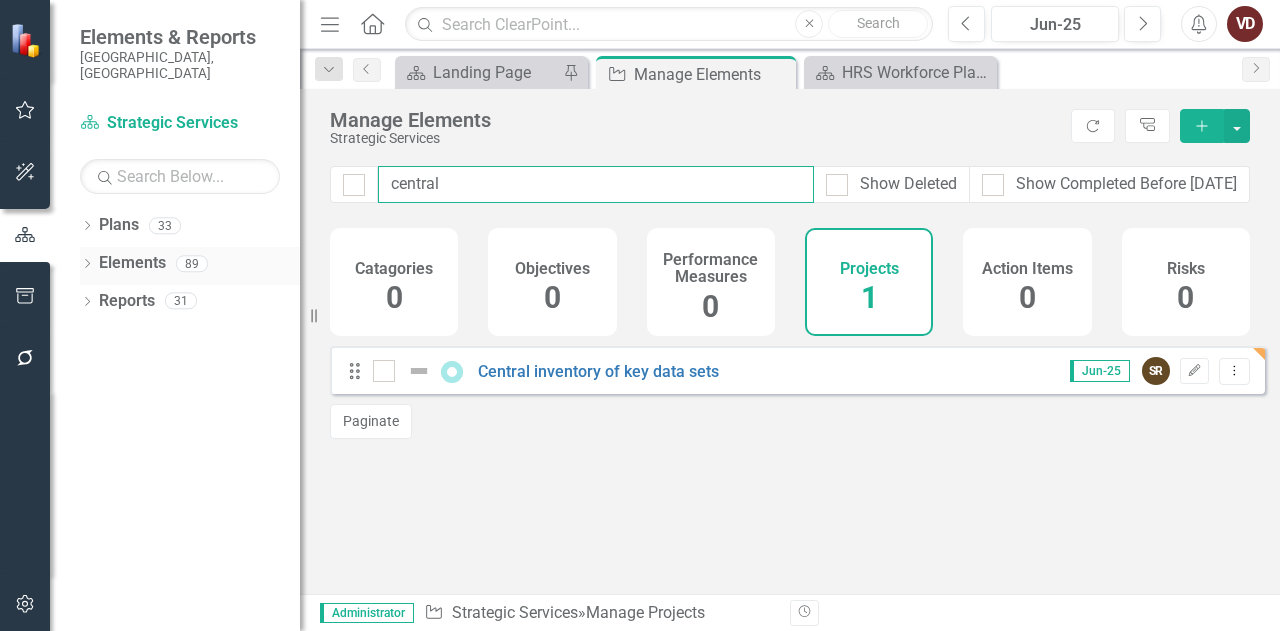 type on "t" 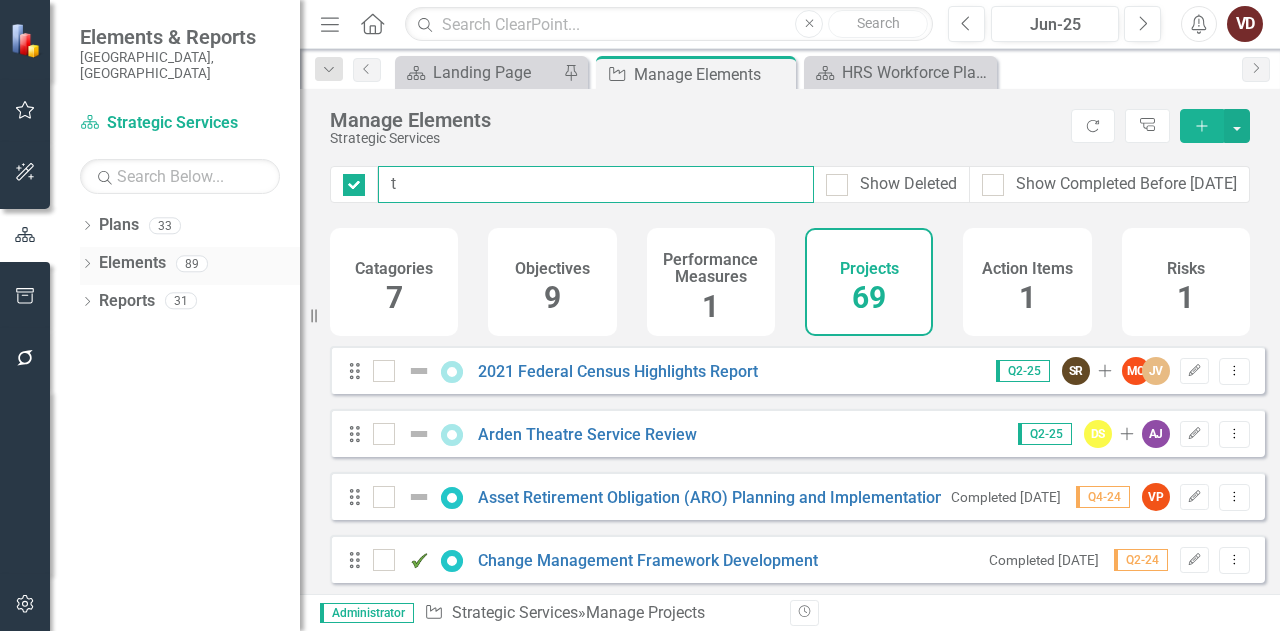 checkbox on "false" 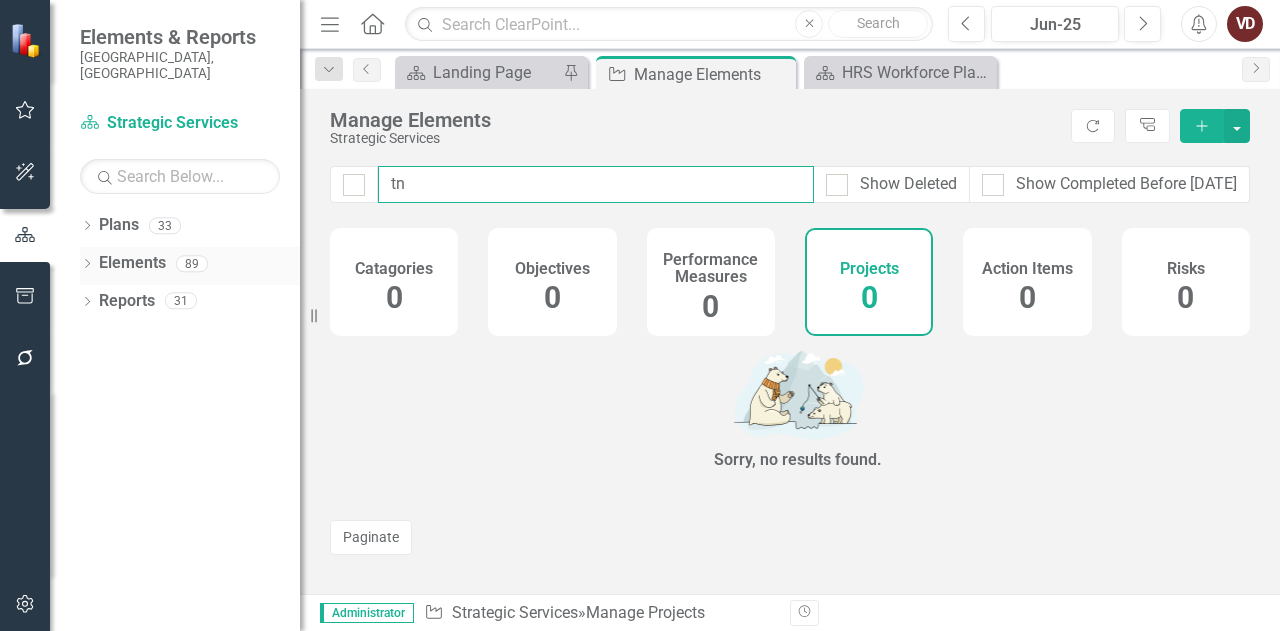 type on "t" 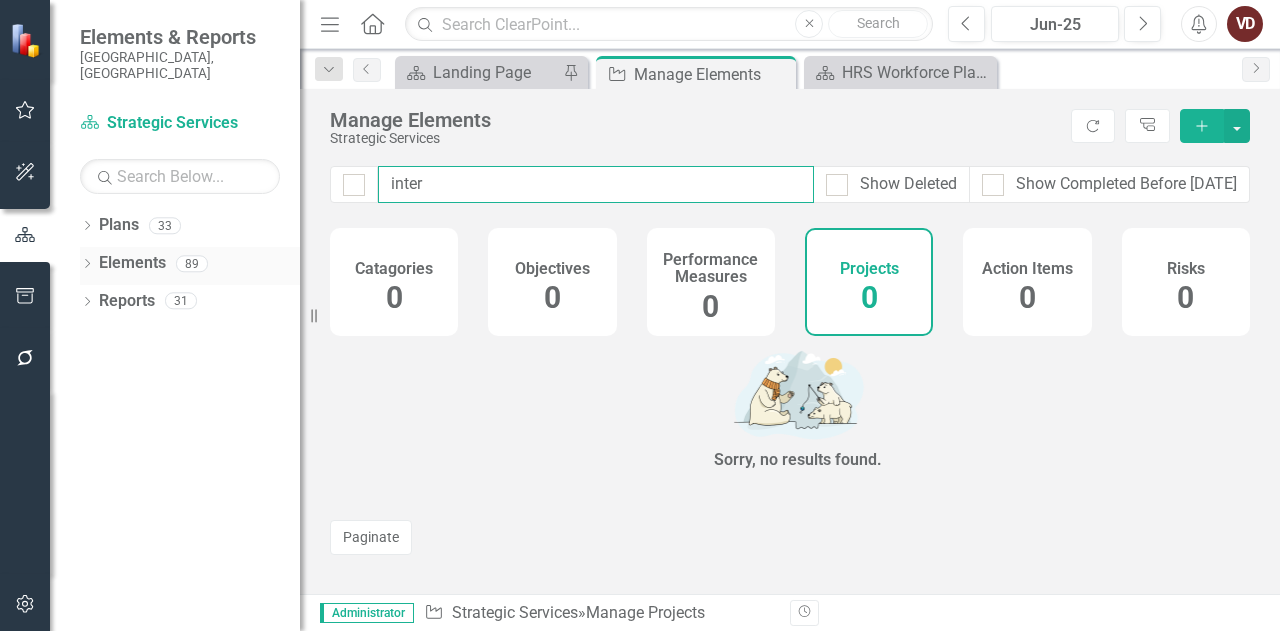 type on "inte" 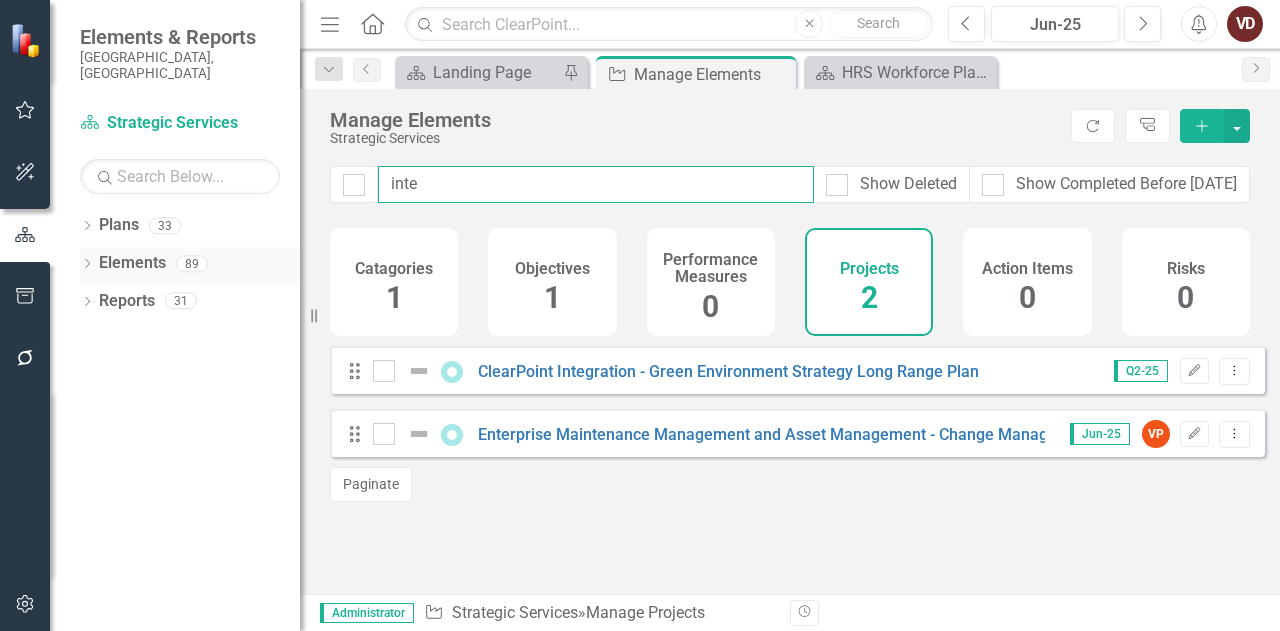 checkbox on "false" 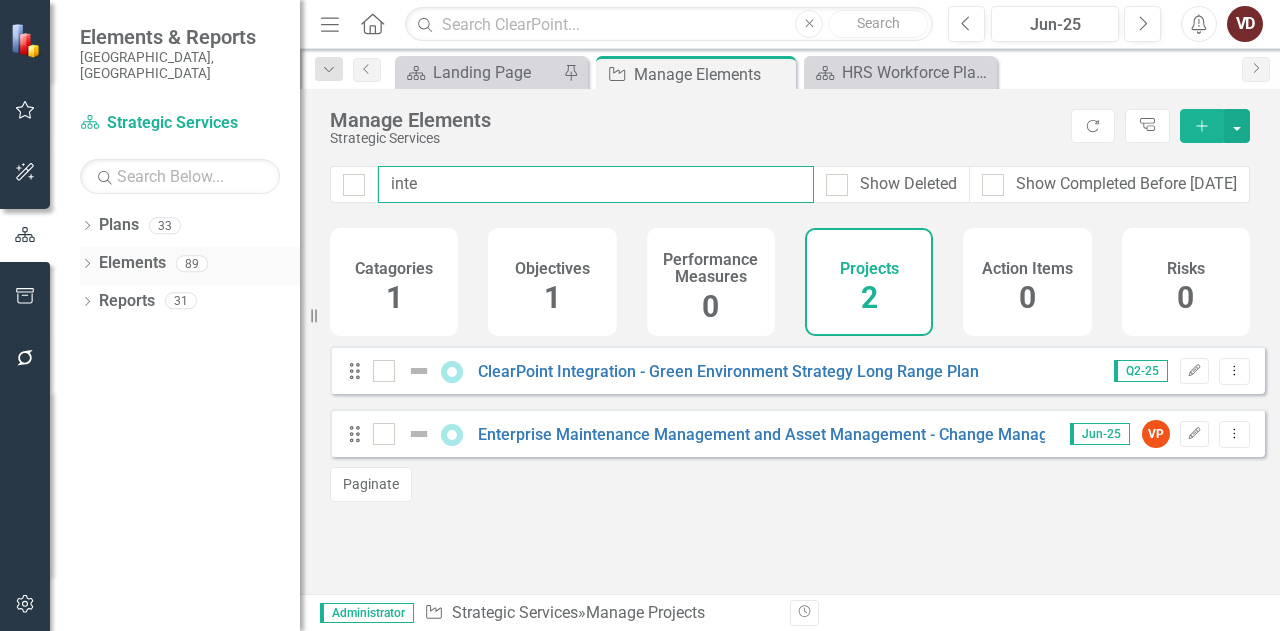 type on "int" 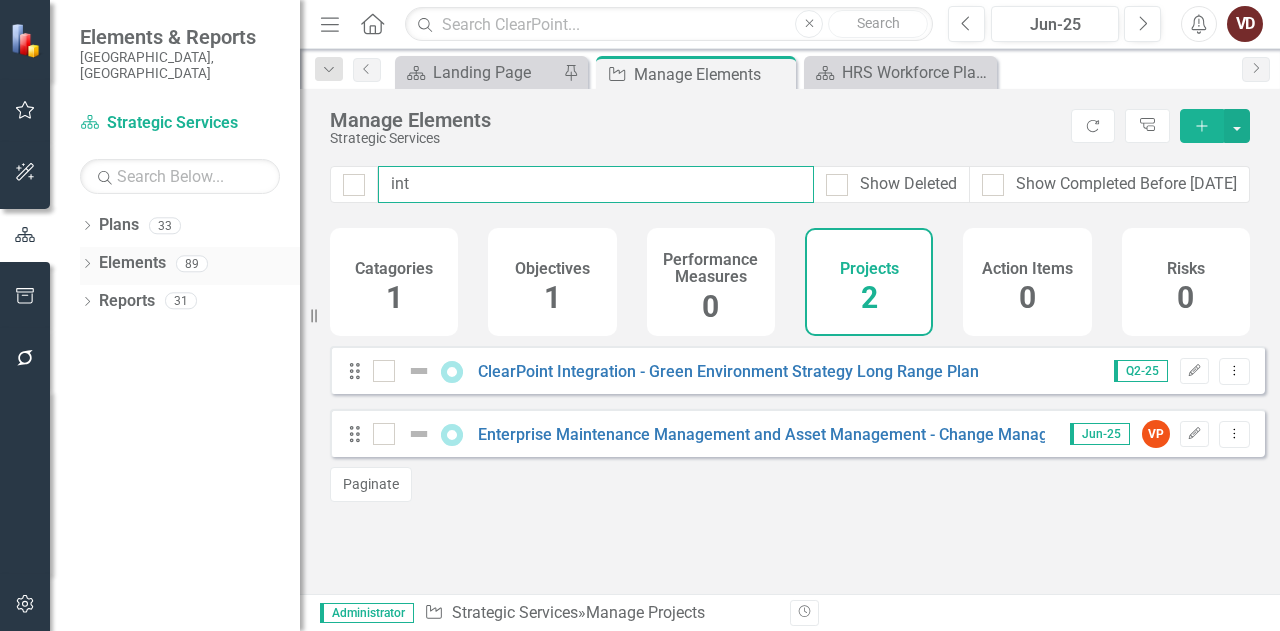 checkbox on "false" 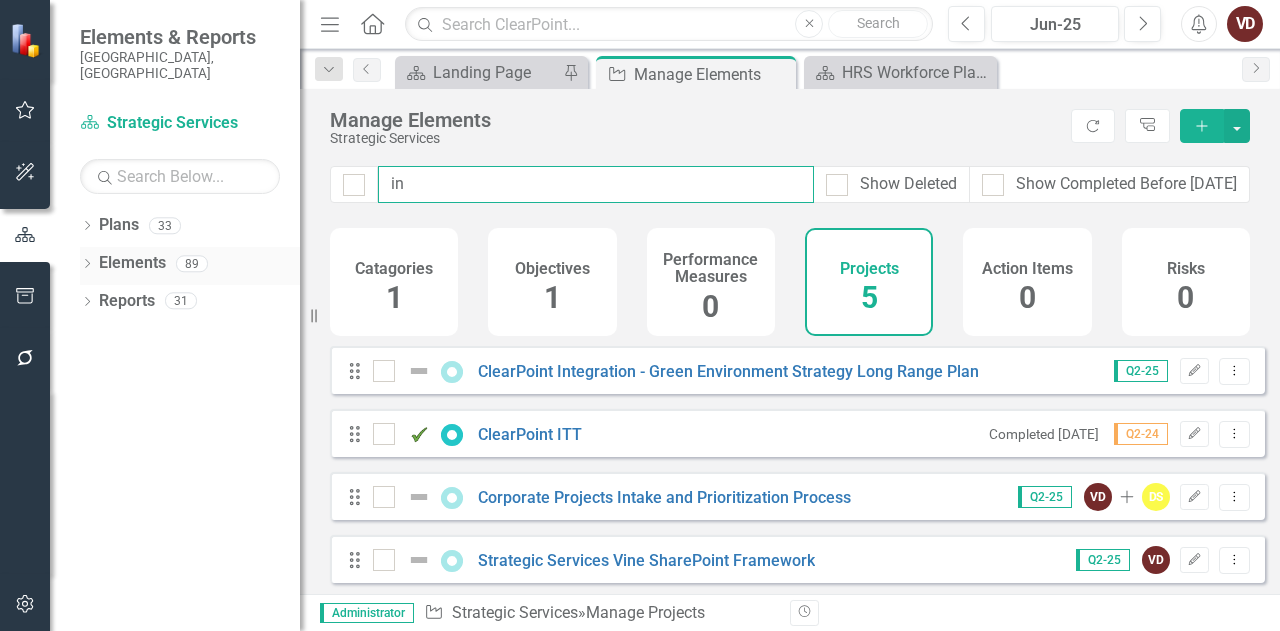 type on "i" 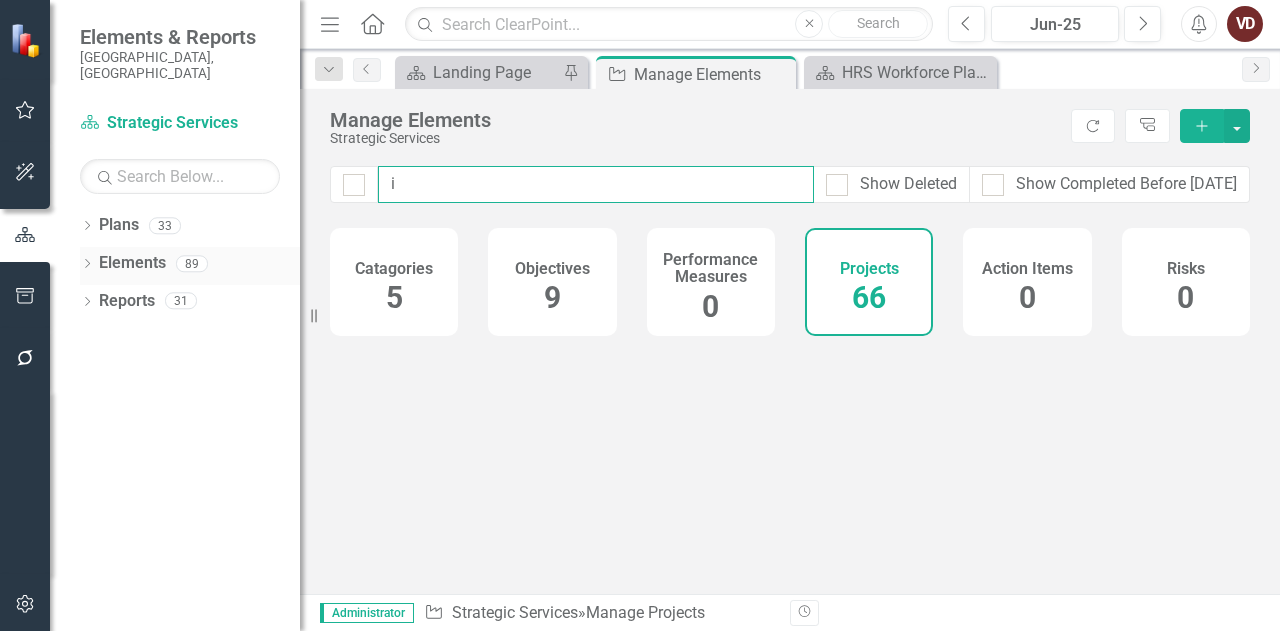 checkbox on "false" 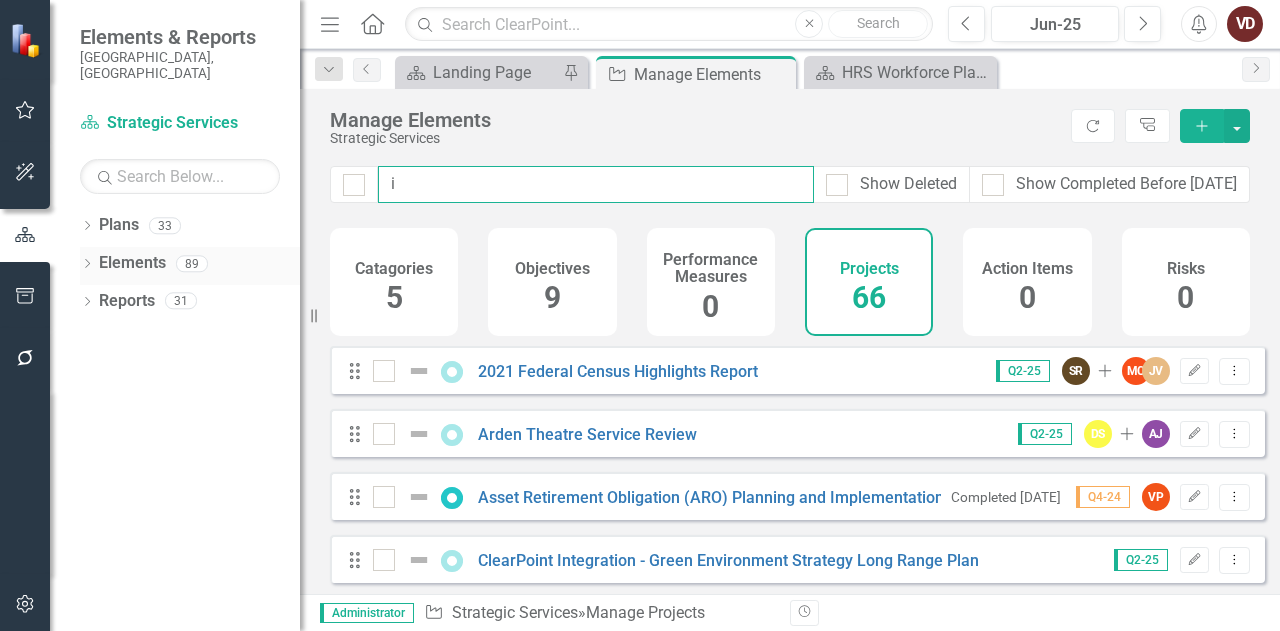 type 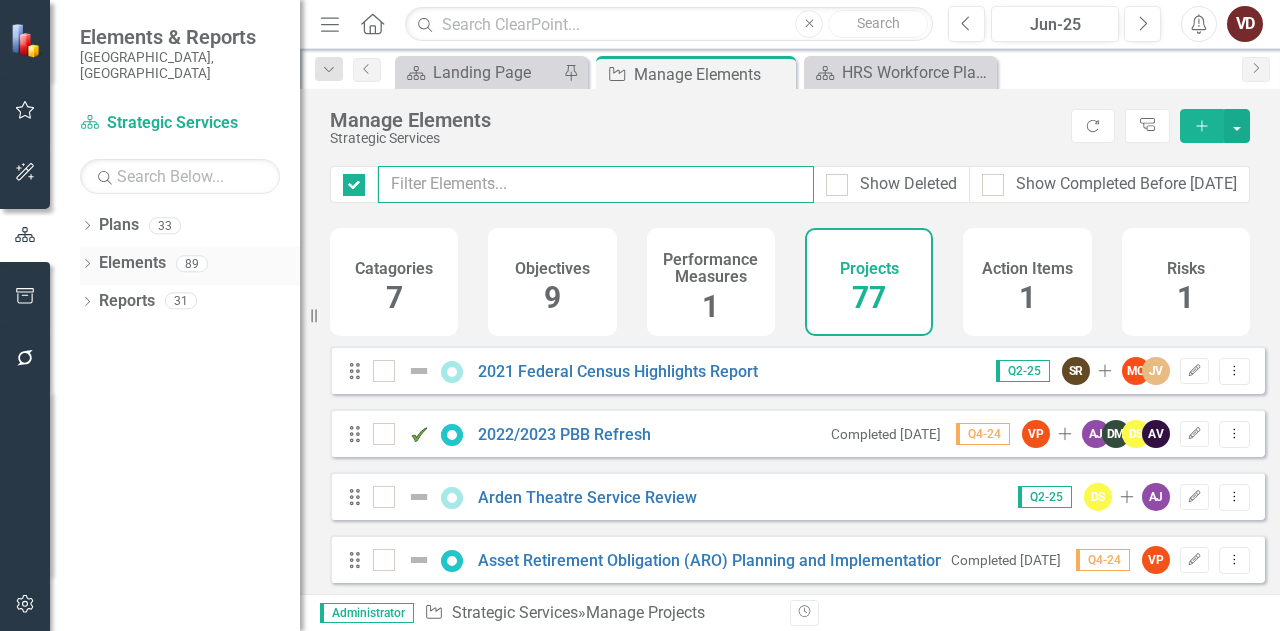 checkbox on "false" 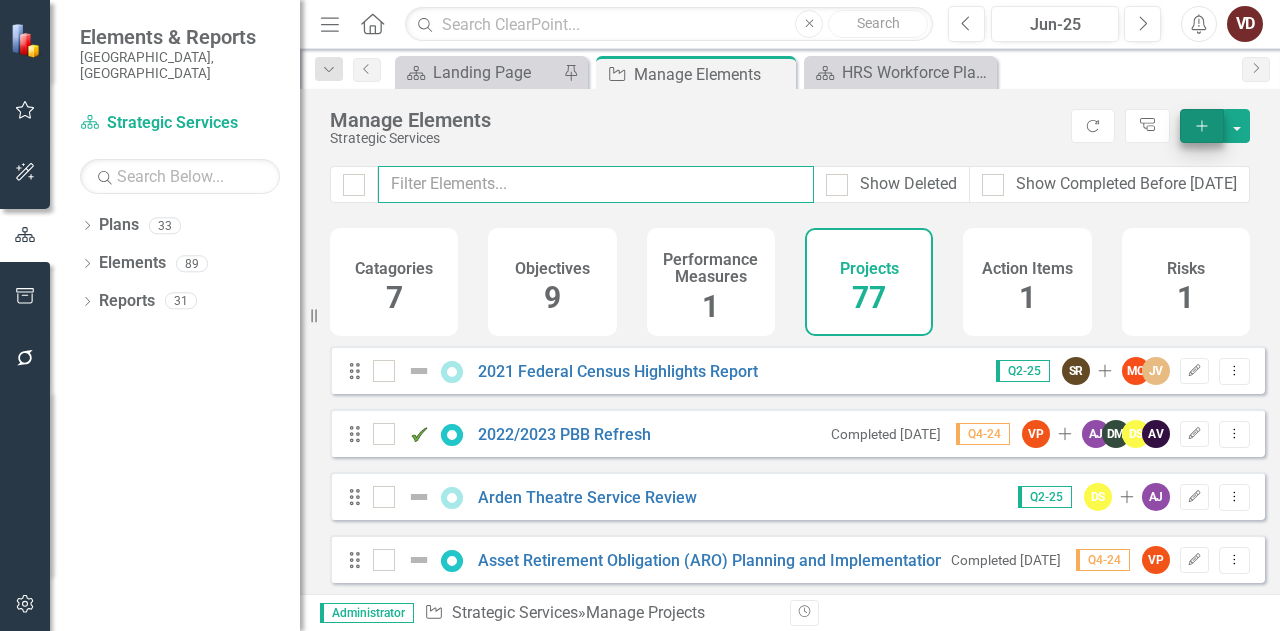type 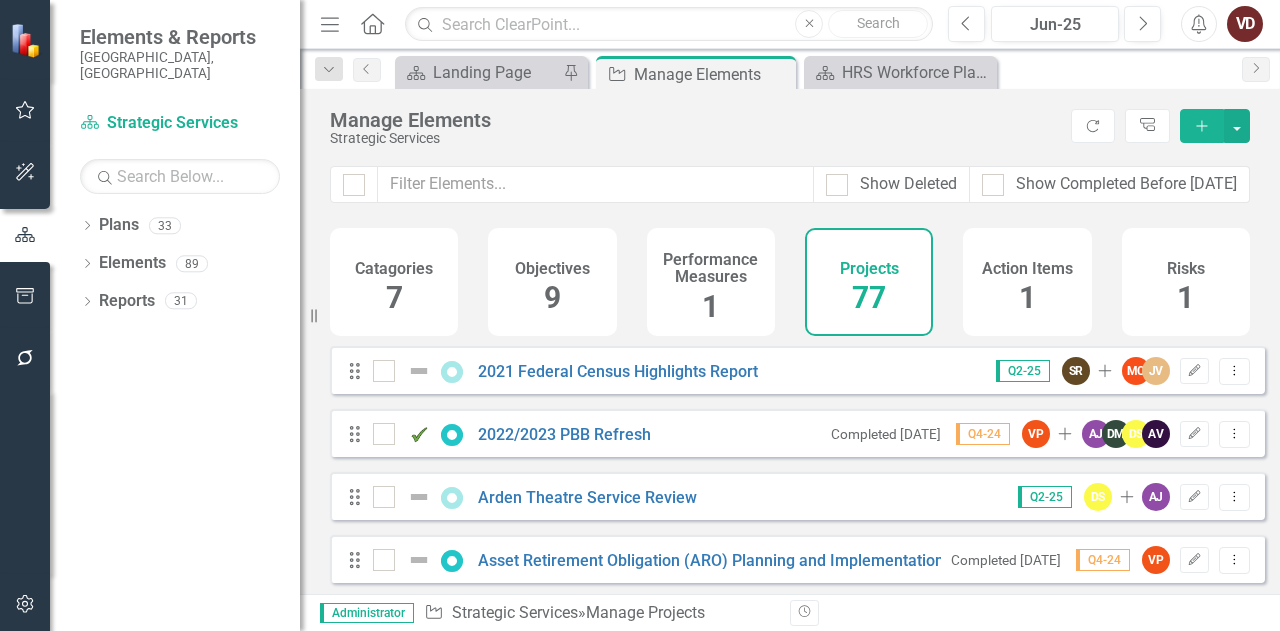 click on "Add" at bounding box center [1202, 126] 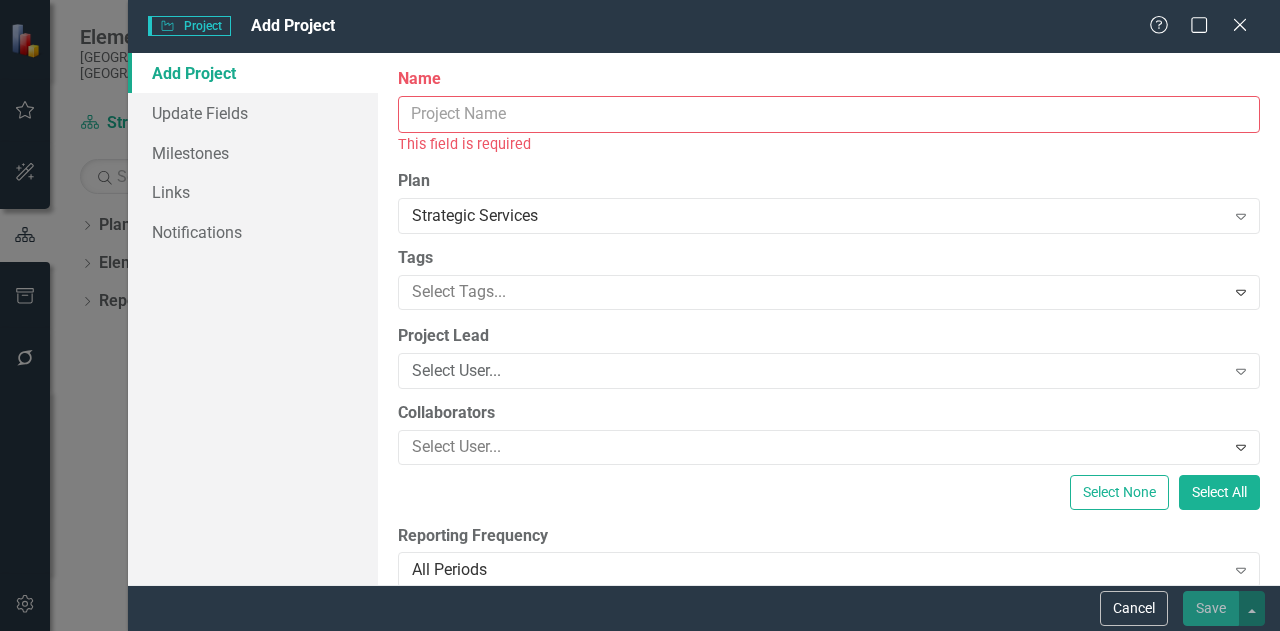 click on "Name" at bounding box center (829, 114) 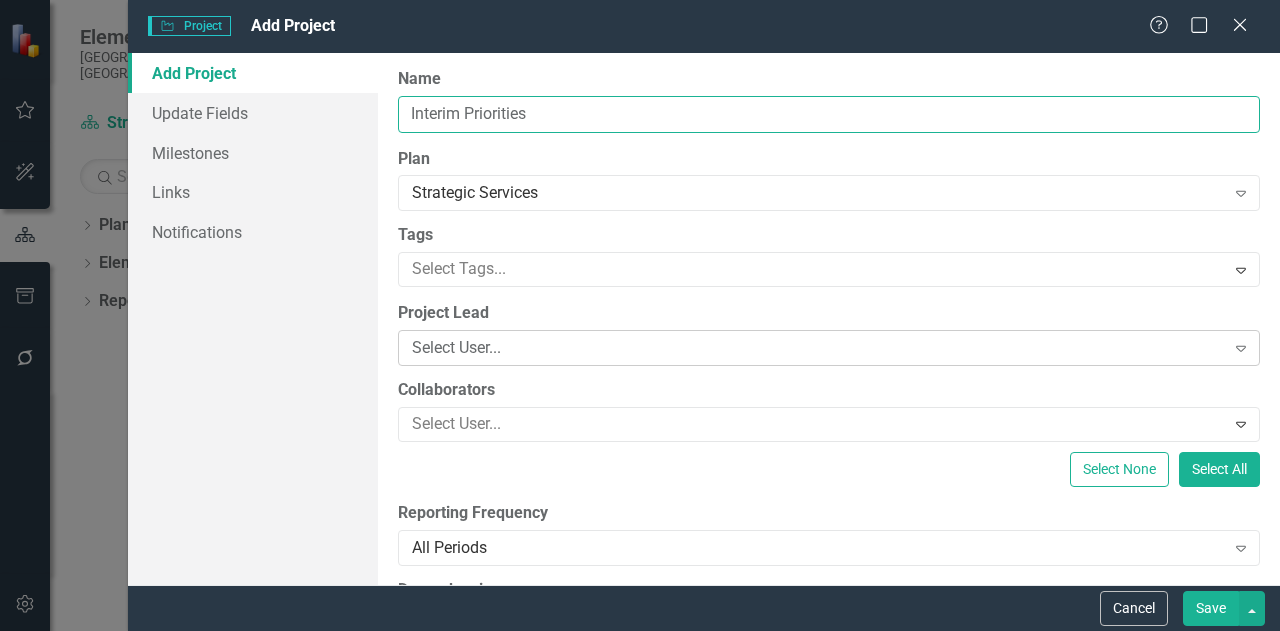 type on "Interim Priorities" 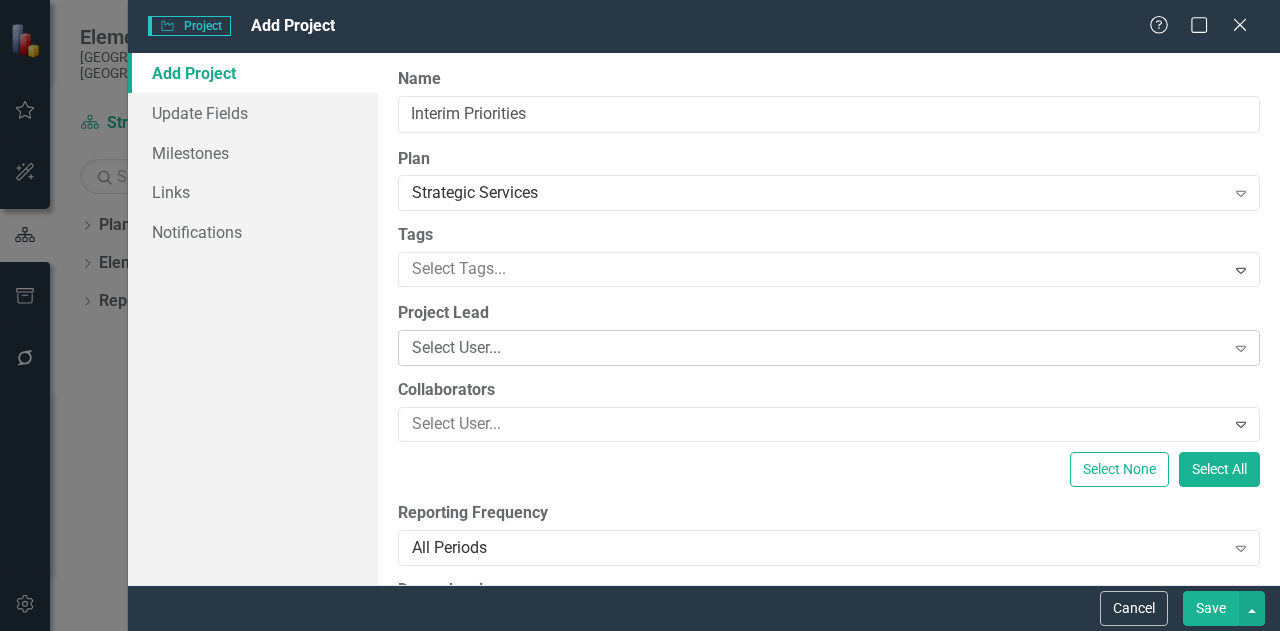 click on "Select User..." at bounding box center [818, 348] 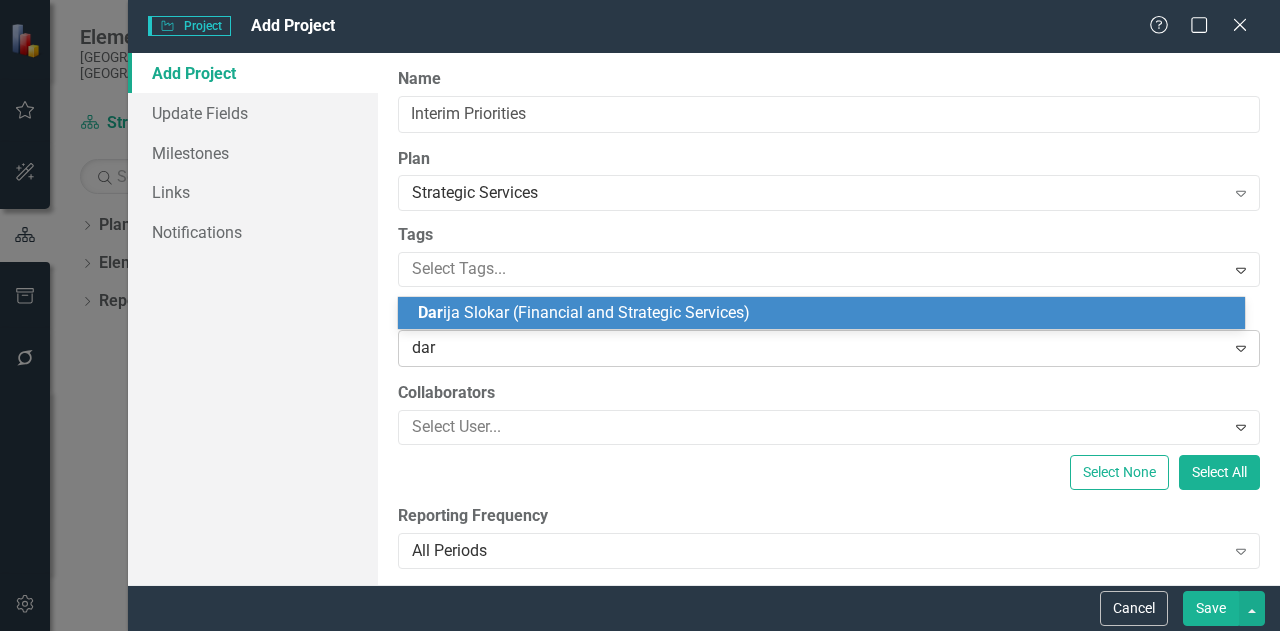 type on "dari" 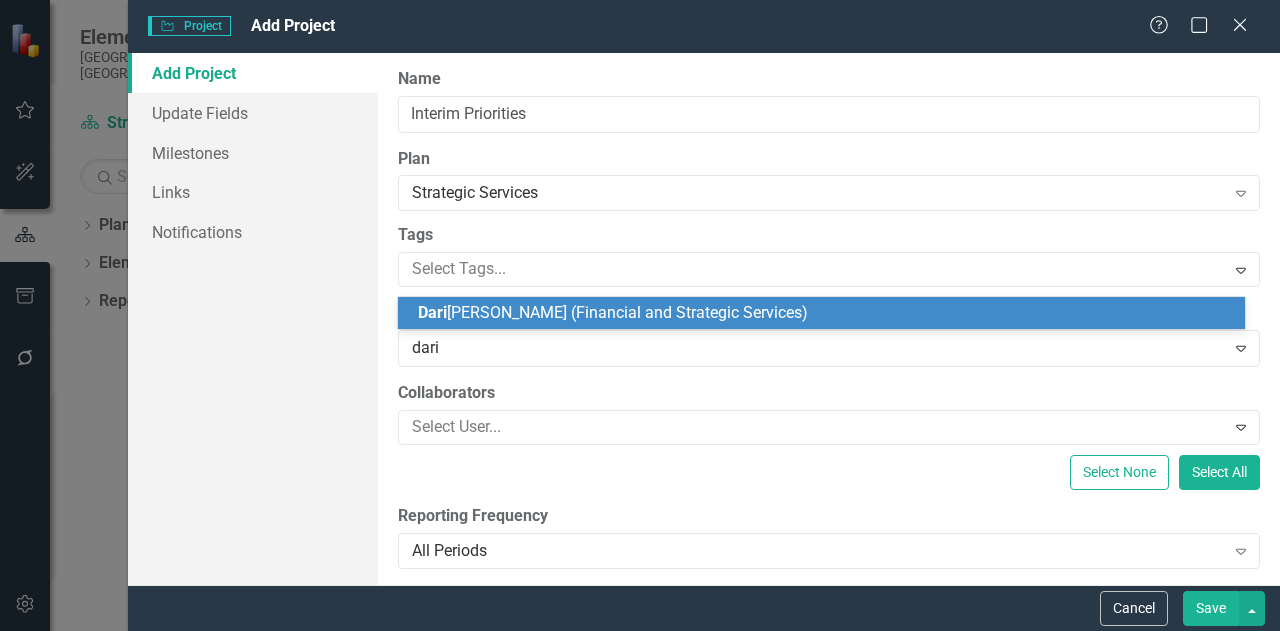 click on "Dari ja Slokar (Financial and Strategic Services)" at bounding box center (613, 312) 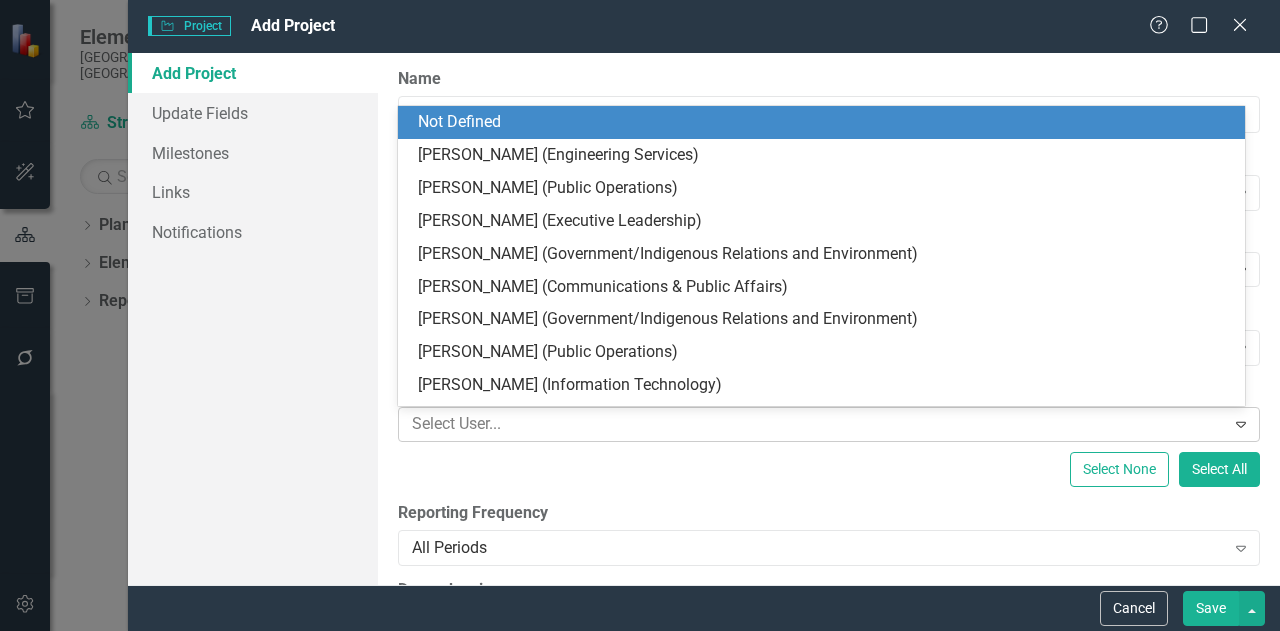 click at bounding box center (814, 424) 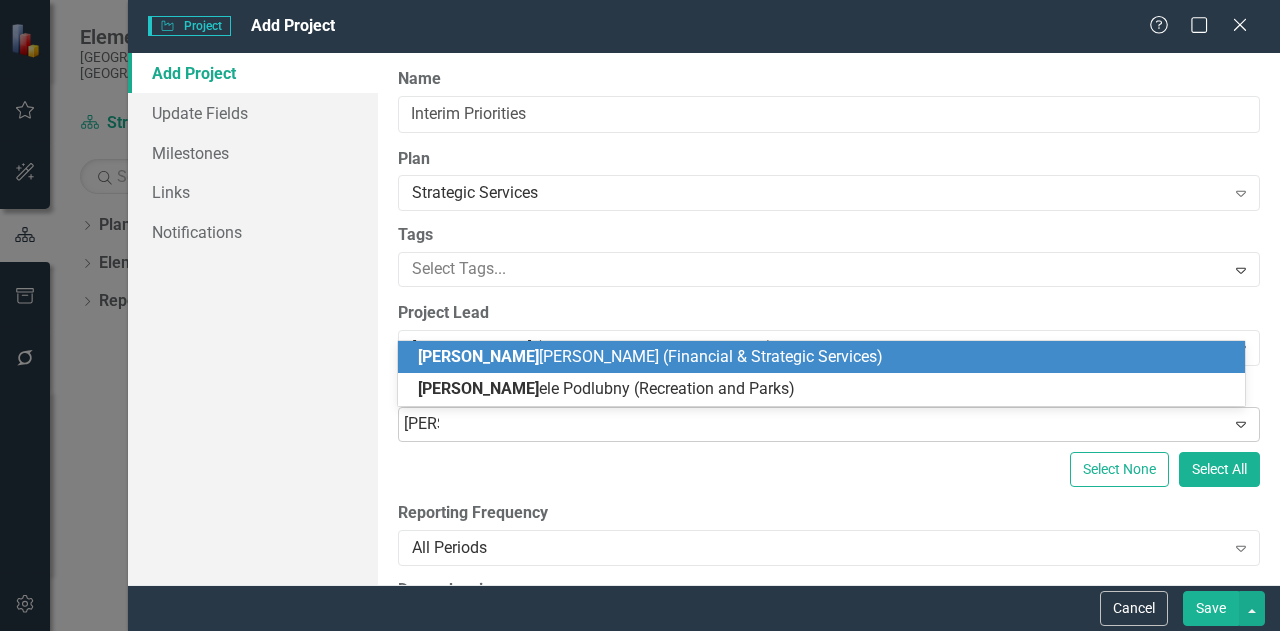 type on "danie" 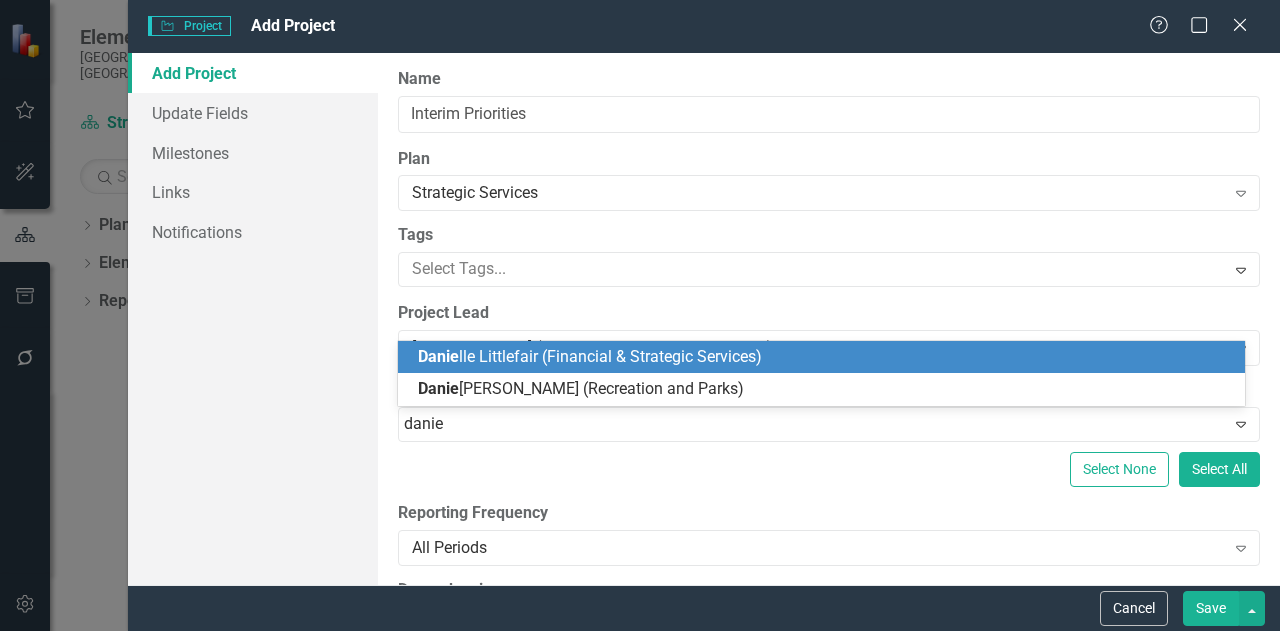 click on "Danie lle Littlefair (Financial & Strategic Services)" at bounding box center [590, 356] 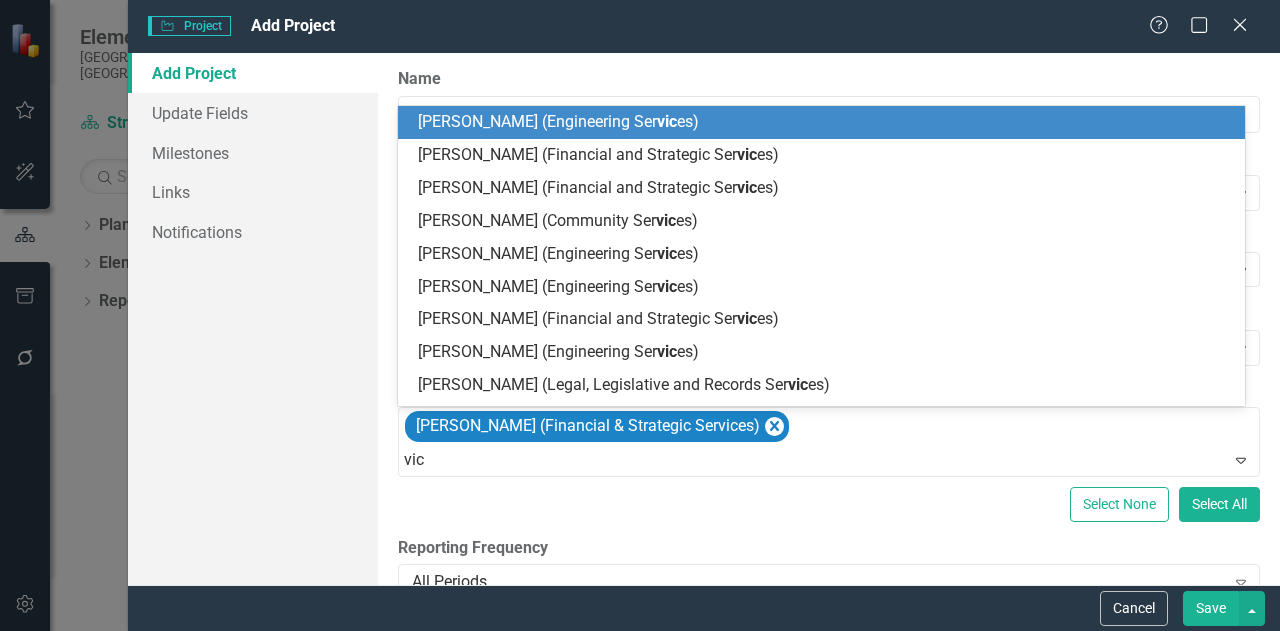 type on "vict" 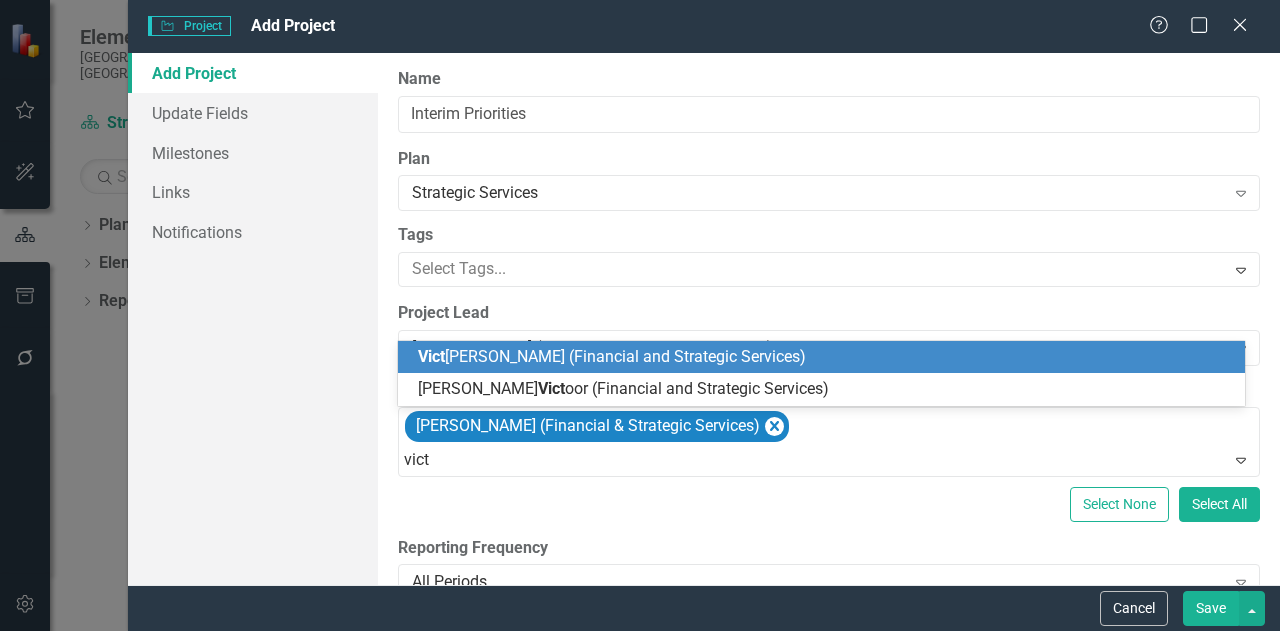 click on "Vict [PERSON_NAME] (Financial and Strategic Services)" at bounding box center (612, 356) 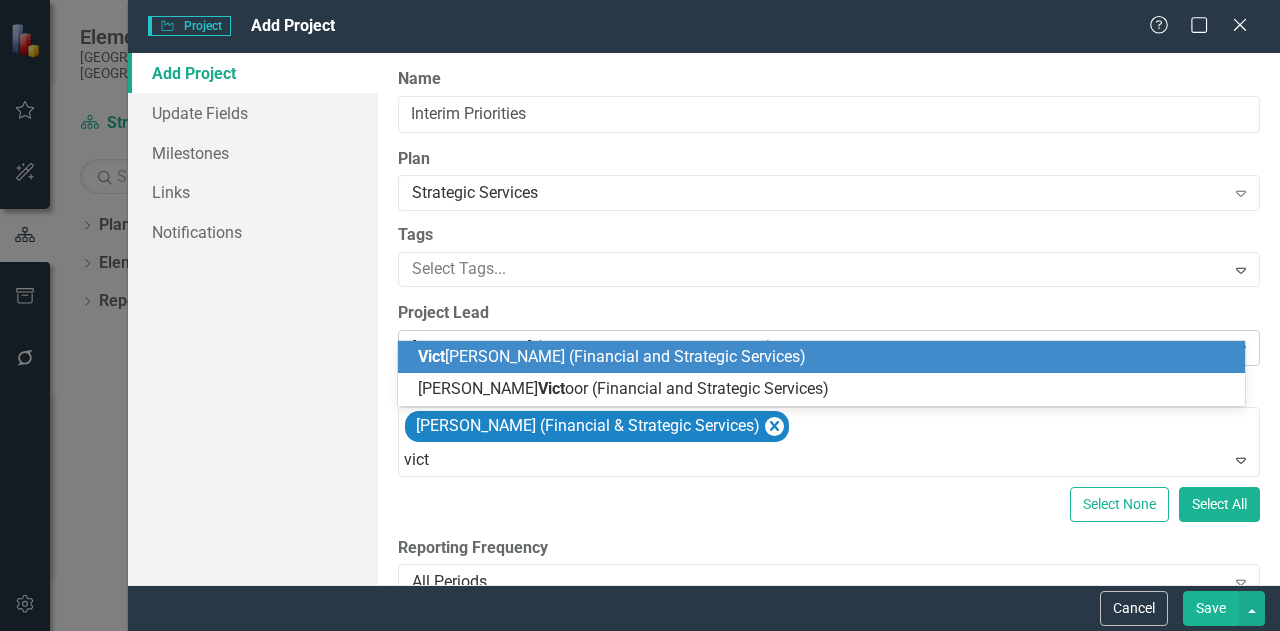 type 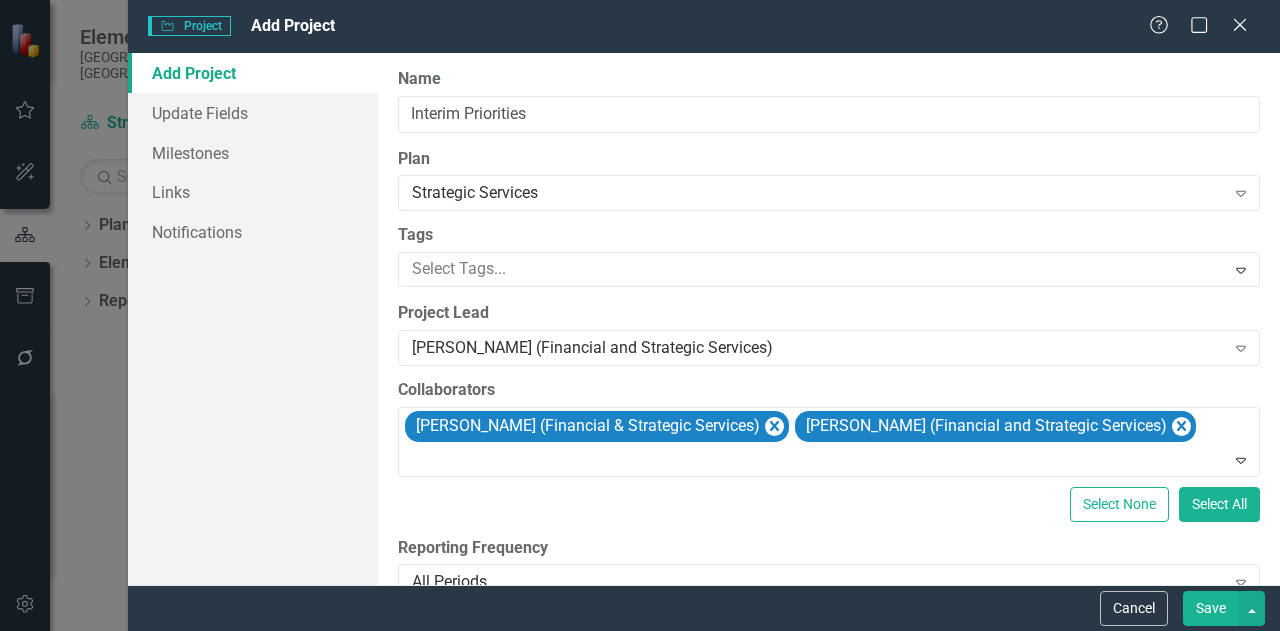 click on "Save" at bounding box center [1211, 608] 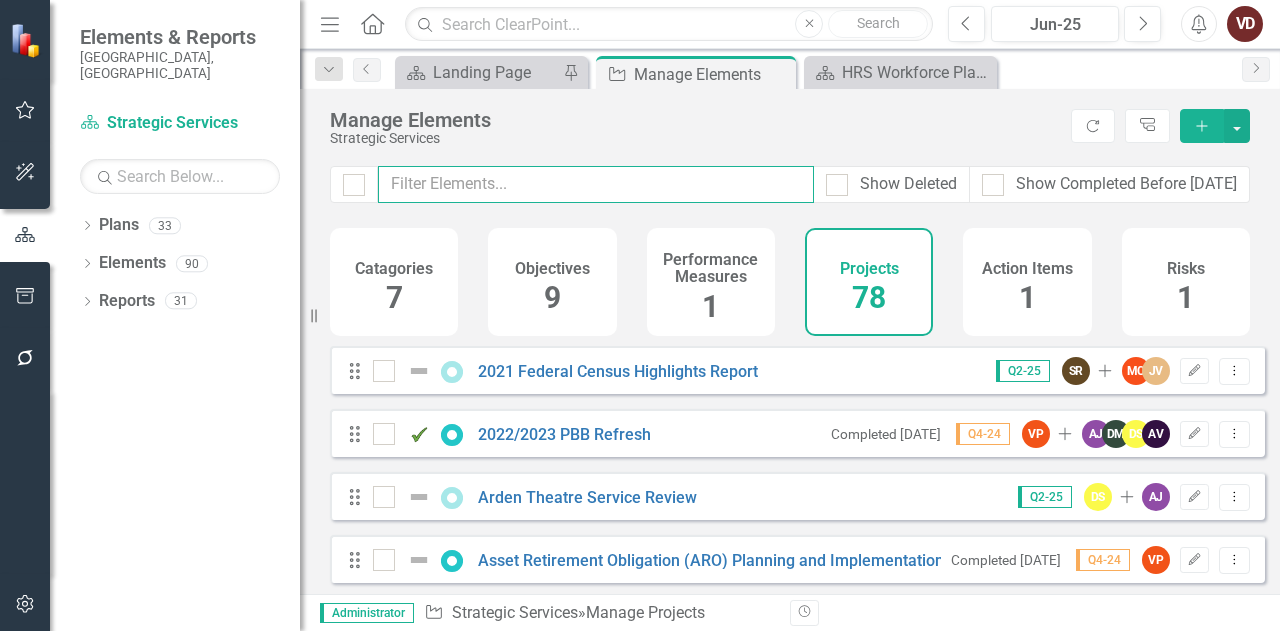 click at bounding box center [596, 184] 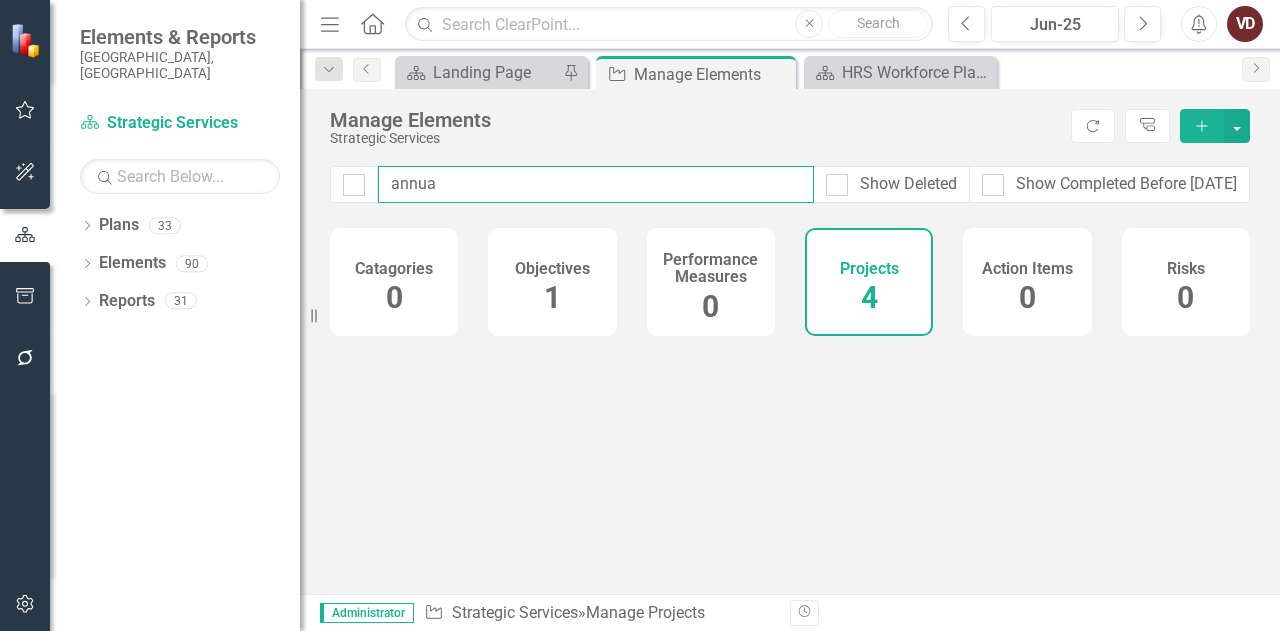 type on "annual" 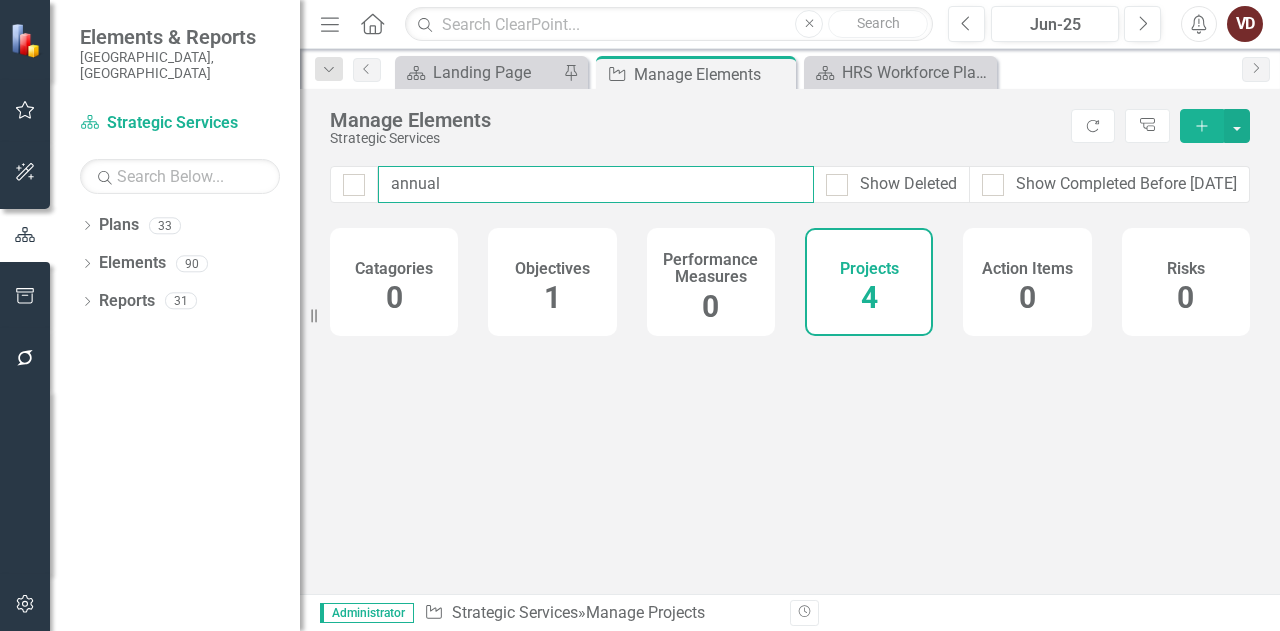 checkbox on "false" 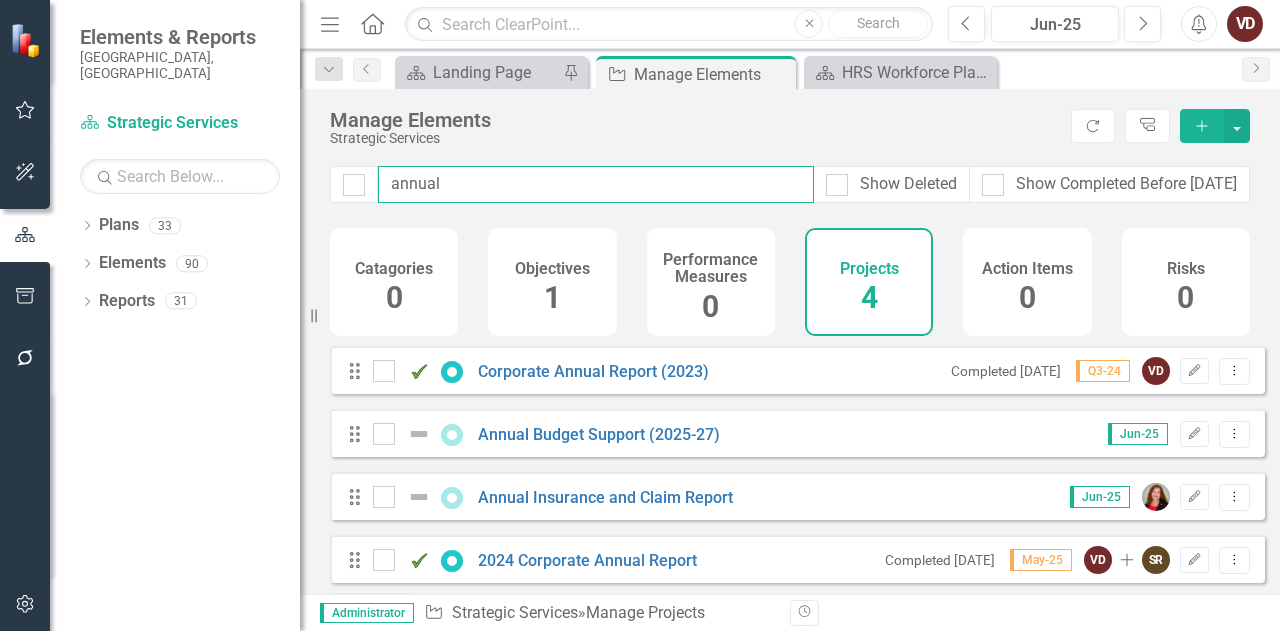 drag, startPoint x: 484, startPoint y: 187, endPoint x: 182, endPoint y: 190, distance: 302.0149 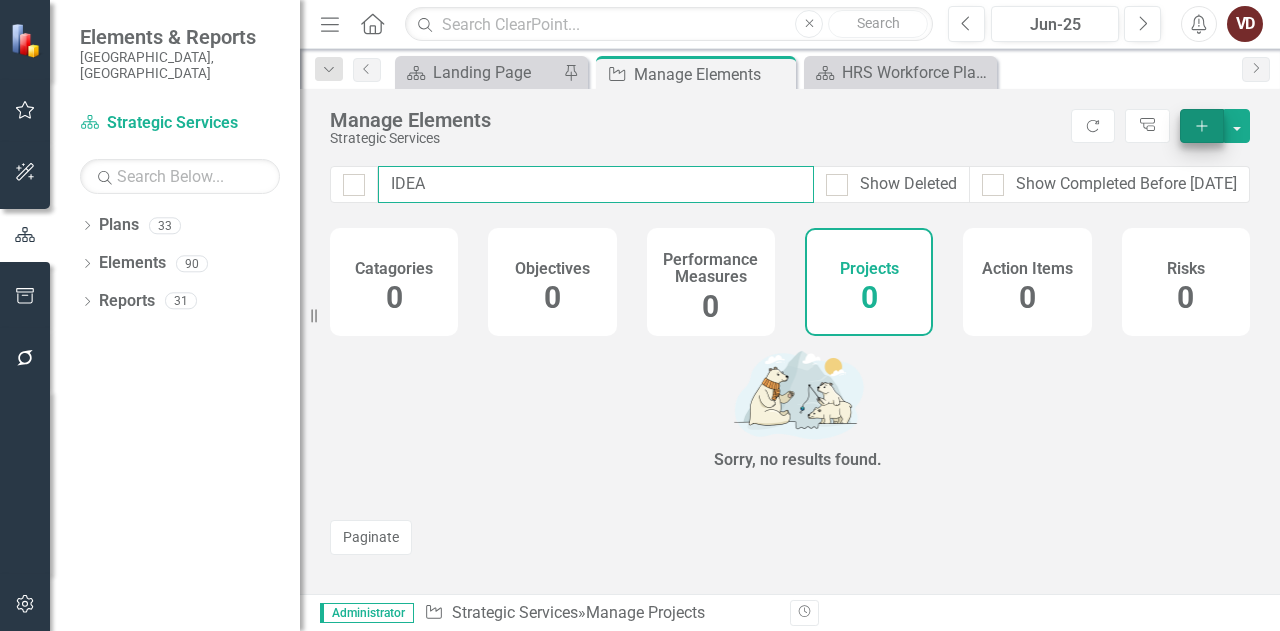 type on "IDEA" 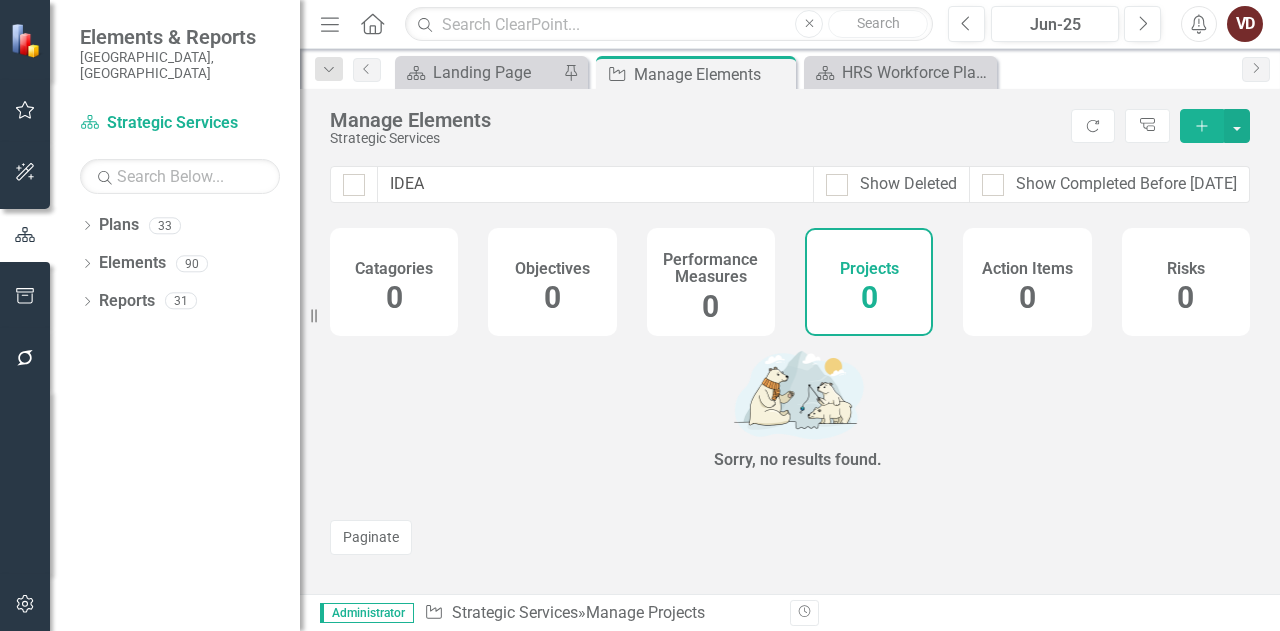 click on "Add" 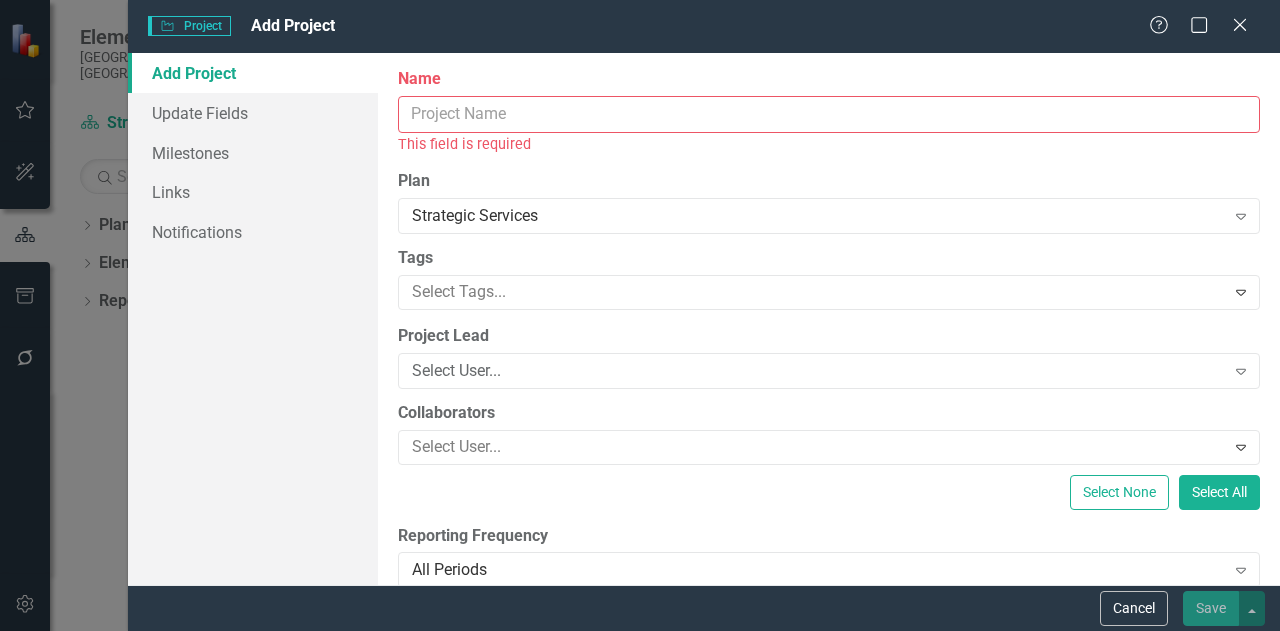 click on "Name" at bounding box center (829, 114) 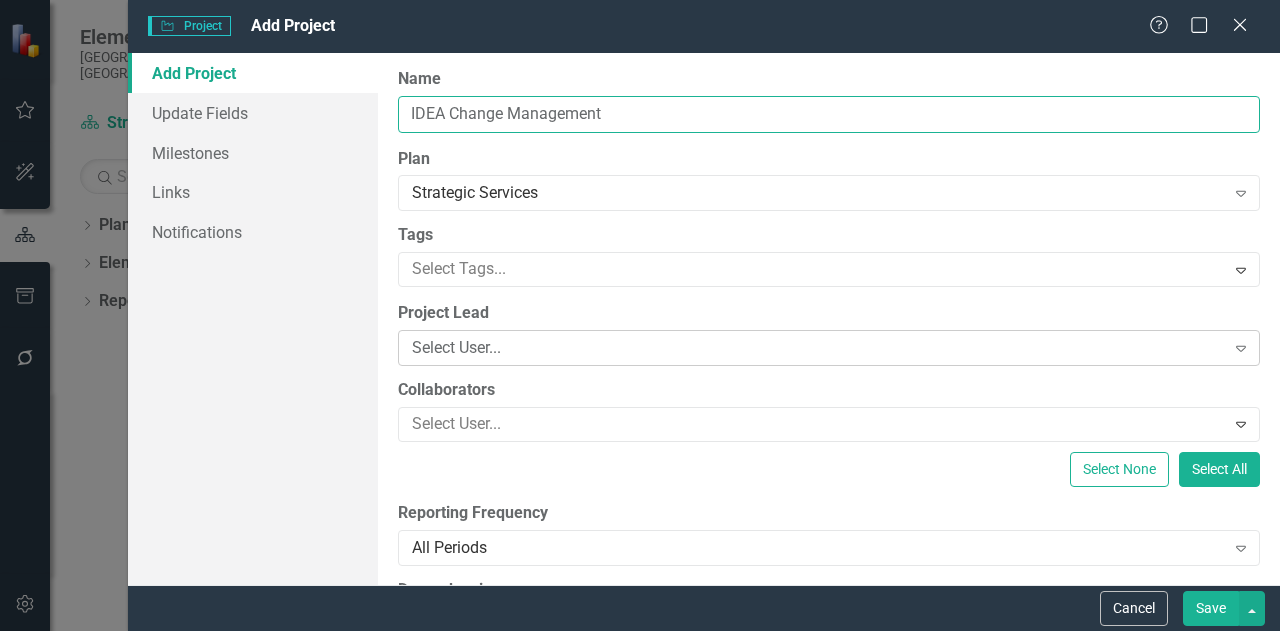 type on "IDEA Change Management" 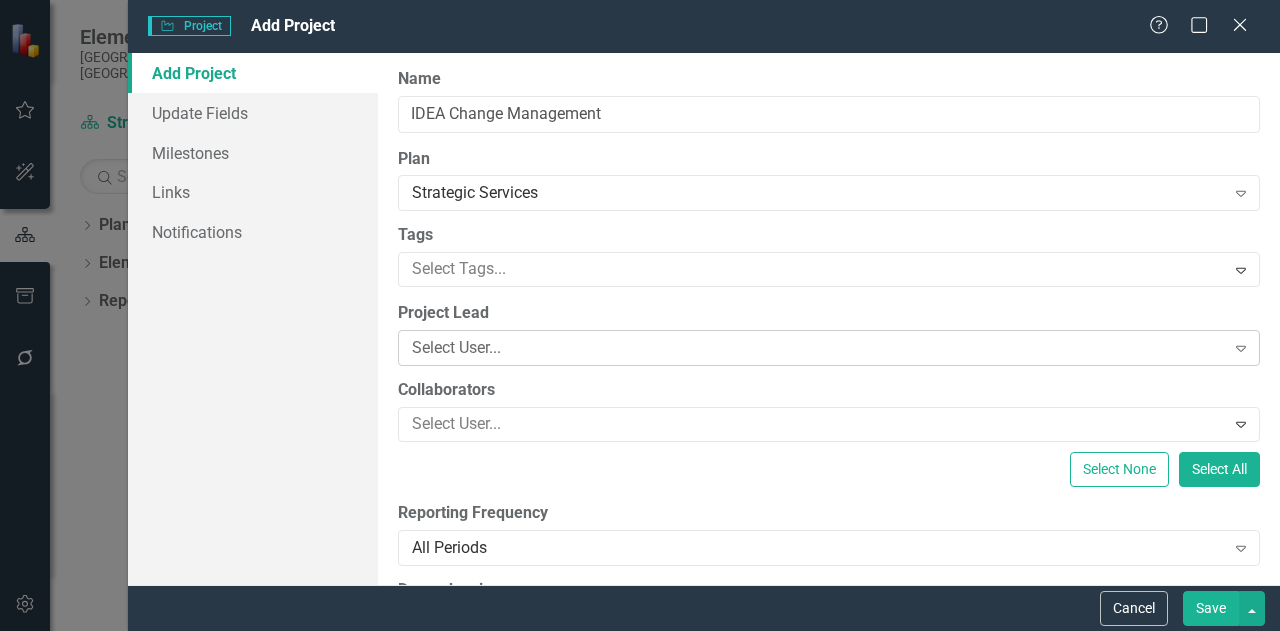 click on "Select User..." at bounding box center [818, 348] 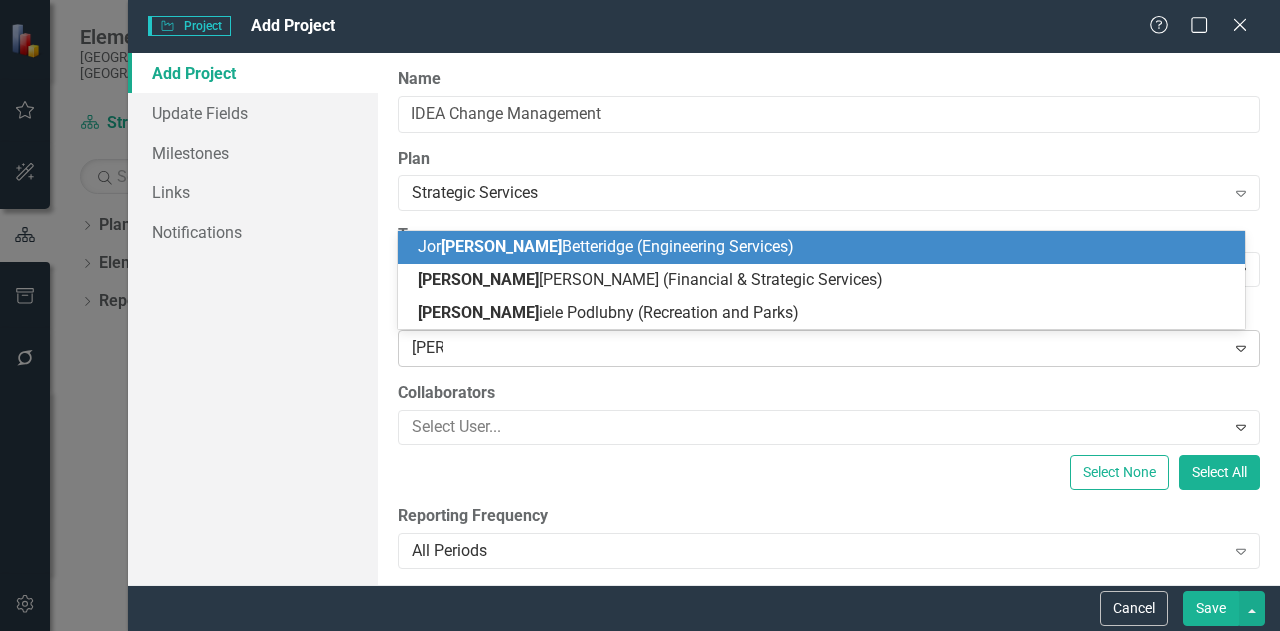 type on "[PERSON_NAME]" 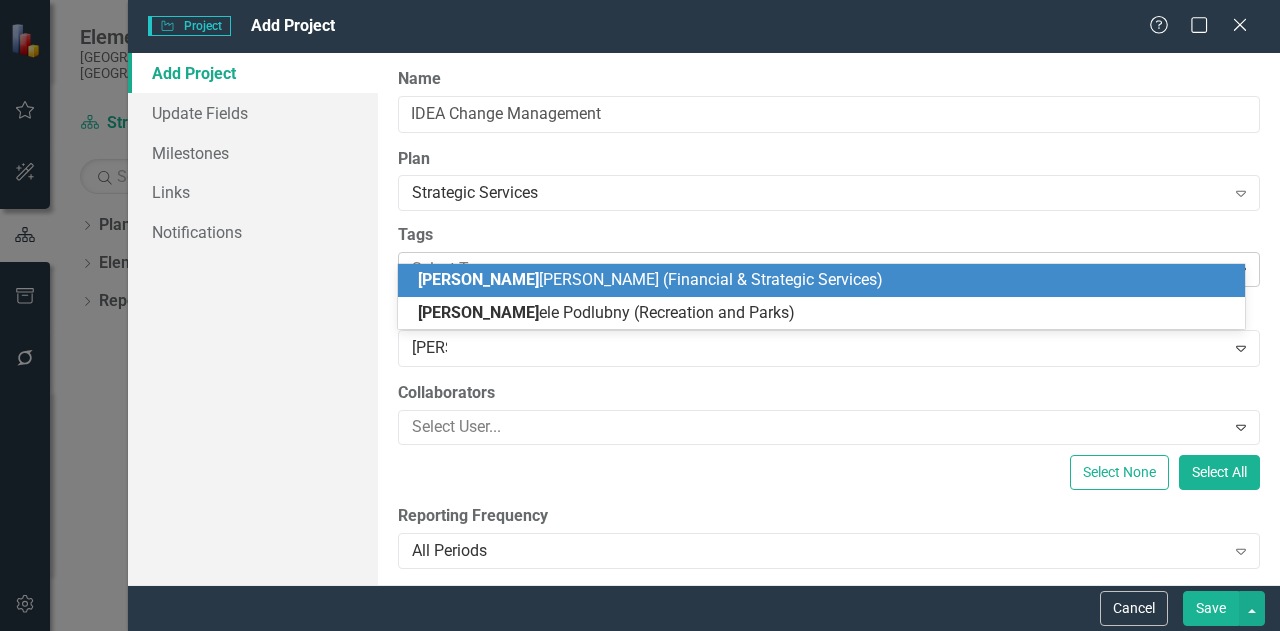 click on "Dani elle Littlefair (Financial & Strategic Services)" at bounding box center (650, 279) 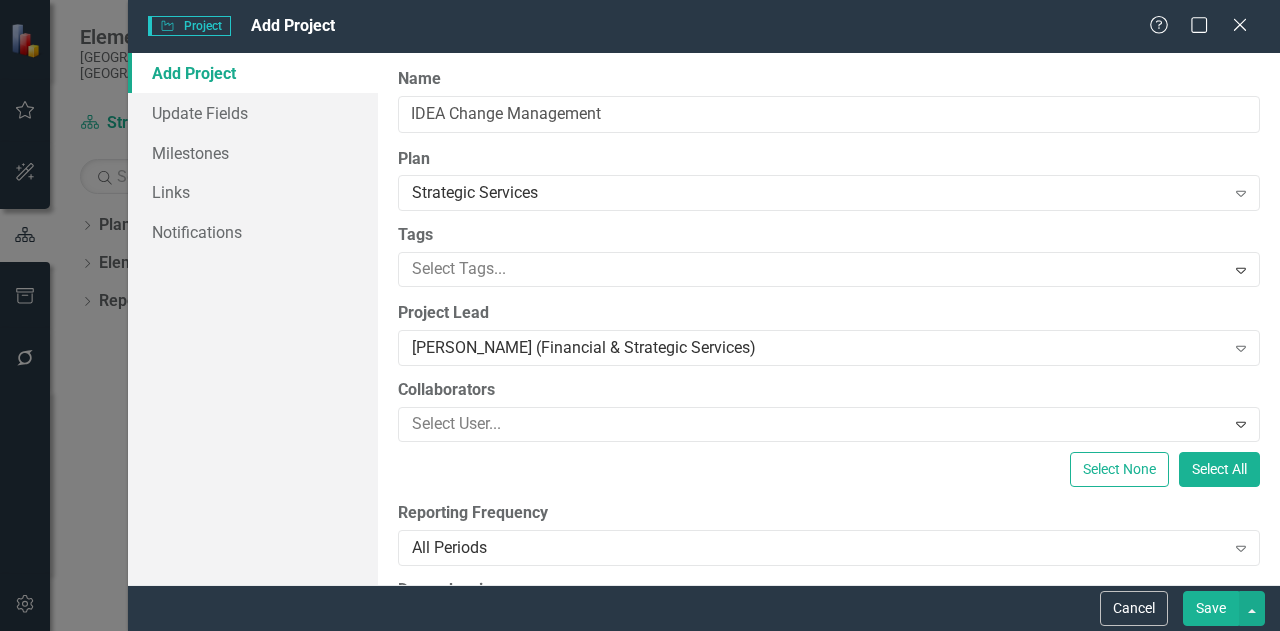 click on "Save" at bounding box center (1211, 608) 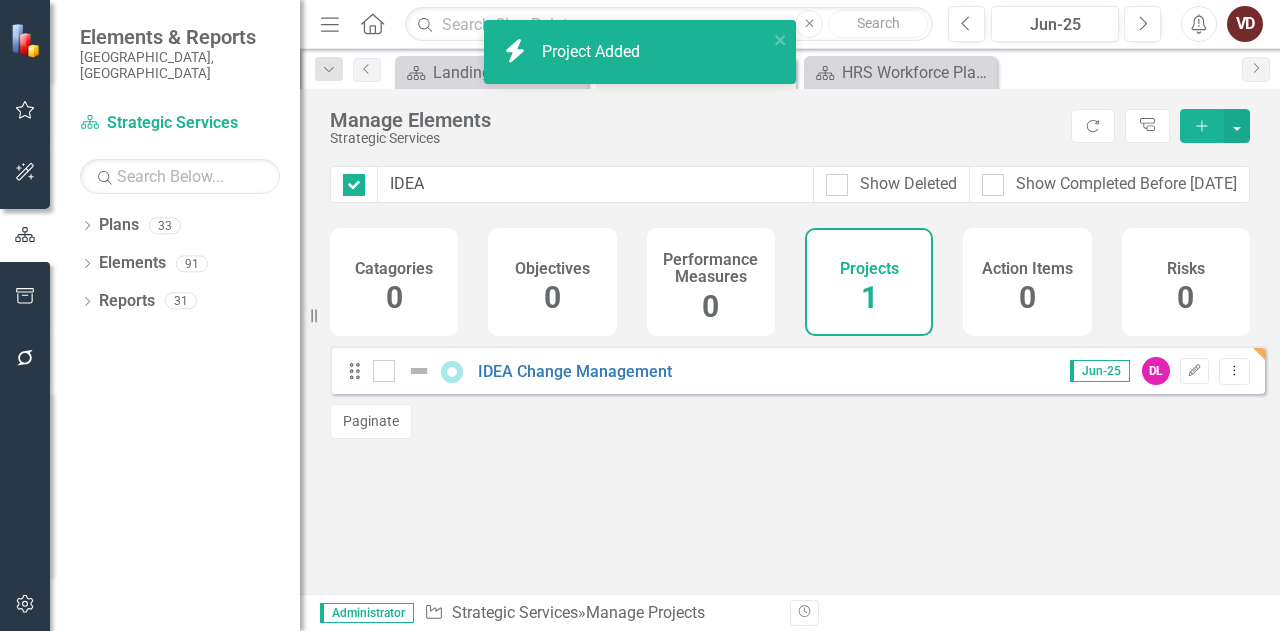 checkbox on "false" 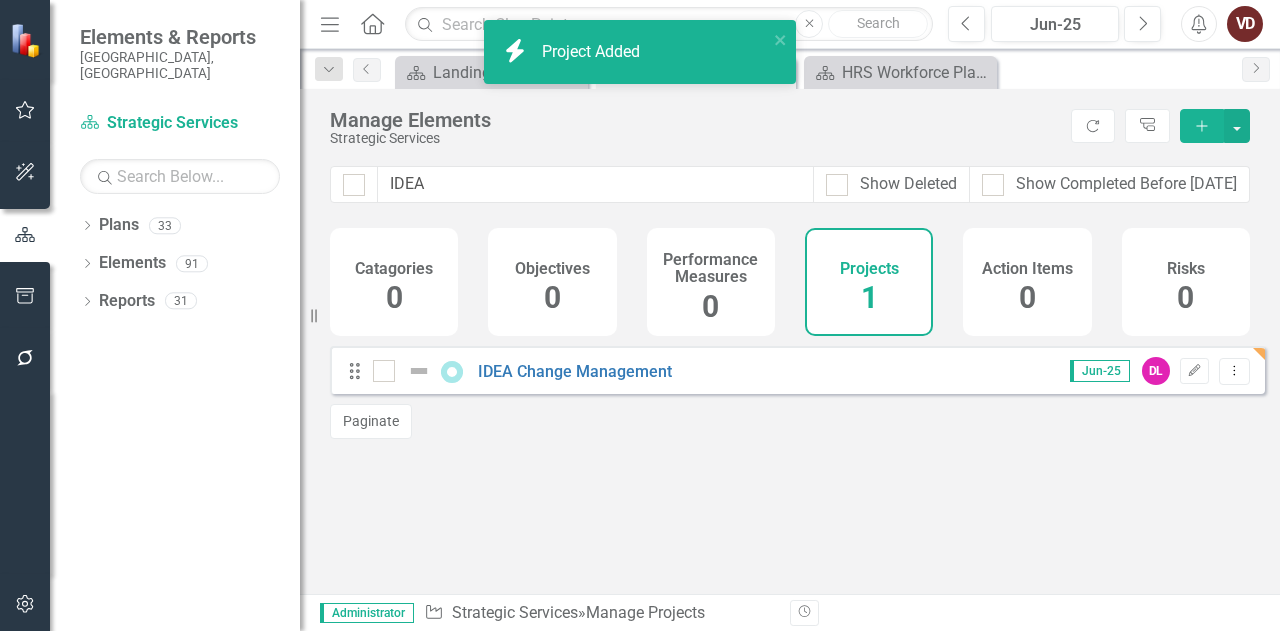 click on "Add" at bounding box center (1202, 126) 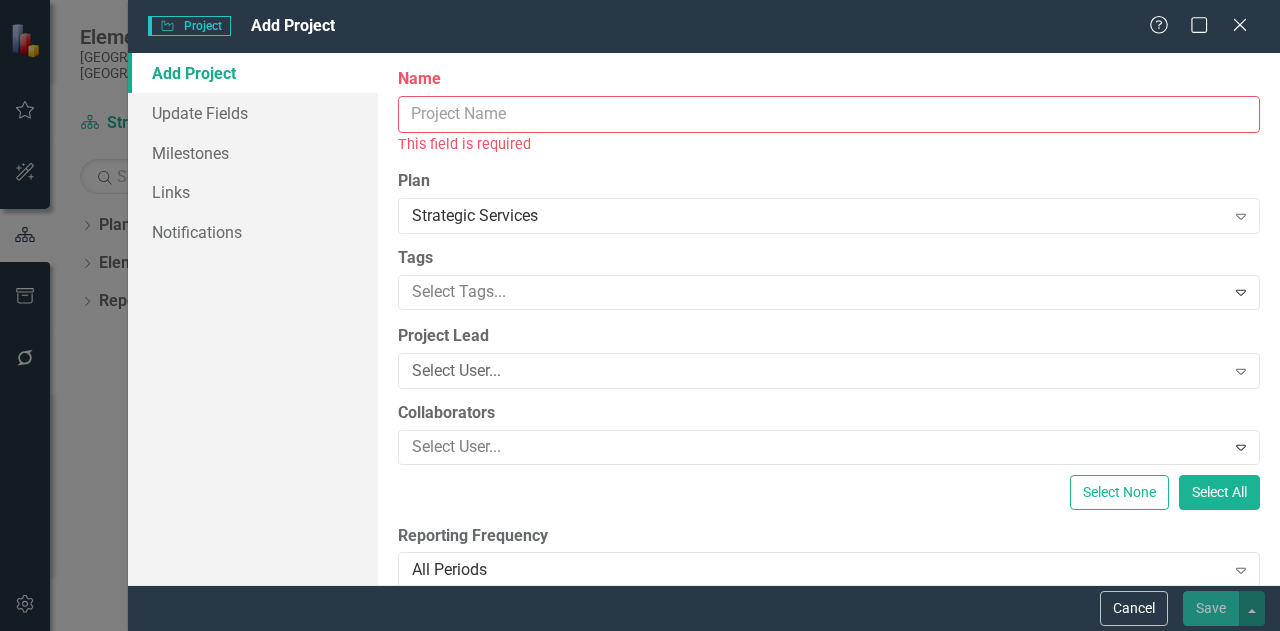 click on "Name" at bounding box center (829, 114) 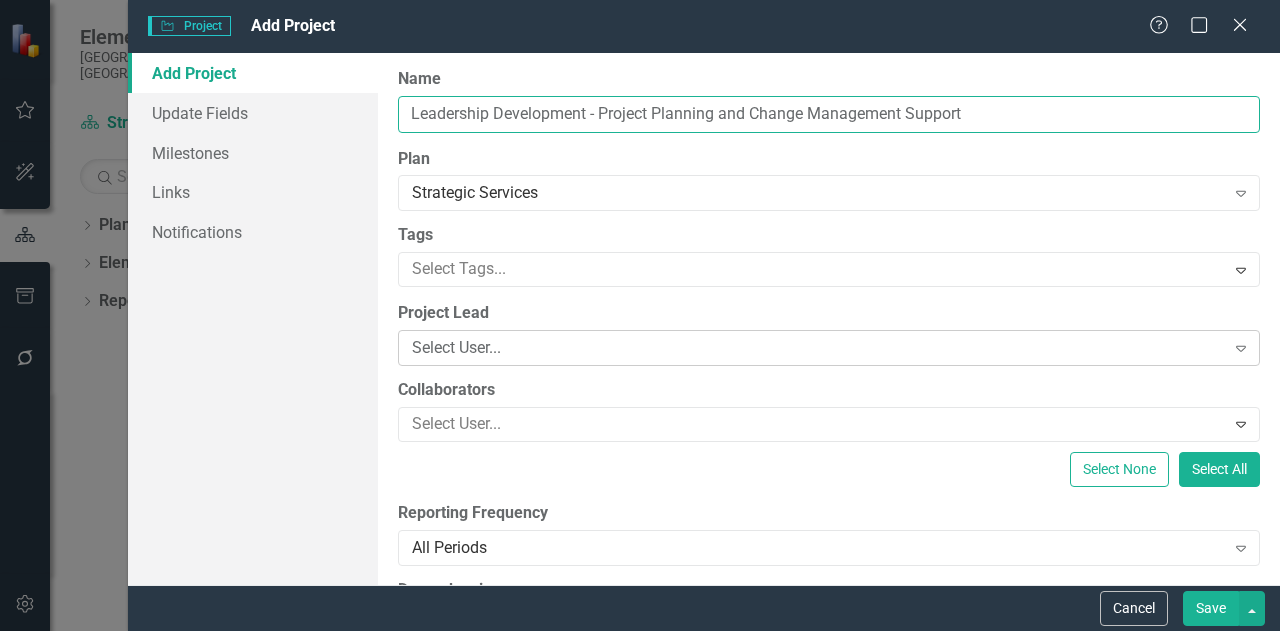 type on "Leadership Development - Project Planning and Change Management Support" 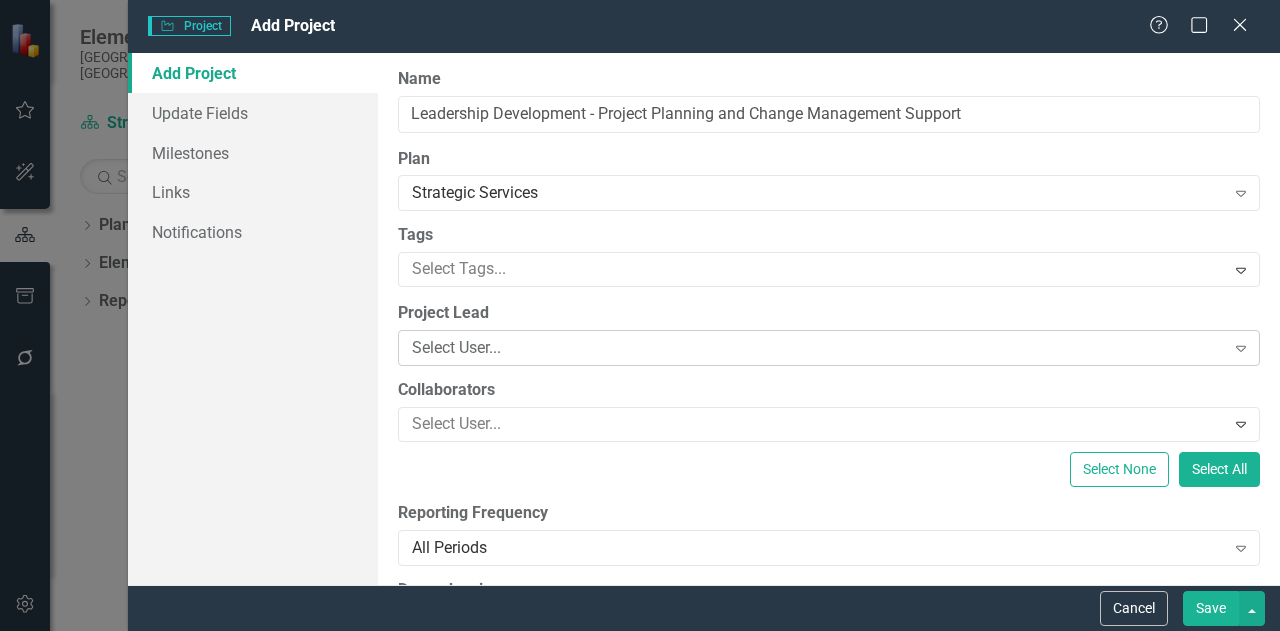 click on "Select User..." at bounding box center [818, 348] 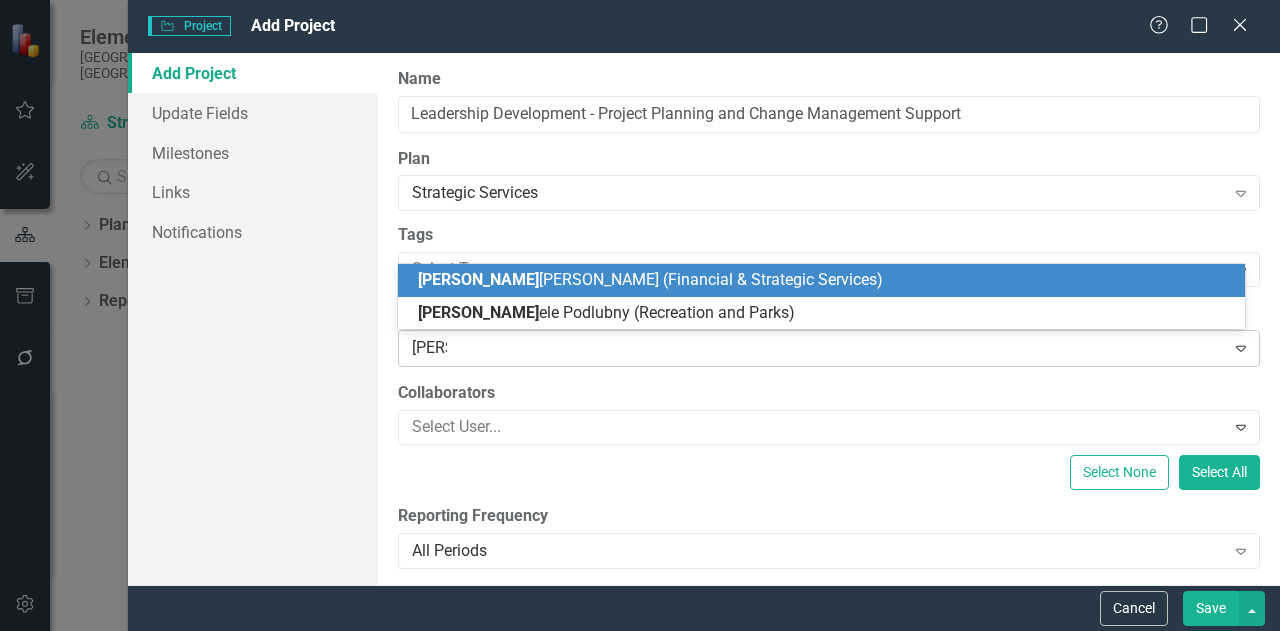 type on "danie" 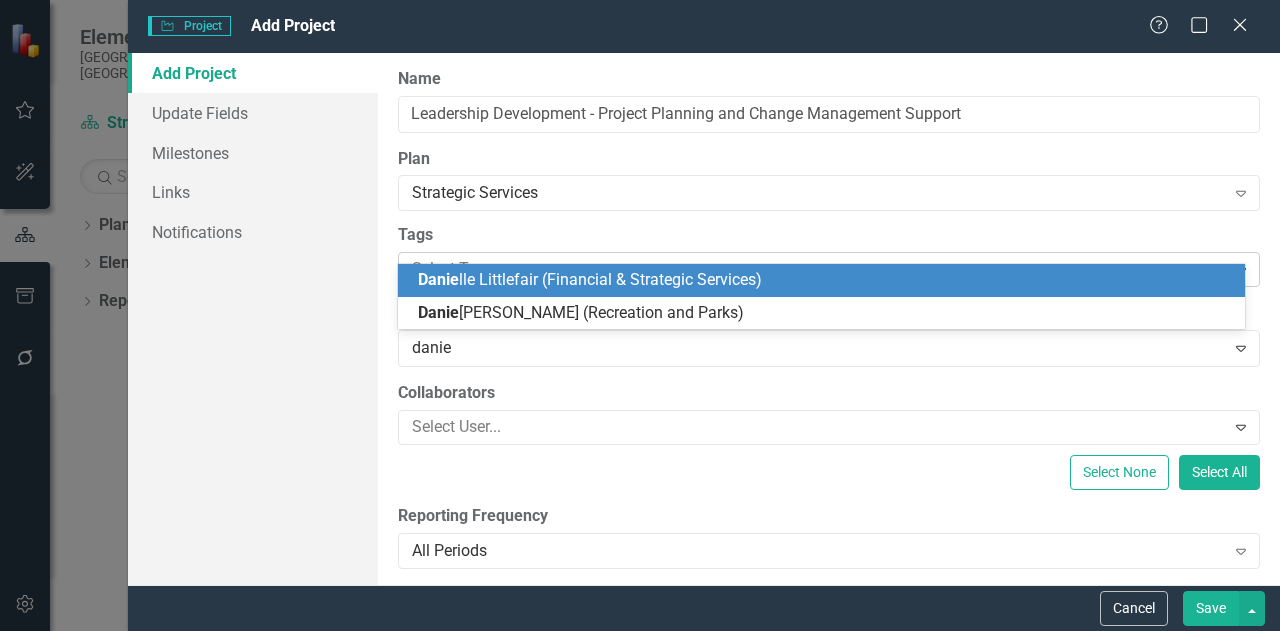 click on "Danie lle Littlefair (Financial & Strategic Services)" at bounding box center (590, 279) 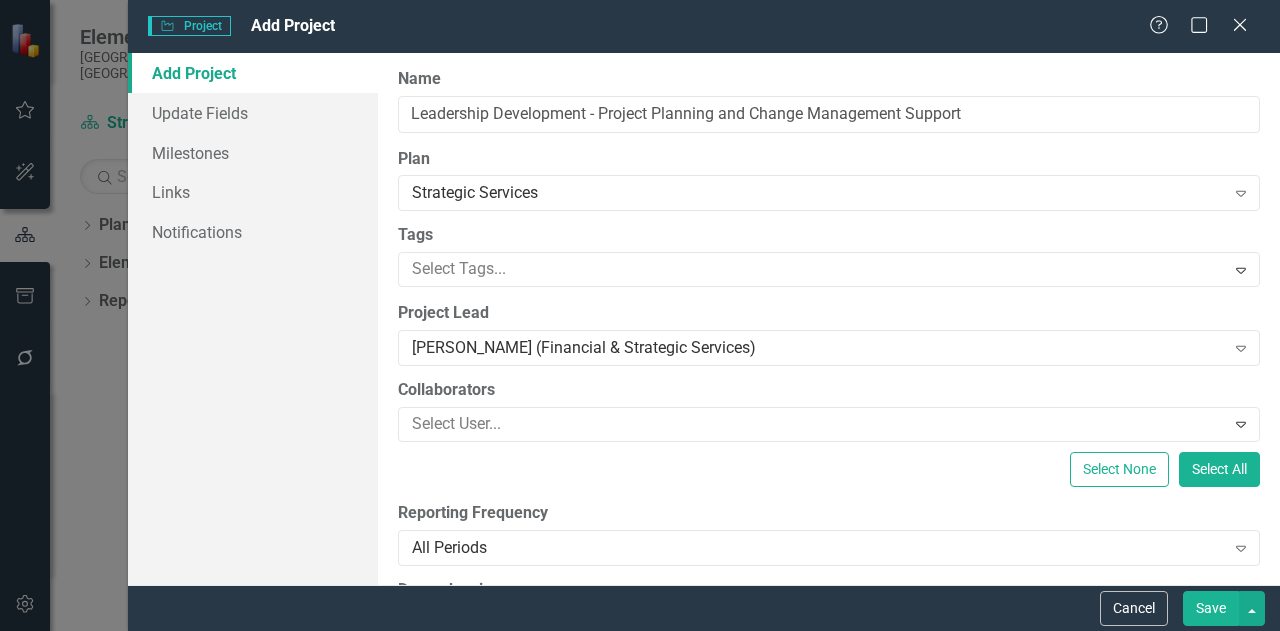 click on "Save" at bounding box center (1211, 608) 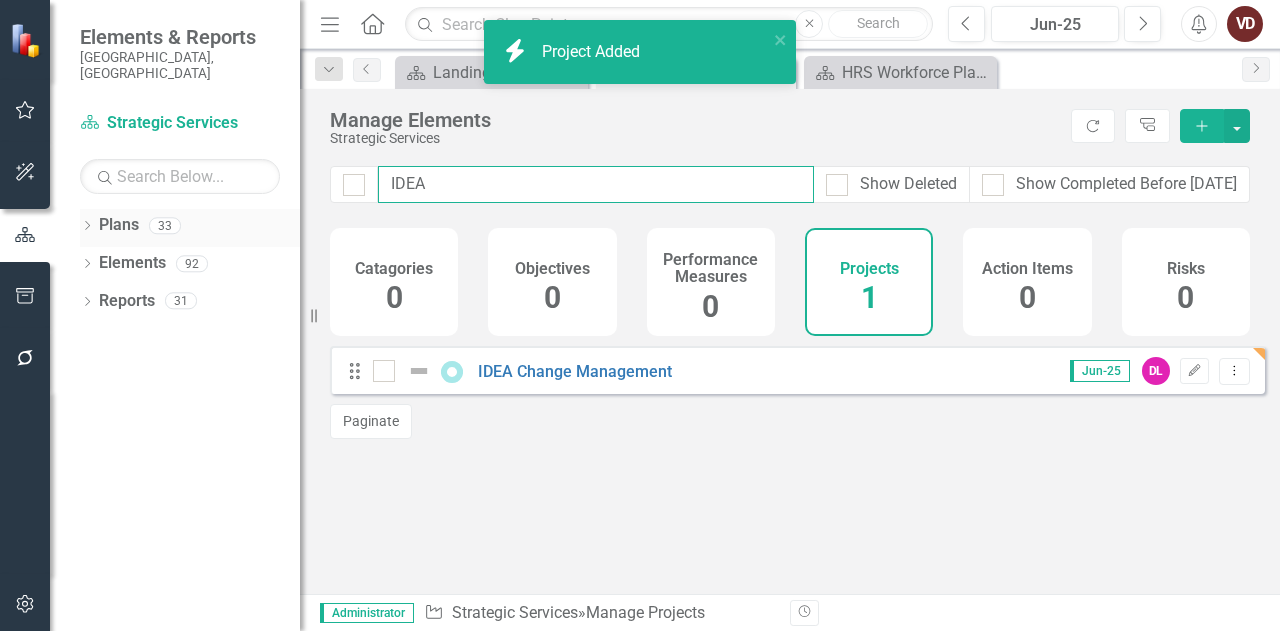 drag, startPoint x: 482, startPoint y: 179, endPoint x: 289, endPoint y: 192, distance: 193.43733 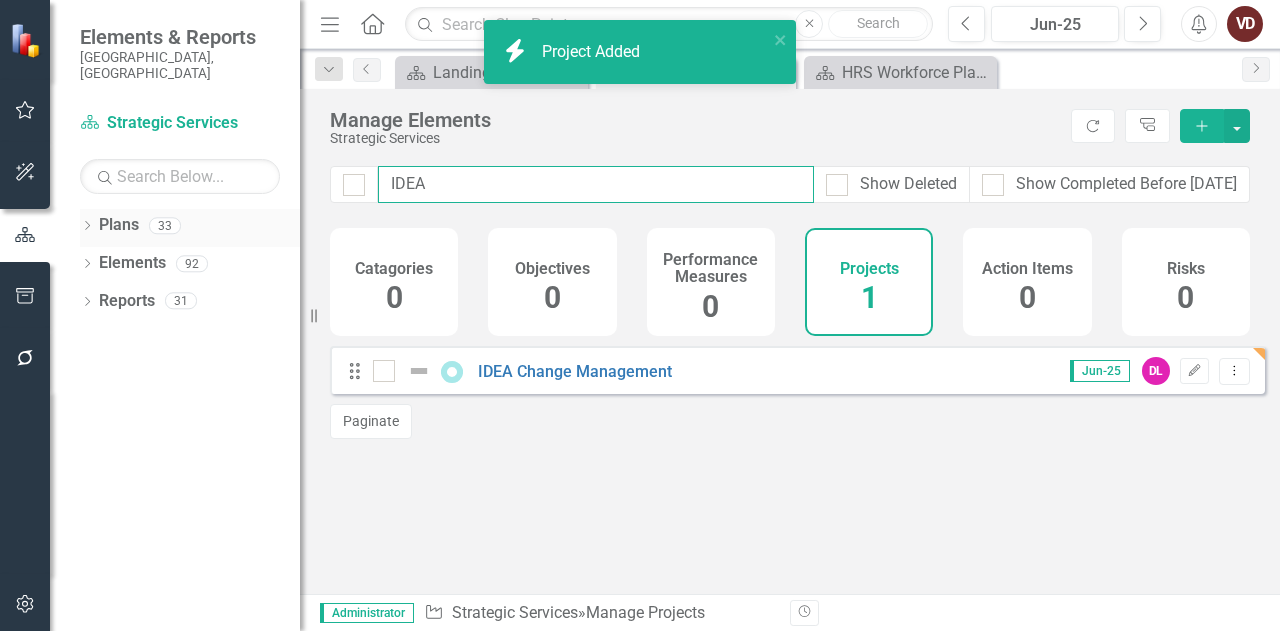 click on "Elements & Reports City of St. Albert, AB Plan Strategic Services Search Dropdown Plans 33 Corporate Business Plan (2022-2025) Dropdown Long Range Planning Framework Dropdown Municipal Development Plans Green Environment (Implementation) Mobility Choices (Implementation) Organizational Strategy Dropdown Mid-Range Department Plans Communications and Public Affairs - Integrated Business Plan (ARCHIVED) Communications and Public Affairs - Integrated Business Plan (2024-2029) Community Services - Integrated Business Plan Economic Development - Integrated Business Plan Emergency Services - Integrated Business Plan Engineering Services - Integrated Business Plan Dropdown Financial & Strategic Services - Integrated Business Plan Strategic Services Procurement Audit GIRE- Mid Range Business Plan  Human Resources and Safety - Integrated Business Plan Information Technology Services - Integrated Business Plan Legal, Legislative and Records Services - Integrated Business Plan Dropdown PD Annual Plan Dropdown Dropdown 92" at bounding box center (640, 315) 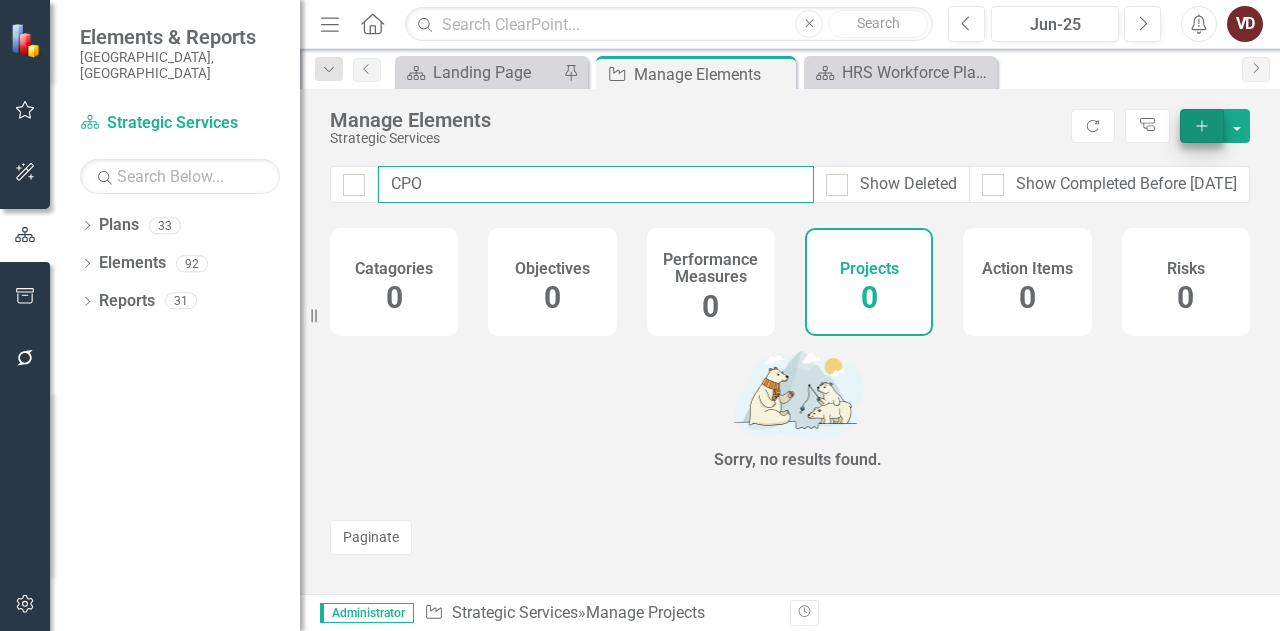 type on "CPO" 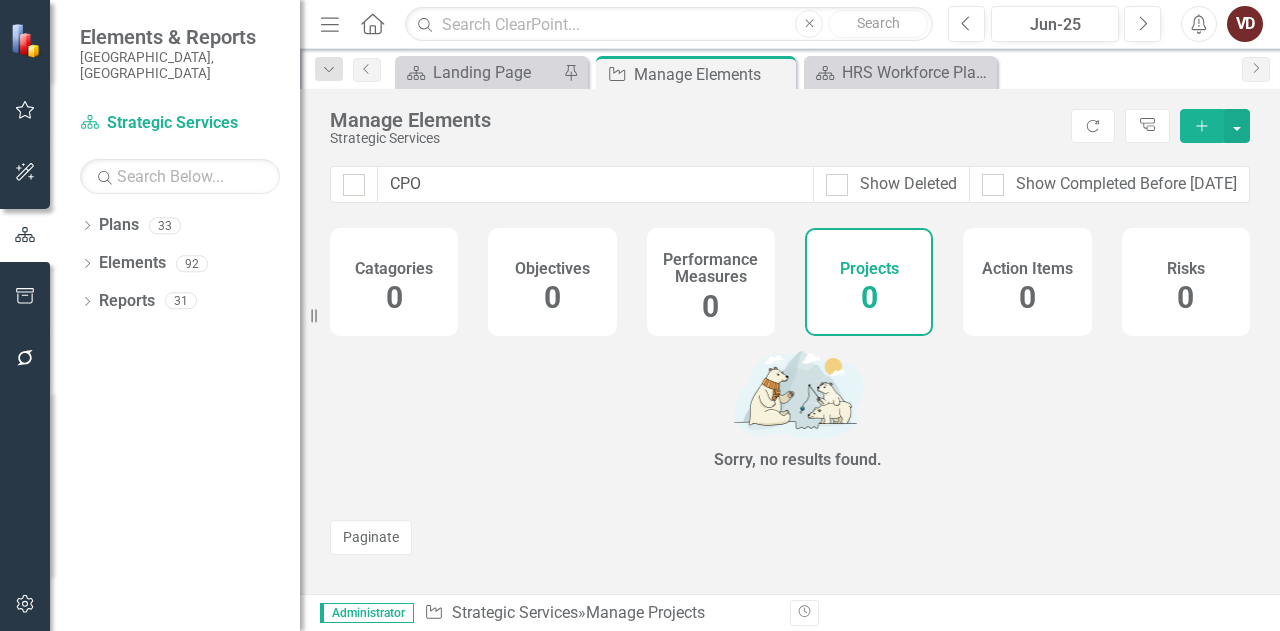 click on "Add" at bounding box center (1202, 126) 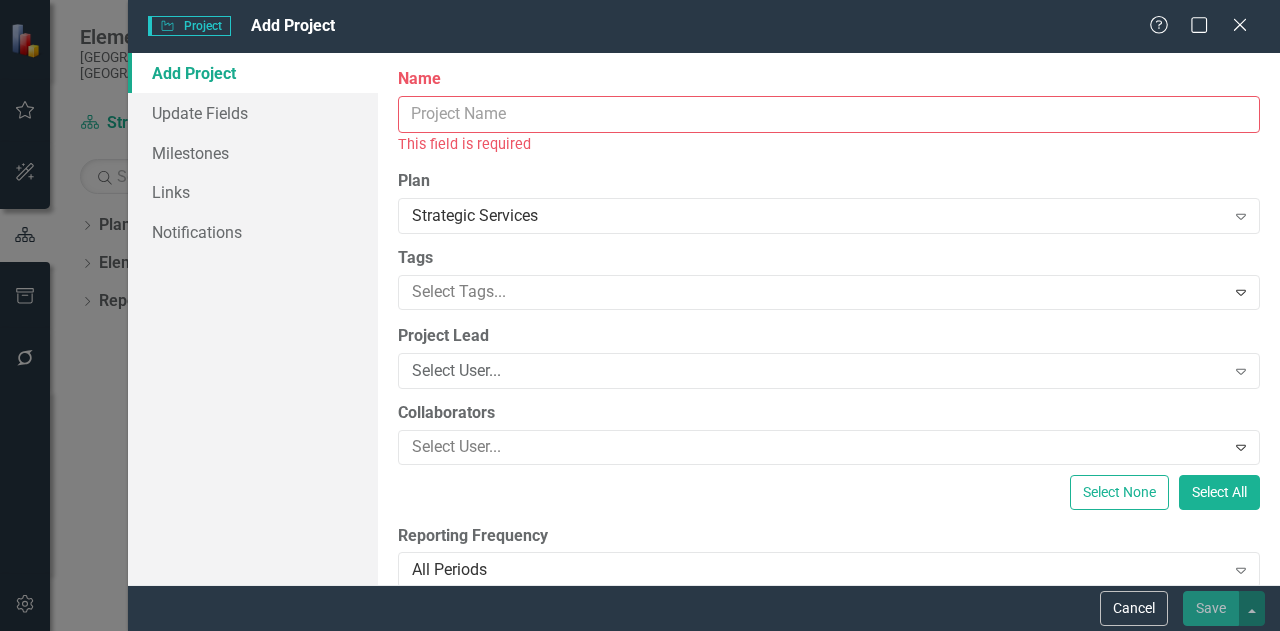click on "Name" at bounding box center (829, 114) 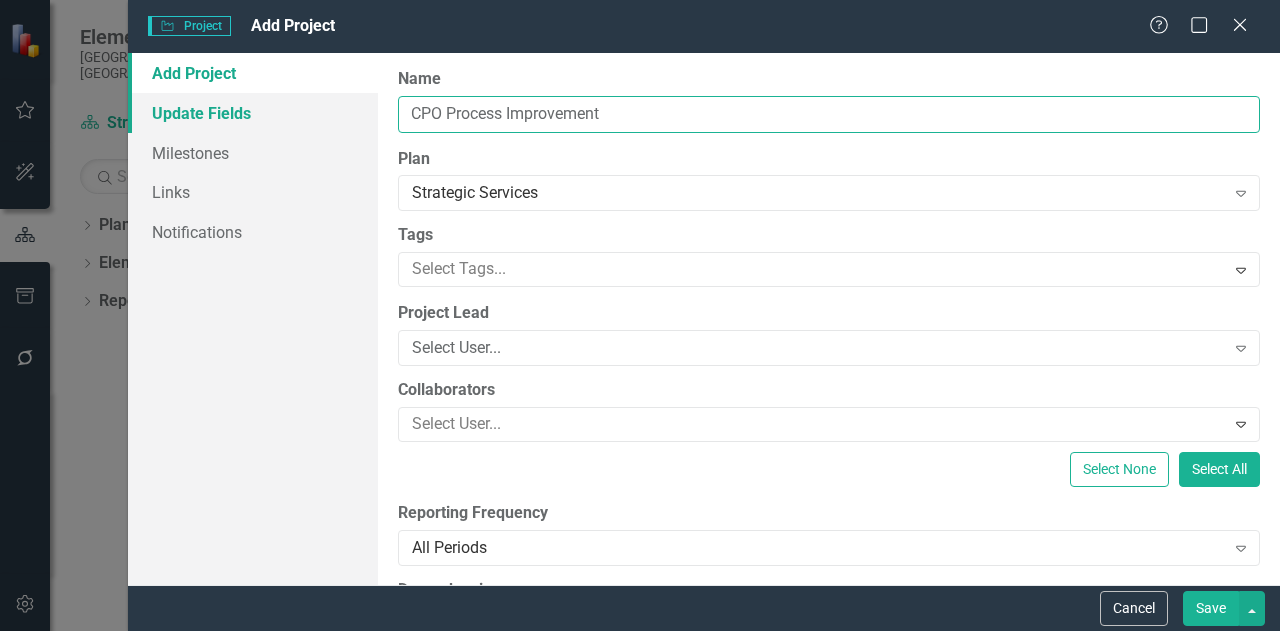 drag, startPoint x: 634, startPoint y: 113, endPoint x: 210, endPoint y: 125, distance: 424.16977 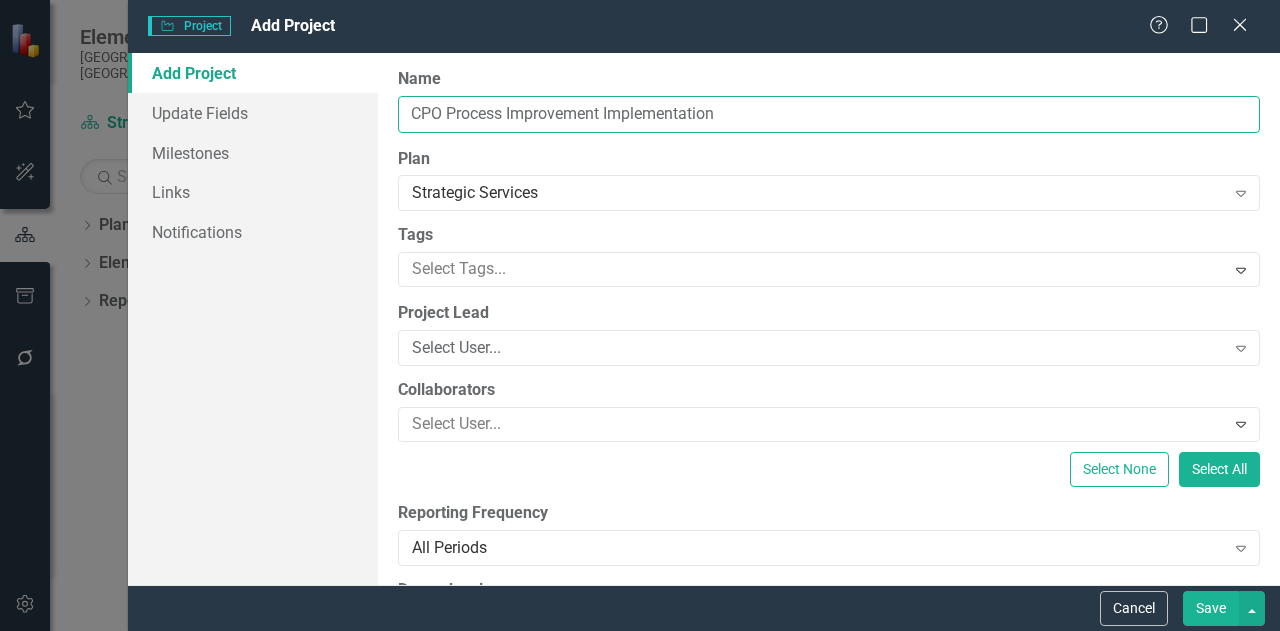 scroll, scrollTop: 46, scrollLeft: 0, axis: vertical 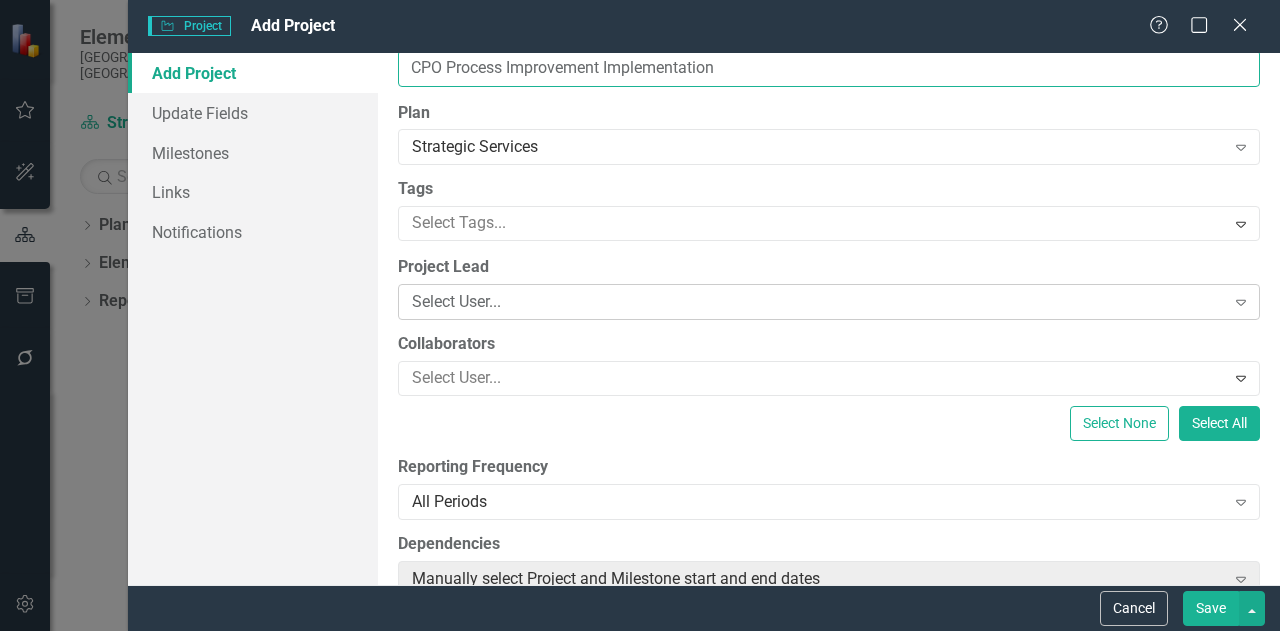 type on "CPO Process Improvement Implementation" 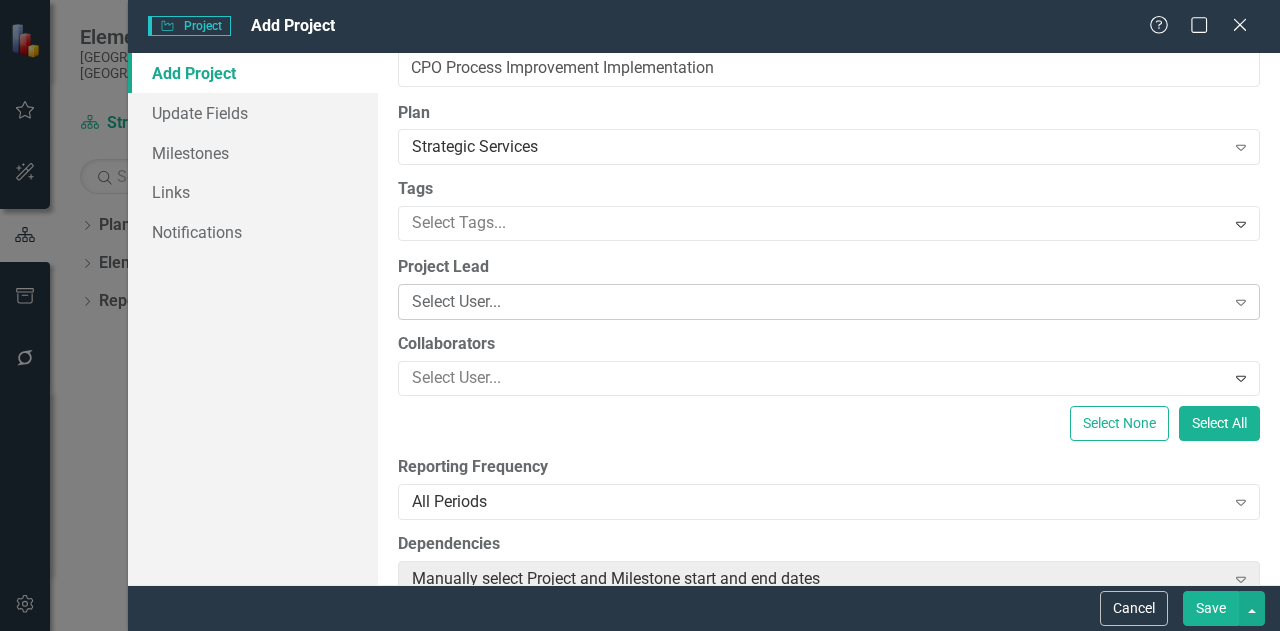 click on "Select User..." at bounding box center [818, 302] 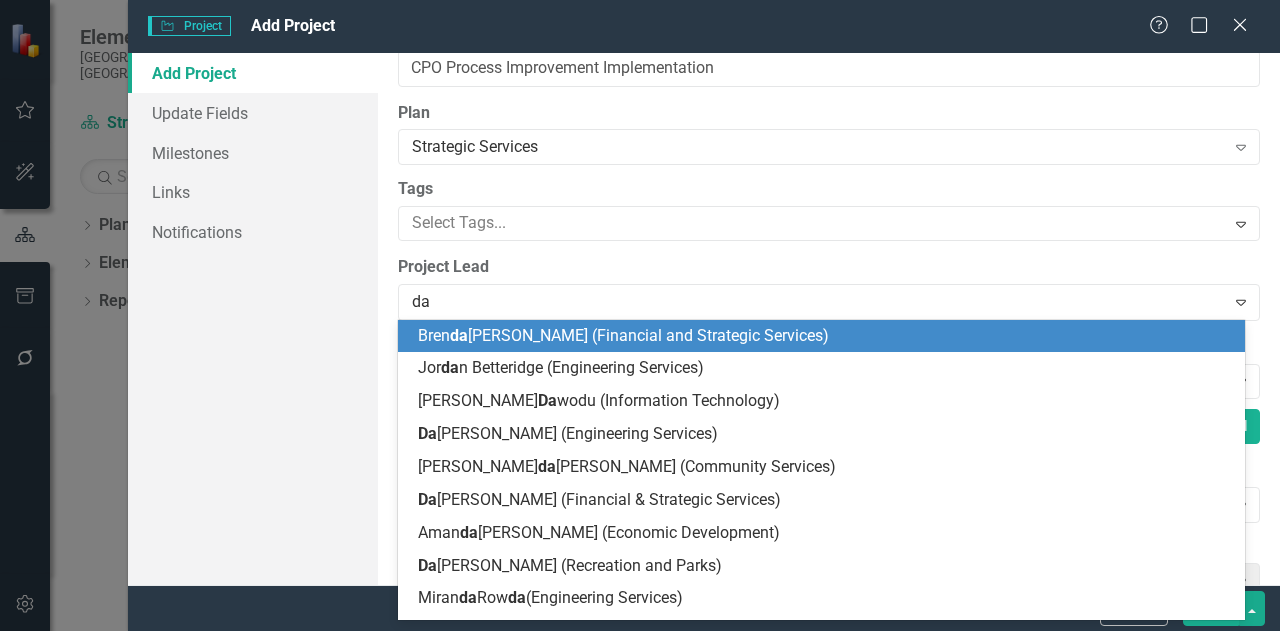 type on "dar" 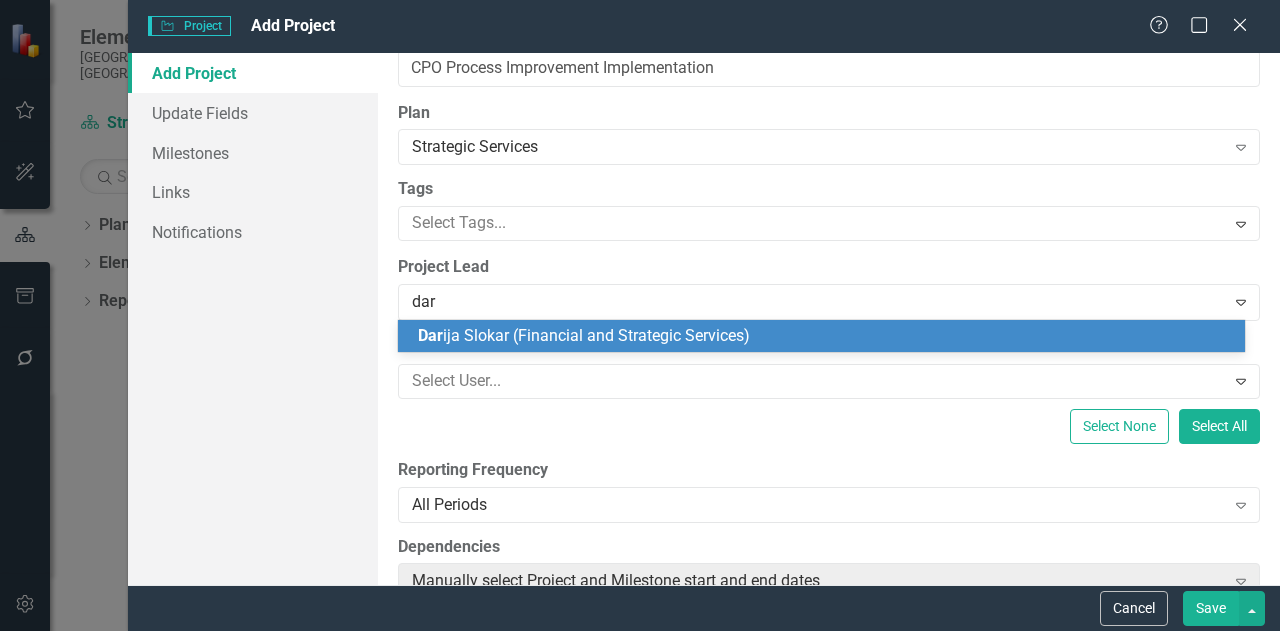 click on "Dar ija Slokar (Financial and Strategic Services)" at bounding box center [584, 335] 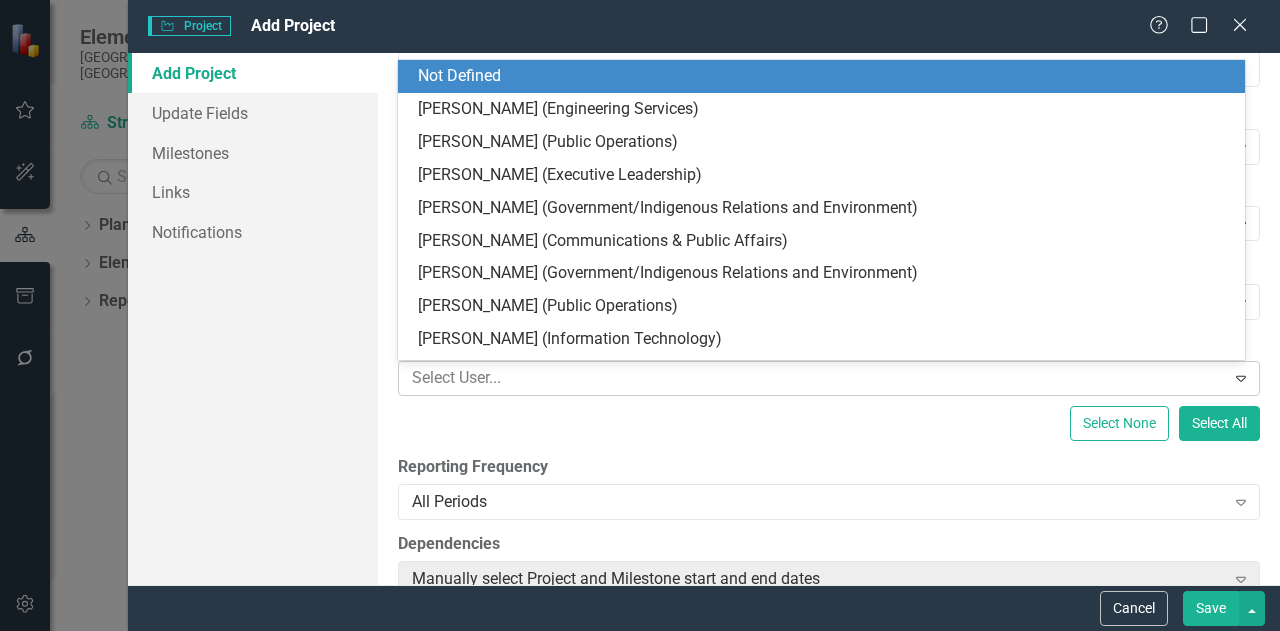 click at bounding box center [814, 378] 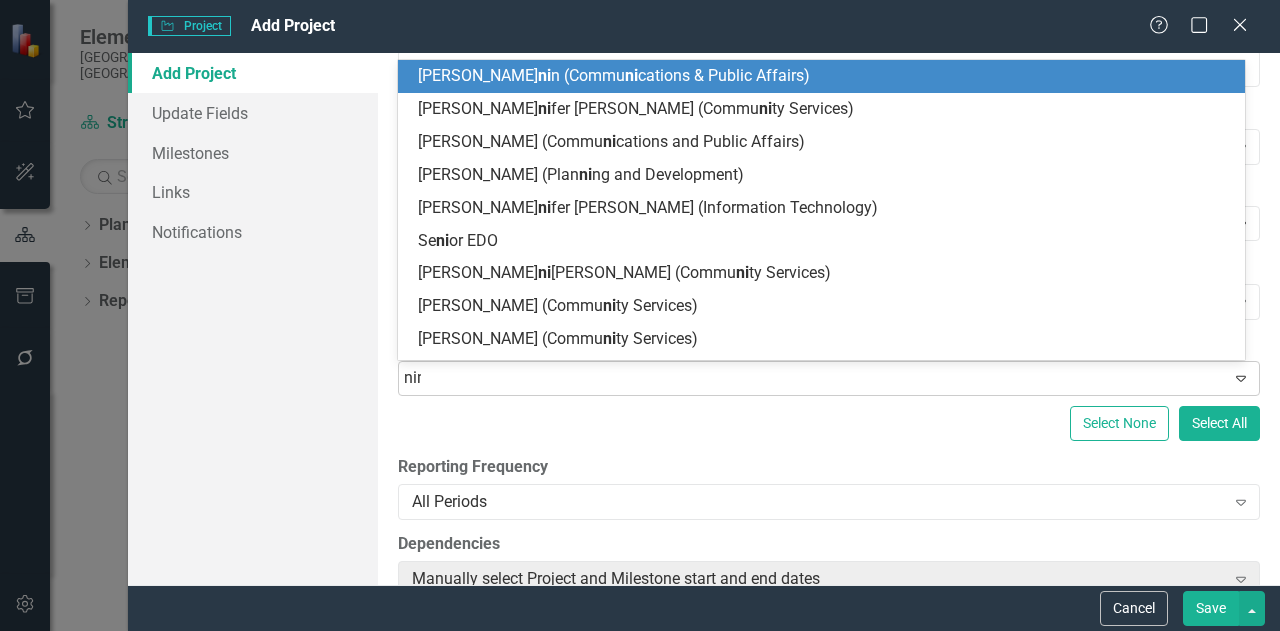 type on "[PERSON_NAME]" 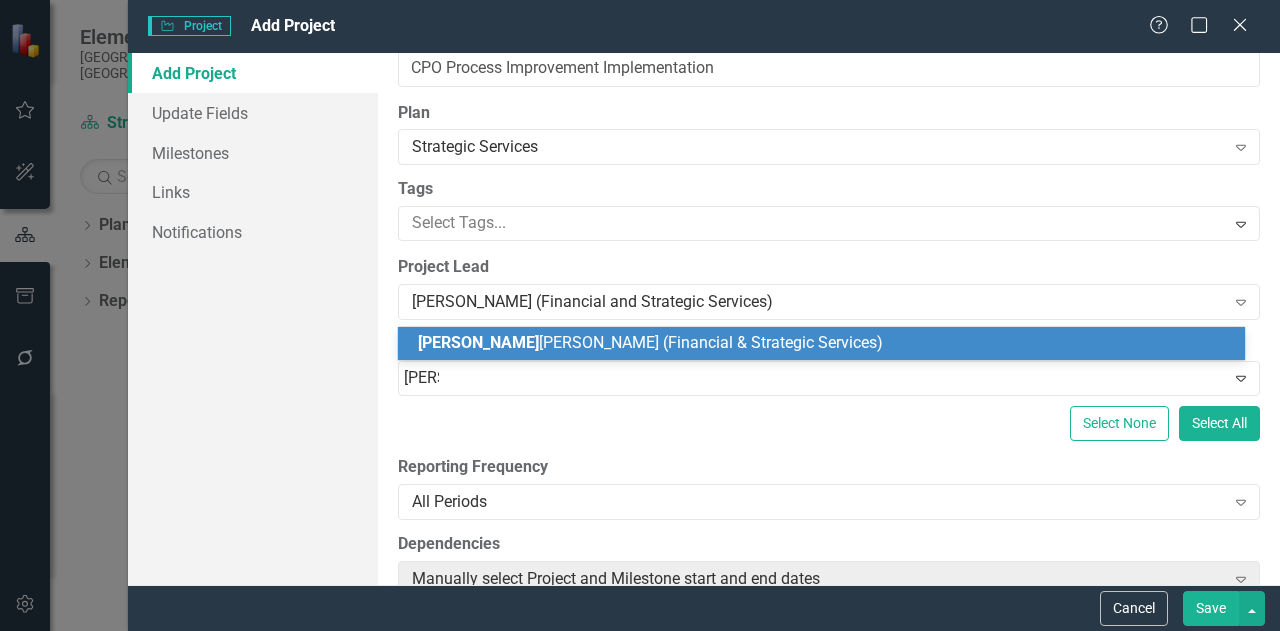 click on "[PERSON_NAME] (Financial & Strategic Services)" at bounding box center (650, 342) 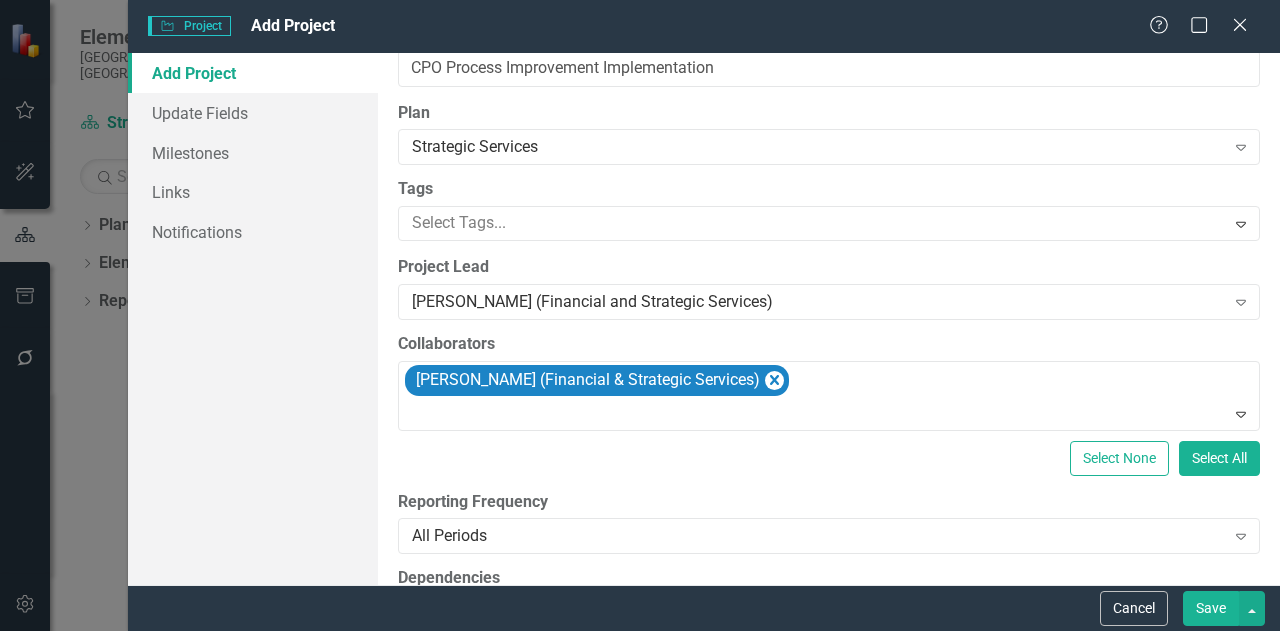 click on "Save" at bounding box center (1211, 608) 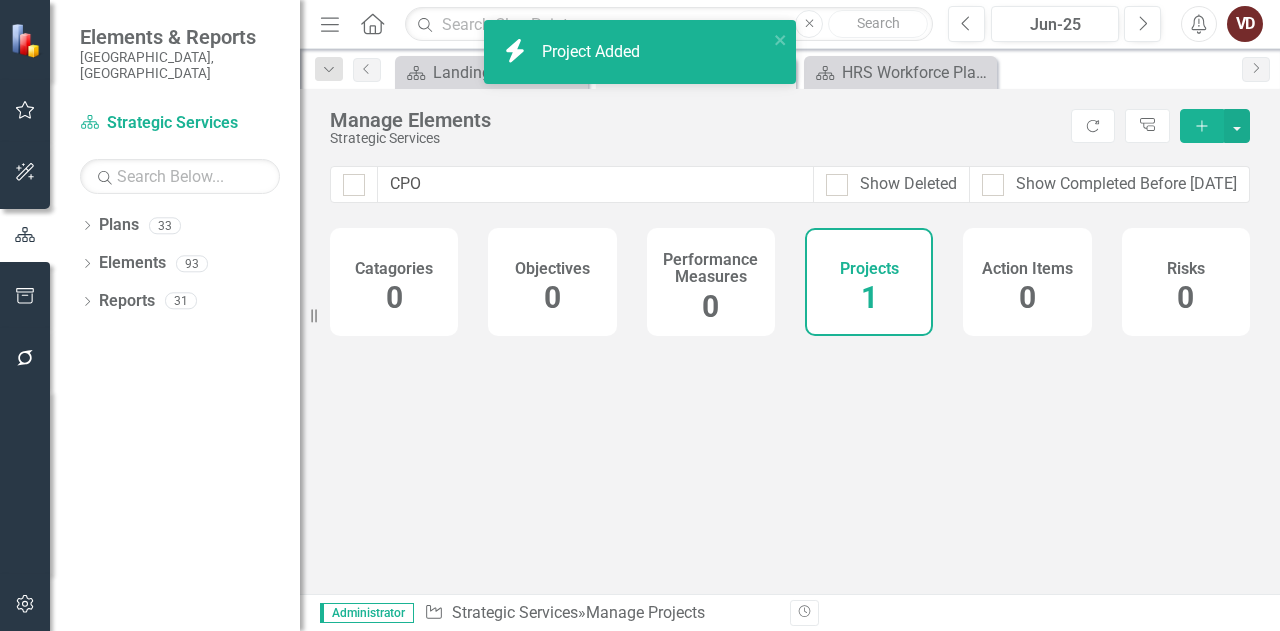checkbox on "false" 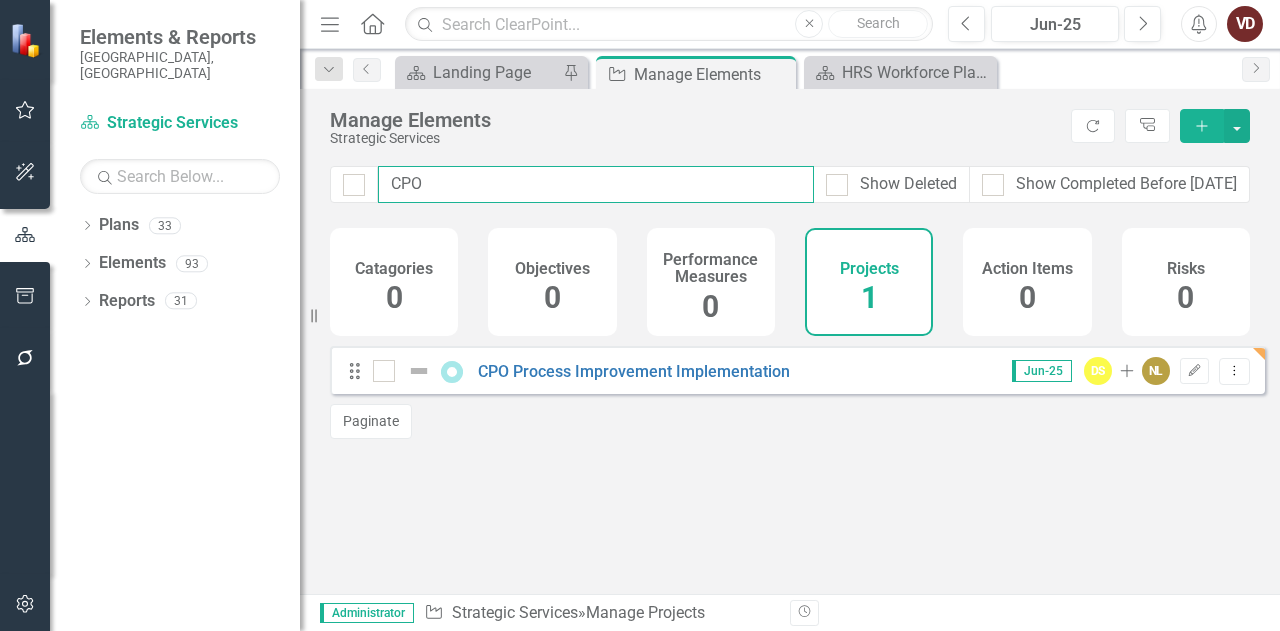 drag, startPoint x: 535, startPoint y: 188, endPoint x: 268, endPoint y: 168, distance: 267.74802 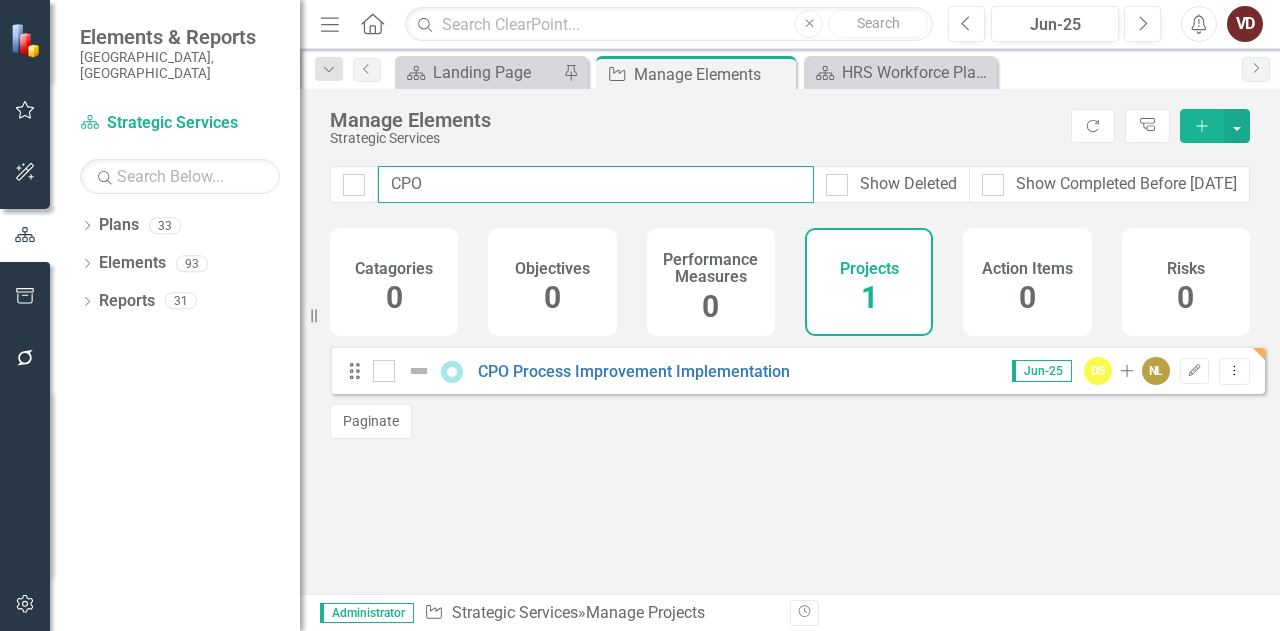 click on "Elements & Reports City of St. Albert, AB Plan Strategic Services Search Dropdown Plans 33 Corporate Business Plan (2022-2025) Dropdown Long Range Planning Framework Dropdown Municipal Development Plans Green Environment (Implementation) Mobility Choices (Implementation) Organizational Strategy Dropdown Mid-Range Department Plans Communications and Public Affairs - Integrated Business Plan (ARCHIVED) Communications and Public Affairs - Integrated Business Plan (2024-2029) Community Services - Integrated Business Plan Economic Development - Integrated Business Plan Emergency Services - Integrated Business Plan Engineering Services - Integrated Business Plan Dropdown Financial & Strategic Services - Integrated Business Plan Strategic Services Procurement Audit GIRE- Mid Range Business Plan  Human Resources and Safety - Integrated Business Plan Information Technology Services - Integrated Business Plan Legal, Legislative and Records Services - Integrated Business Plan Dropdown PD Annual Plan Dropdown Dropdown 93" at bounding box center (640, 315) 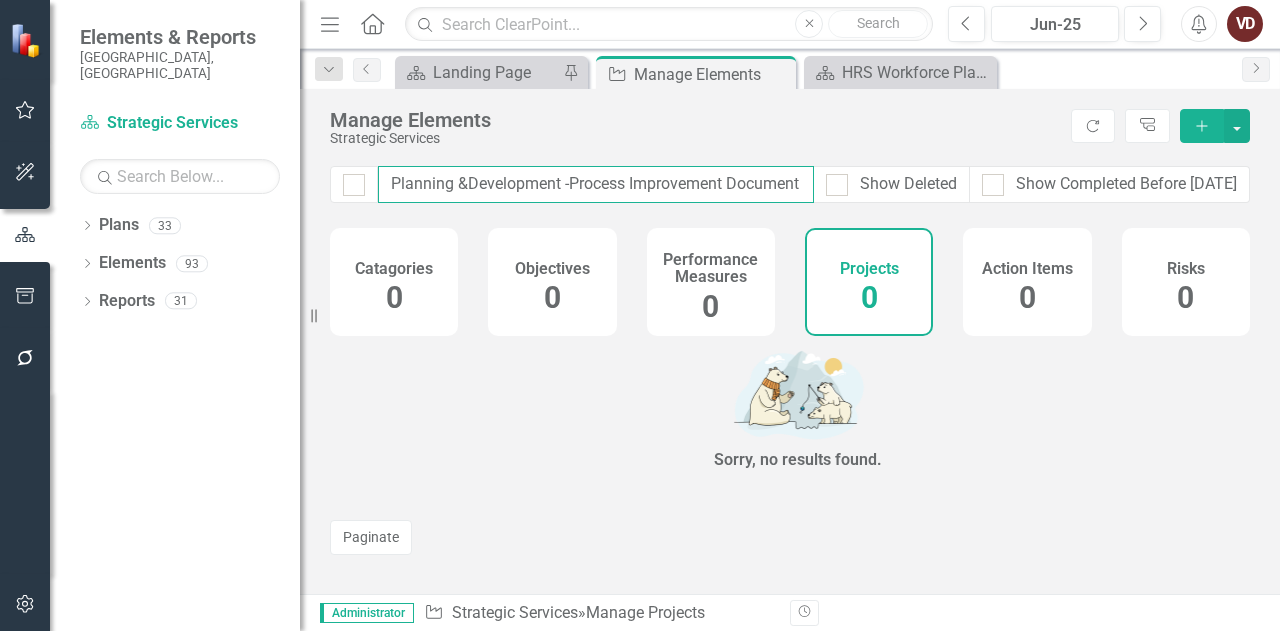 scroll, scrollTop: 0, scrollLeft: 0, axis: both 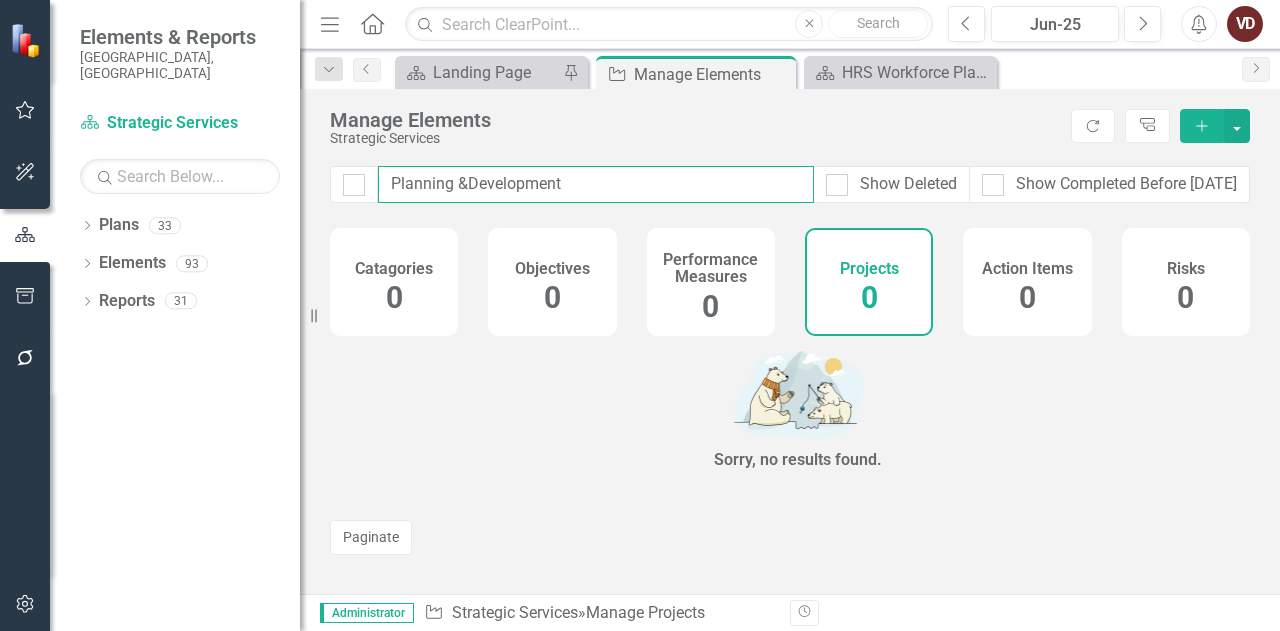 click on "Planning &Development" at bounding box center (596, 184) 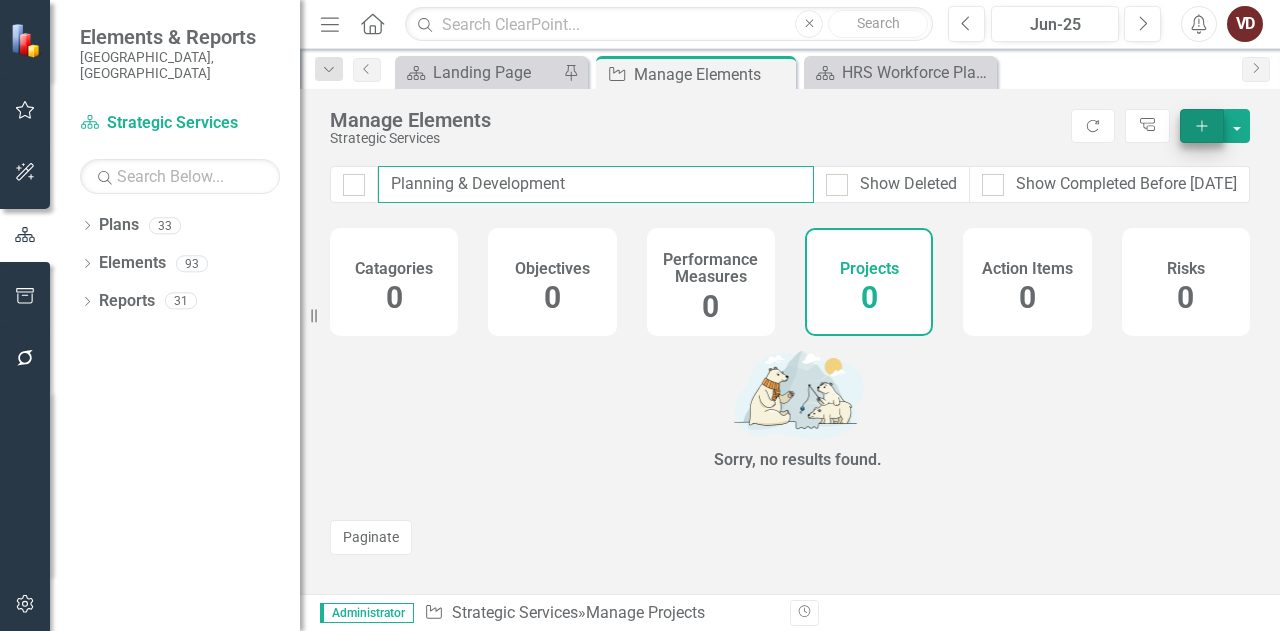 type on "Planning & Development" 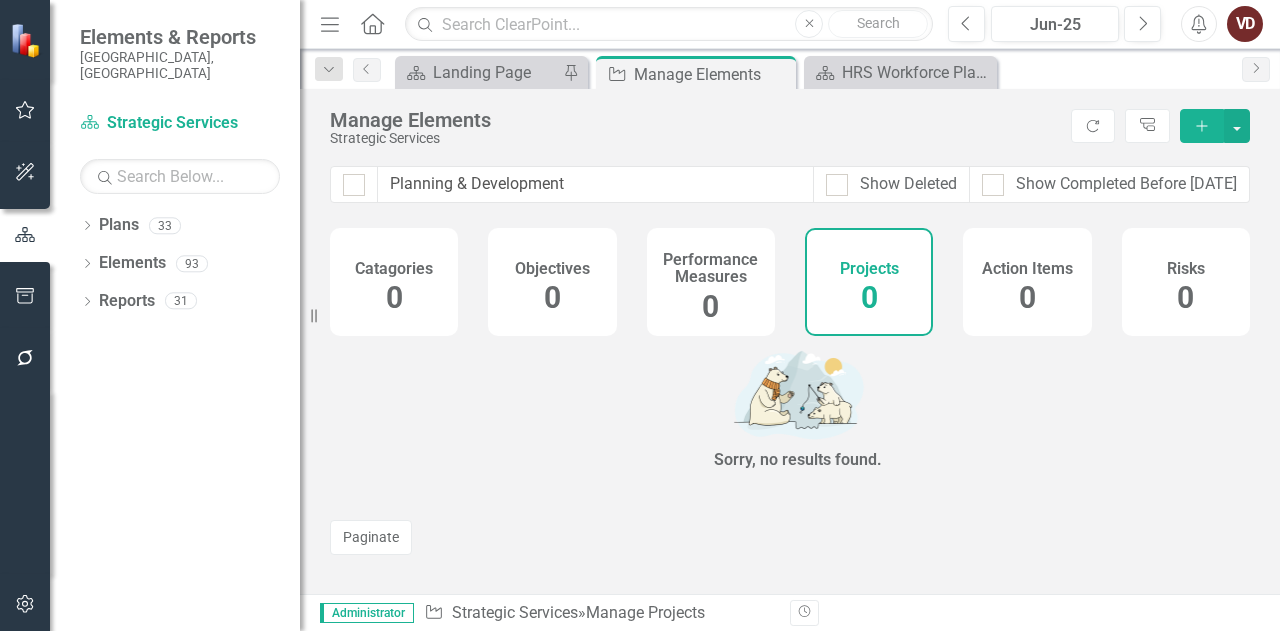 click on "Add" at bounding box center (1202, 126) 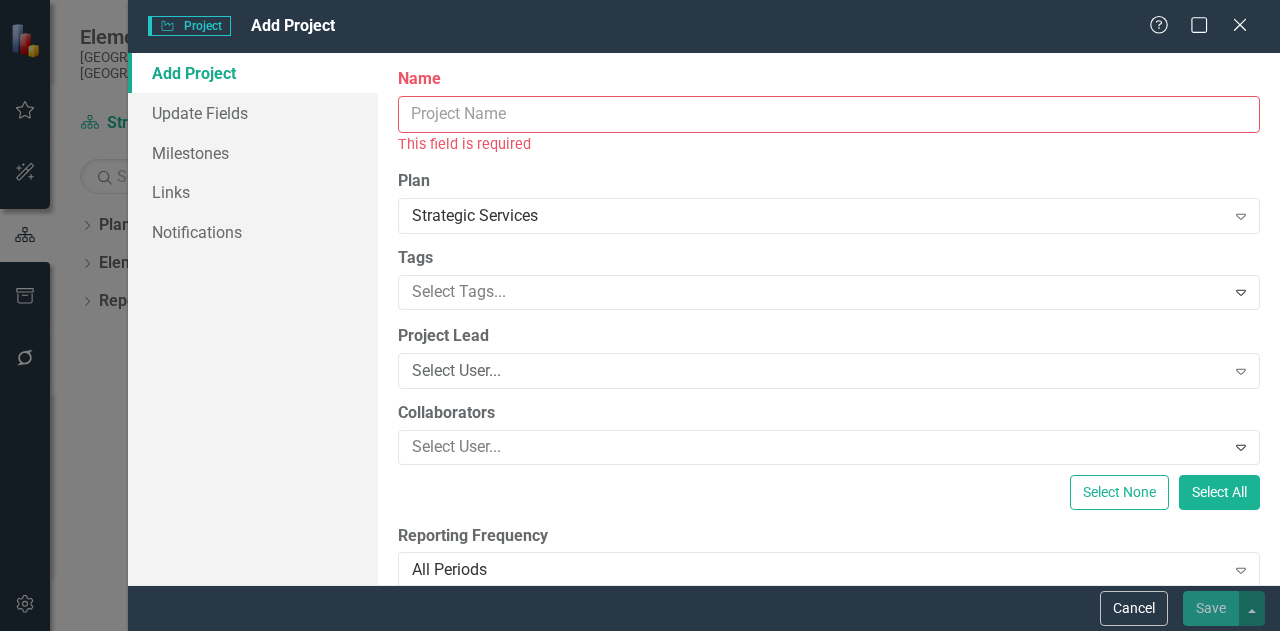 click on "Name" at bounding box center [829, 114] 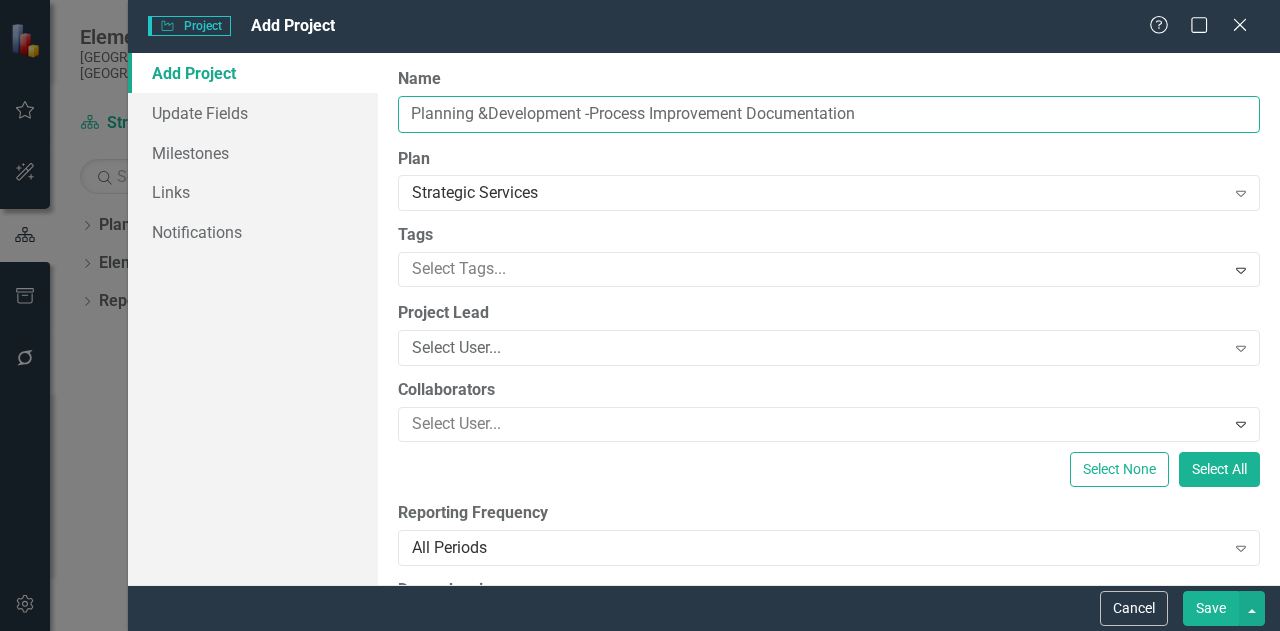 click on "Planning &Development -Process Improvement Documentation" at bounding box center [829, 114] 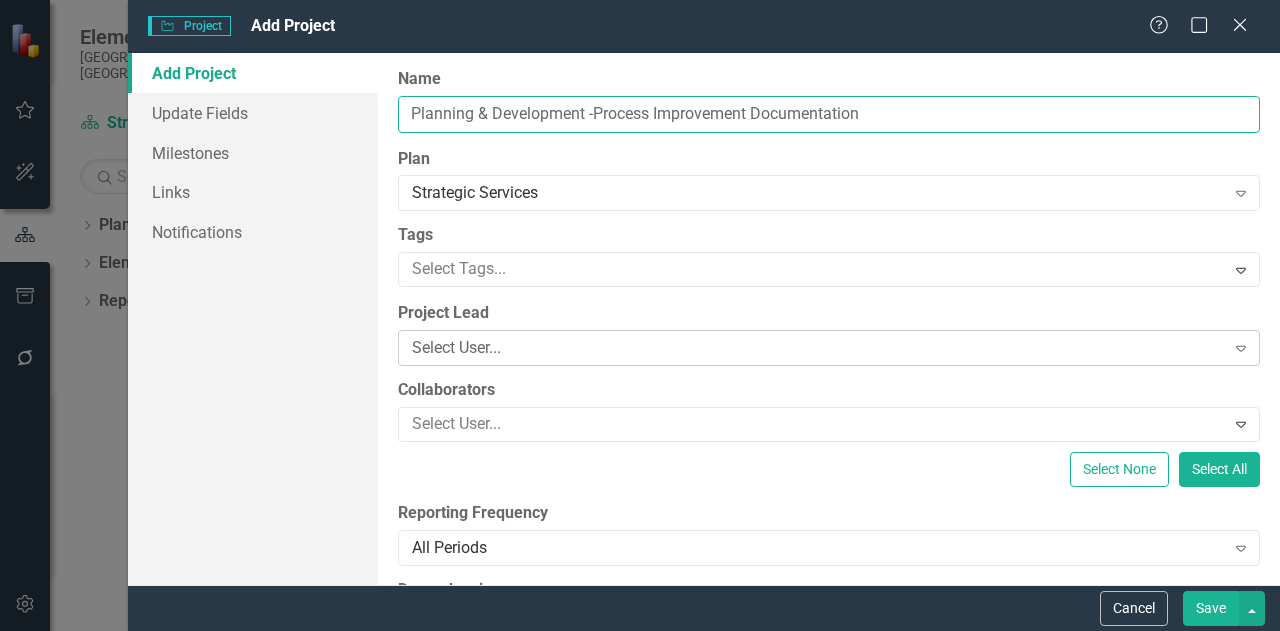 type on "Planning & Development -Process Improvement Documentation" 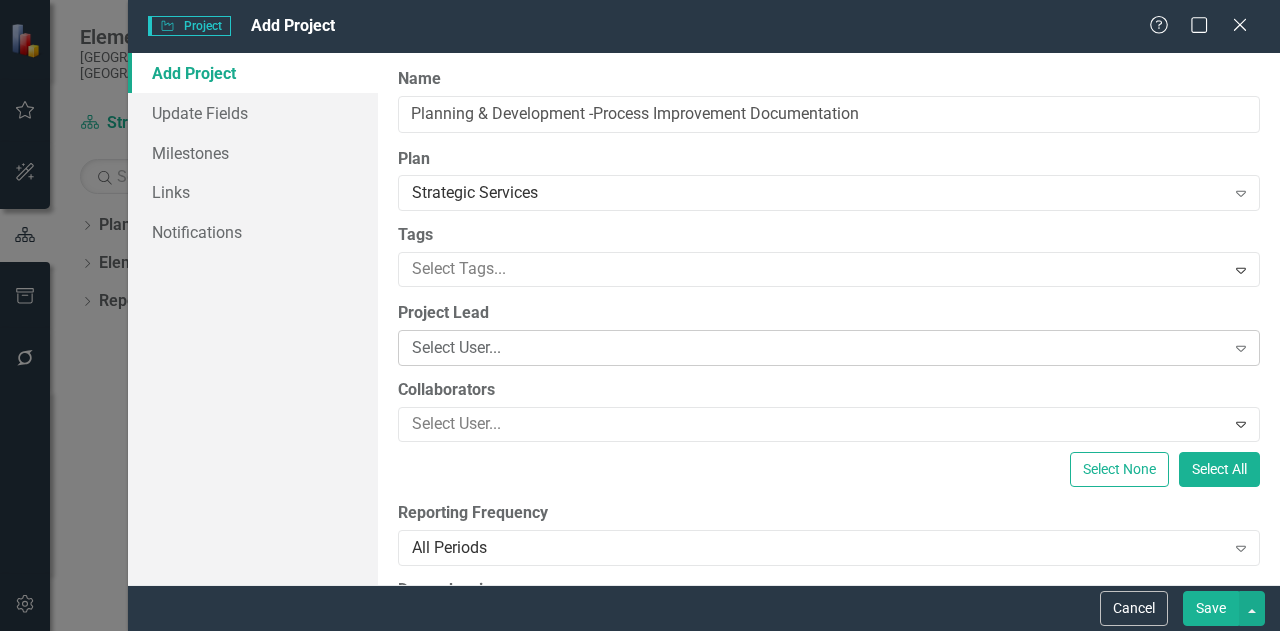 click on "Select User... Expand" at bounding box center [829, 348] 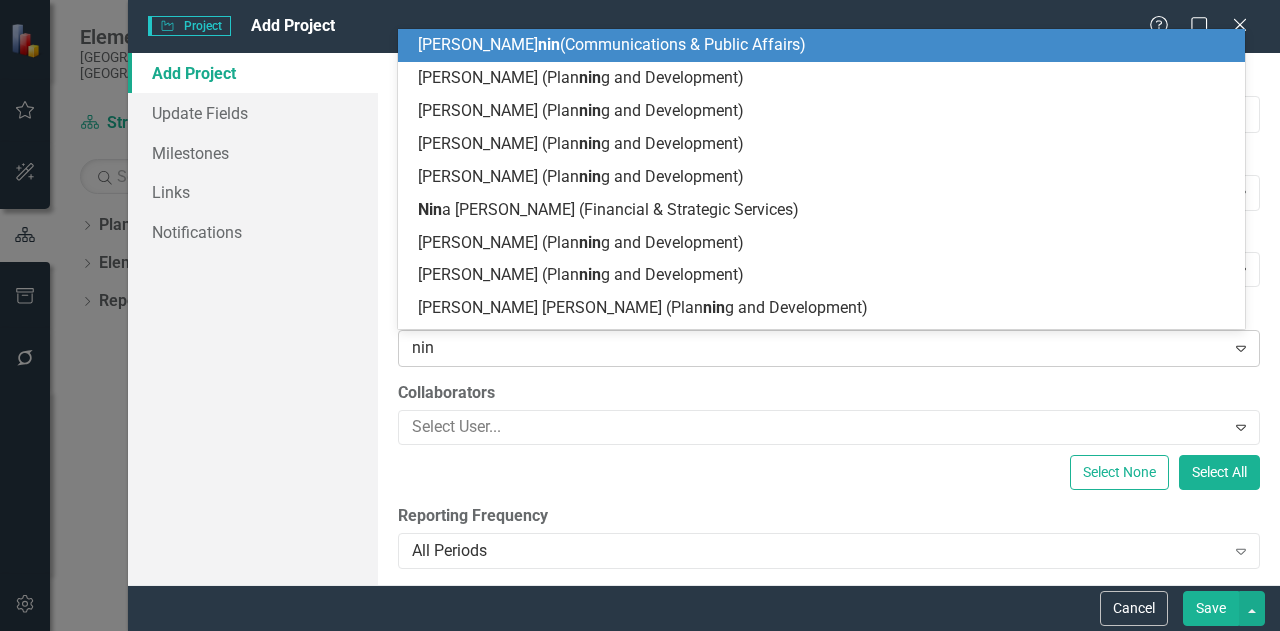 type on "[PERSON_NAME]" 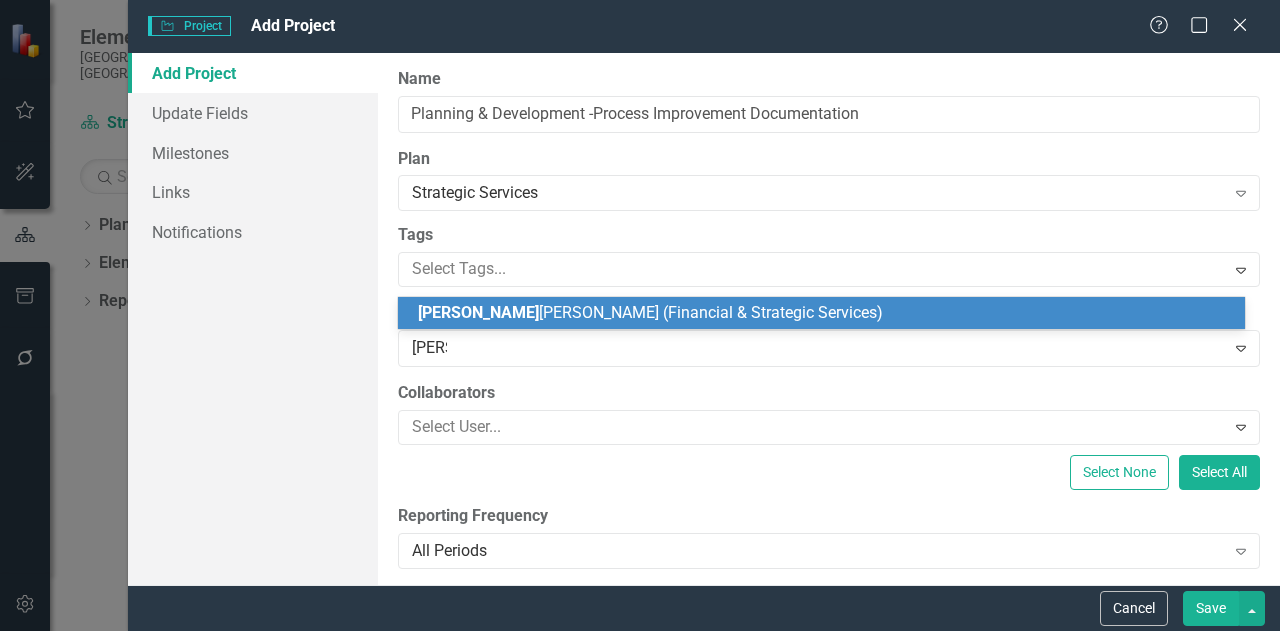 click on "[PERSON_NAME] (Financial & Strategic Services)" at bounding box center [650, 312] 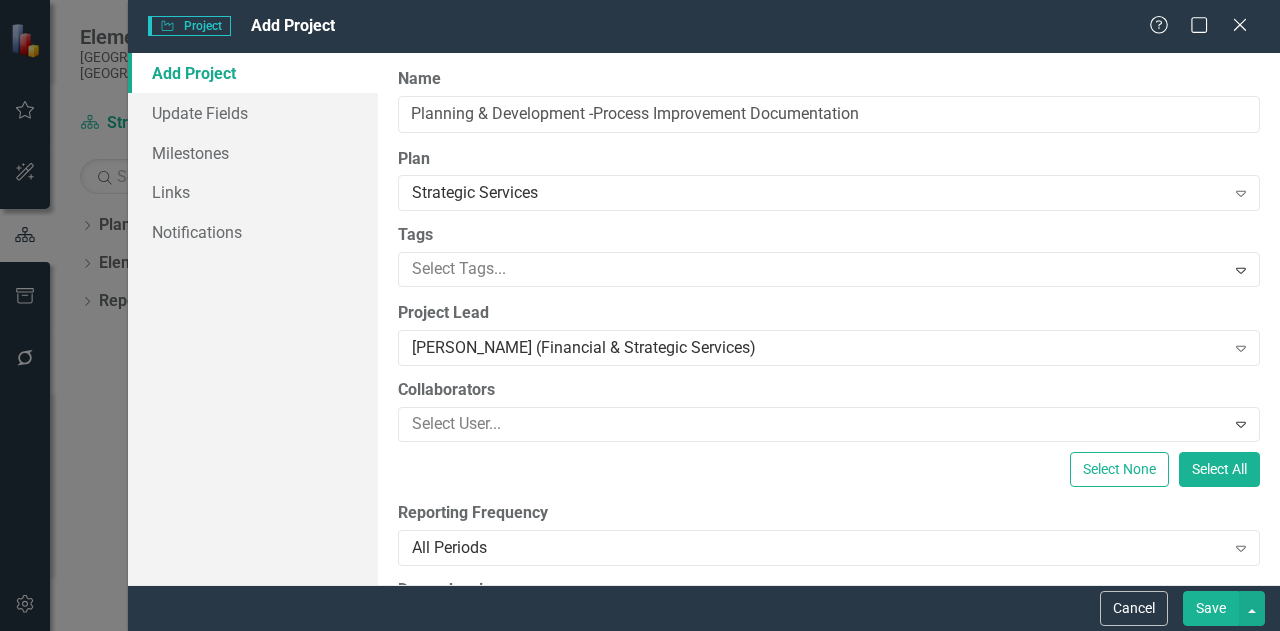 click on "Save" at bounding box center [1211, 608] 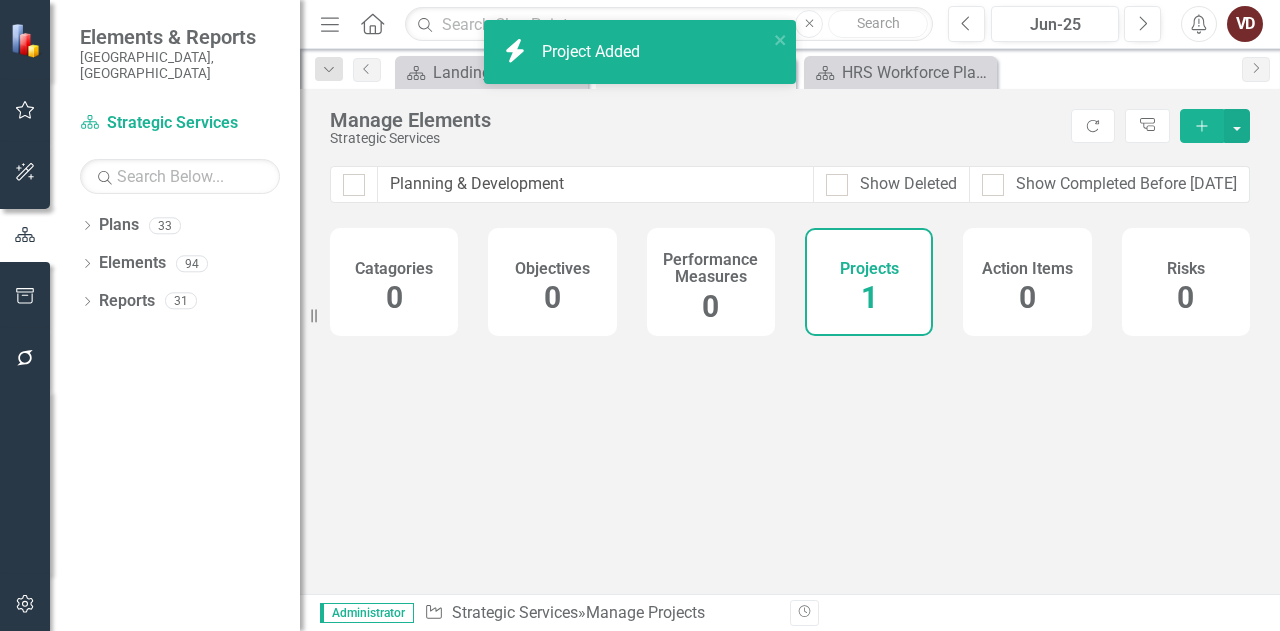 checkbox on "false" 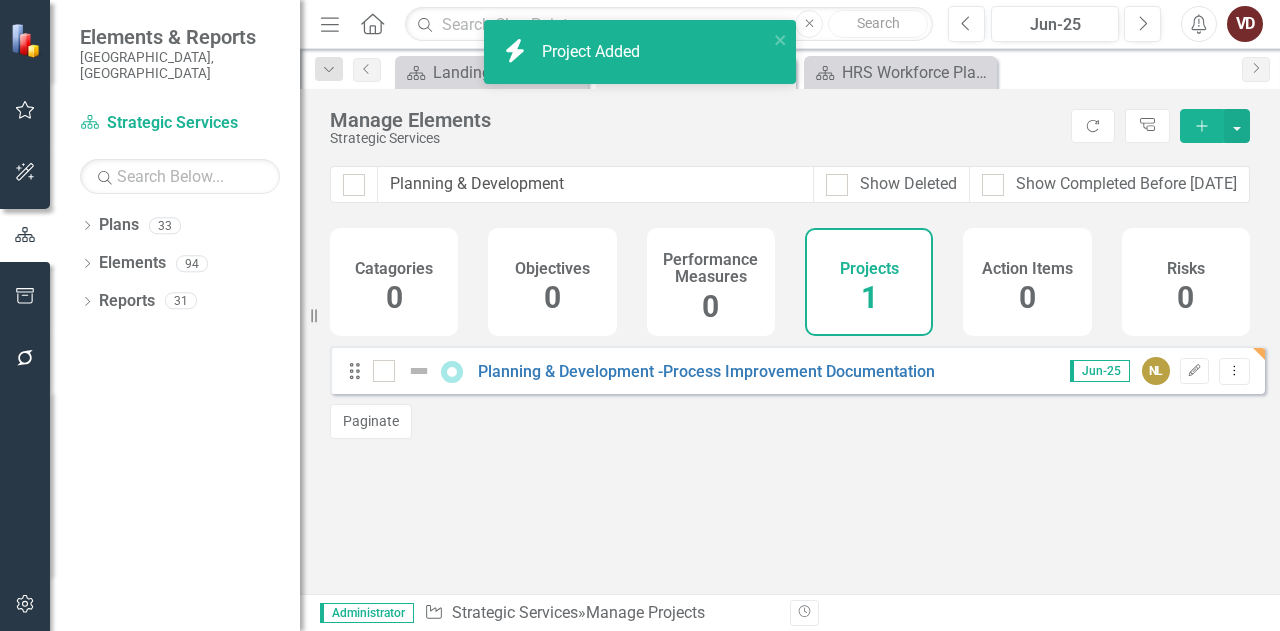 click on "Add" 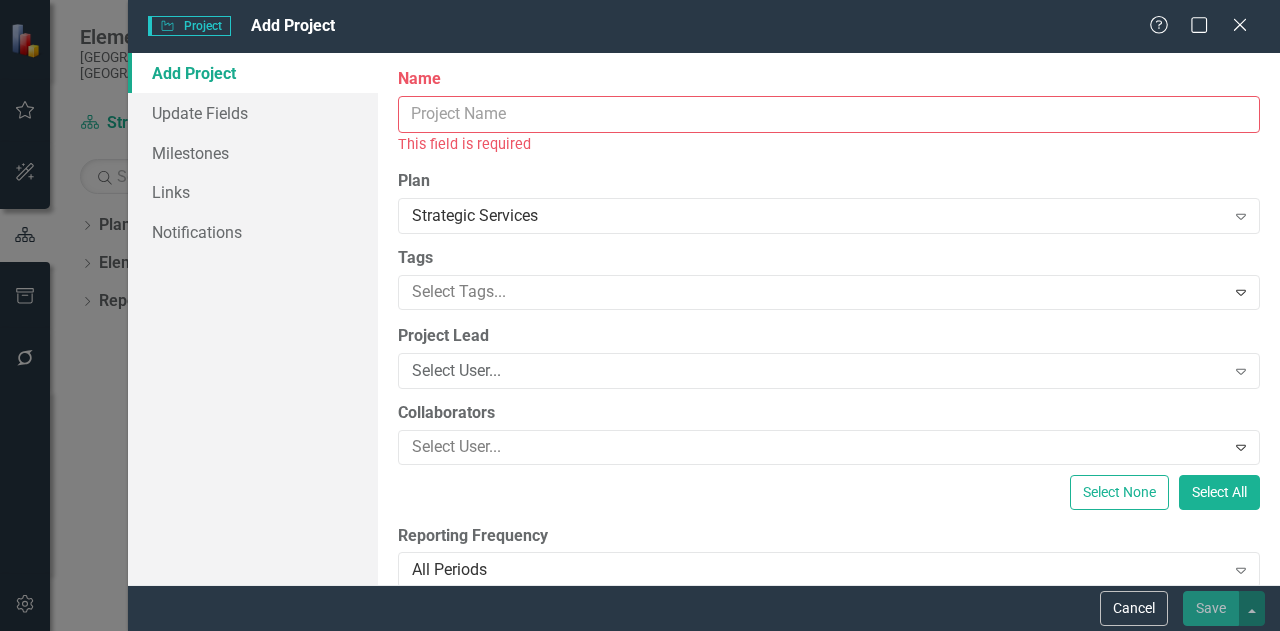 click on "Name" at bounding box center [829, 114] 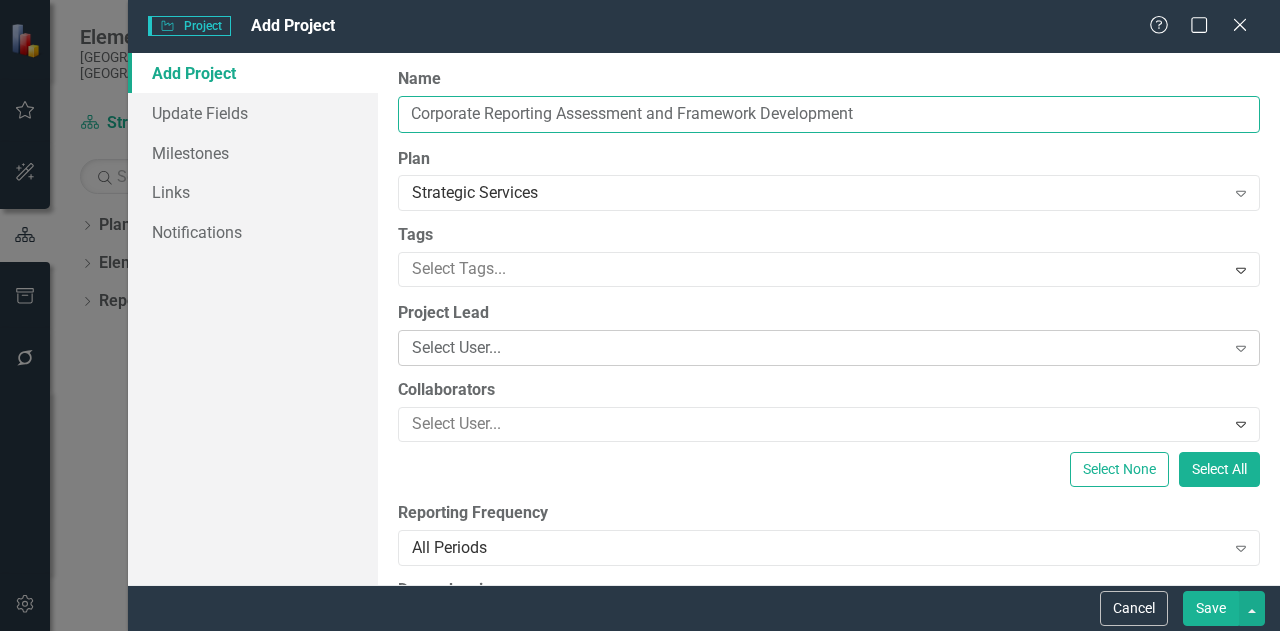 type on "Corporate Reporting Assessment and Framework Development" 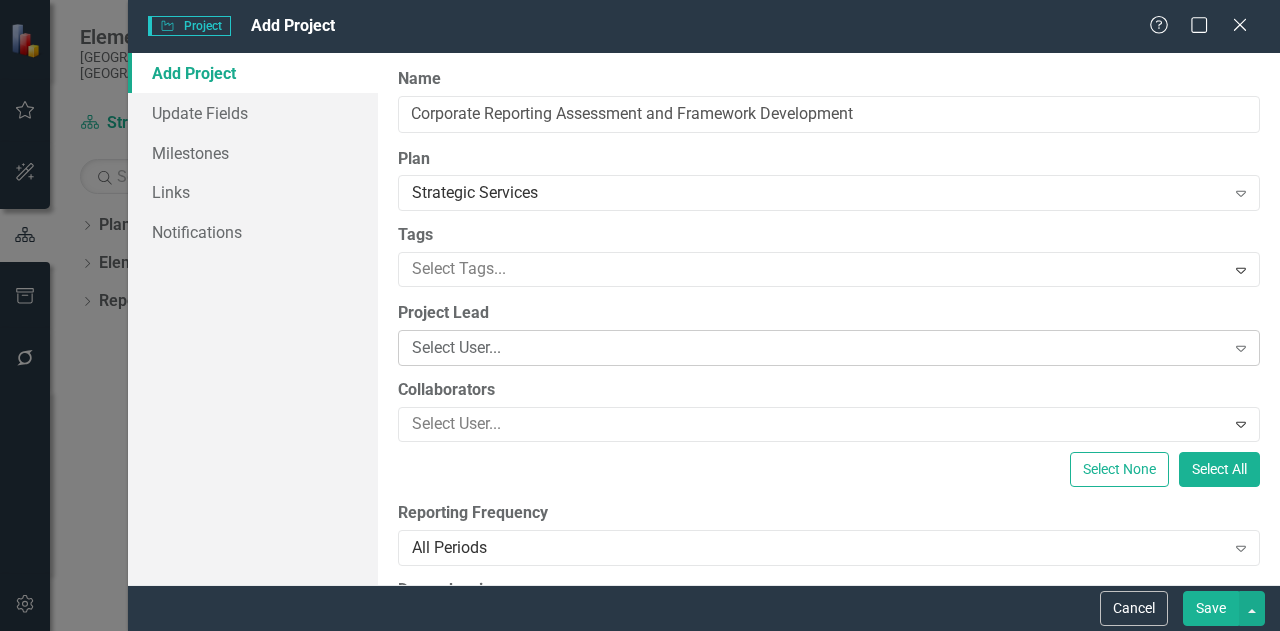 click on "Select User..." at bounding box center (818, 348) 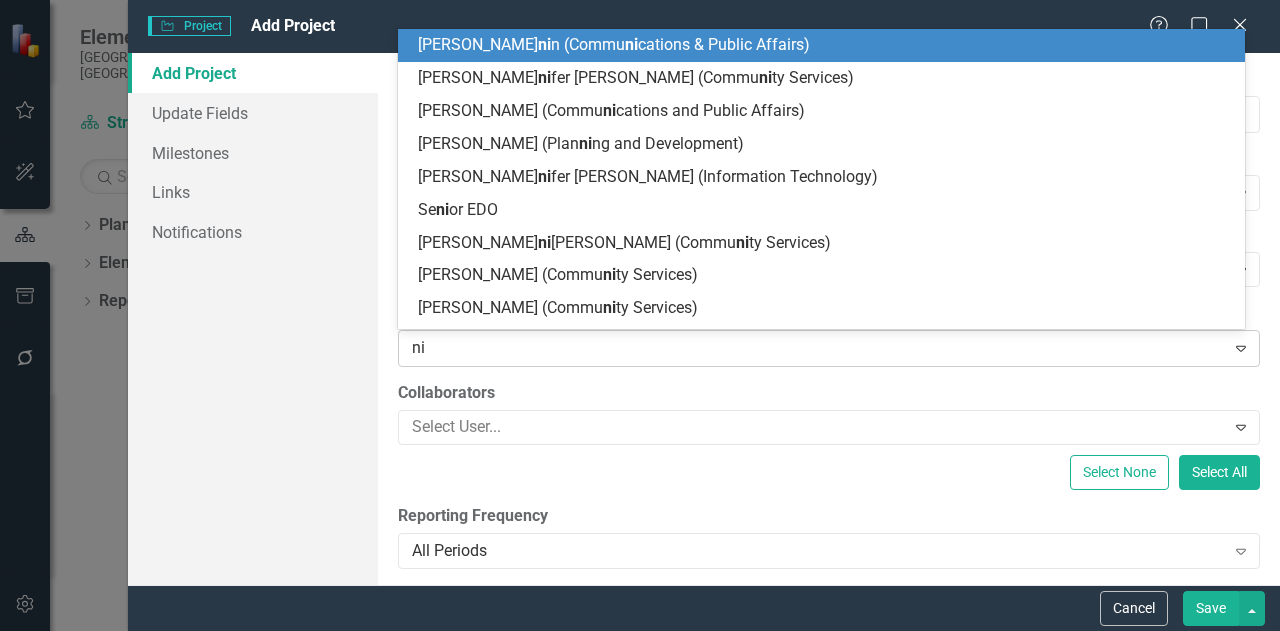 type on "nin" 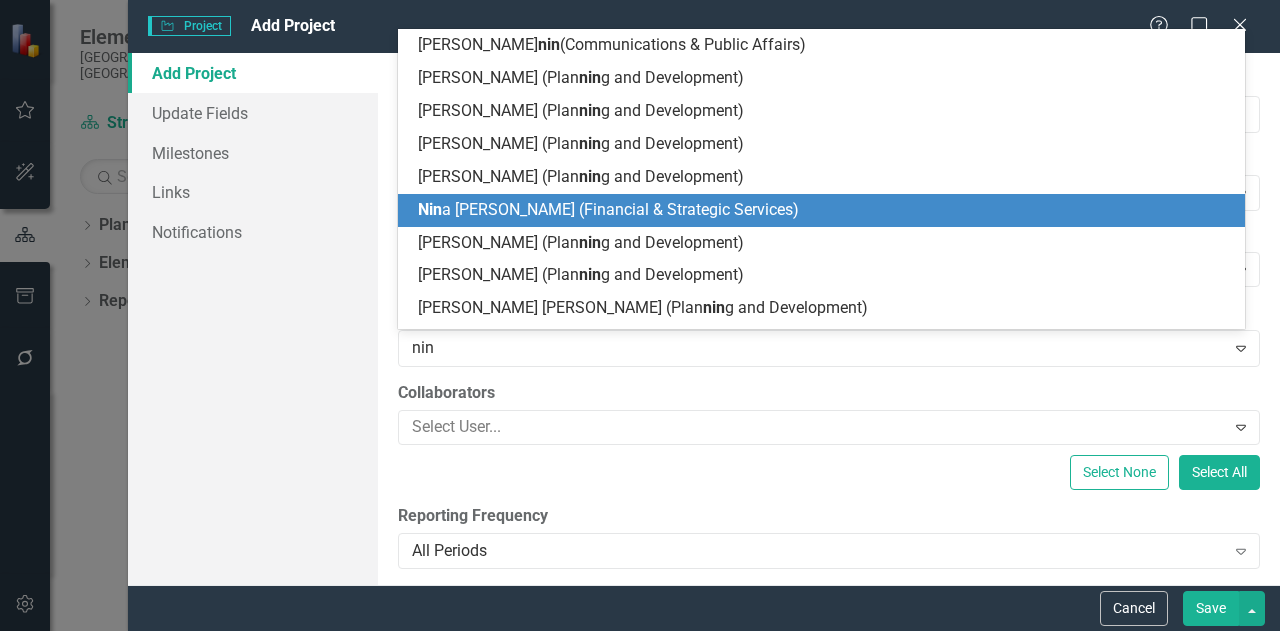 click on "Nin a  Lafleur (Financial & Strategic Services)" at bounding box center (608, 209) 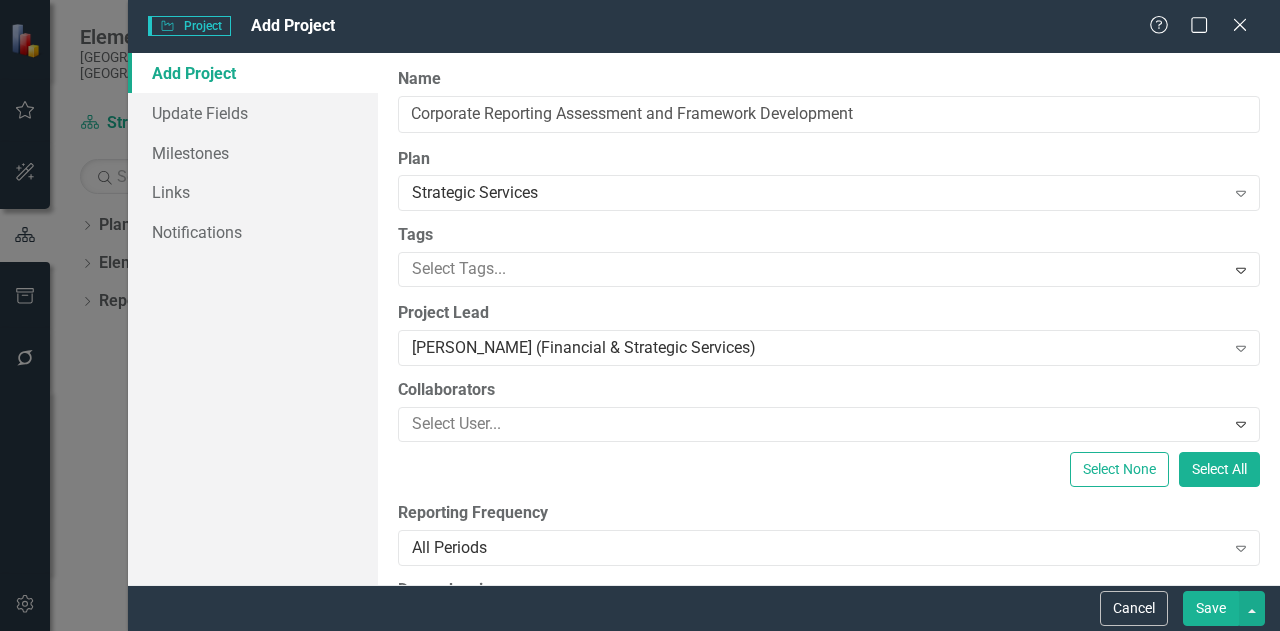 click on "Save" at bounding box center (1211, 608) 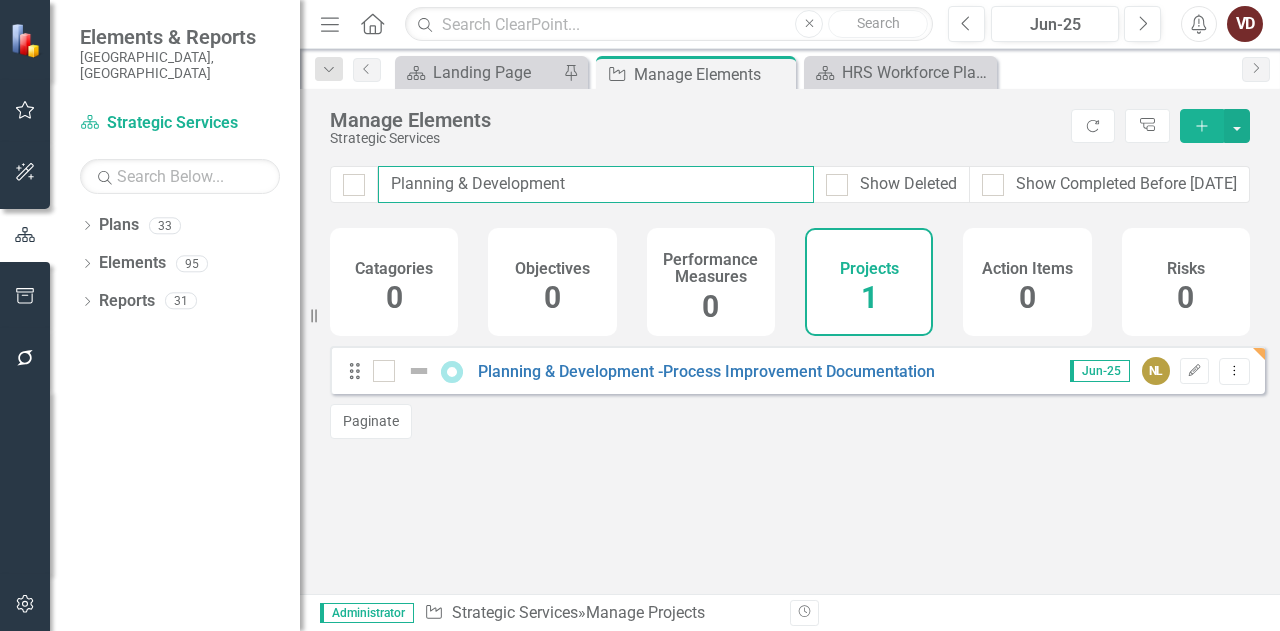 drag, startPoint x: 598, startPoint y: 177, endPoint x: 271, endPoint y: 168, distance: 327.12384 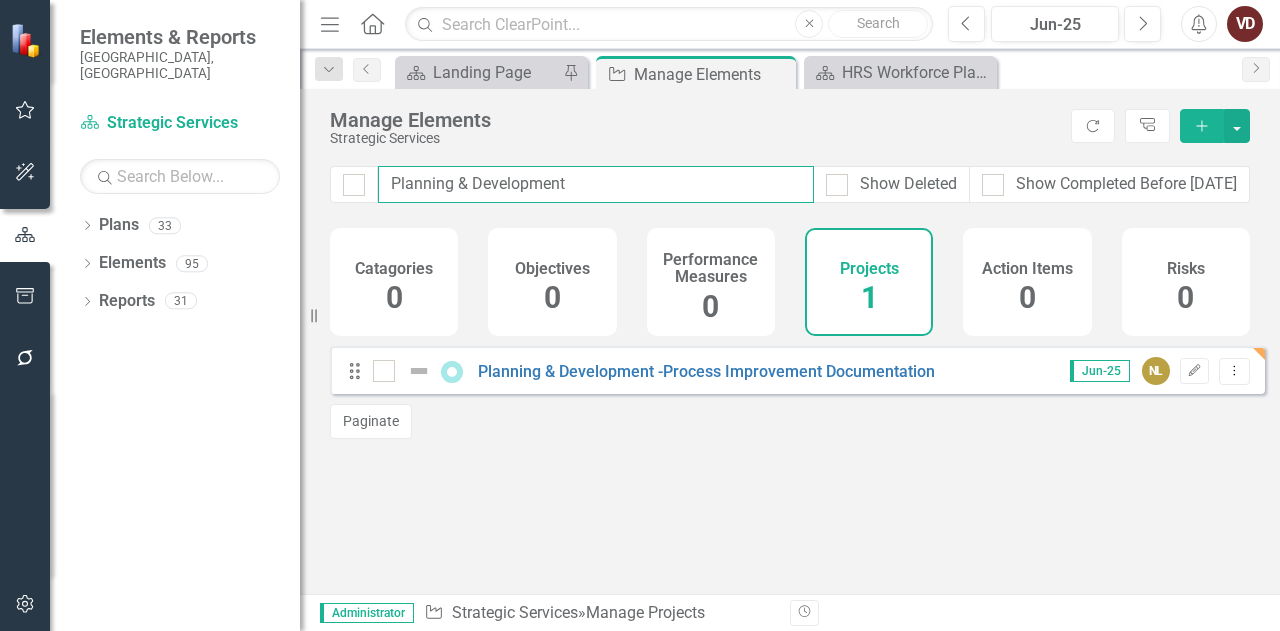 click on "Elements & Reports City of St. Albert, AB Plan Strategic Services Search Dropdown Plans 33 Corporate Business Plan (2022-2025) Dropdown Long Range Planning Framework Dropdown Municipal Development Plans Green Environment (Implementation) Mobility Choices (Implementation) Organizational Strategy Dropdown Mid-Range Department Plans Communications and Public Affairs - Integrated Business Plan (ARCHIVED) Communications and Public Affairs - Integrated Business Plan (2024-2029) Community Services - Integrated Business Plan Economic Development - Integrated Business Plan Emergency Services - Integrated Business Plan Engineering Services - Integrated Business Plan Dropdown Financial & Strategic Services - Integrated Business Plan Strategic Services Procurement Audit GIRE- Mid Range Business Plan  Human Resources and Safety - Integrated Business Plan Information Technology Services - Integrated Business Plan Legal, Legislative and Records Services - Integrated Business Plan Dropdown PD Annual Plan Dropdown Dropdown 95" at bounding box center [640, 315] 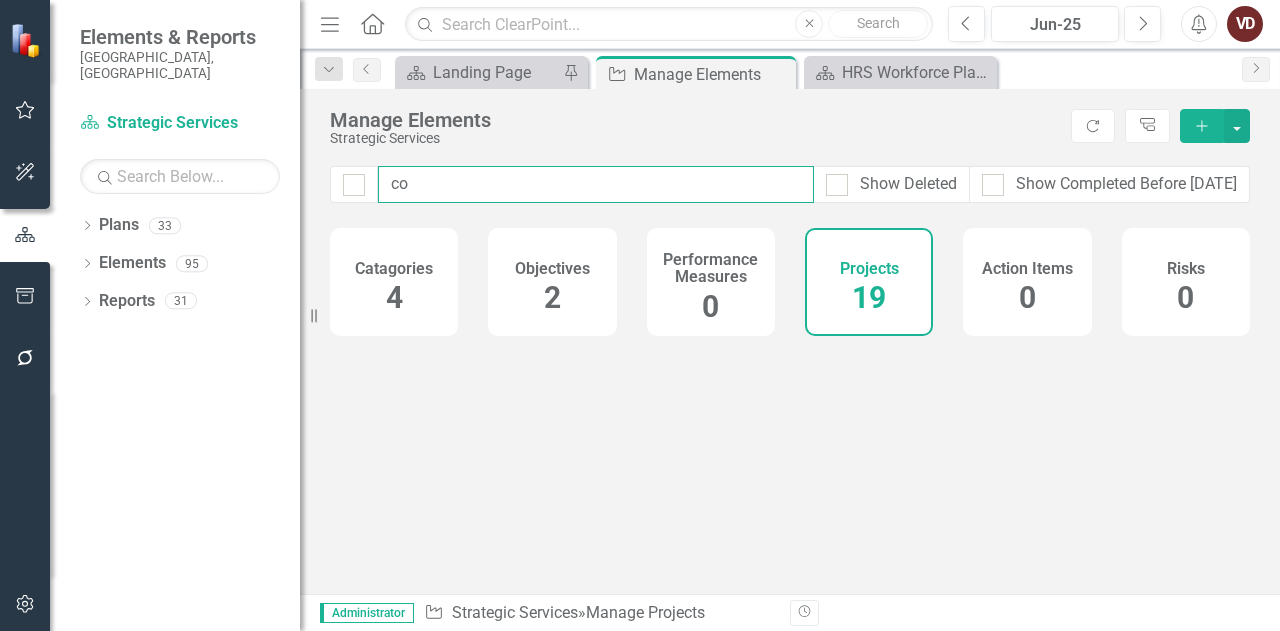 type on "com" 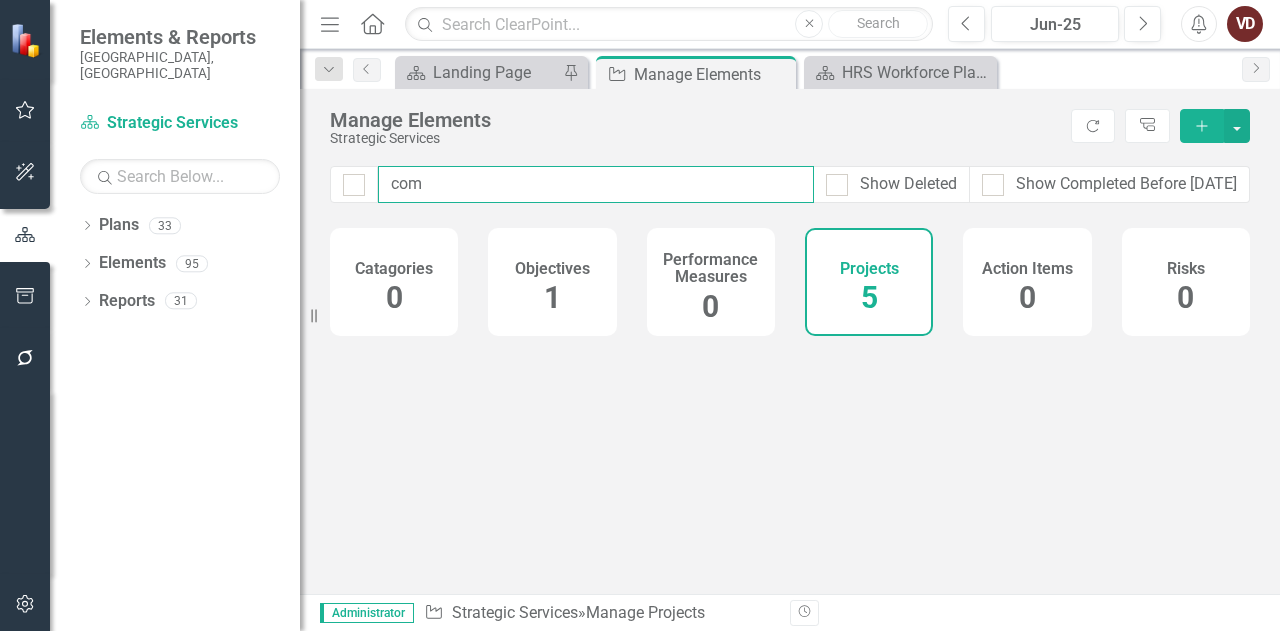 checkbox on "false" 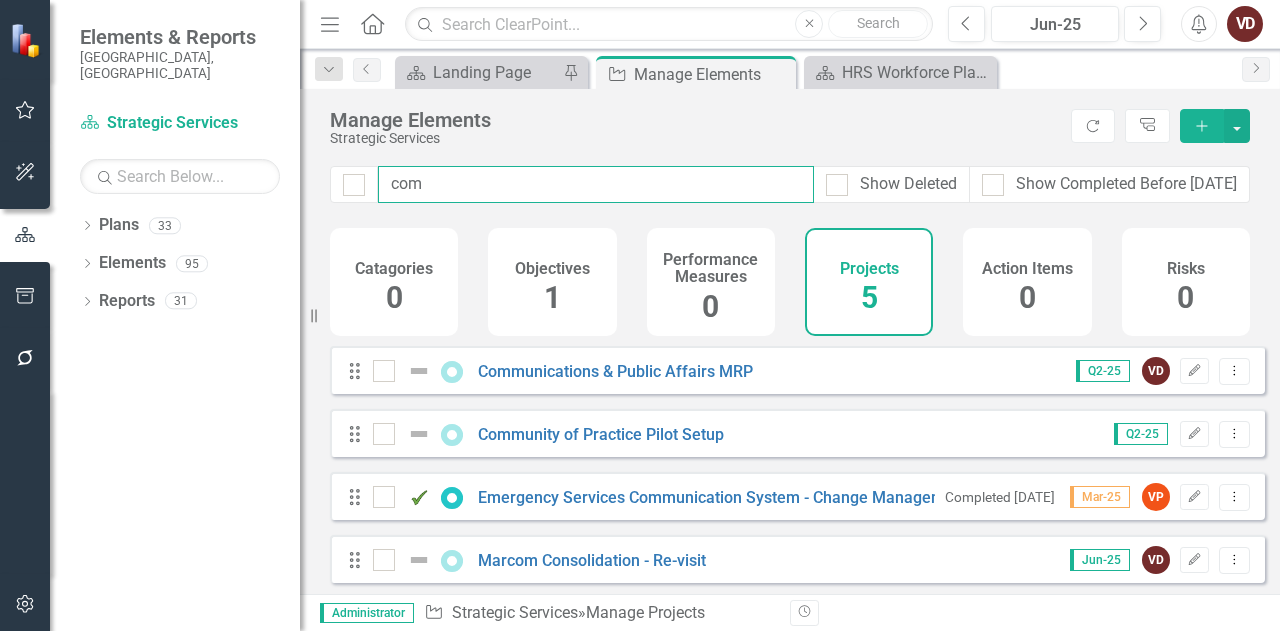 type on "comm" 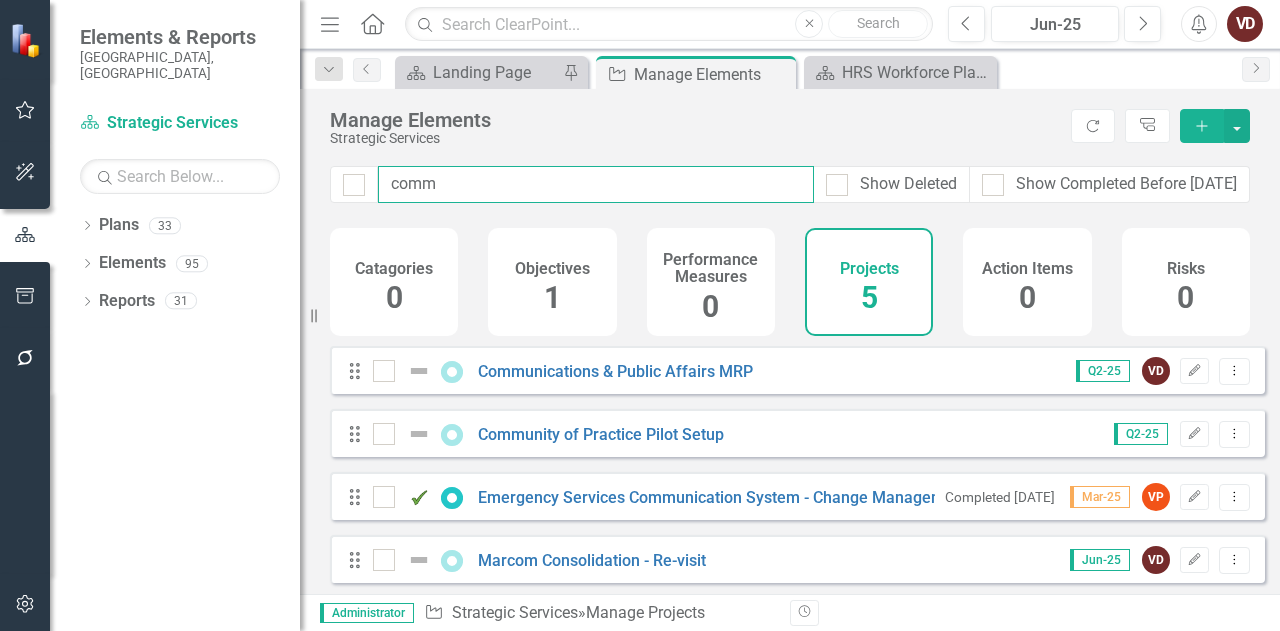 checkbox on "false" 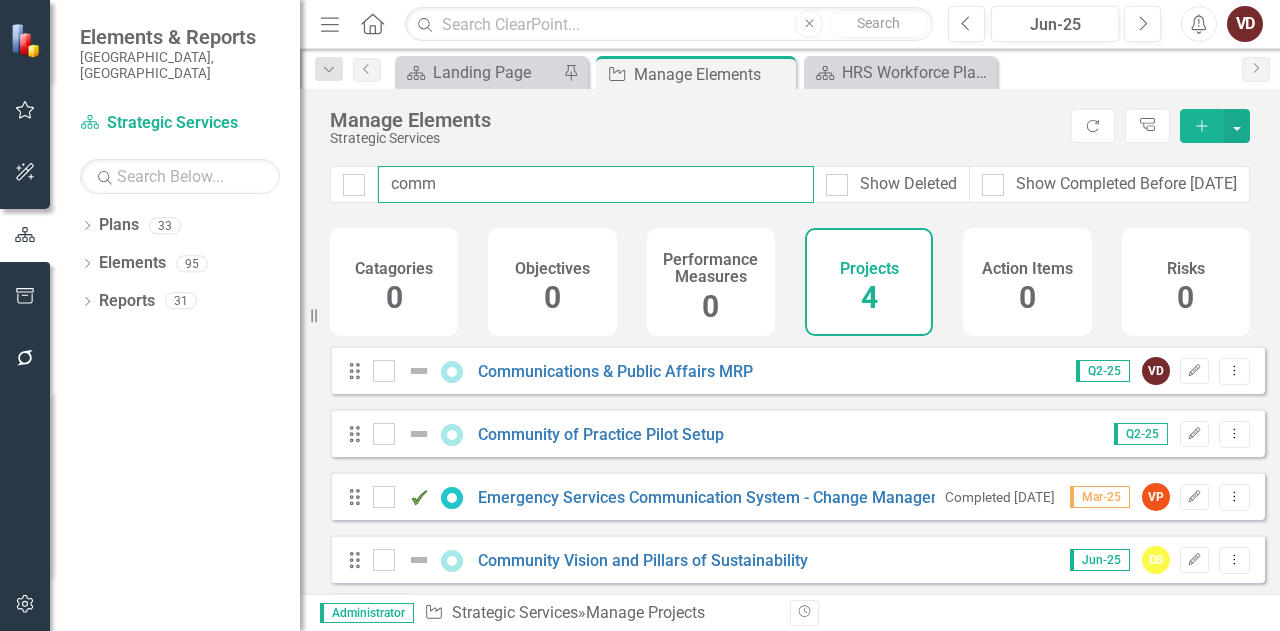 type on "commu" 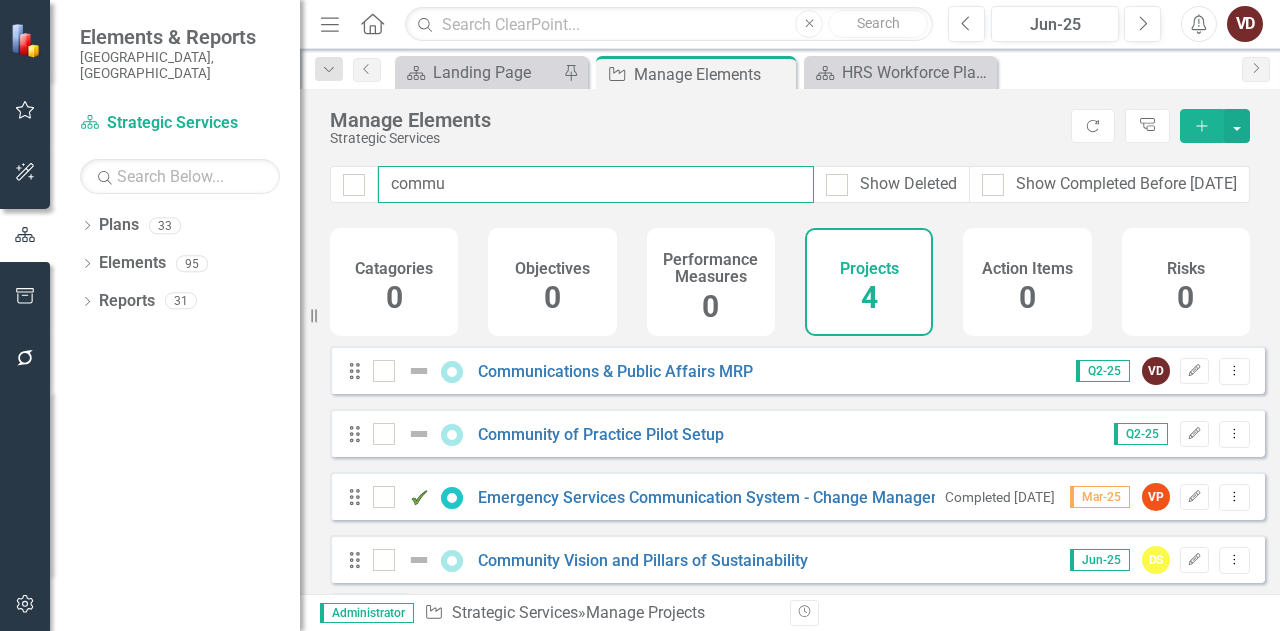 checkbox on "false" 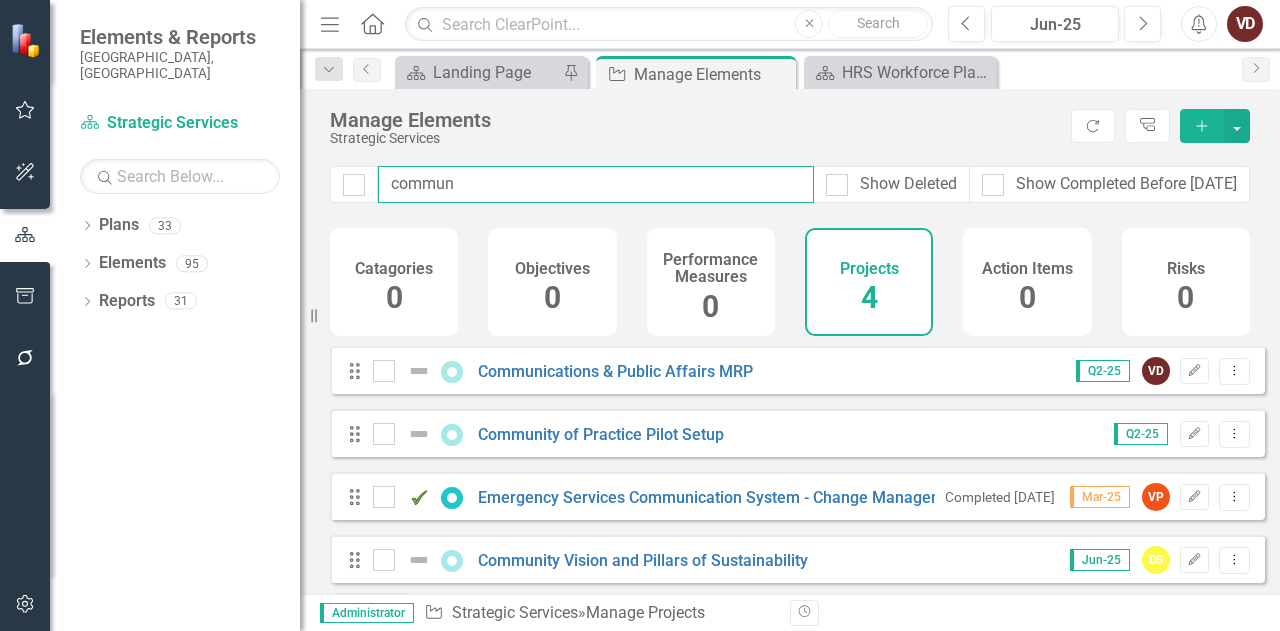 checkbox on "false" 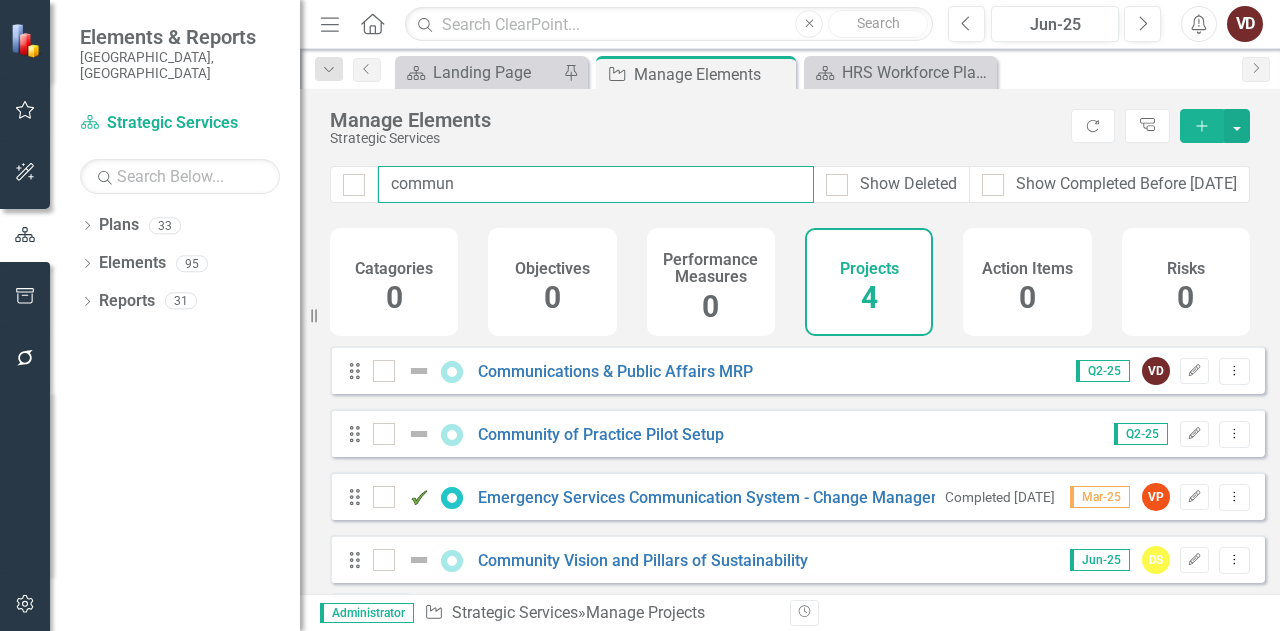 type on "communi" 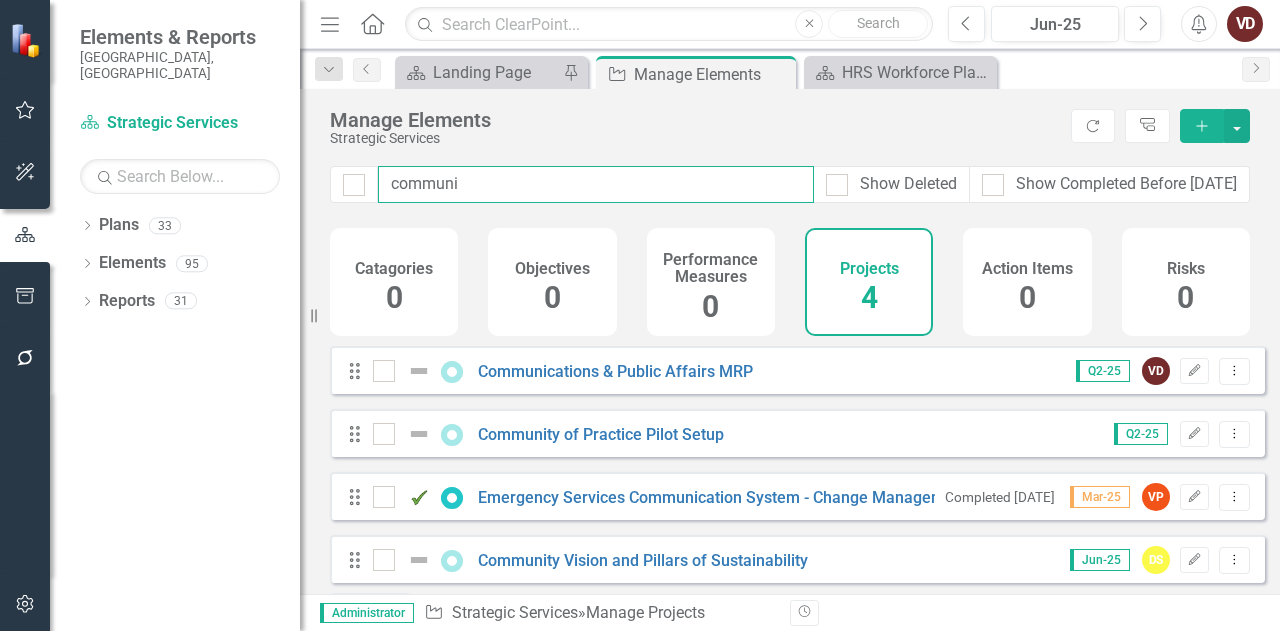 checkbox on "false" 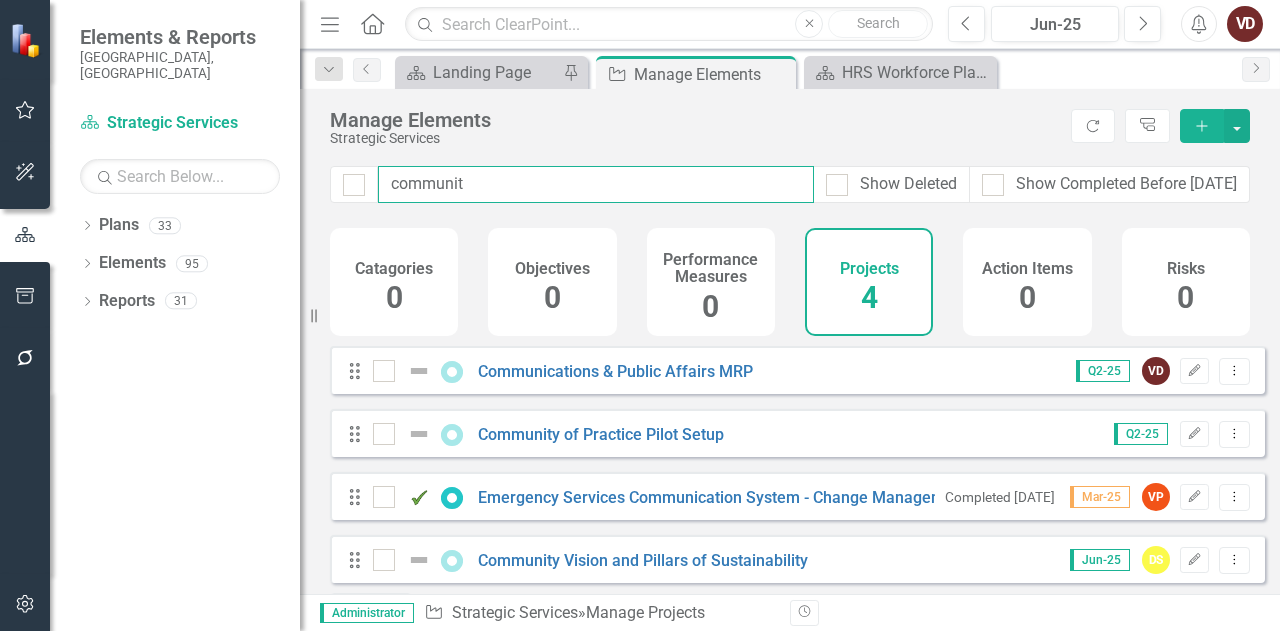 checkbox on "false" 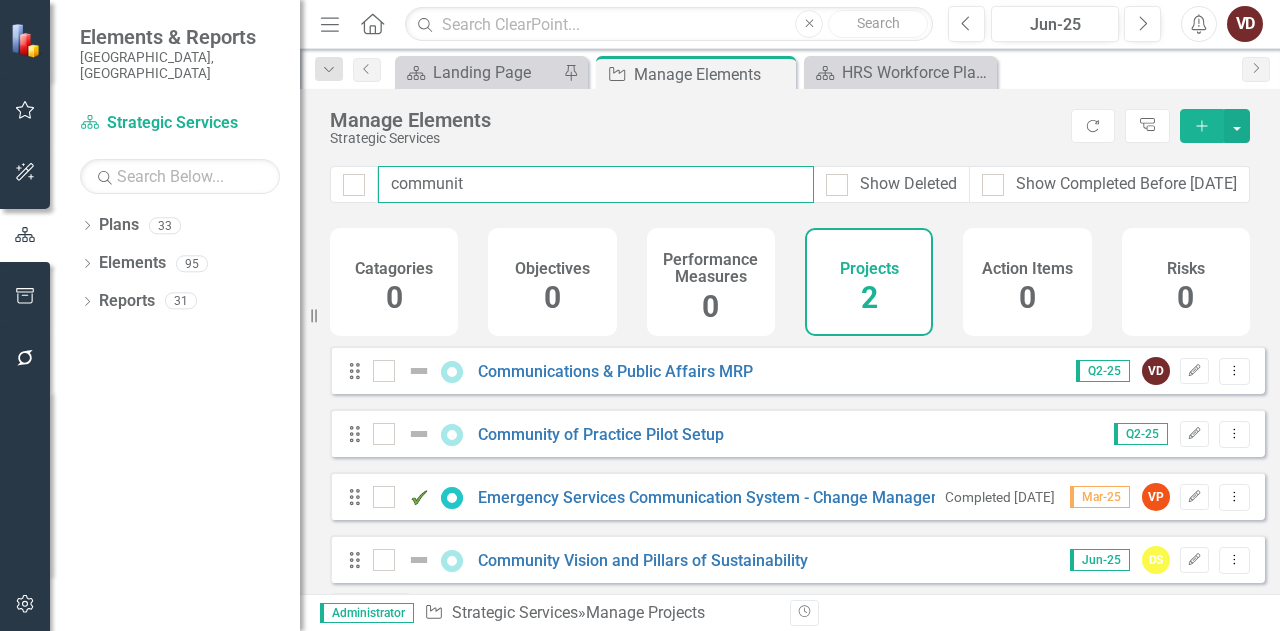 type on "community" 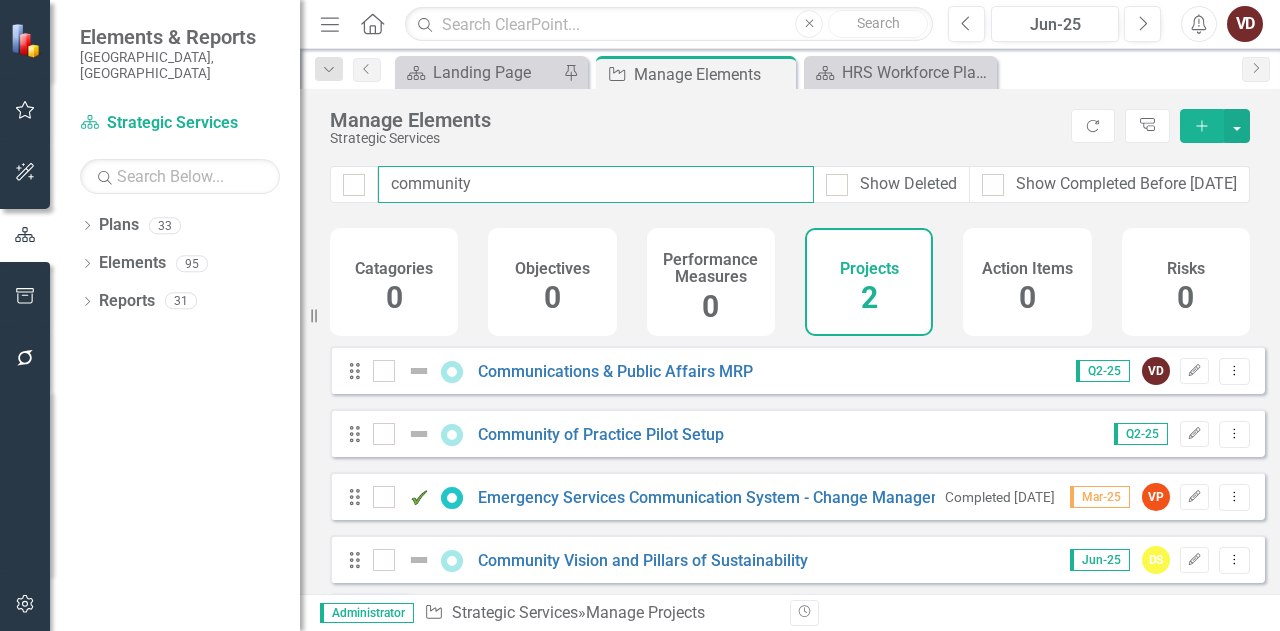 checkbox on "false" 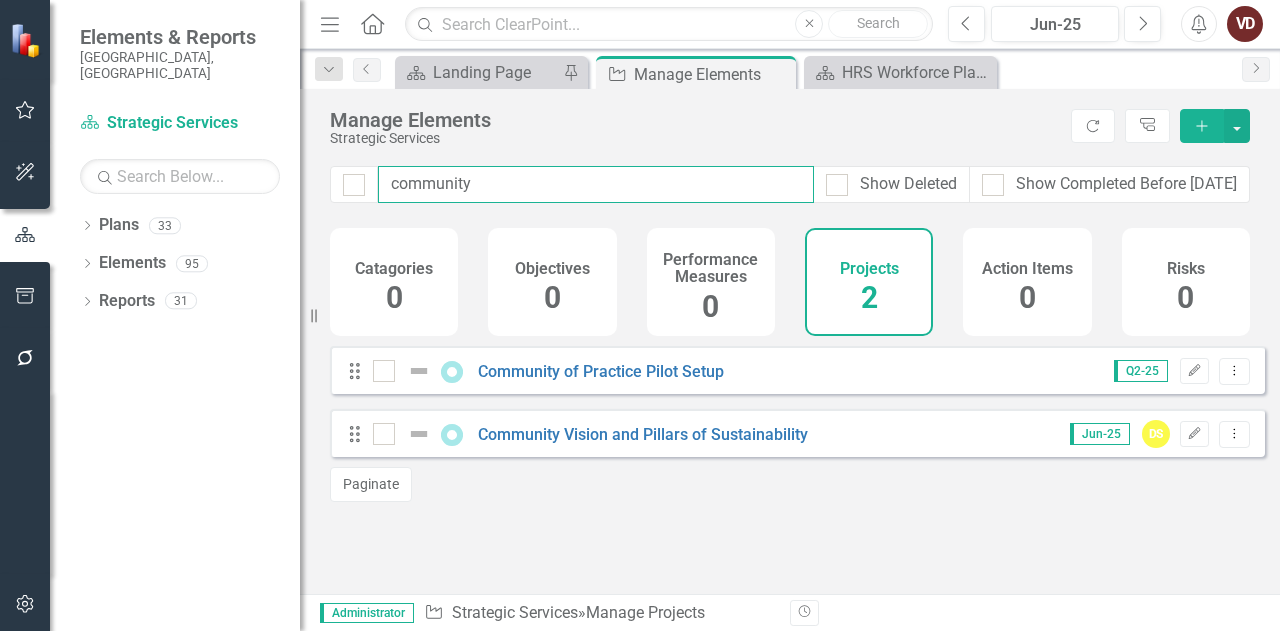 type on "community" 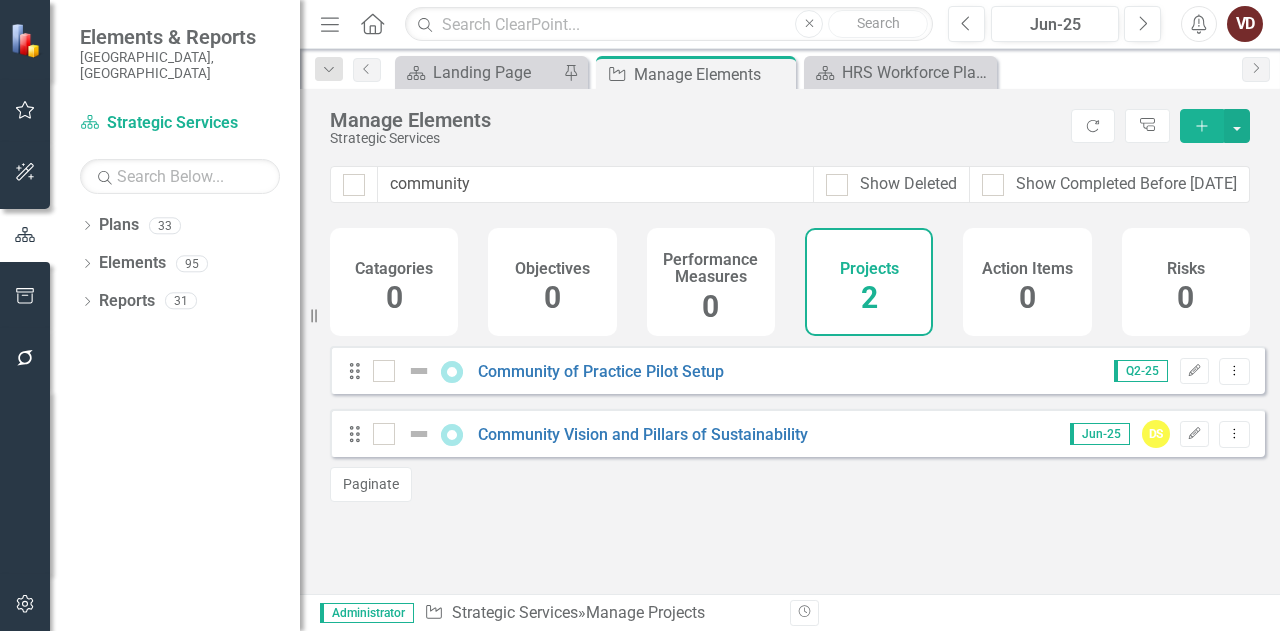 click on "Community Vision and Pillars of Sustainability" at bounding box center [593, 434] 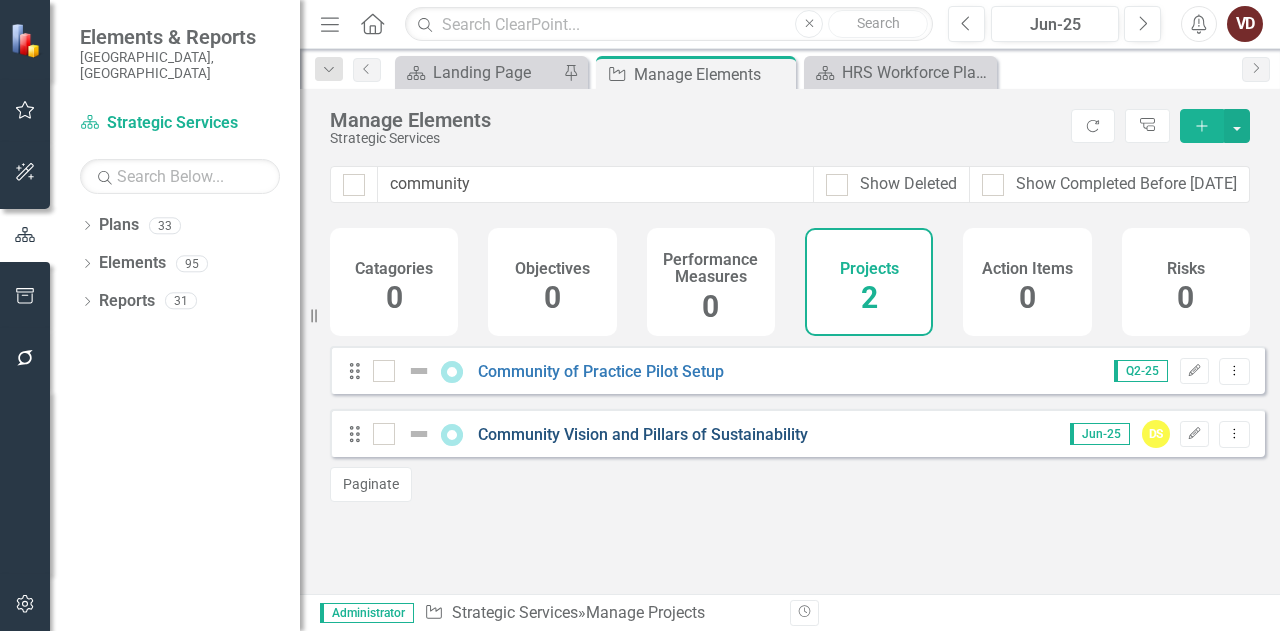 click on "Community Vision and Pillars of Sustainability" at bounding box center [643, 434] 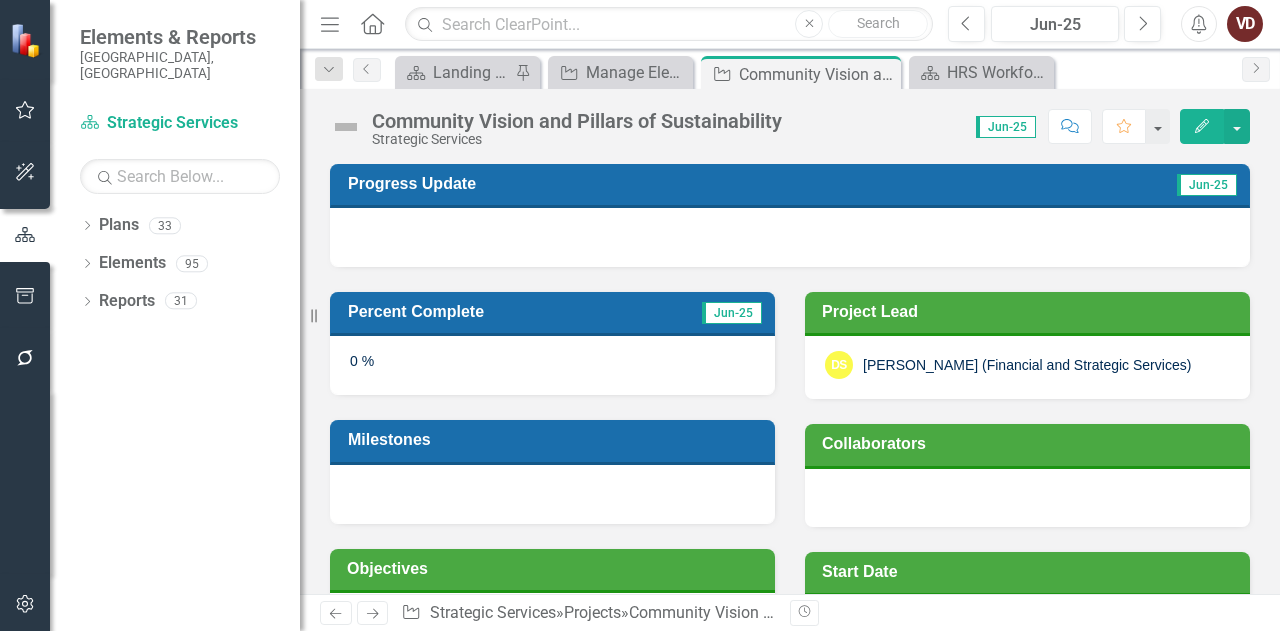 click 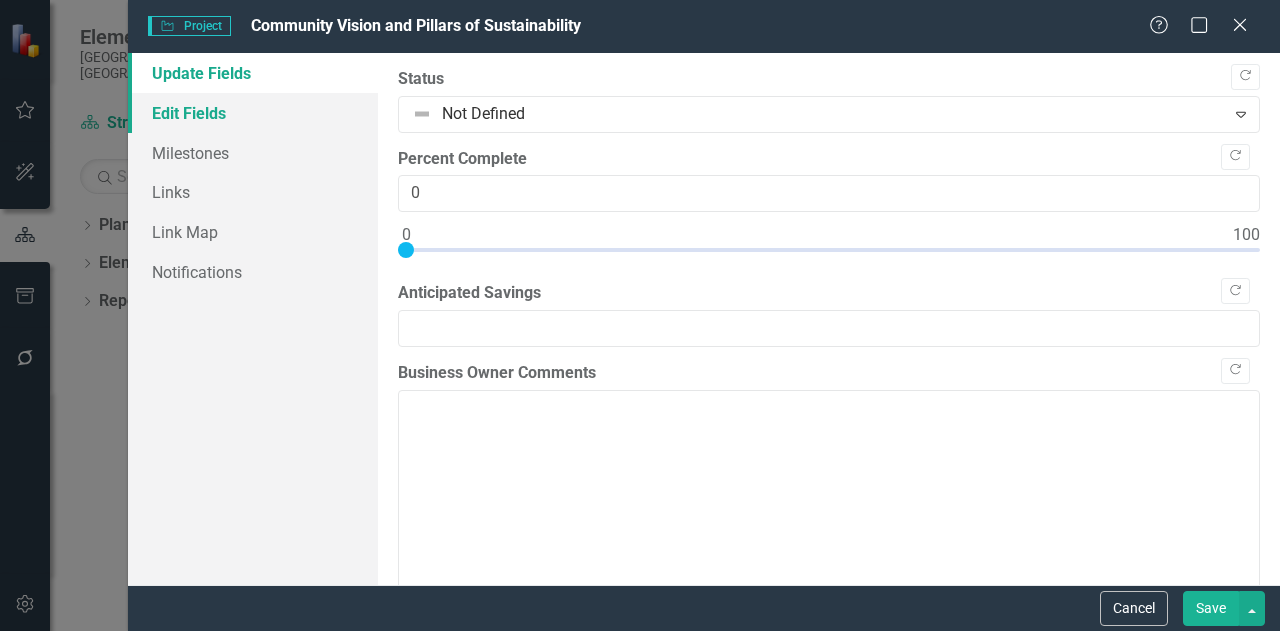 click on "Edit Fields" at bounding box center [253, 113] 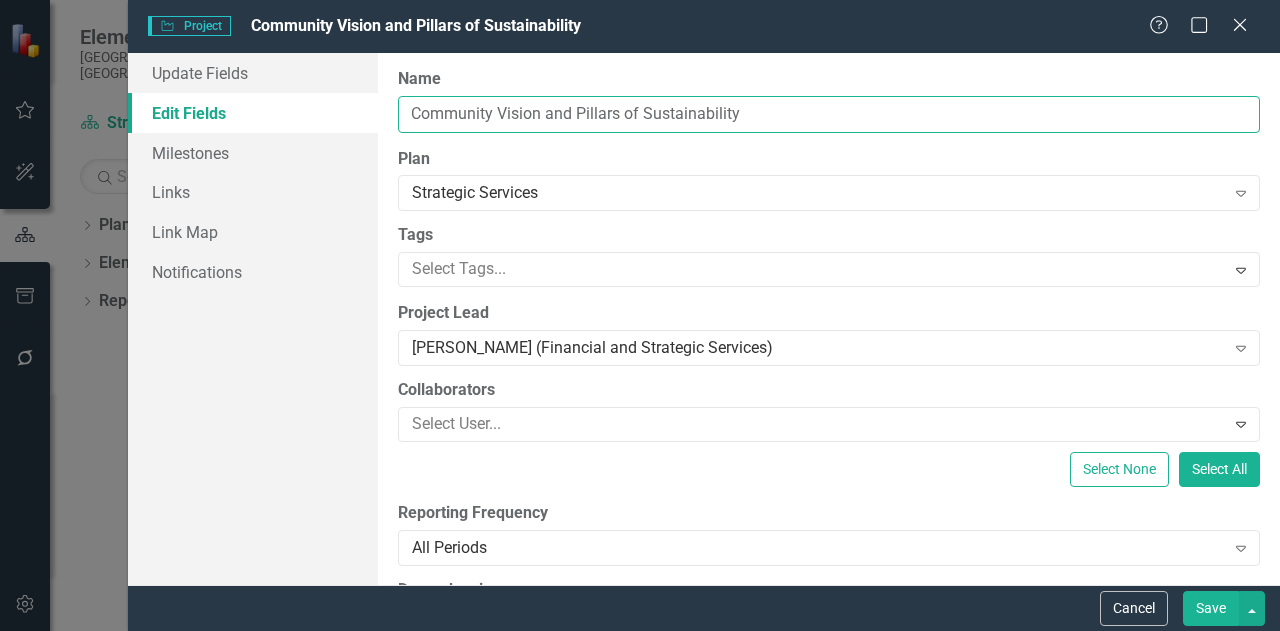 click on "Community Vision and Pillars of Sustainability" at bounding box center [829, 114] 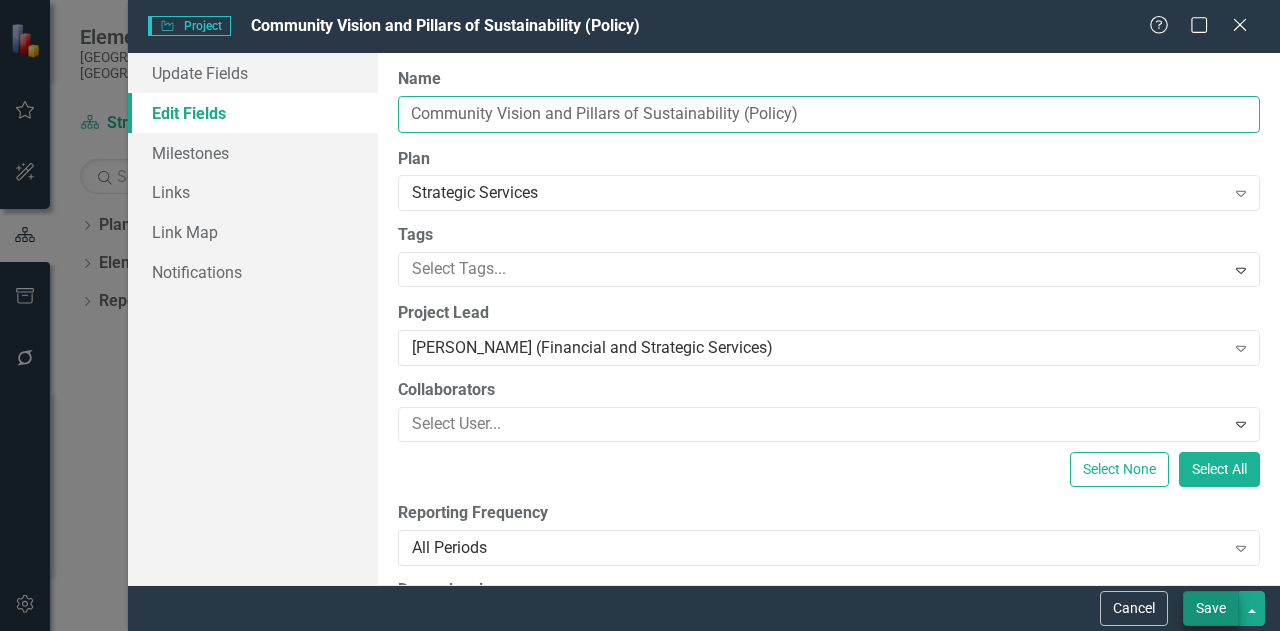 type on "Community Vision and Pillars of Sustainability (Policy)" 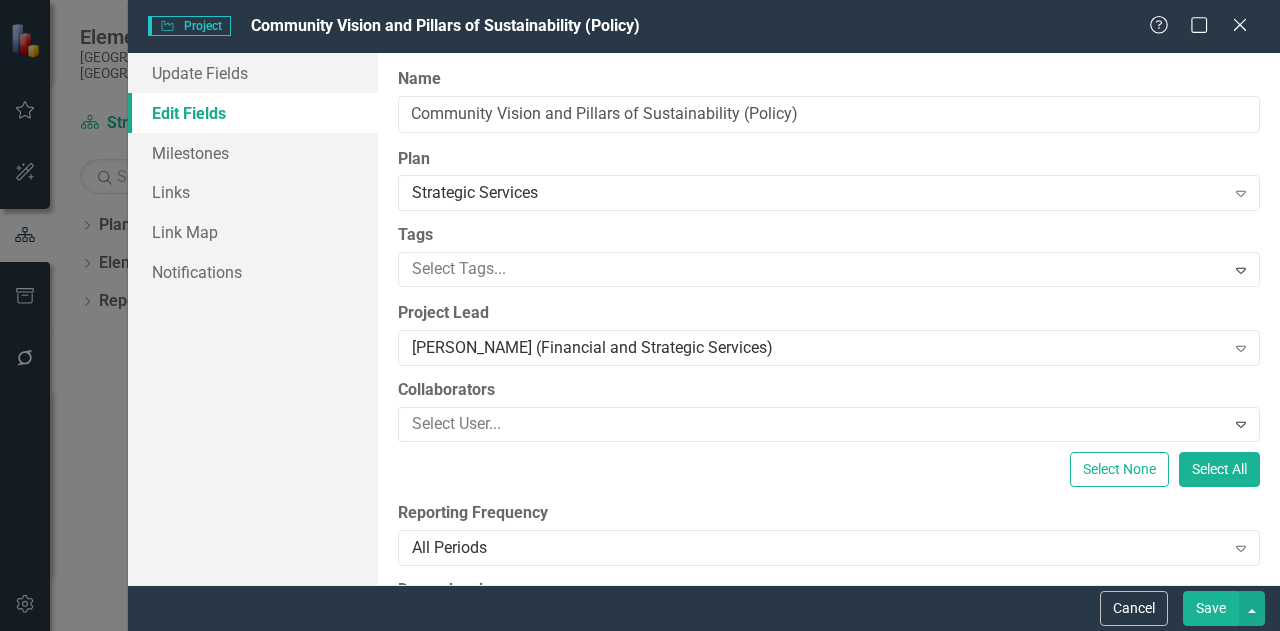 click on "Save" at bounding box center [1211, 608] 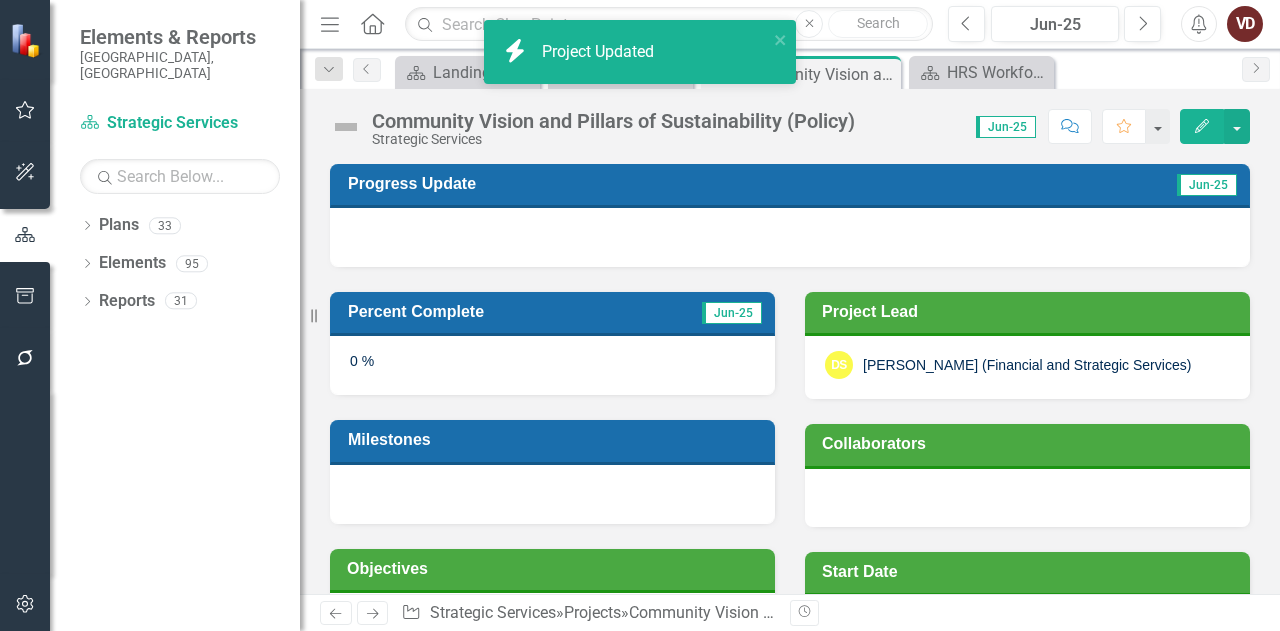 click on "Edit" 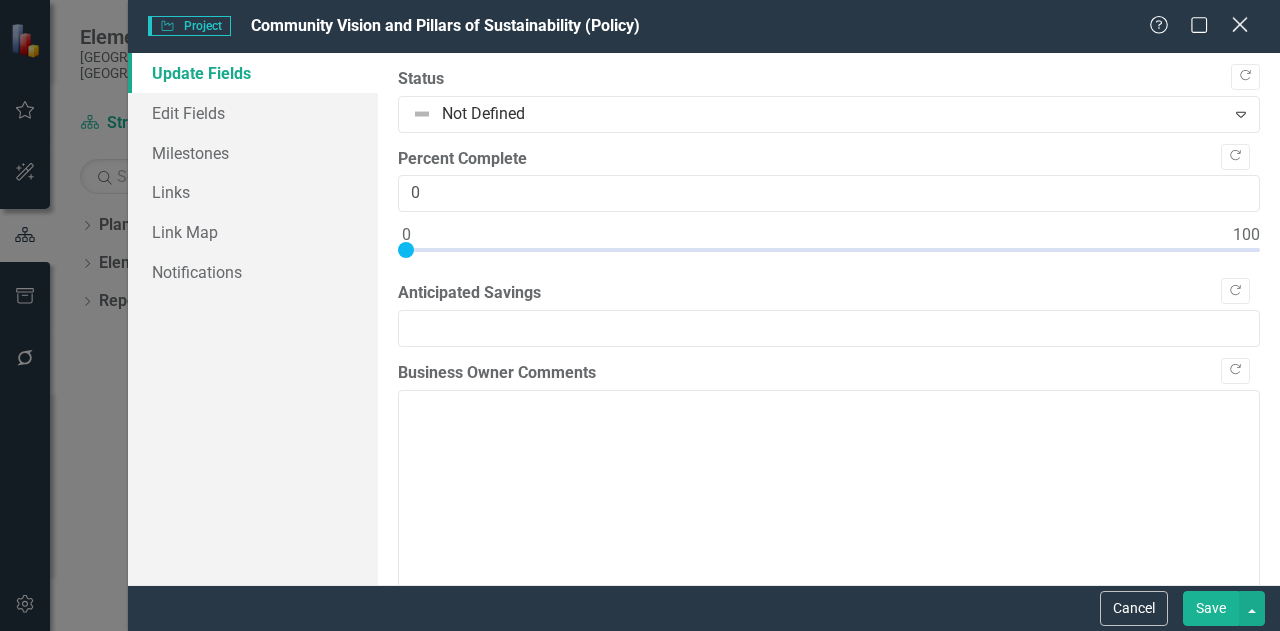 click on "Close" 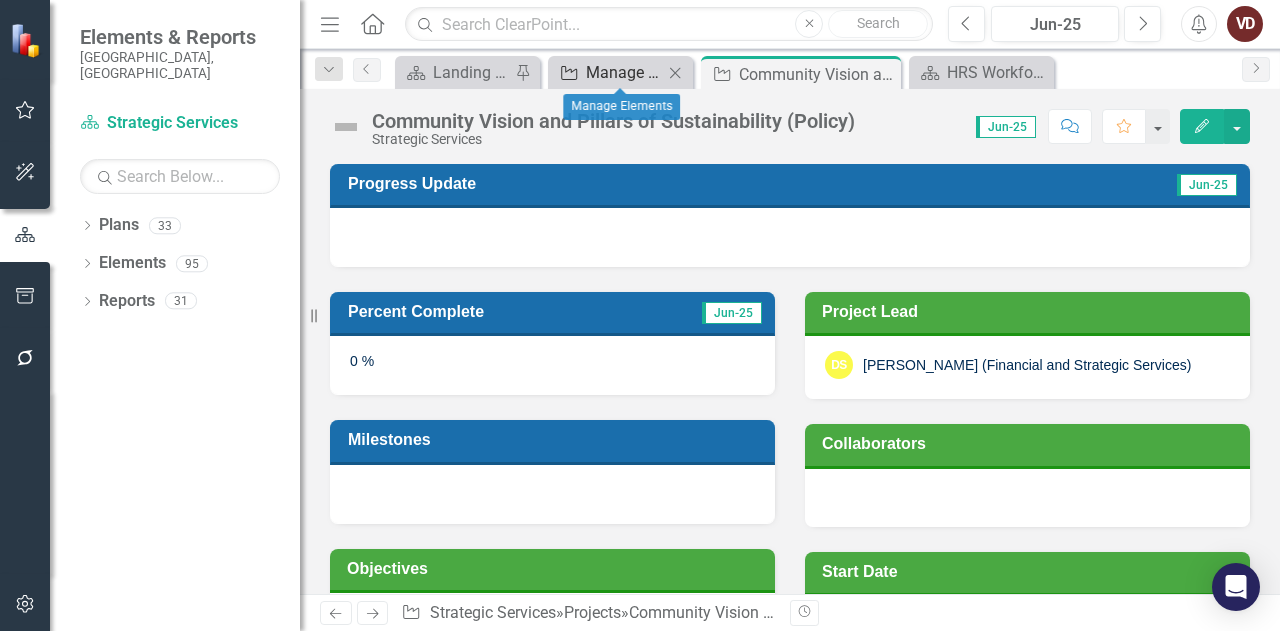 click on "Manage Elements" at bounding box center (624, 72) 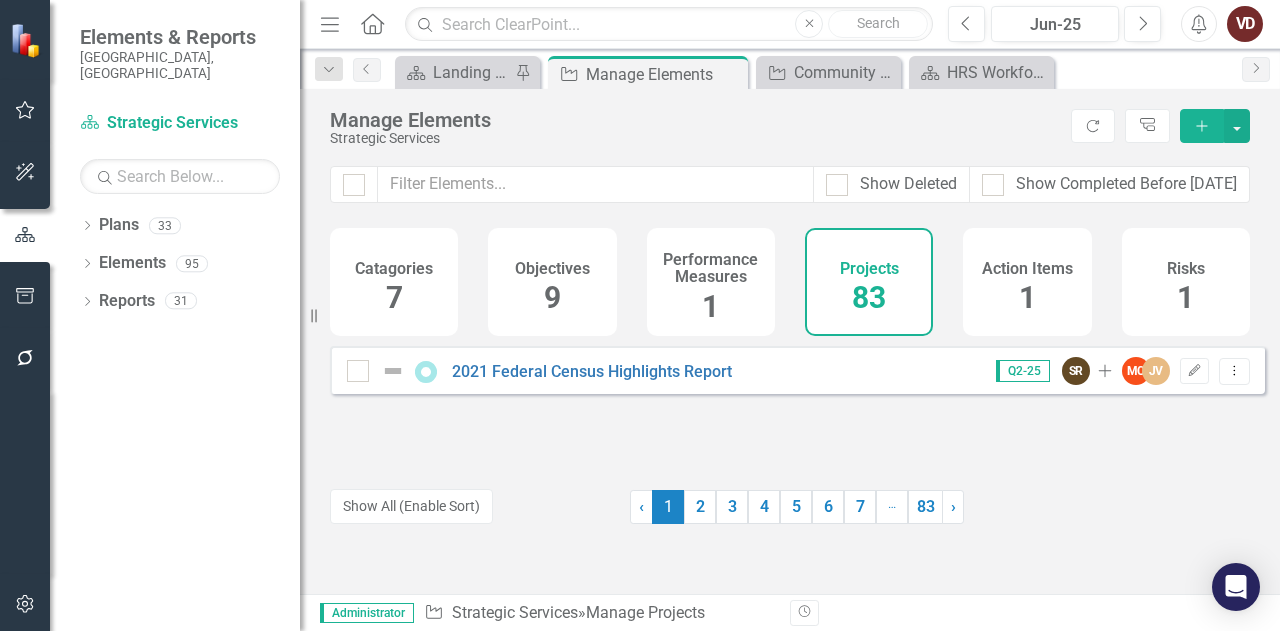 click on "Add" 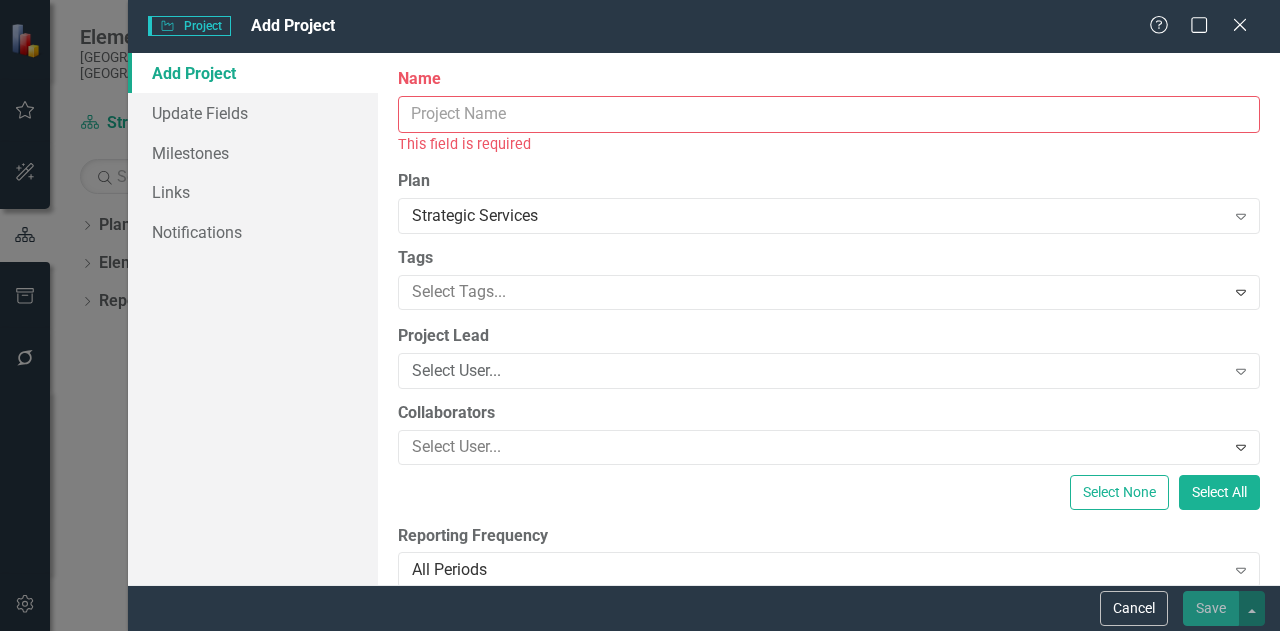 click on "Name" at bounding box center [829, 114] 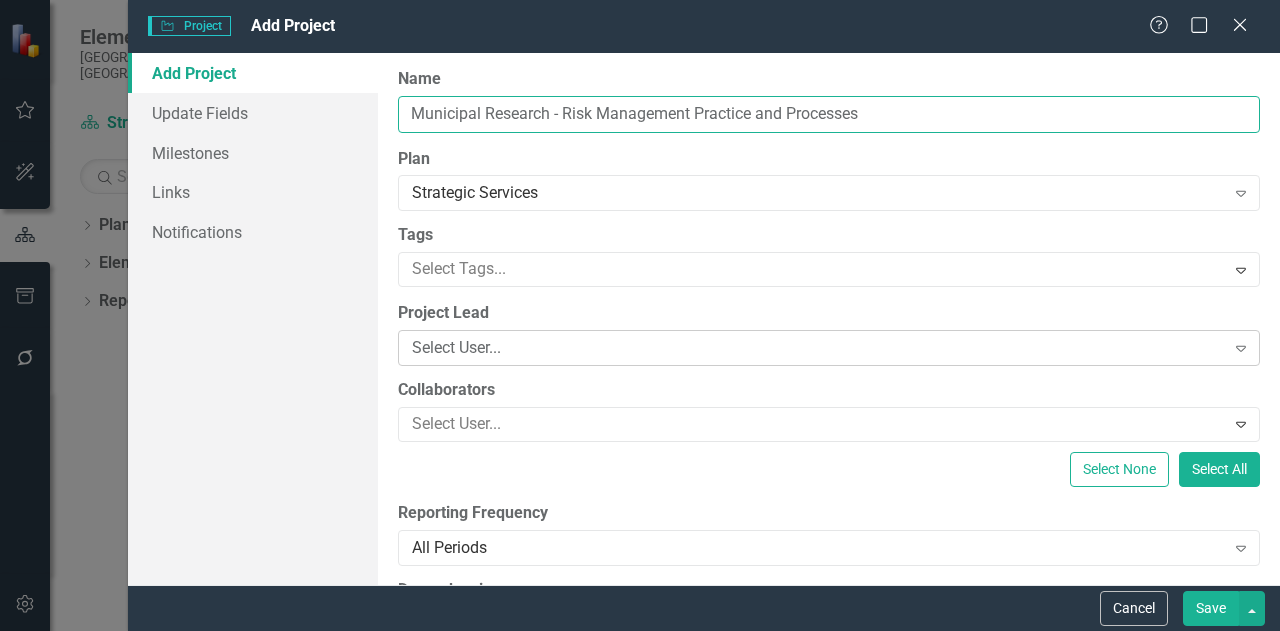 type on "Municipal Research - Risk Management Practice and Processes" 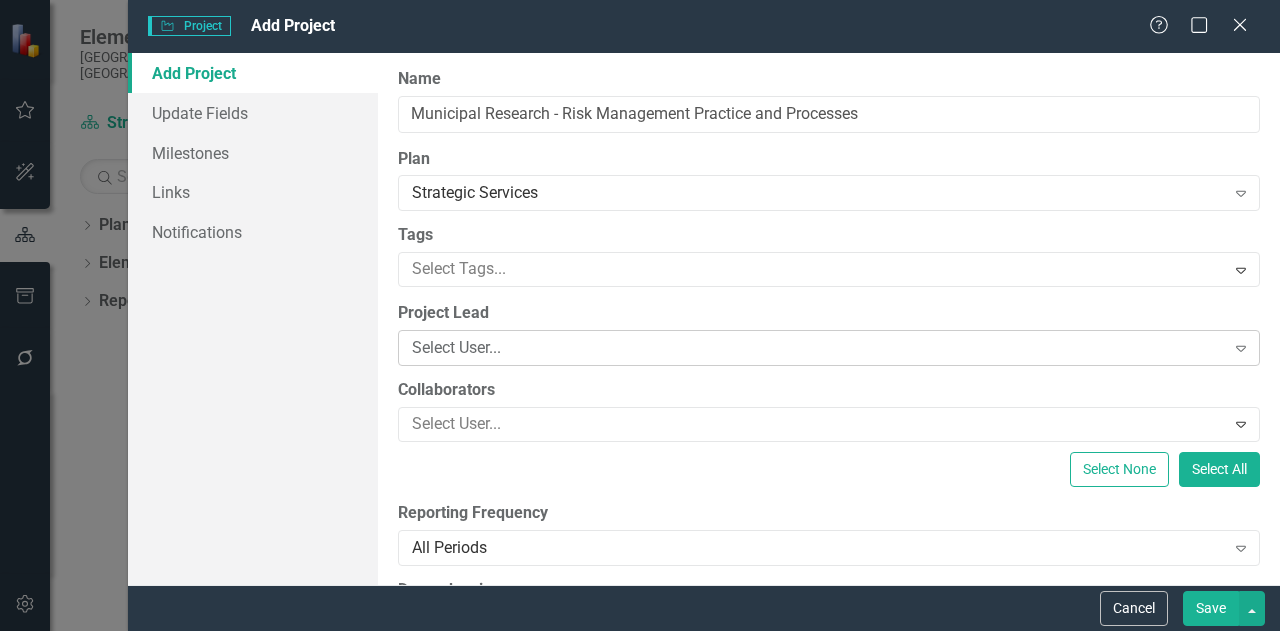click on "Select User..." at bounding box center [818, 348] 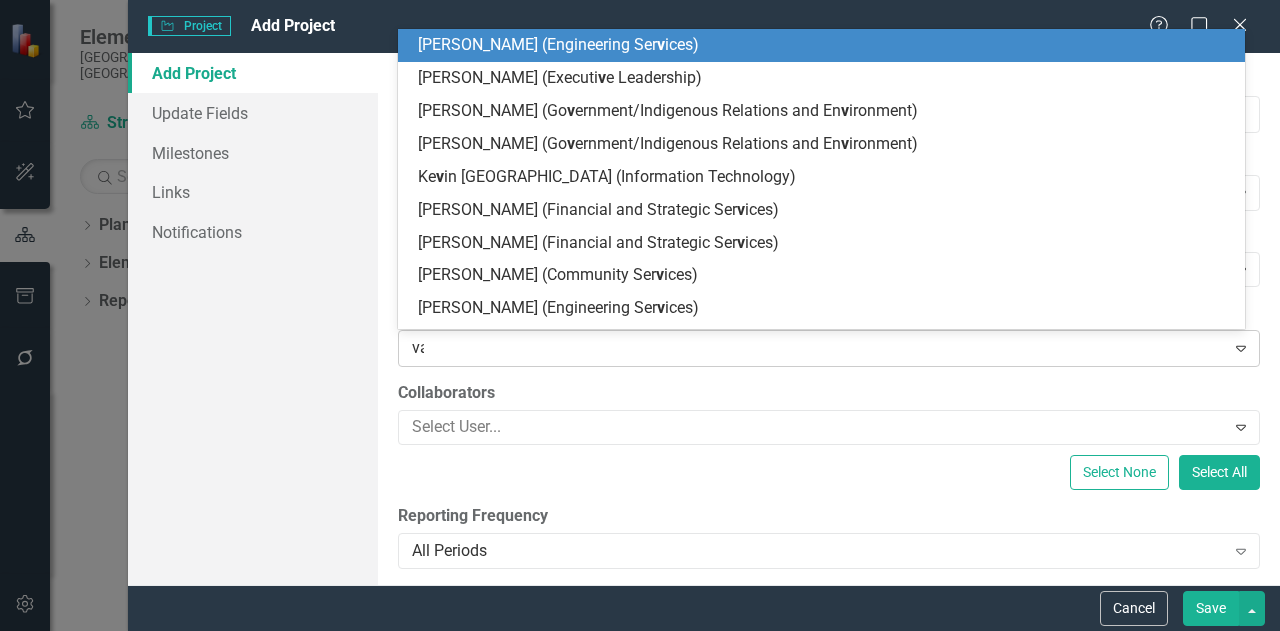 type on "vars" 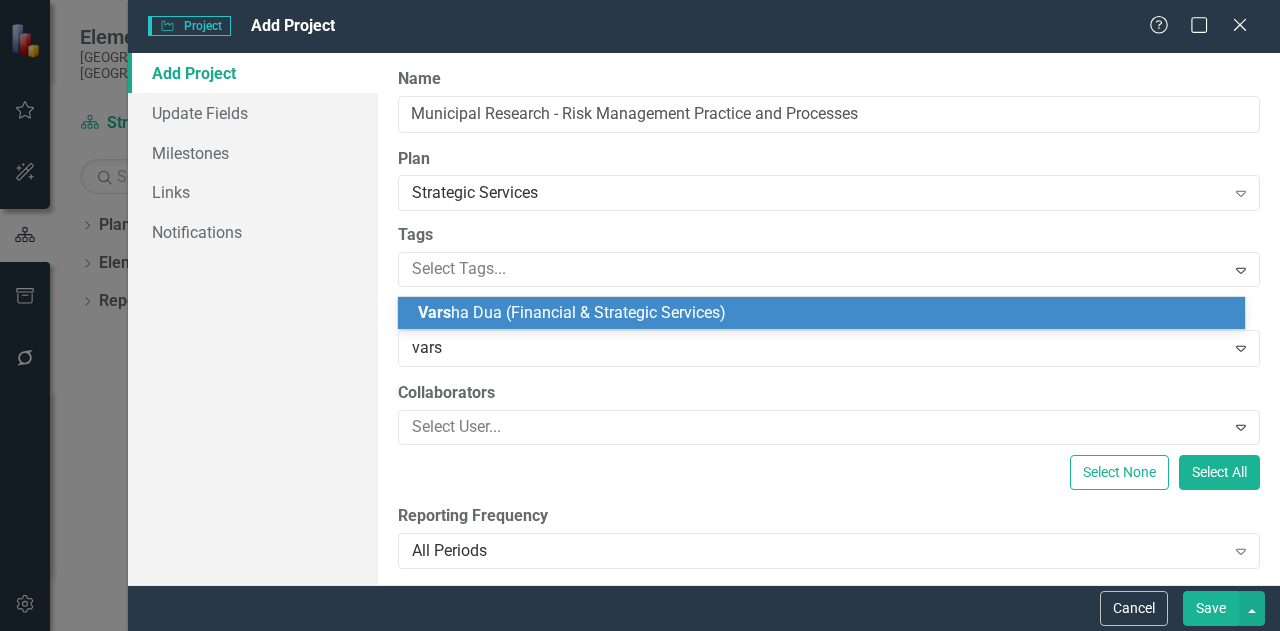 click on "Vars ha Dua (Financial & Strategic Services)" at bounding box center (572, 312) 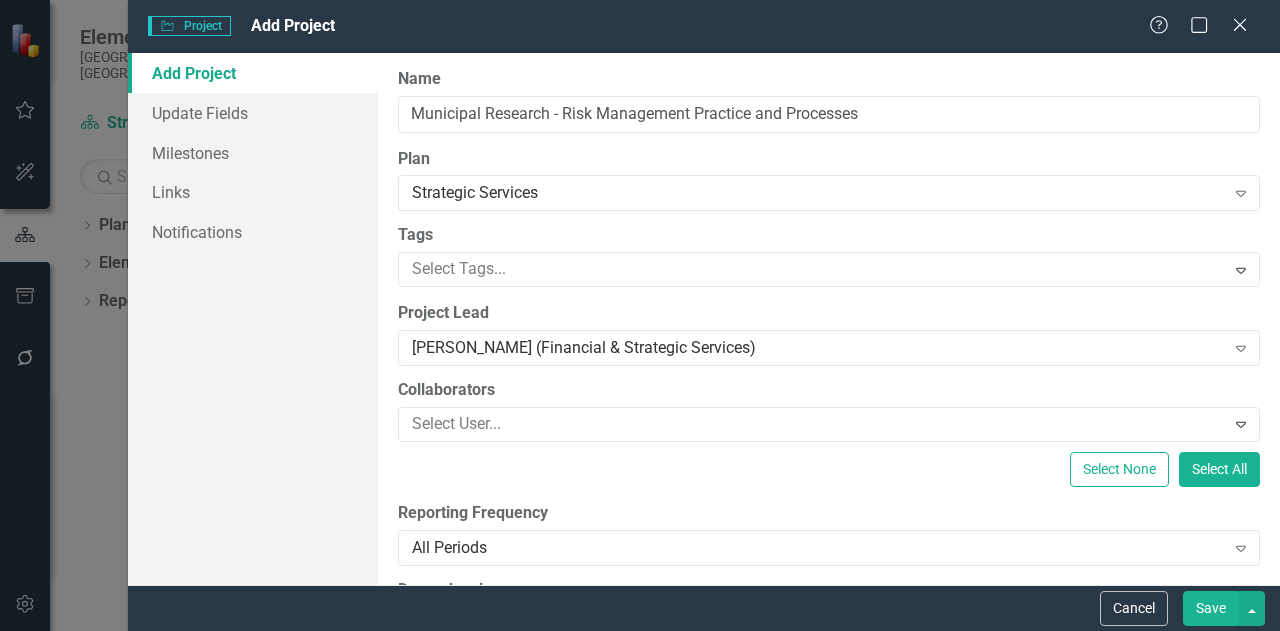 click on "Save" at bounding box center (1211, 608) 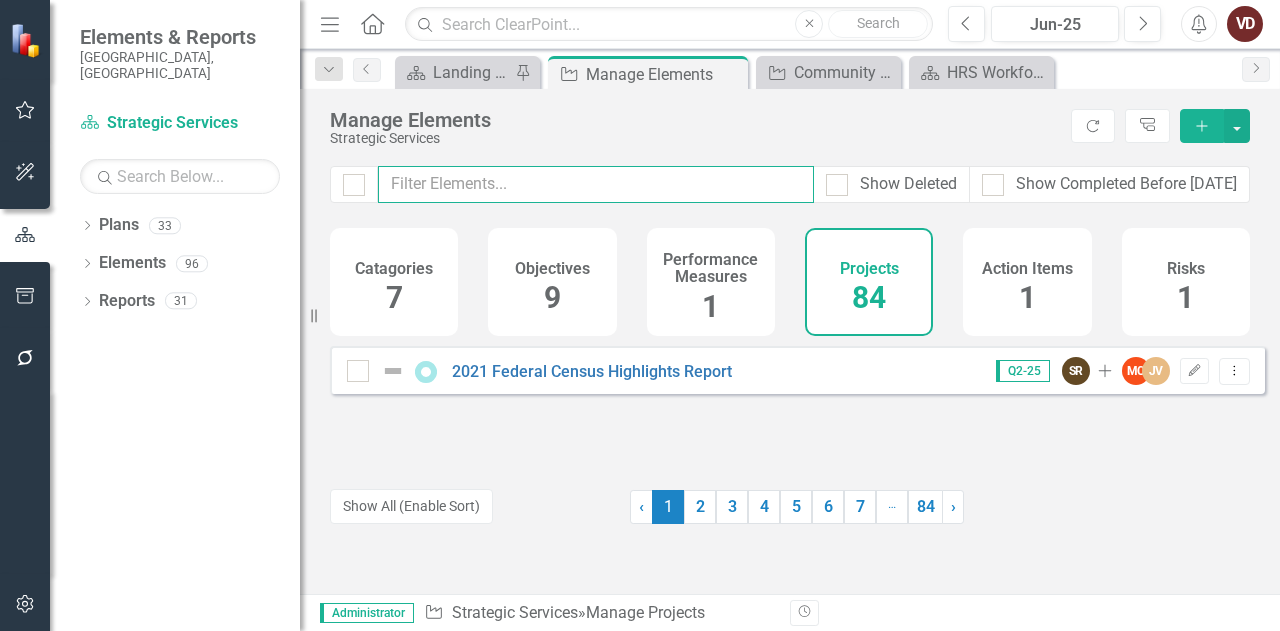 click at bounding box center [596, 184] 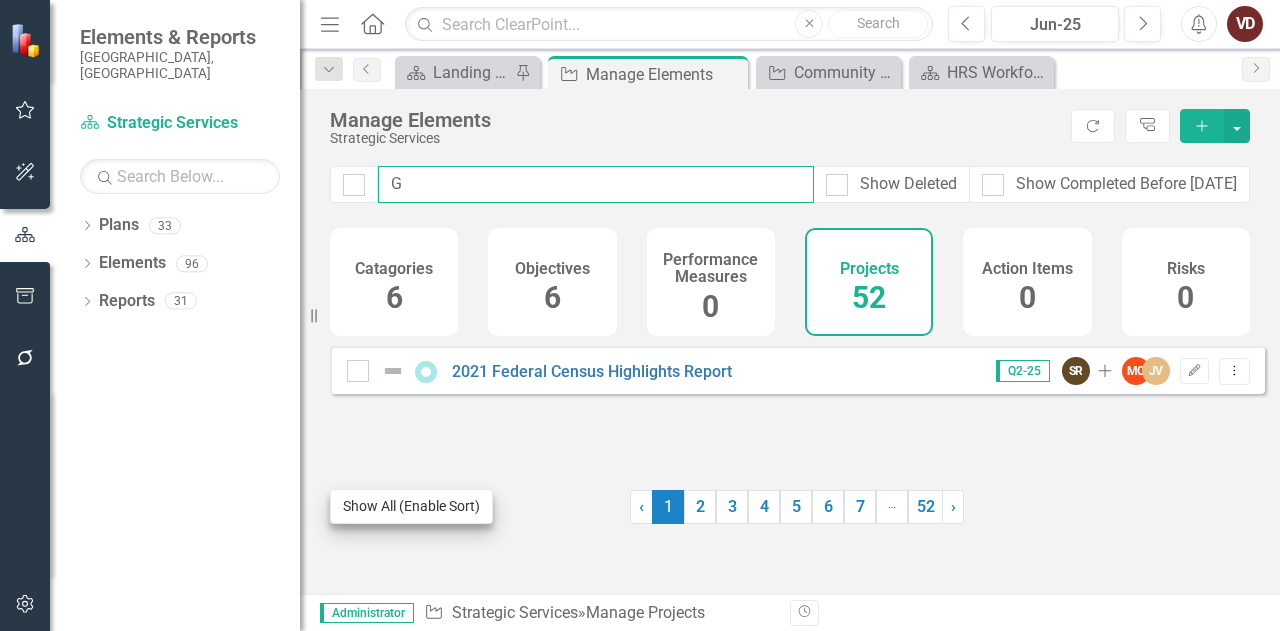 type on "G" 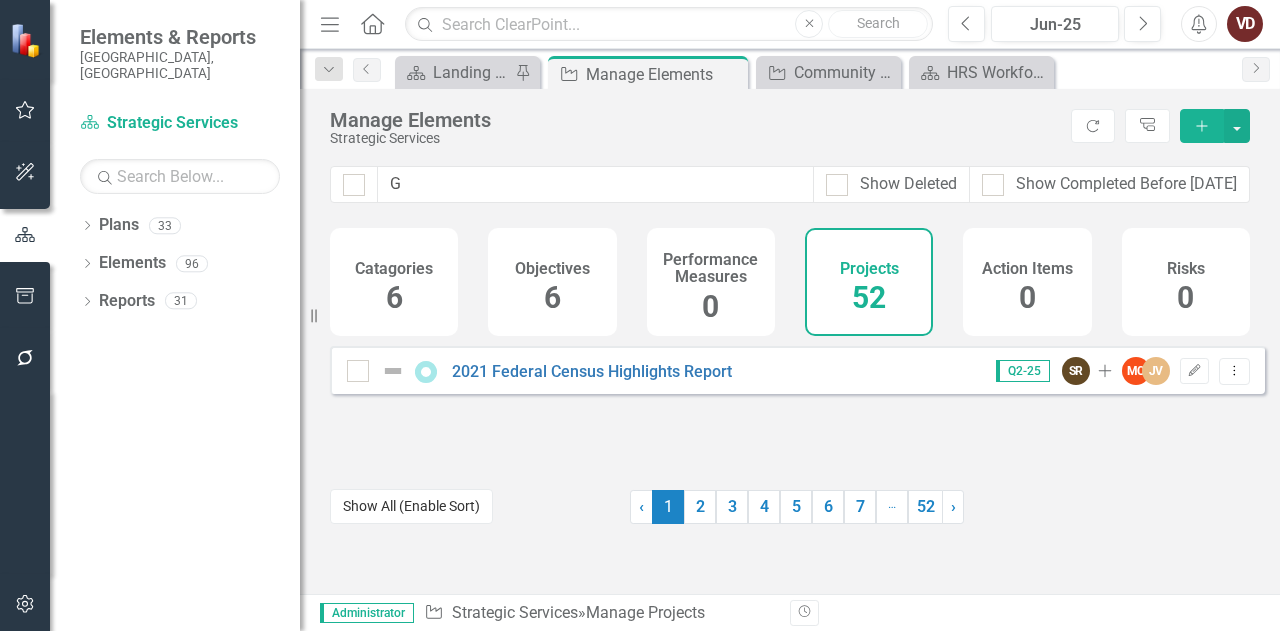 click on "Show All  (Enable Sort)" at bounding box center (411, 506) 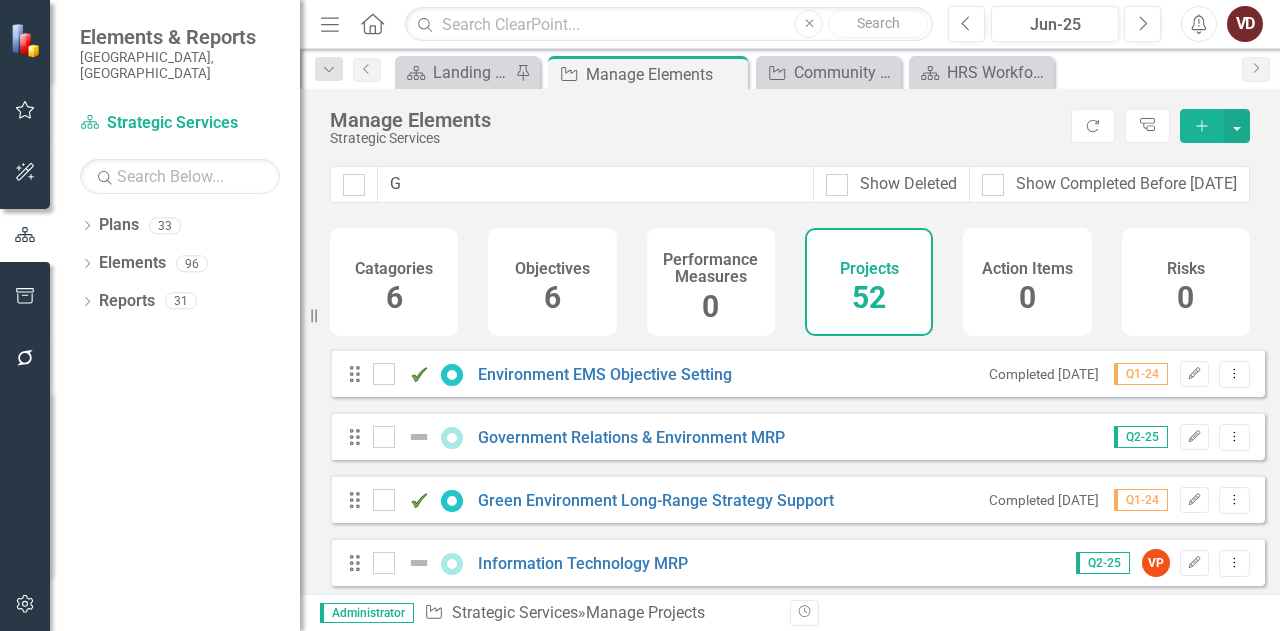 scroll, scrollTop: 688, scrollLeft: 0, axis: vertical 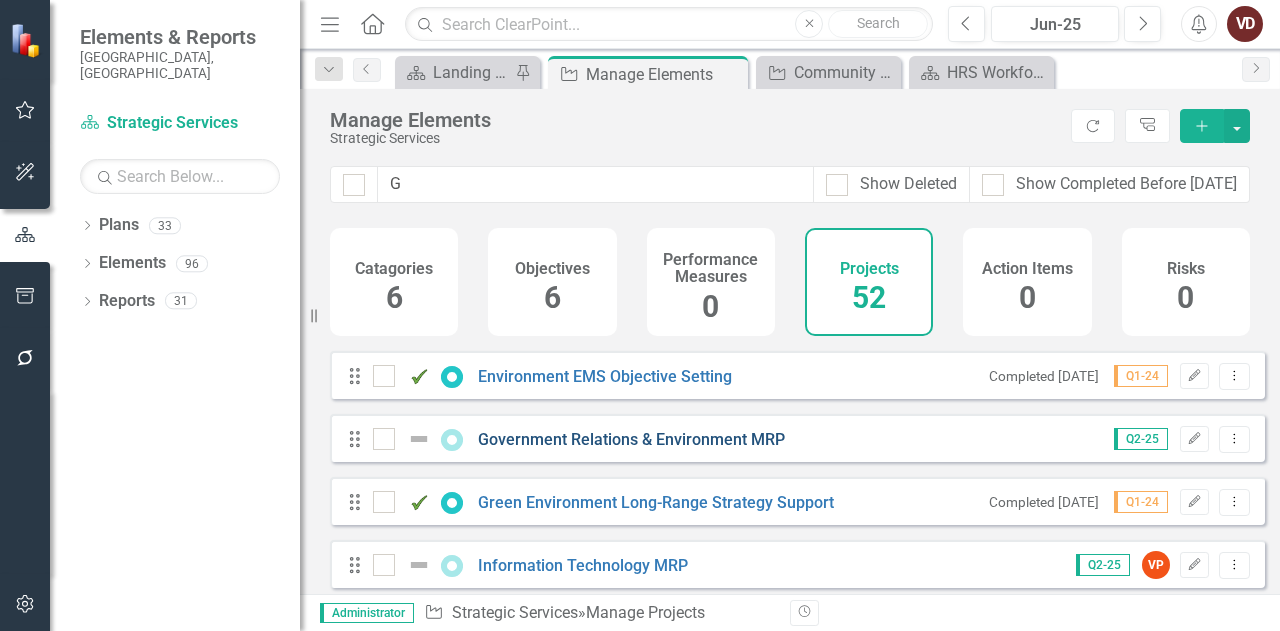 click on "Government Relations & Environment MRP" at bounding box center (631, 439) 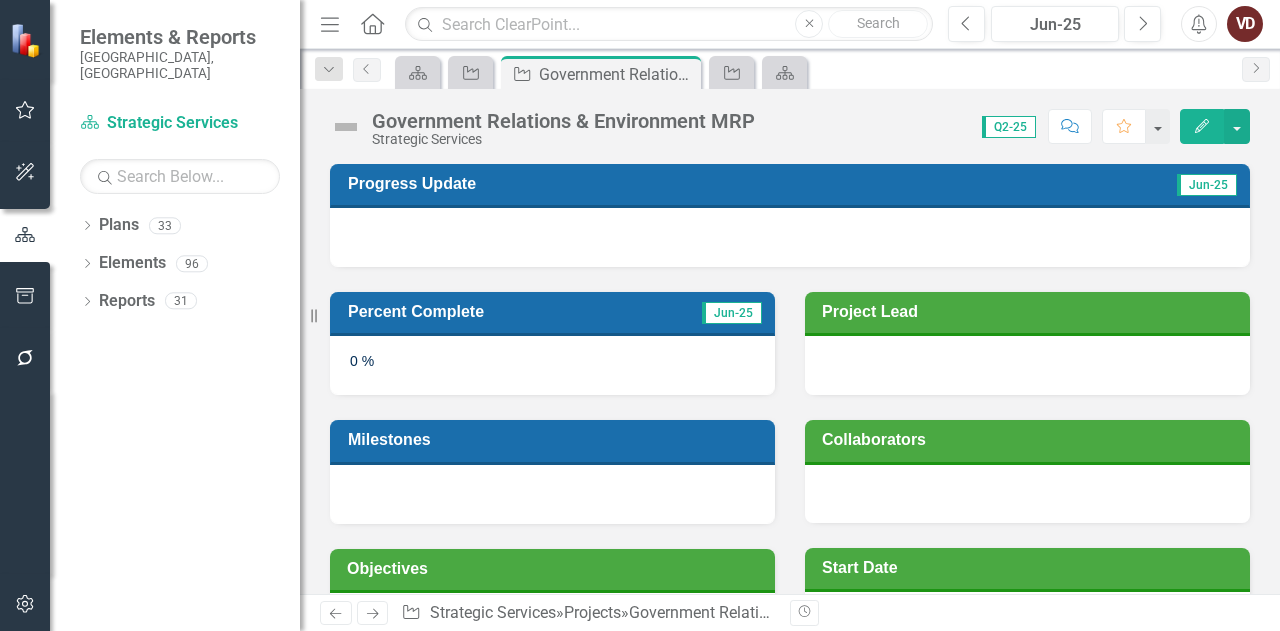 click on "Edit" 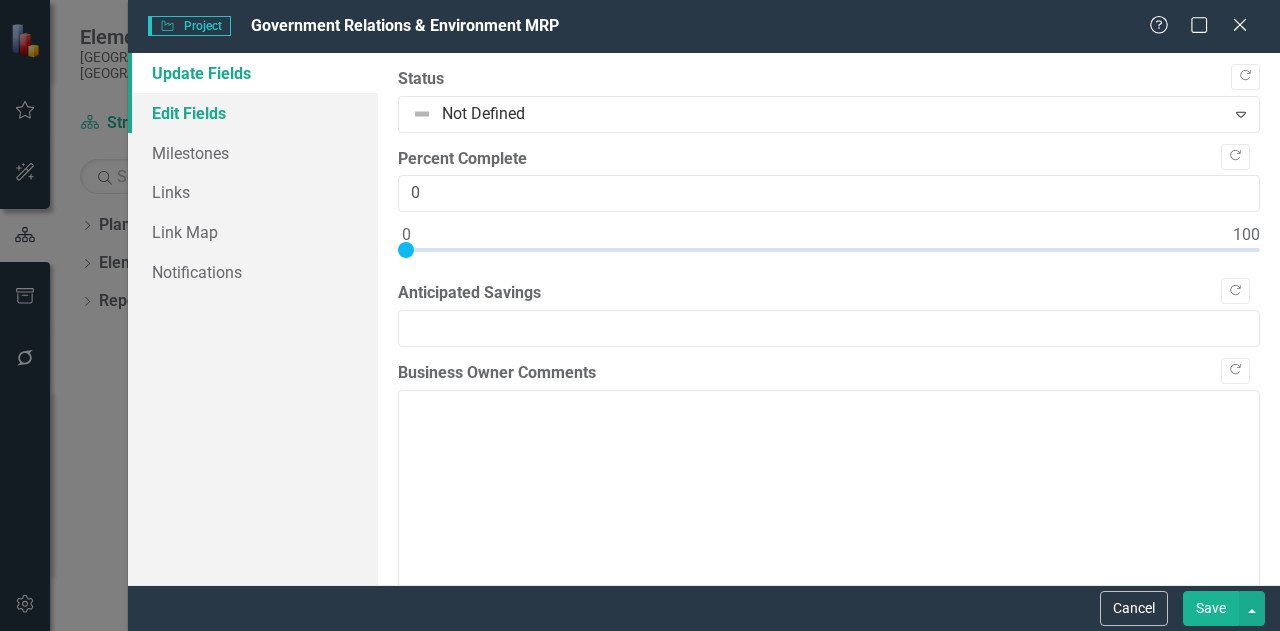 click on "Edit Fields" at bounding box center [253, 113] 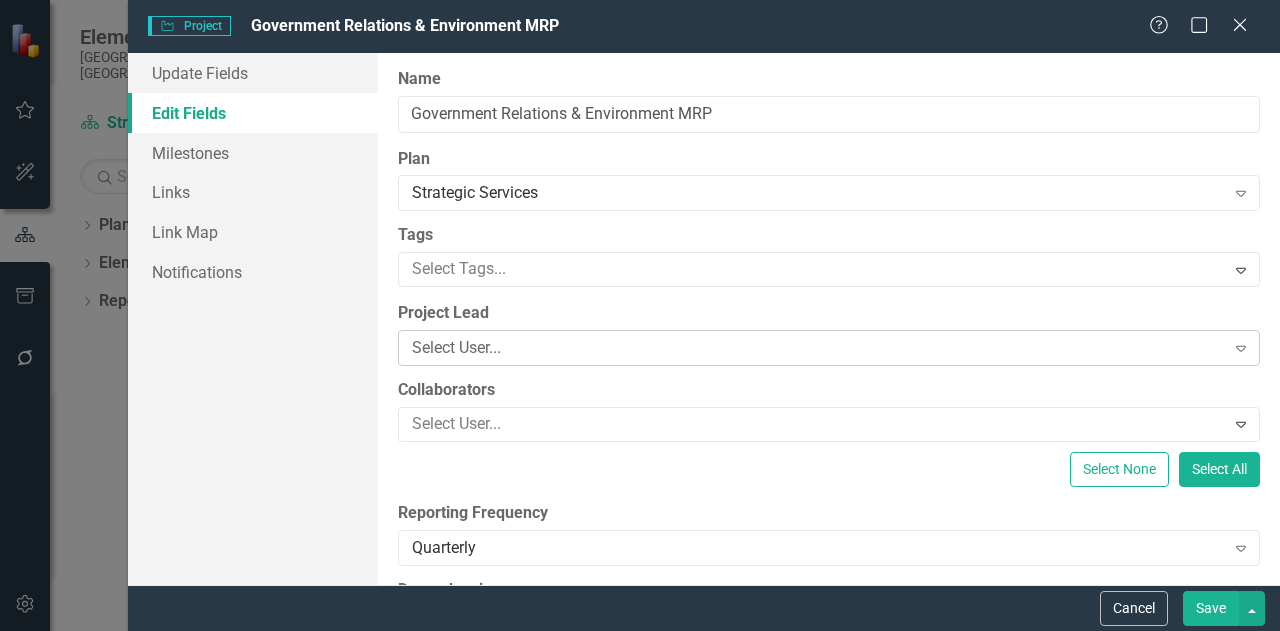 click on "Select User..." at bounding box center (818, 348) 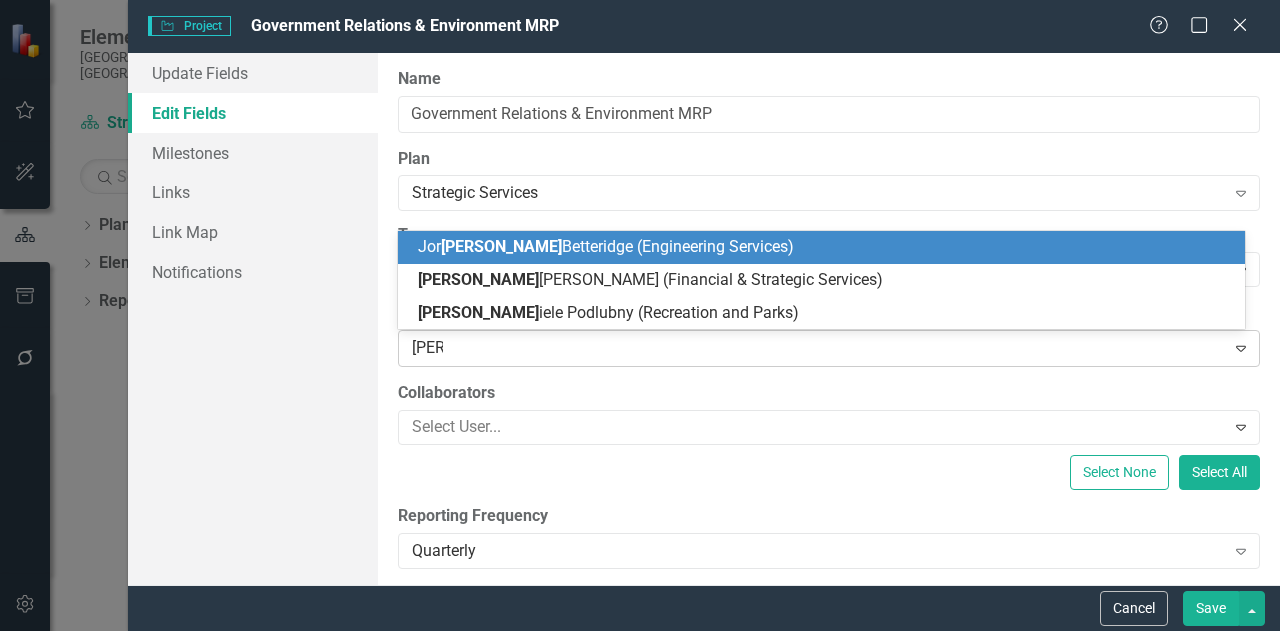 type on "danie" 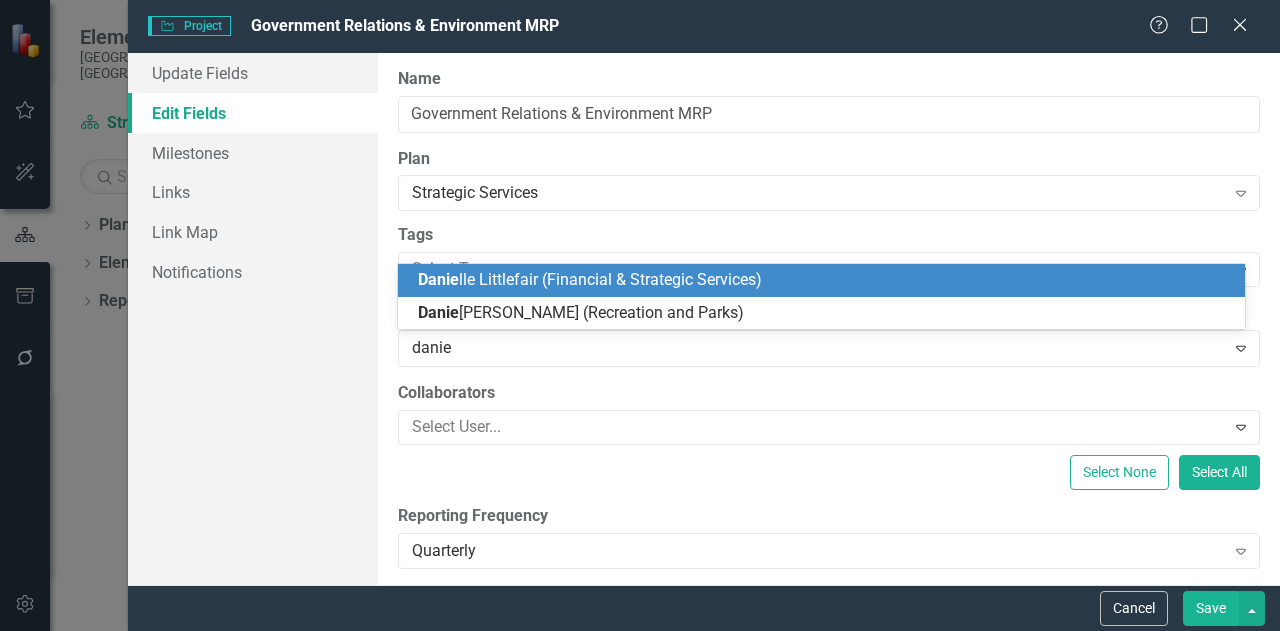 click on "Danie lle Littlefair (Financial & Strategic Services)" at bounding box center (590, 279) 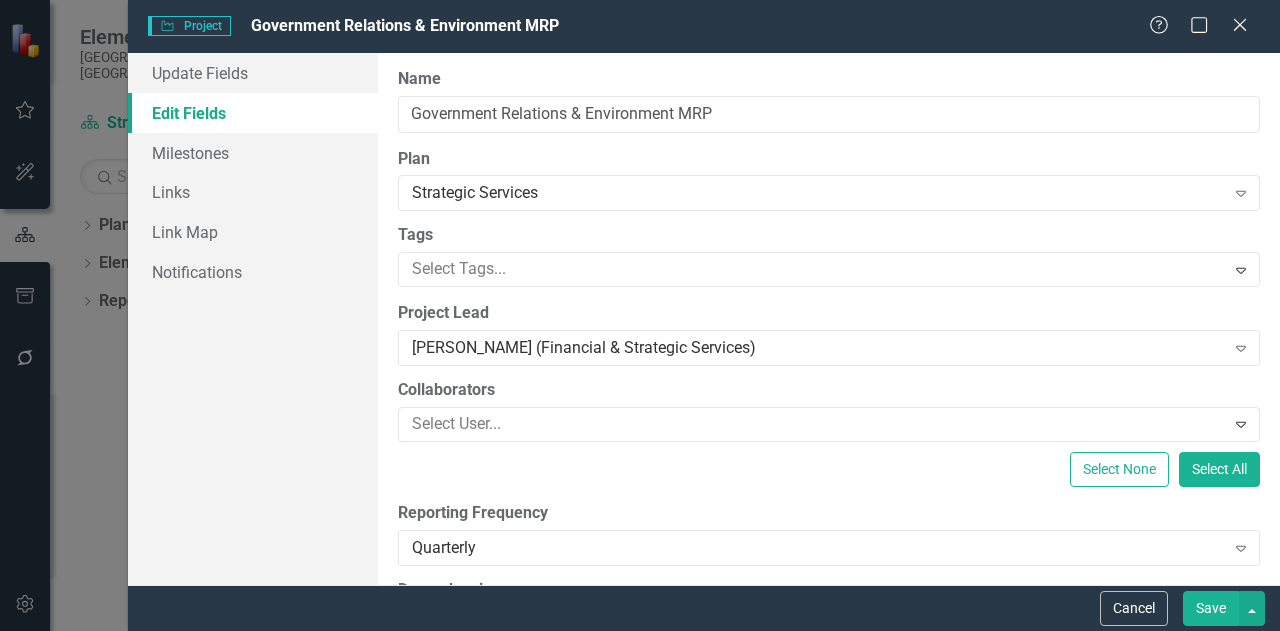 click on "Save" at bounding box center [1211, 608] 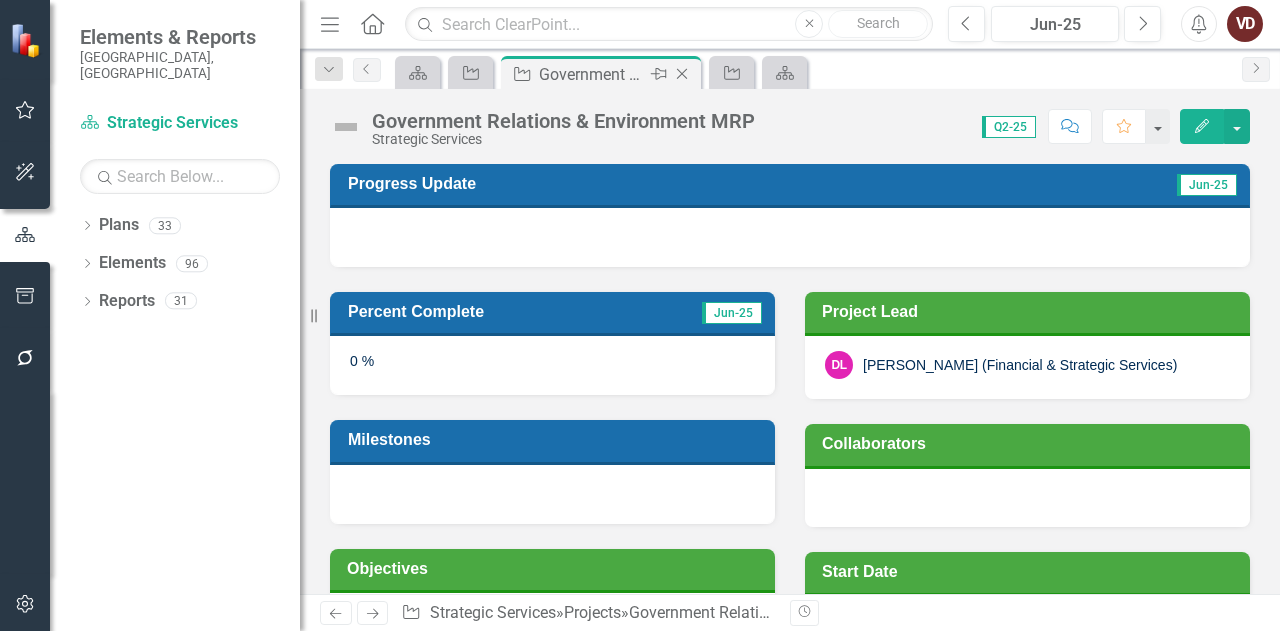 click on "Close" 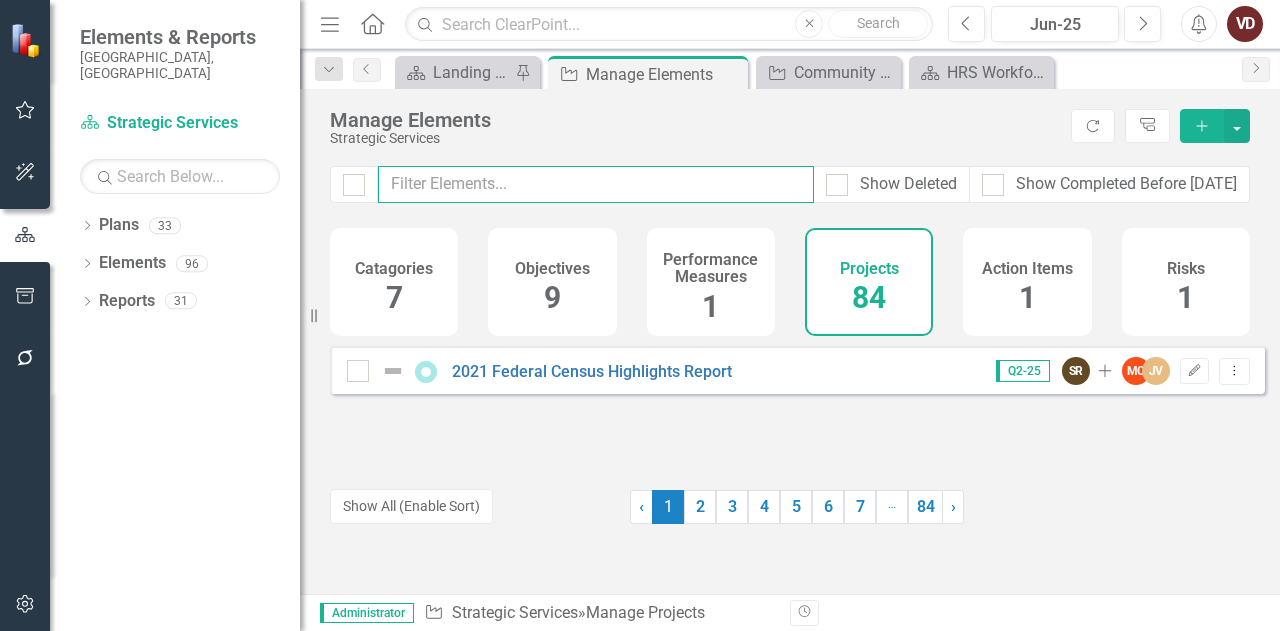 click at bounding box center [596, 184] 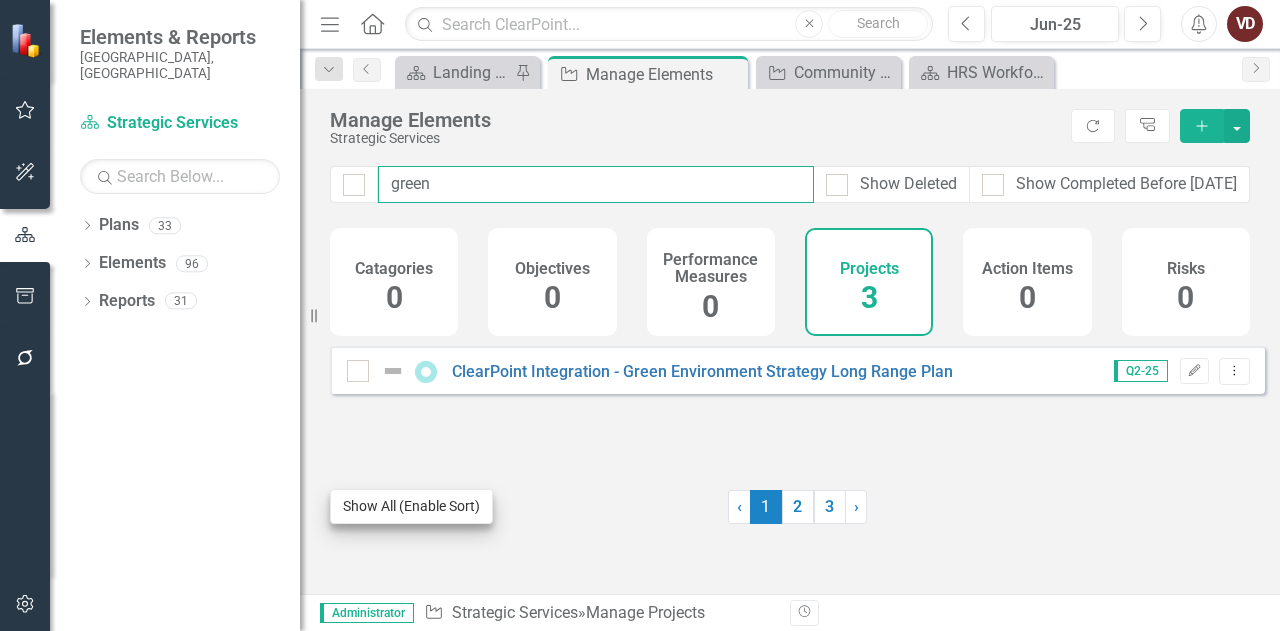 type on "green" 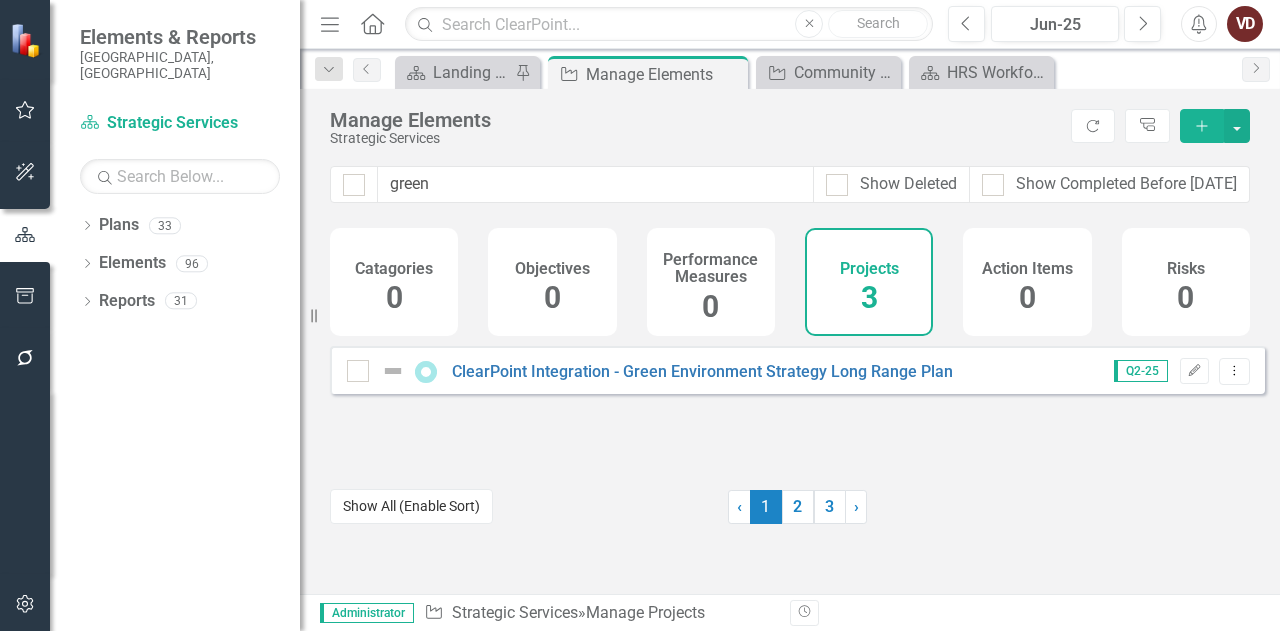 click on "Show All  (Enable Sort)" at bounding box center [411, 506] 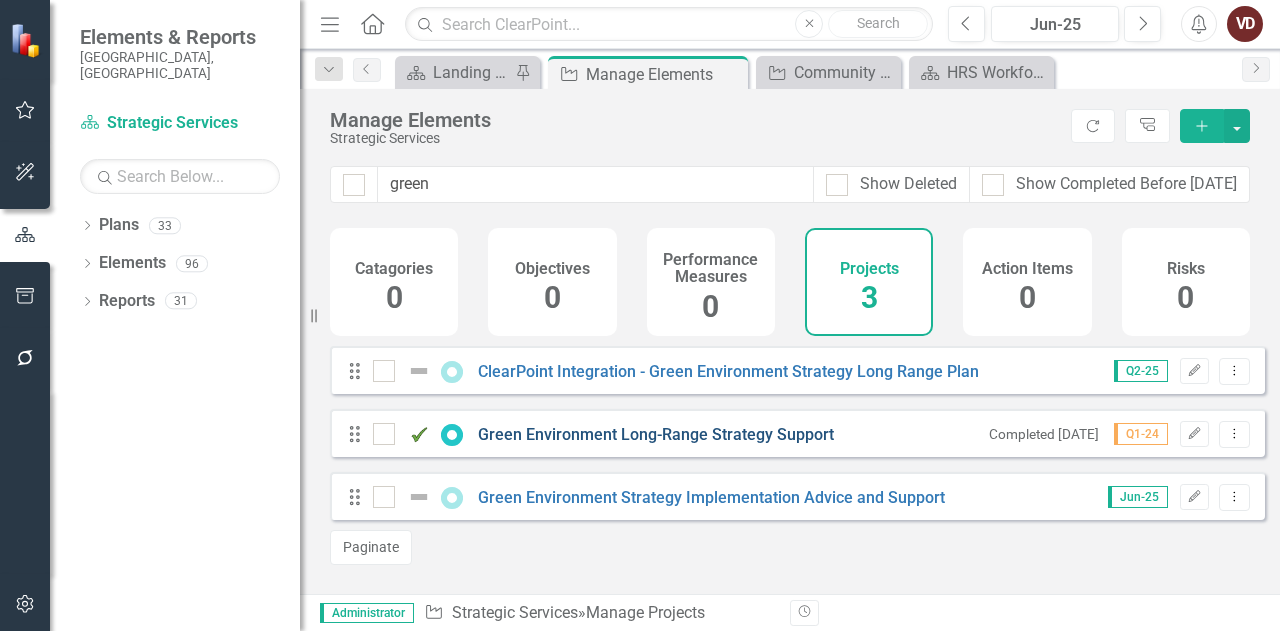 scroll, scrollTop: 4, scrollLeft: 0, axis: vertical 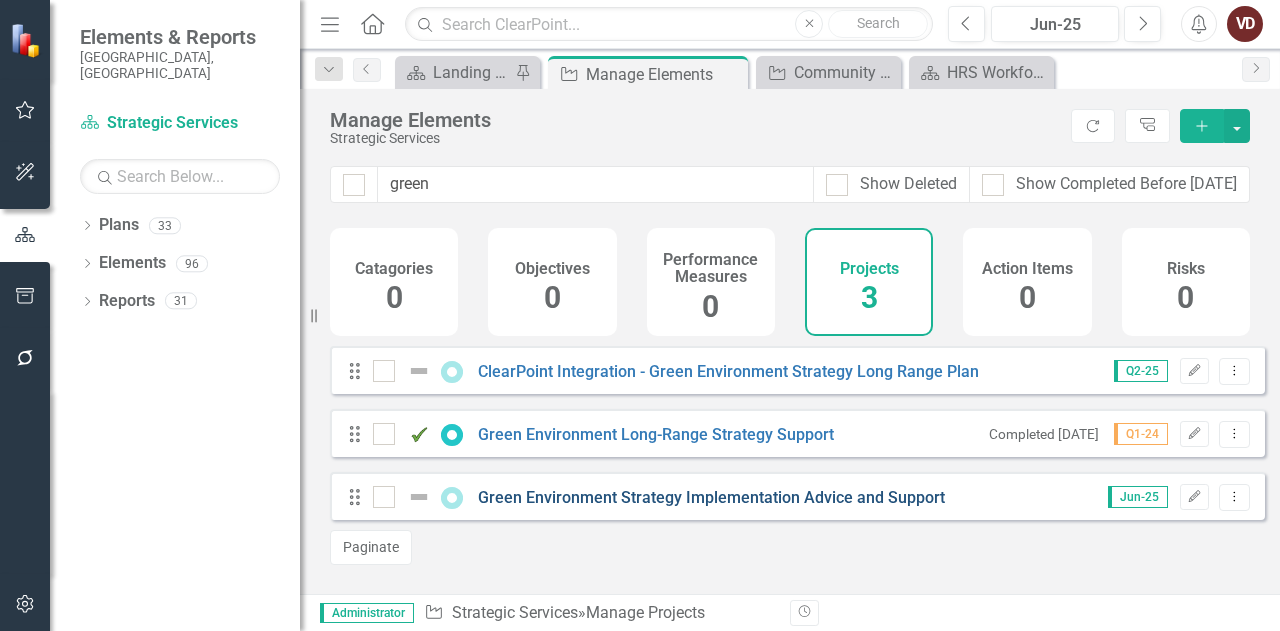 click on "Green Environment Strategy Implementation Advice and Support" at bounding box center (711, 497) 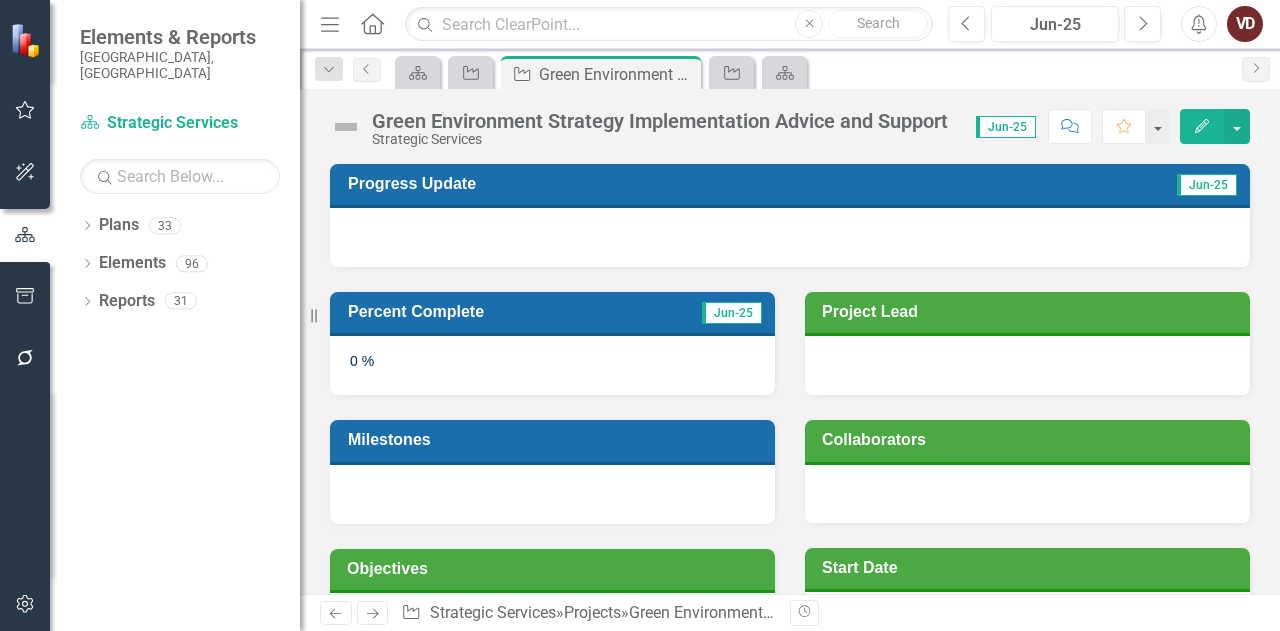 click on "Edit" 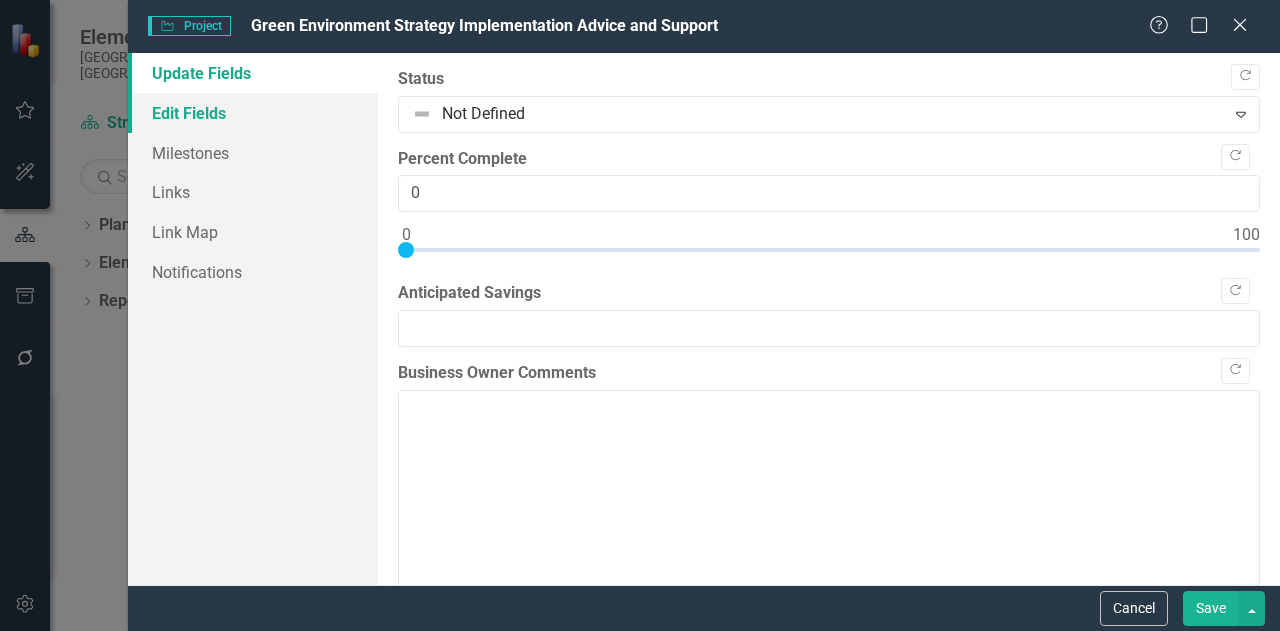 click on "Edit Fields" at bounding box center [253, 113] 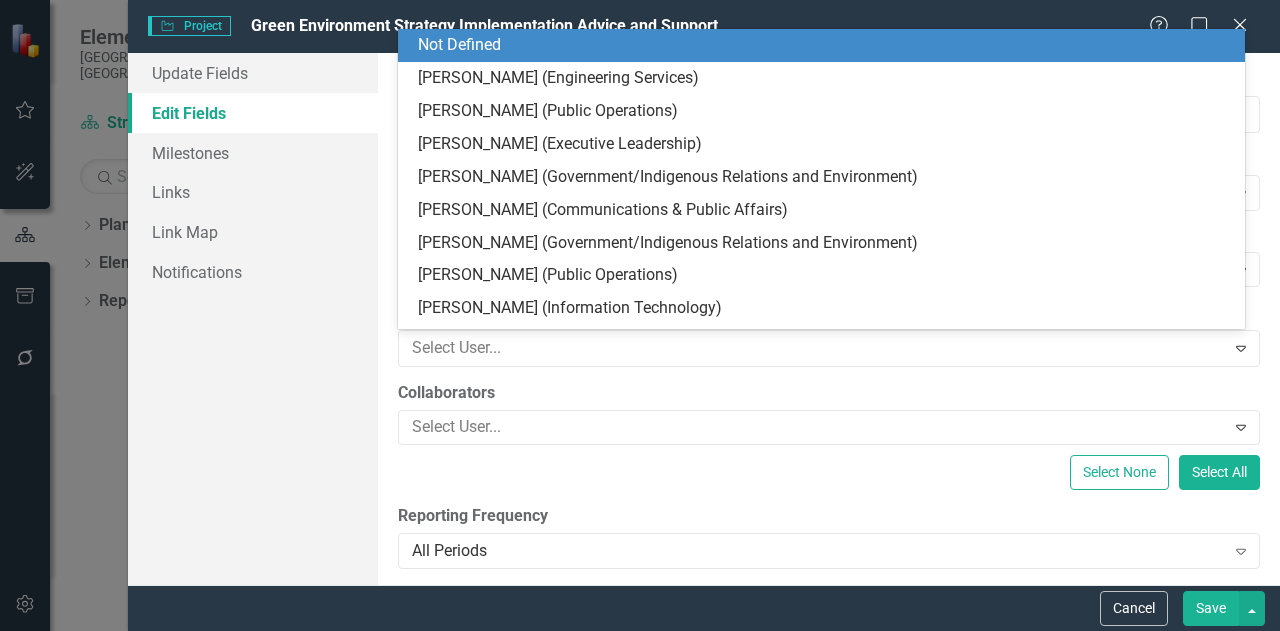 scroll, scrollTop: 0, scrollLeft: 0, axis: both 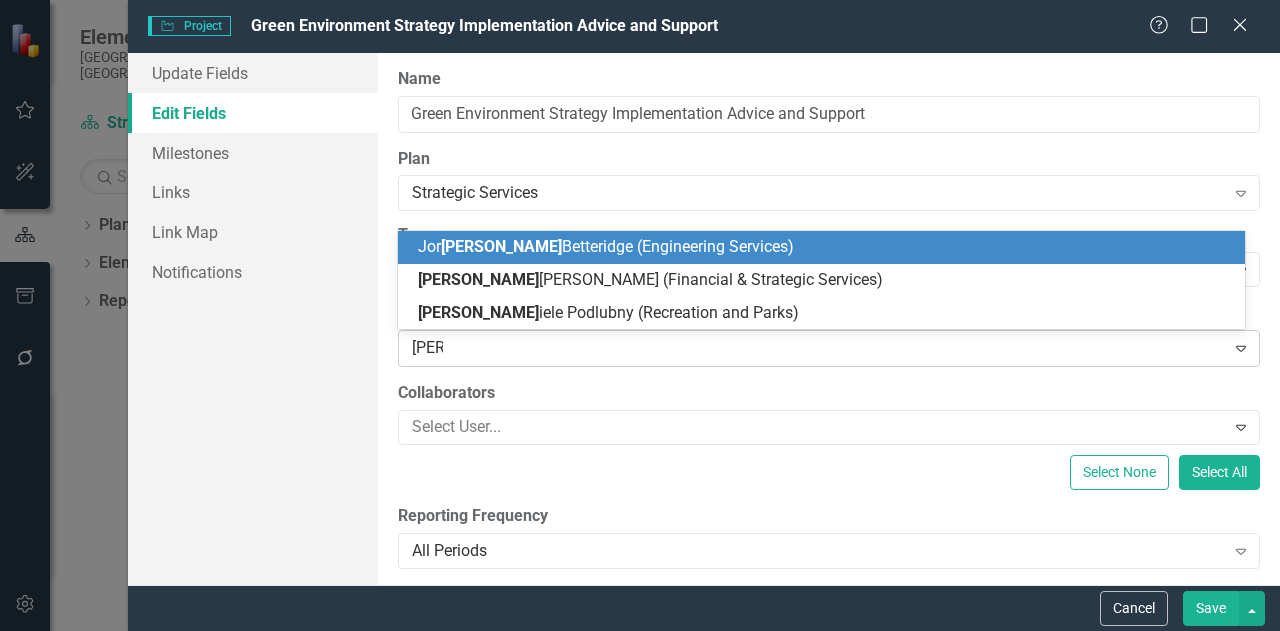 type on "danie" 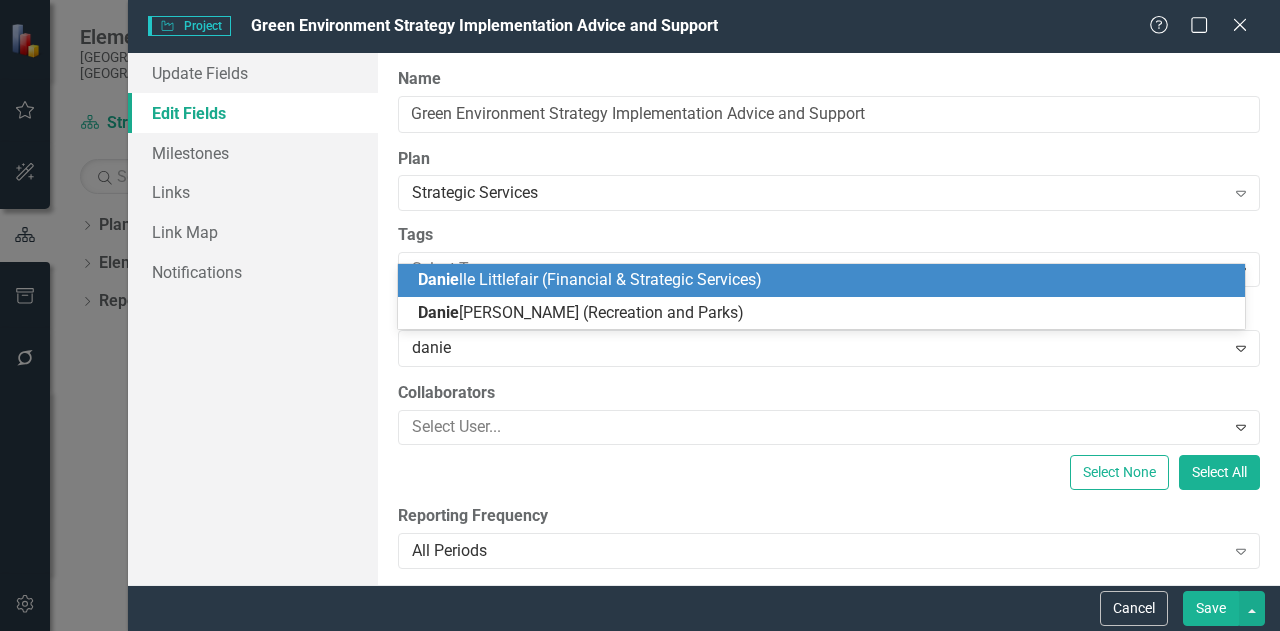 click on "Danie lle Littlefair (Financial & Strategic Services)" at bounding box center [590, 279] 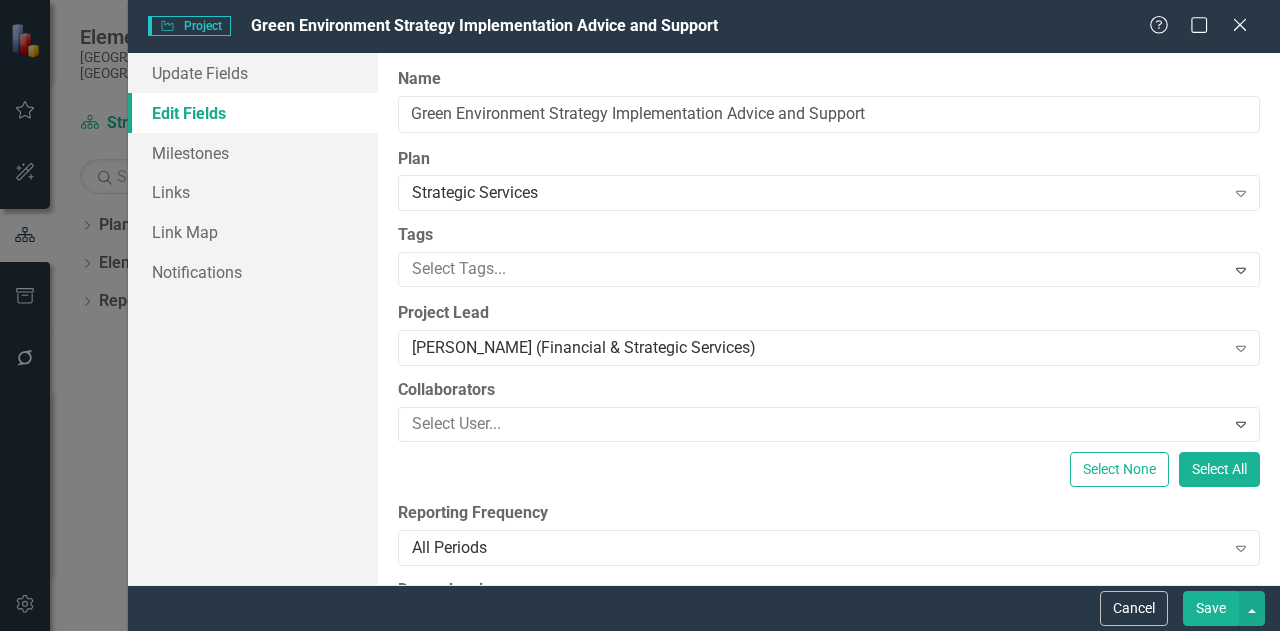 click on "Save" at bounding box center [1211, 608] 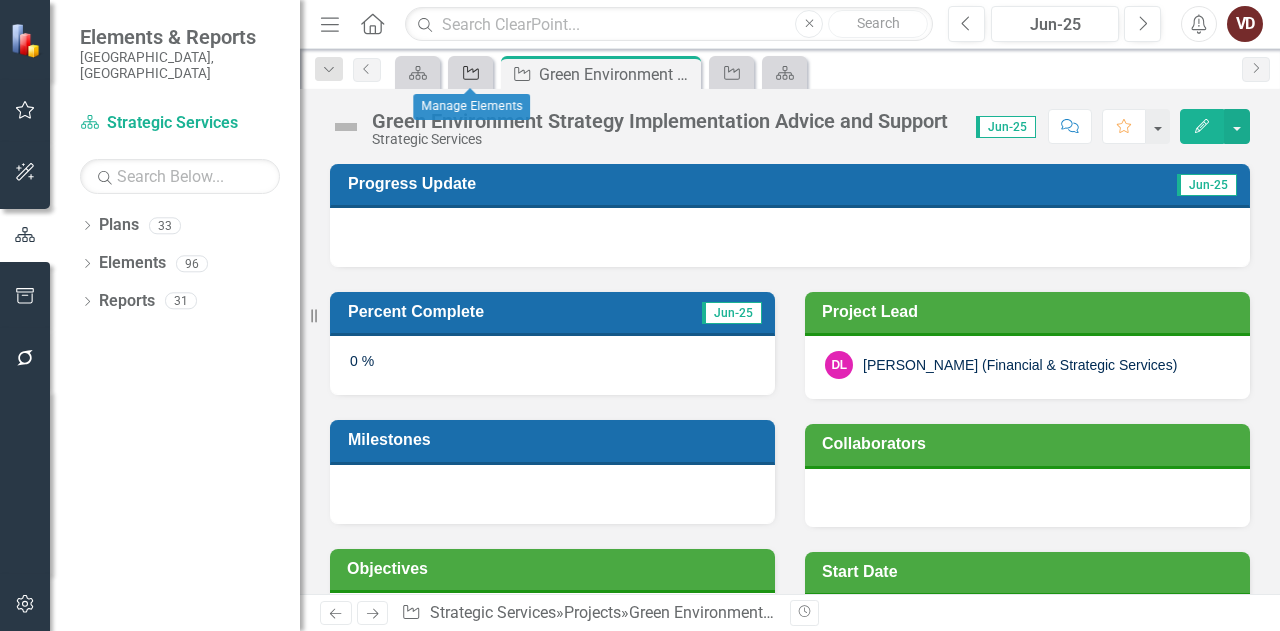 click 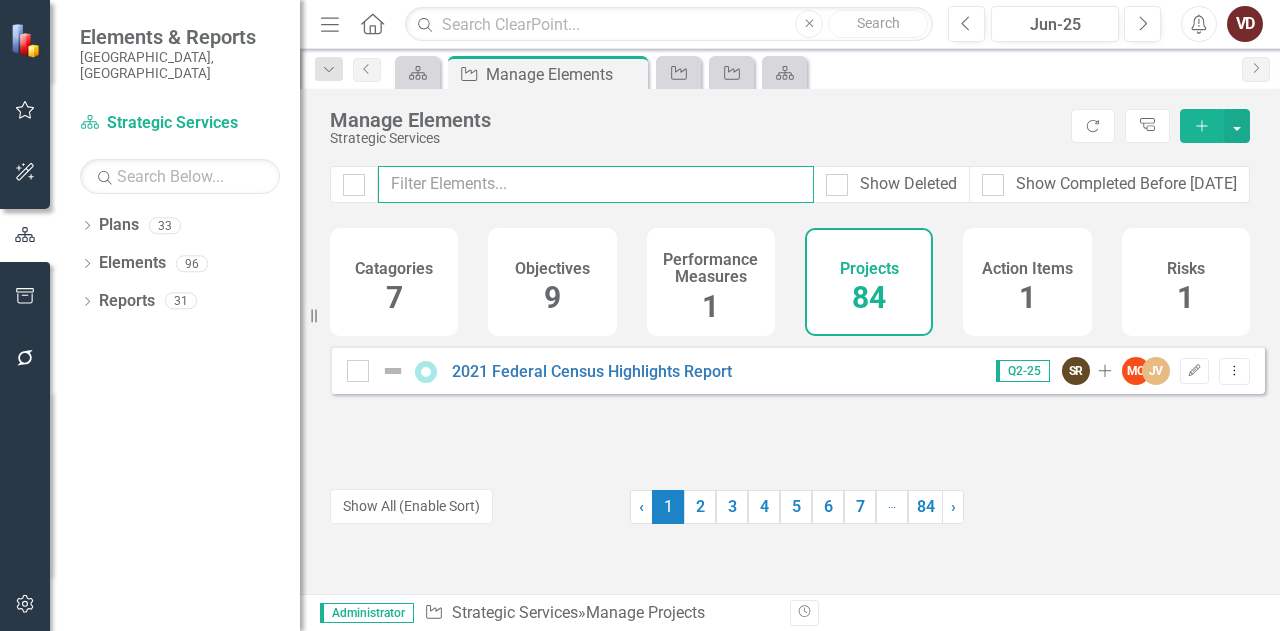 click at bounding box center (596, 184) 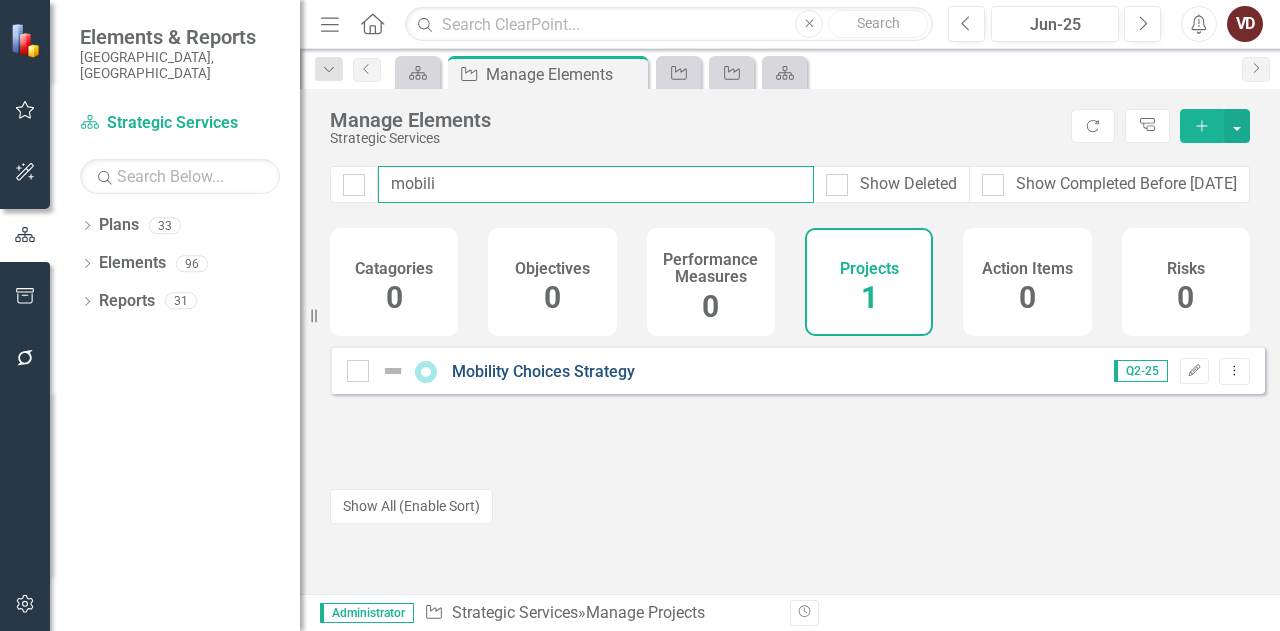 type on "mobili" 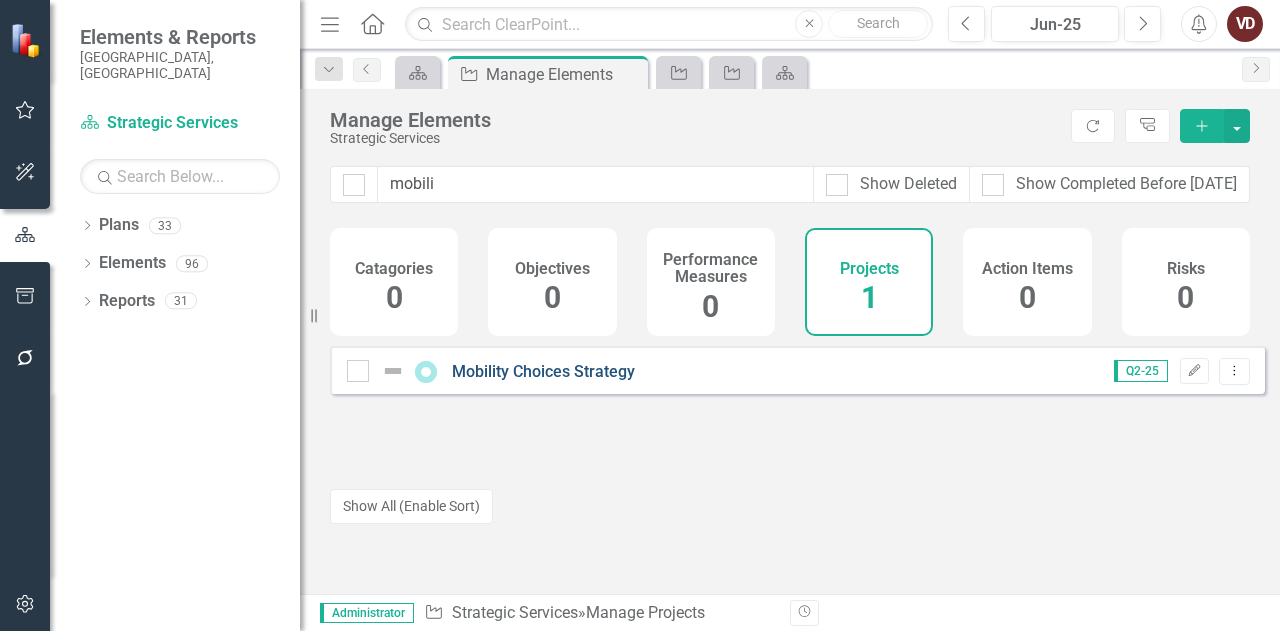 click on "Mobility Choices Strategy" at bounding box center (543, 371) 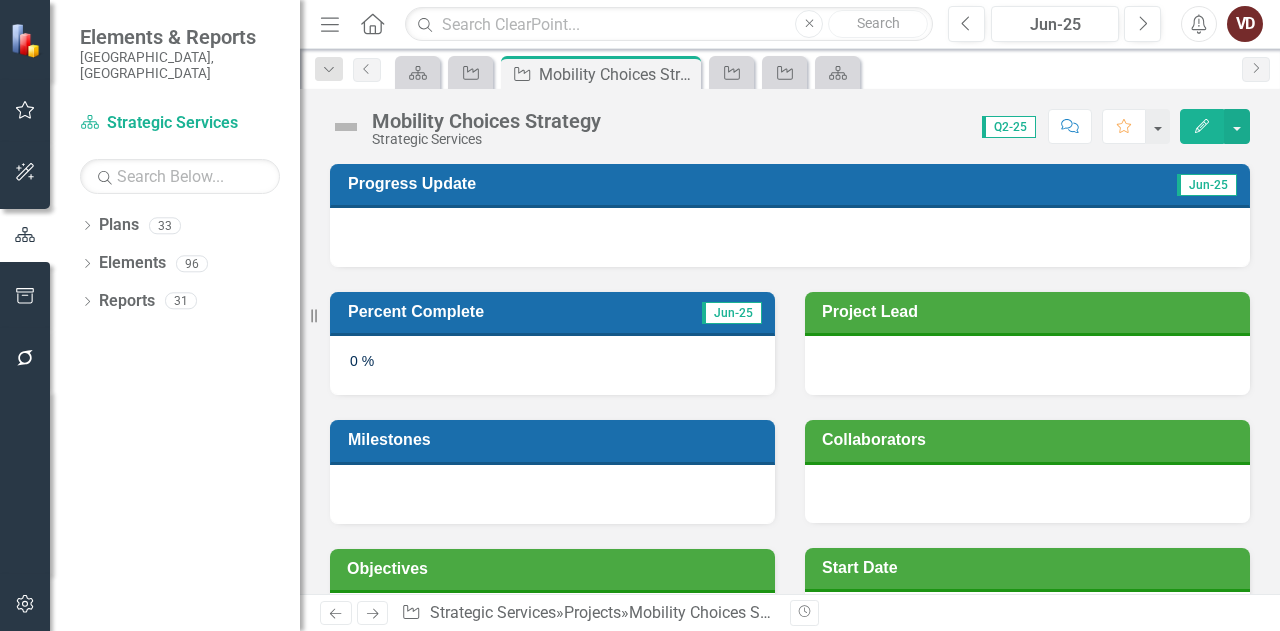 click on "Edit" 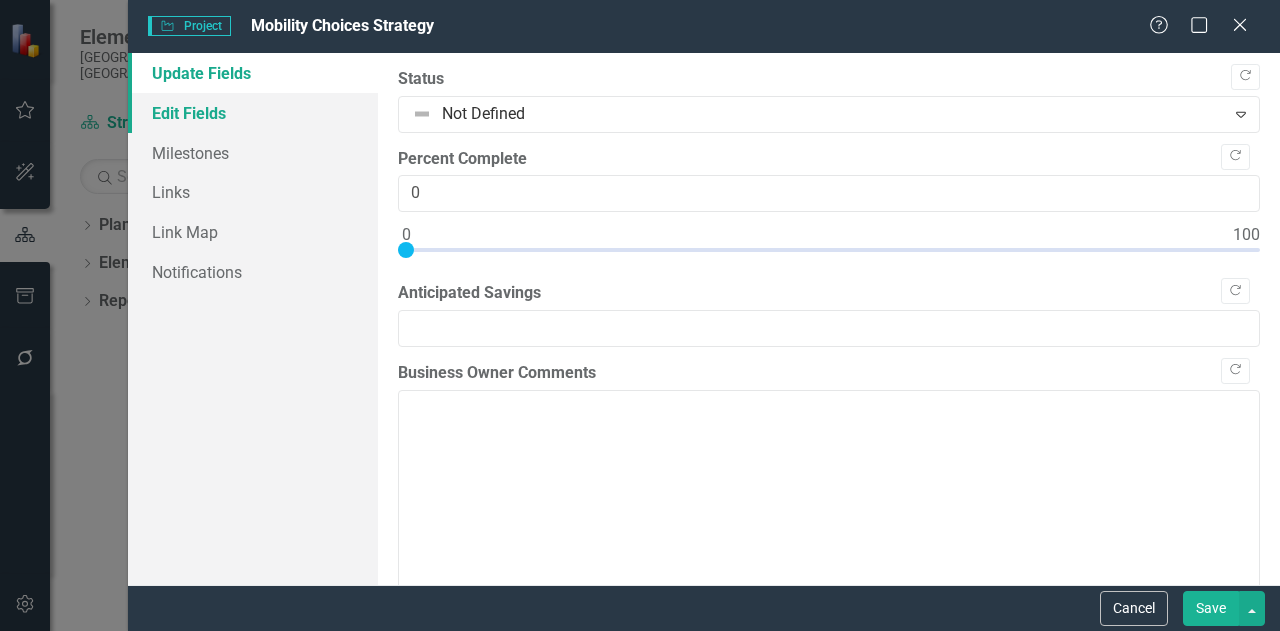 click on "Edit Fields" at bounding box center [253, 113] 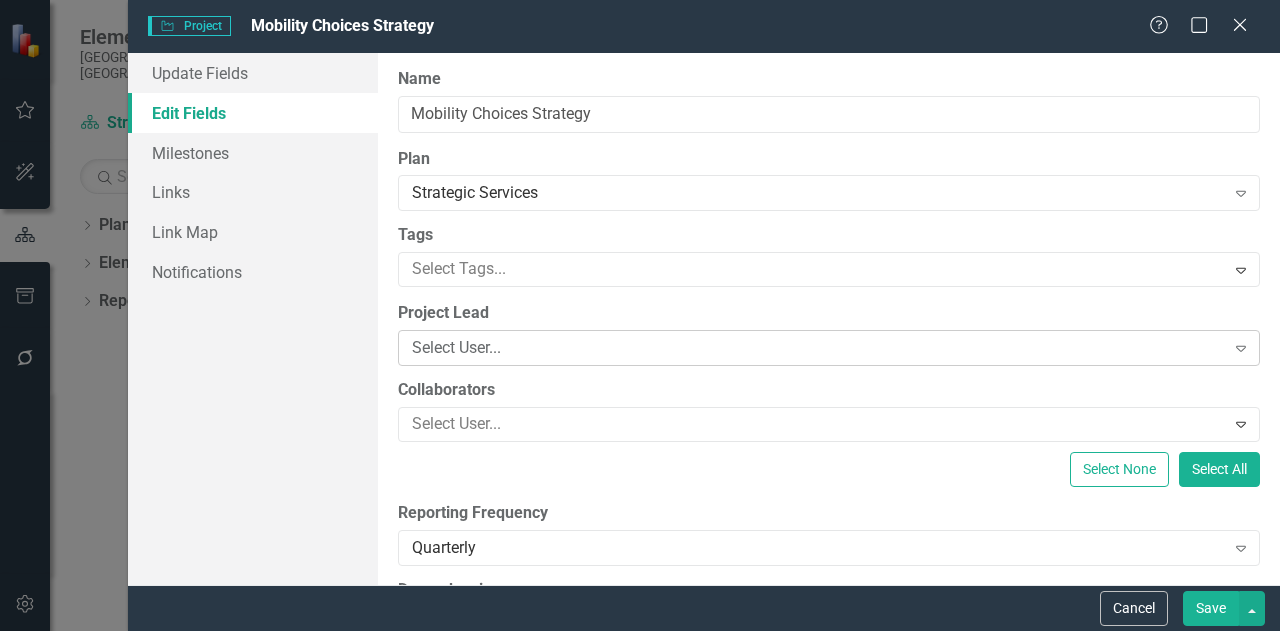 click on "Select User..." at bounding box center [818, 348] 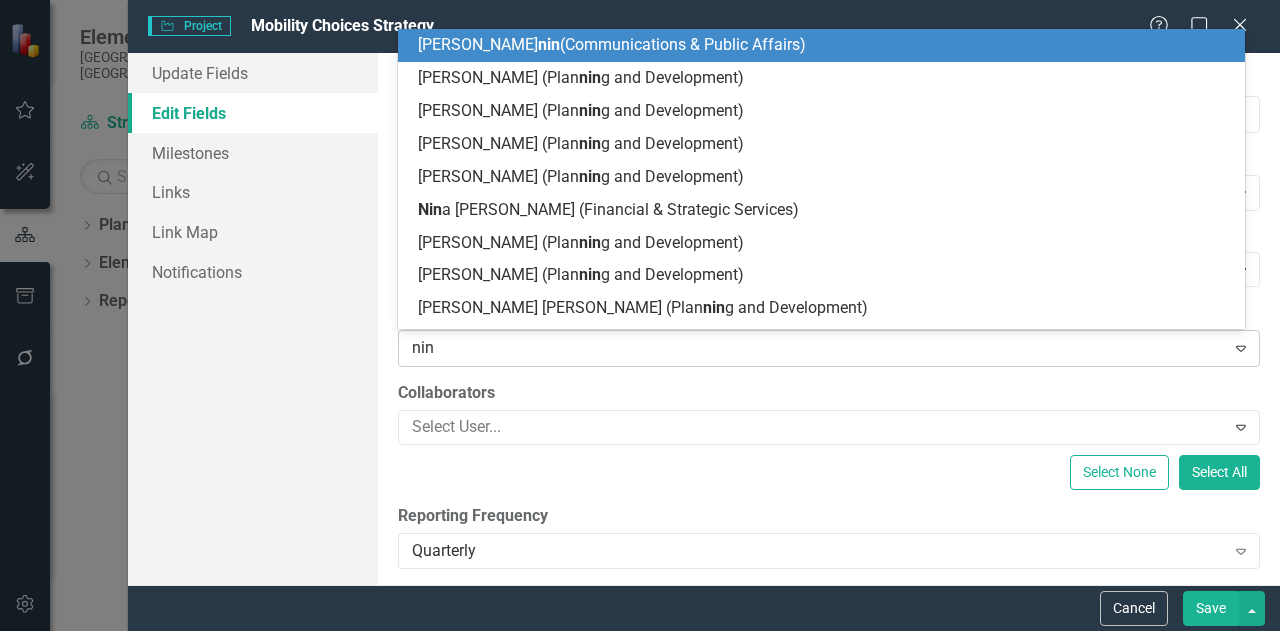 type on "[PERSON_NAME]" 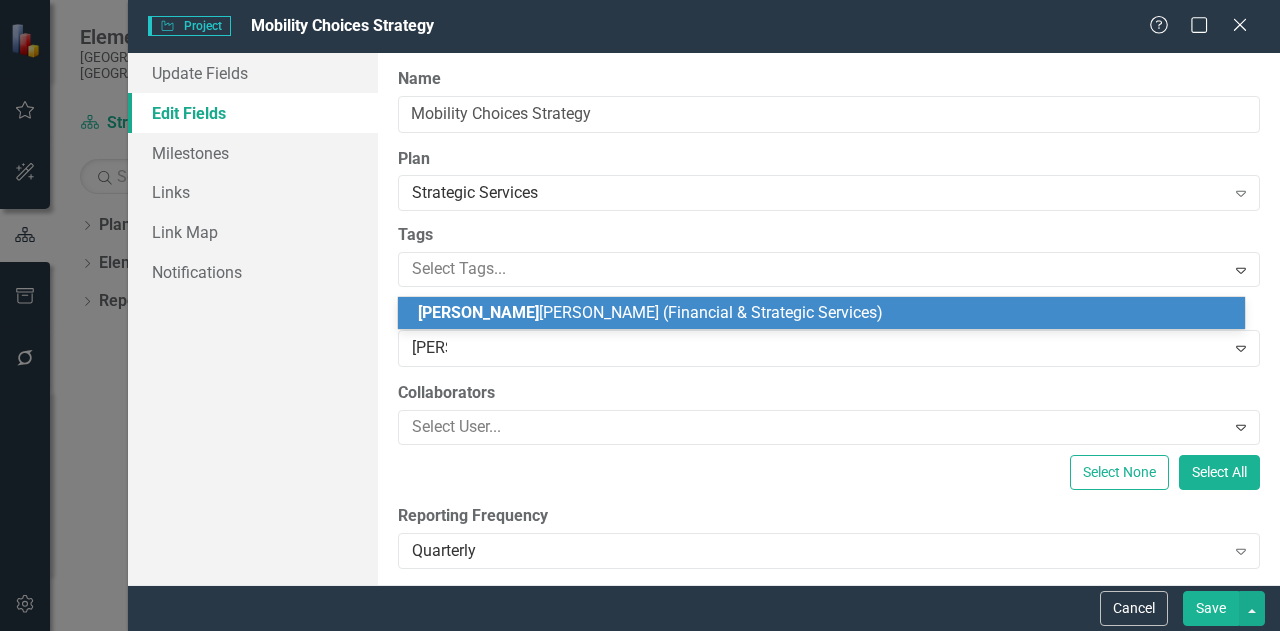 click on "[PERSON_NAME] (Financial & Strategic Services)" at bounding box center [650, 312] 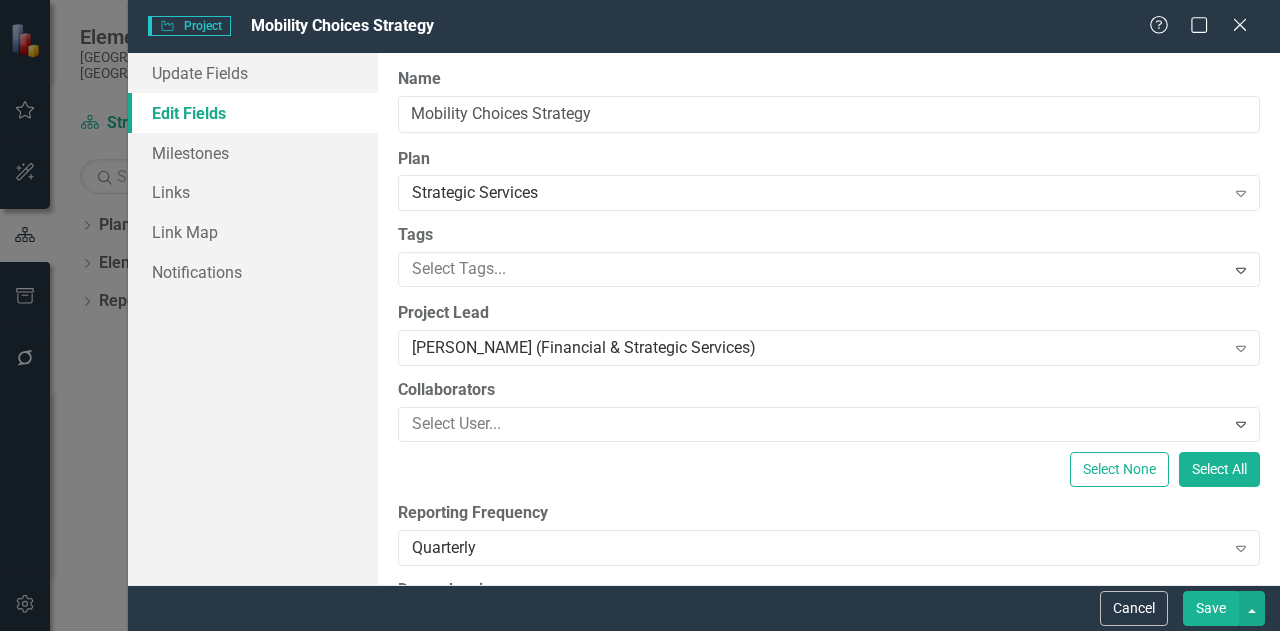 click on "Save" at bounding box center (1211, 608) 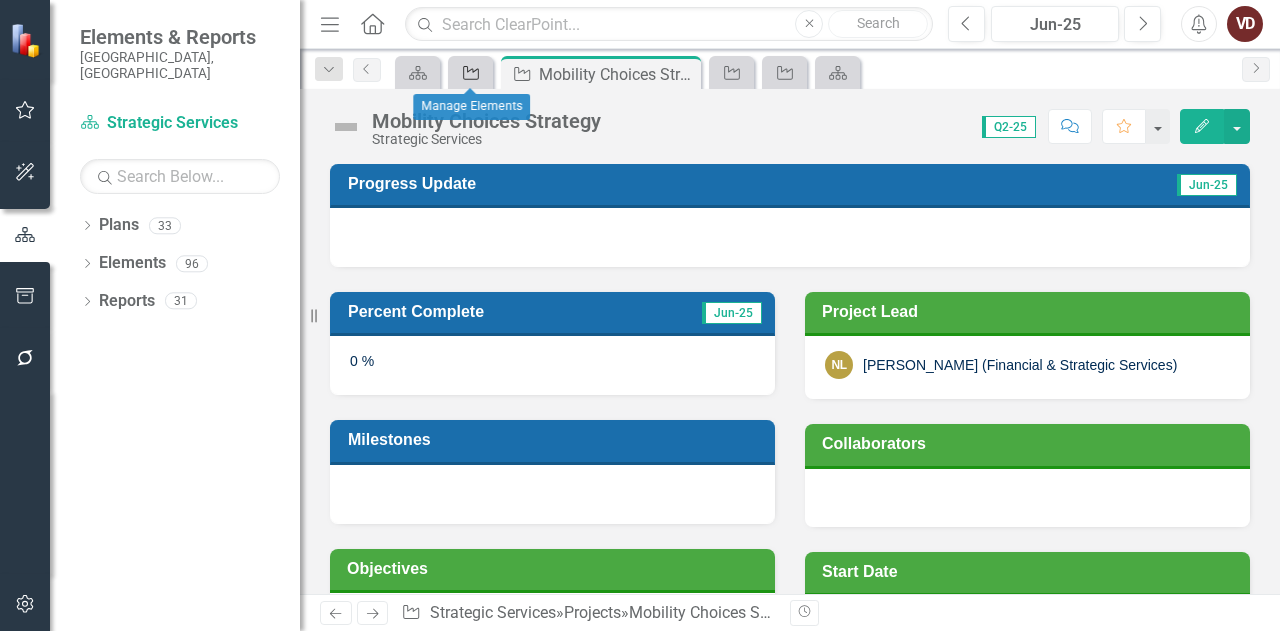 click on "Project" 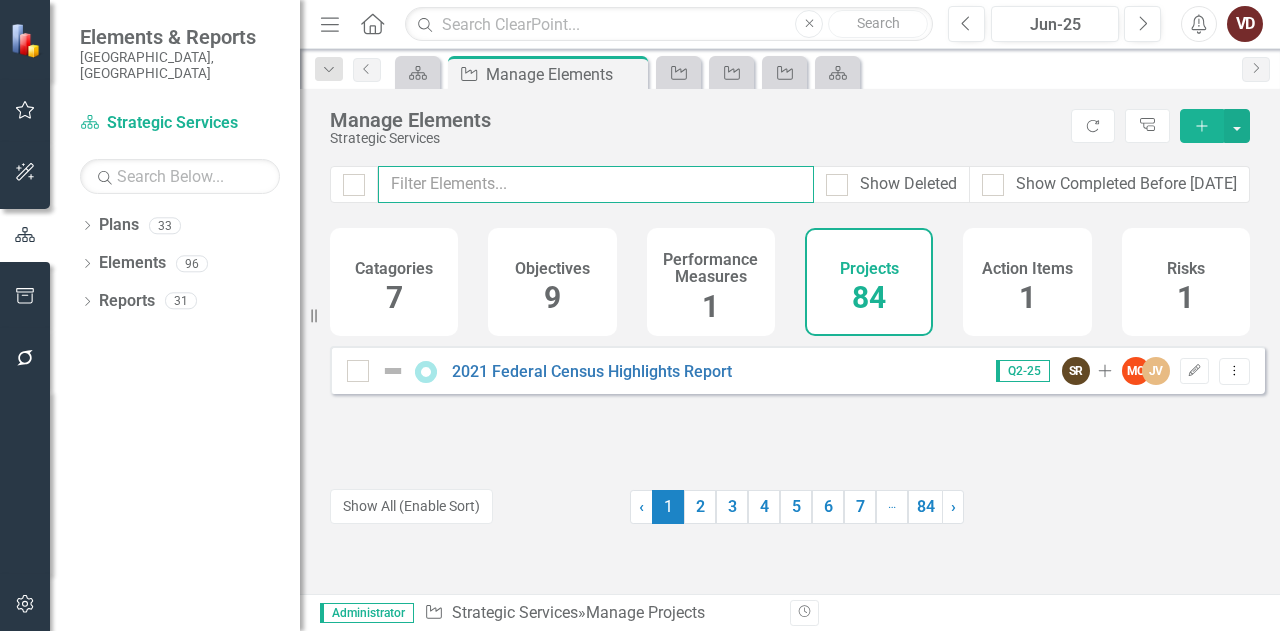 click at bounding box center (596, 184) 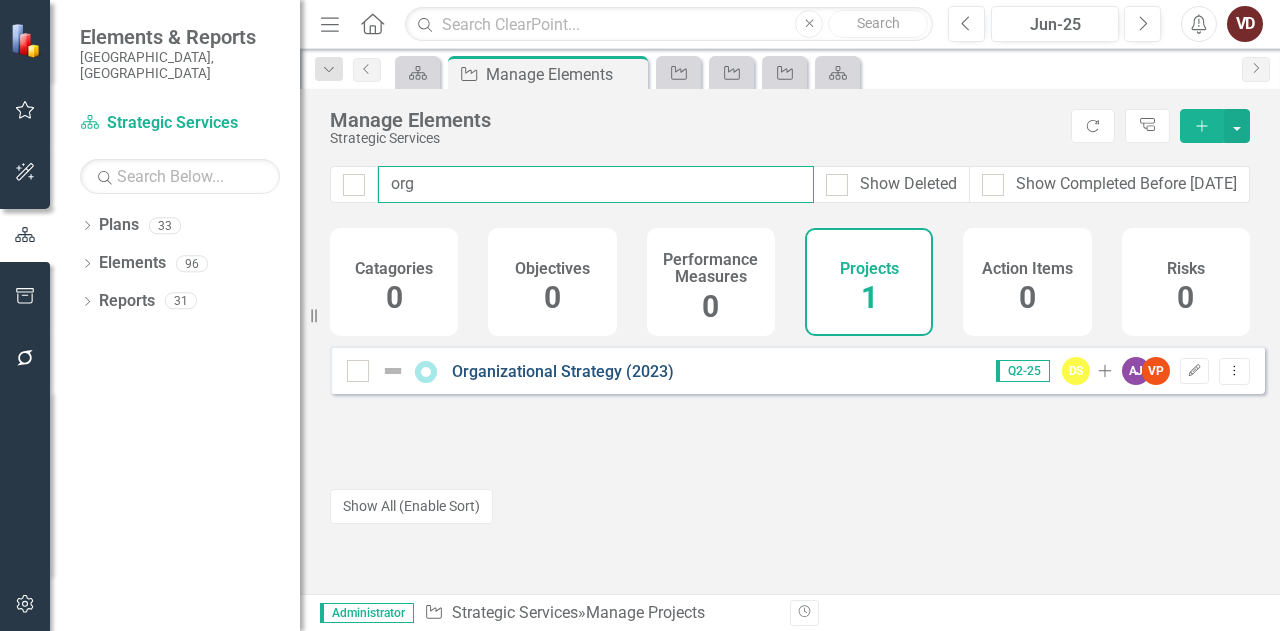 type on "org" 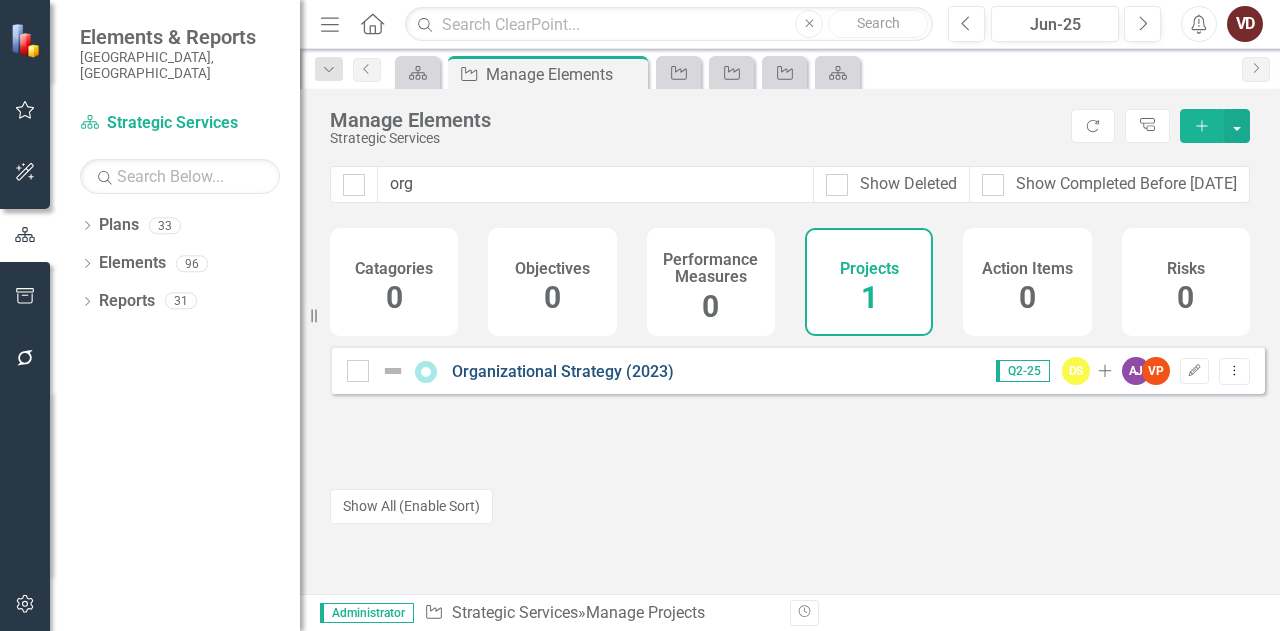 click on "Organizational Strategy (2023)" at bounding box center [563, 371] 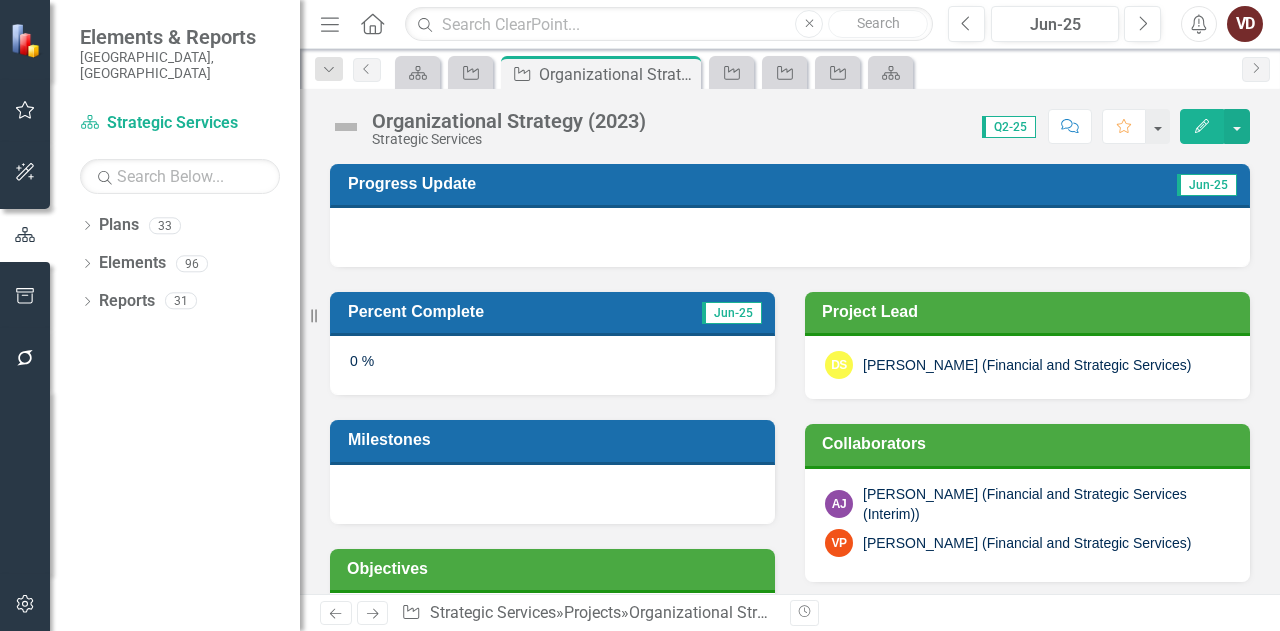 click on "Edit" at bounding box center [1202, 126] 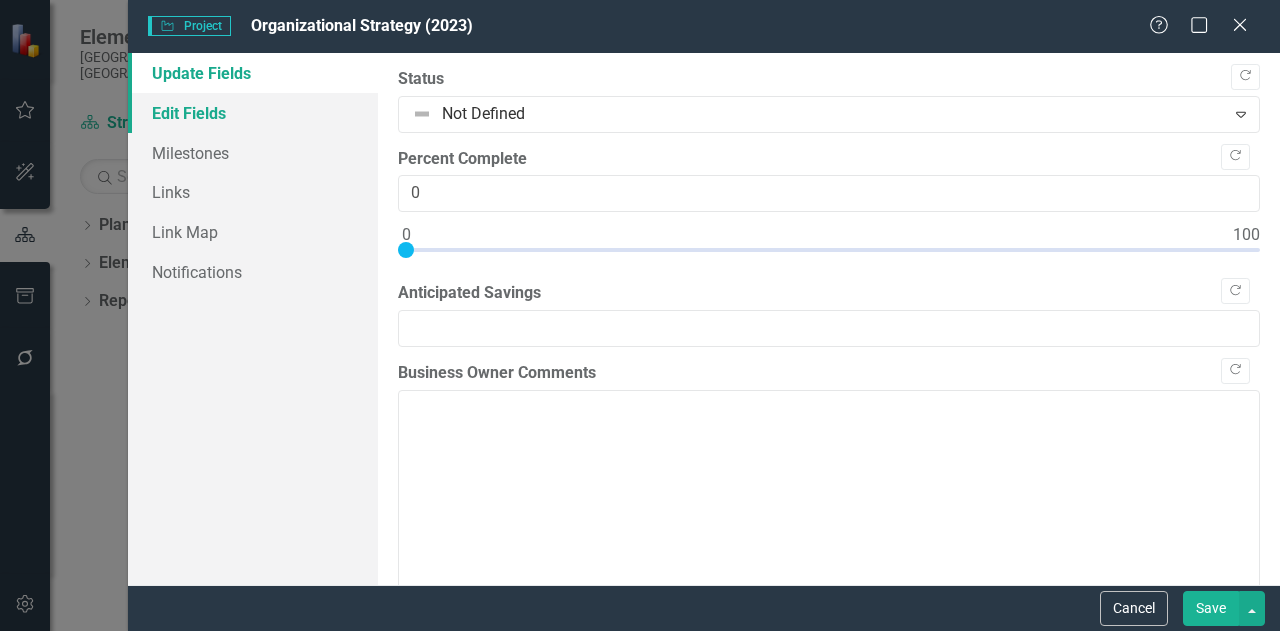 click on "Edit Fields" at bounding box center (253, 113) 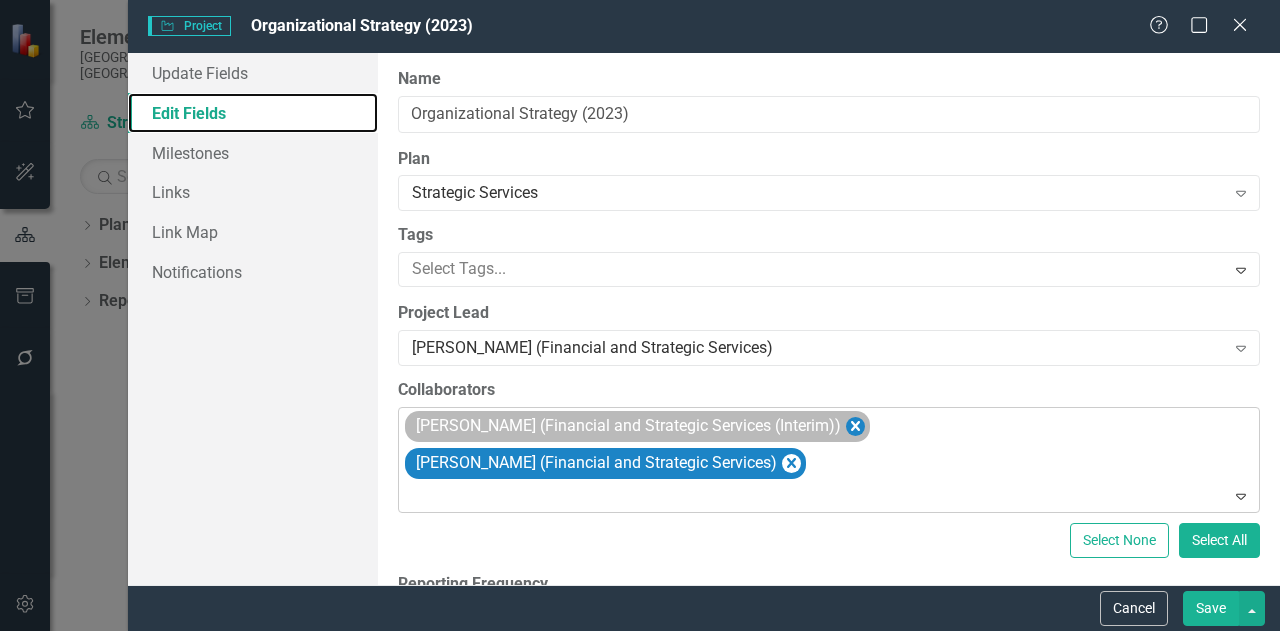 click 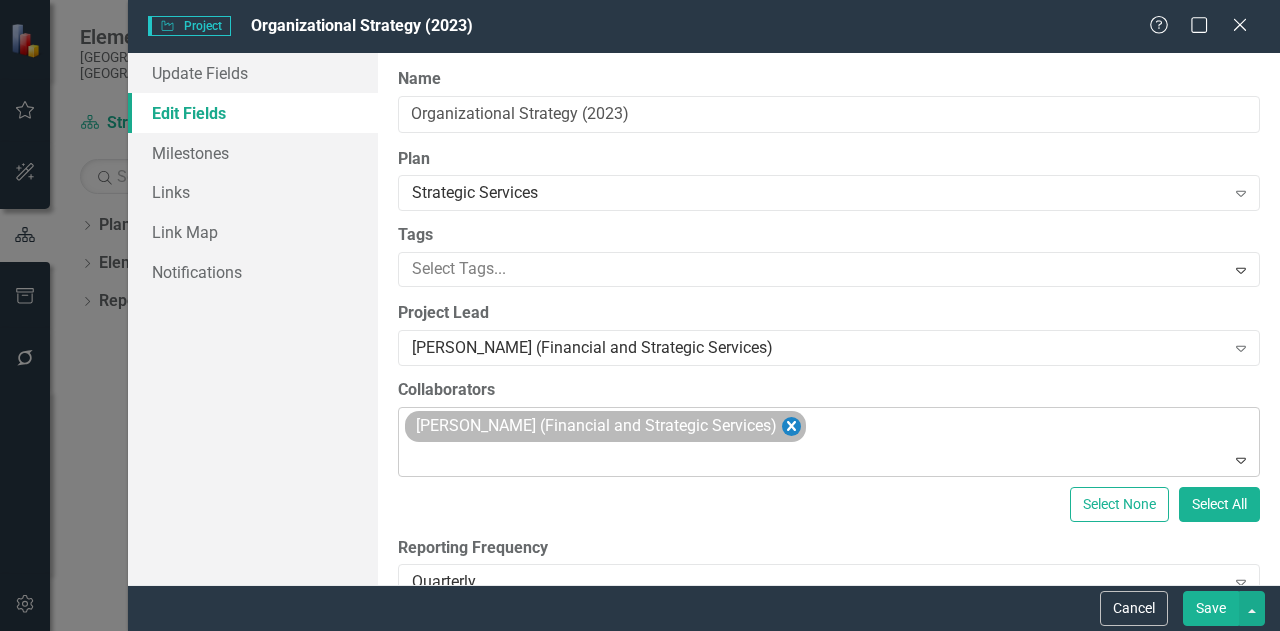 click 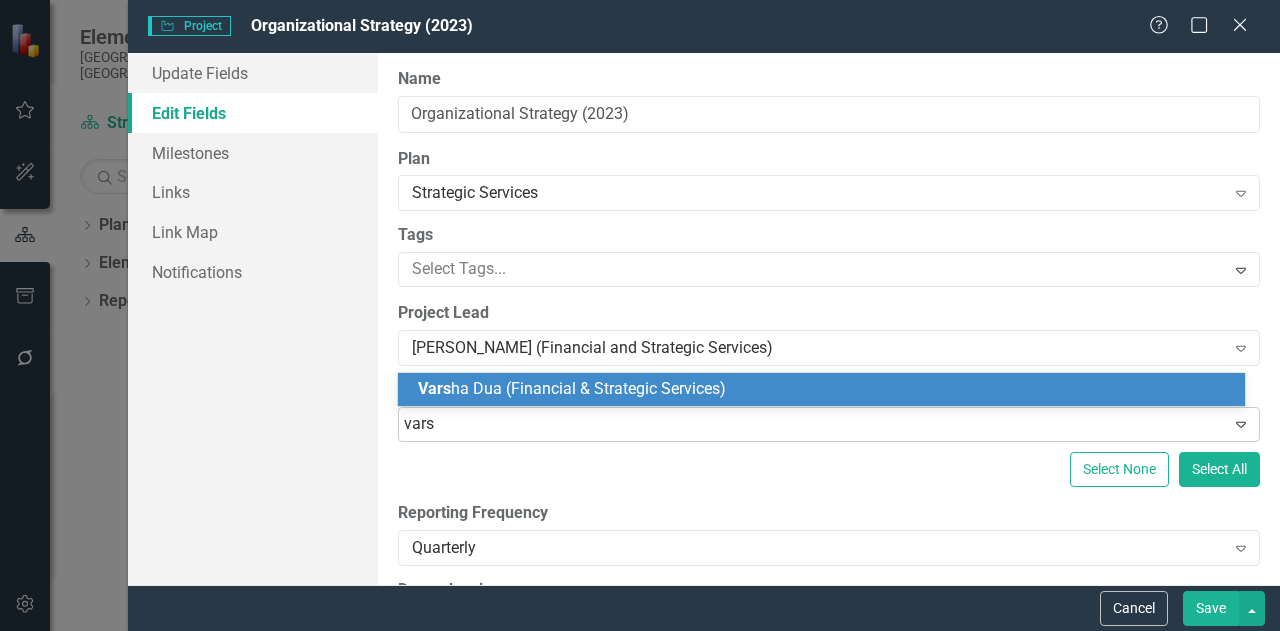 type on "varsh" 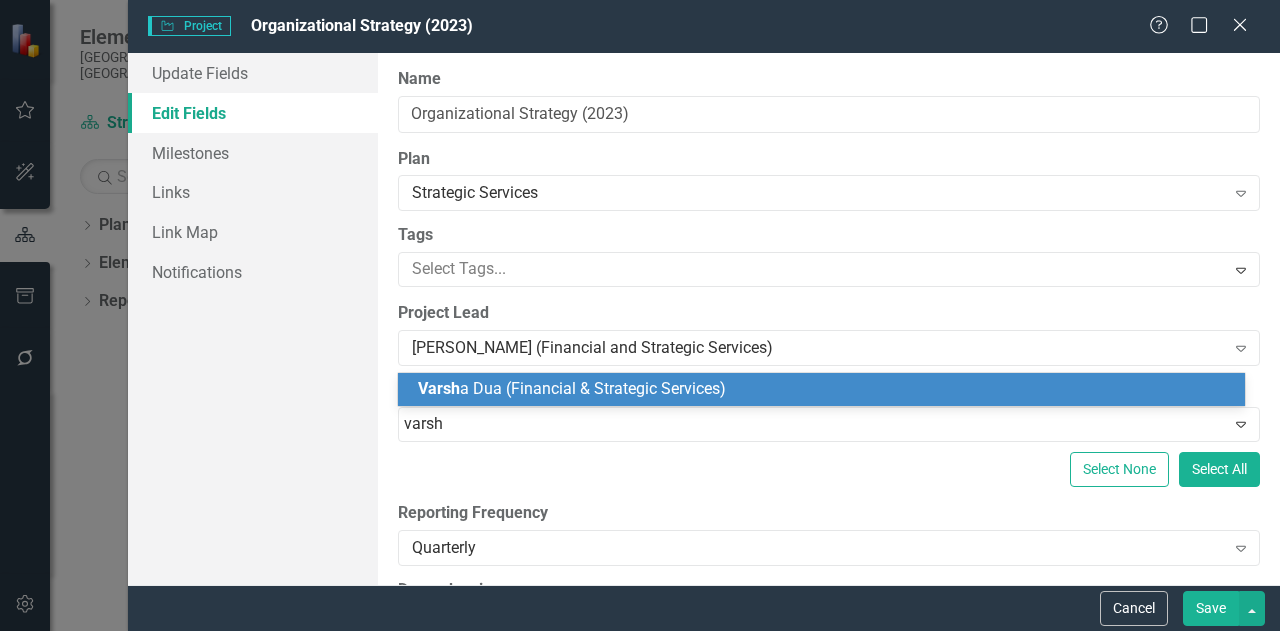 click on "Varsh a Dua (Financial & Strategic Services)" at bounding box center (825, 389) 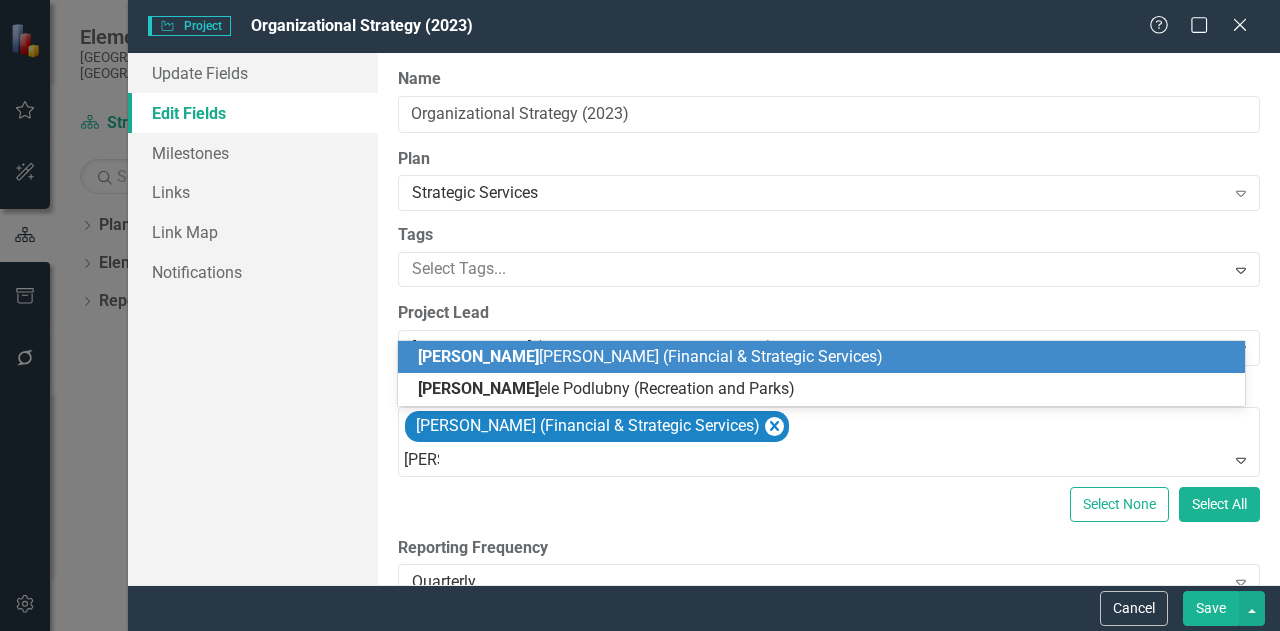 type on "danie" 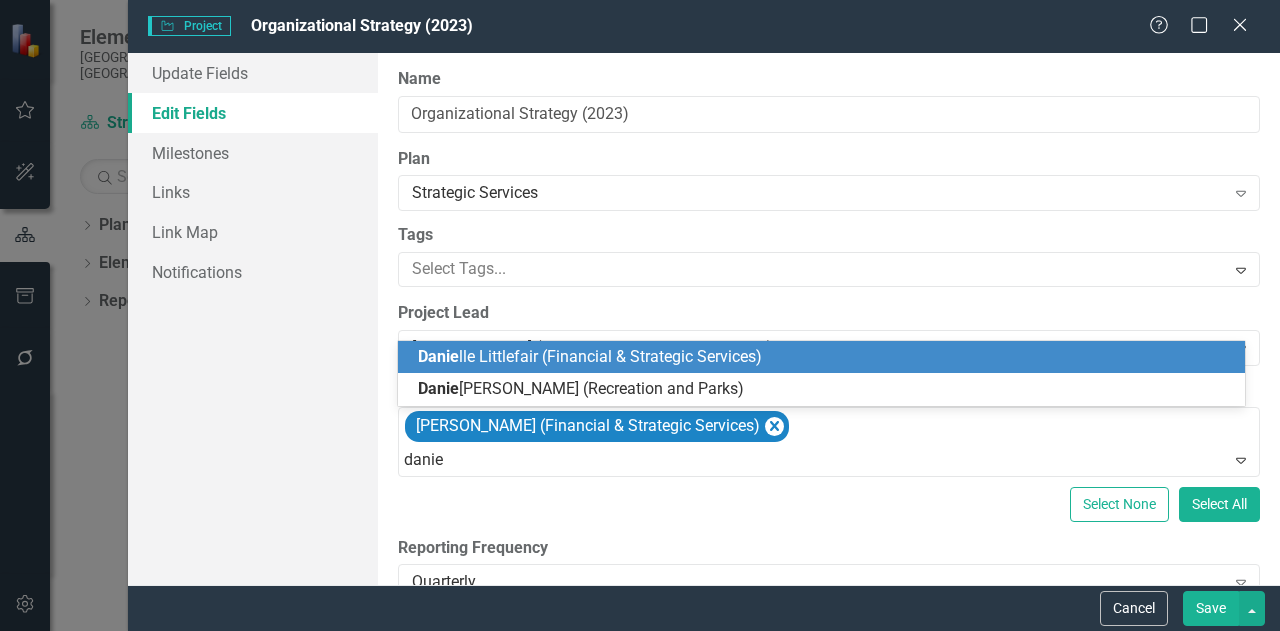 click on "Danie lle Littlefair (Financial & Strategic Services)" at bounding box center (590, 356) 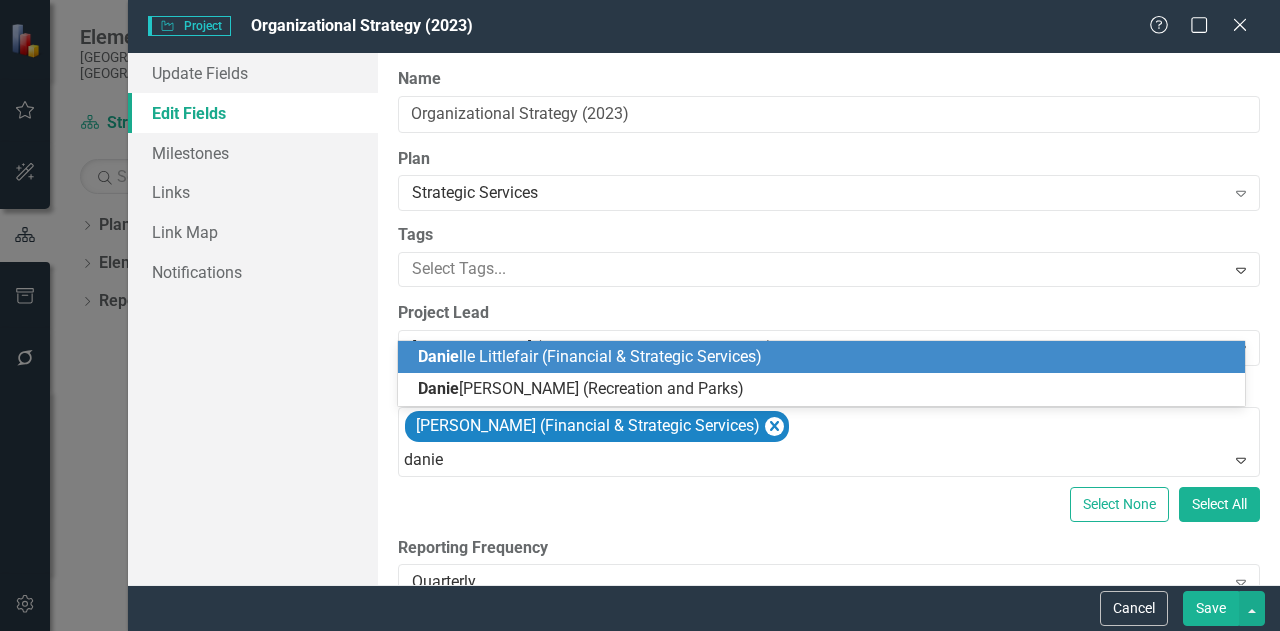 type 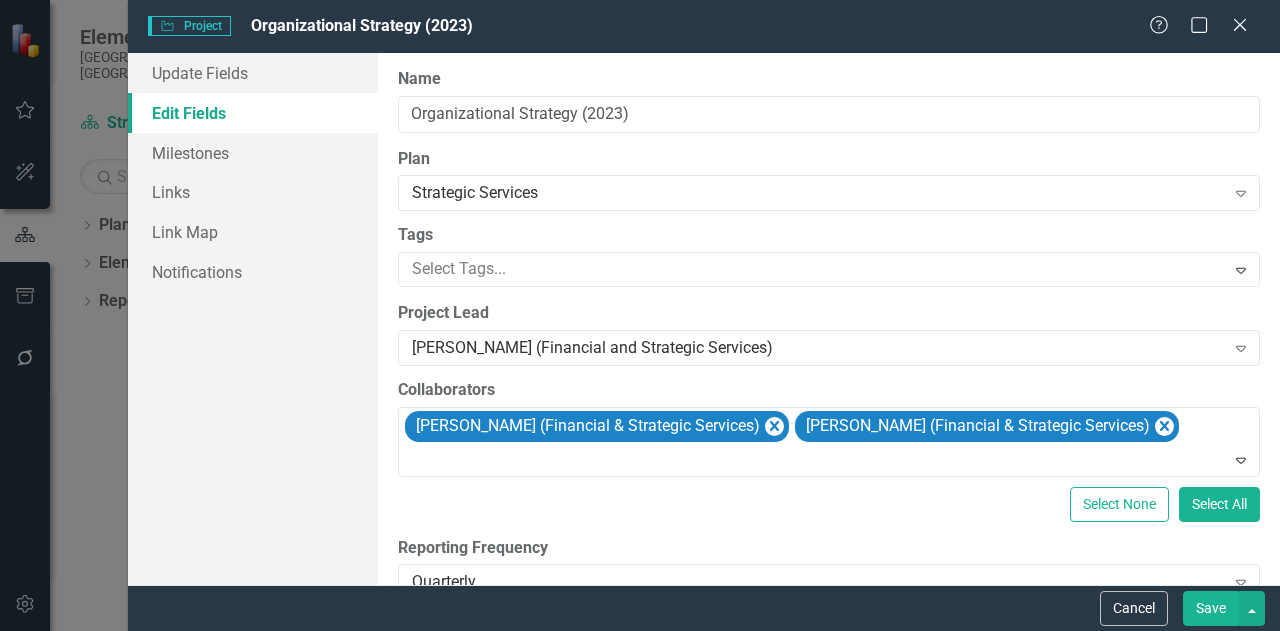 click on "Save" at bounding box center (1211, 608) 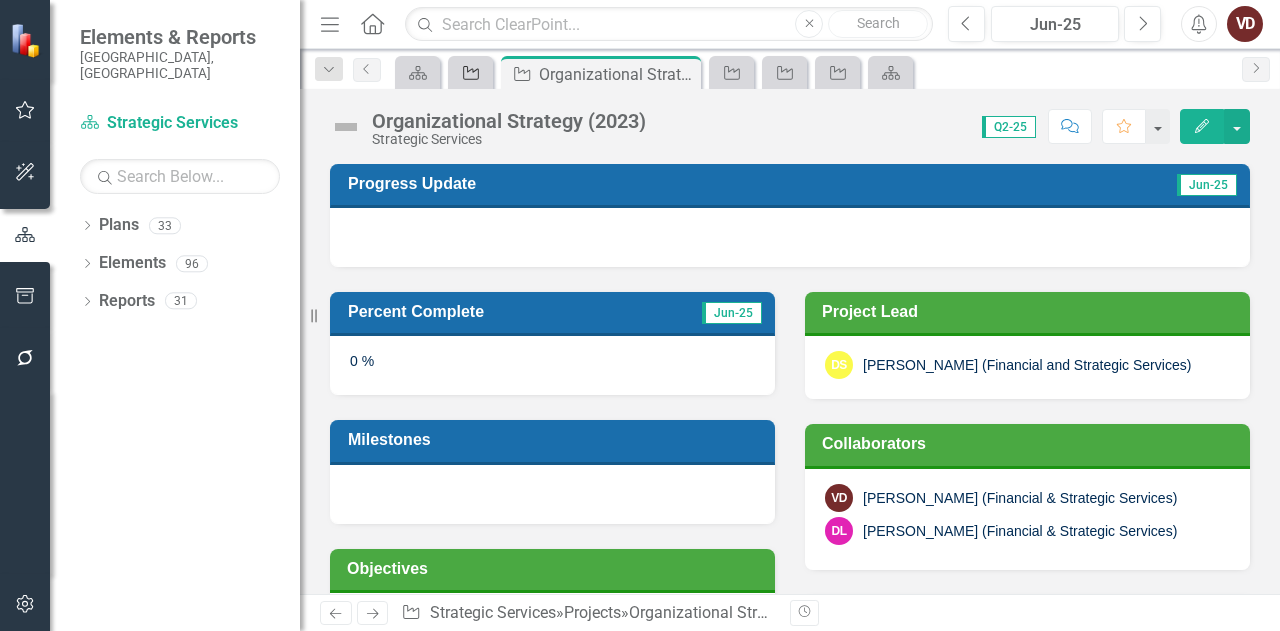 click on "Project" 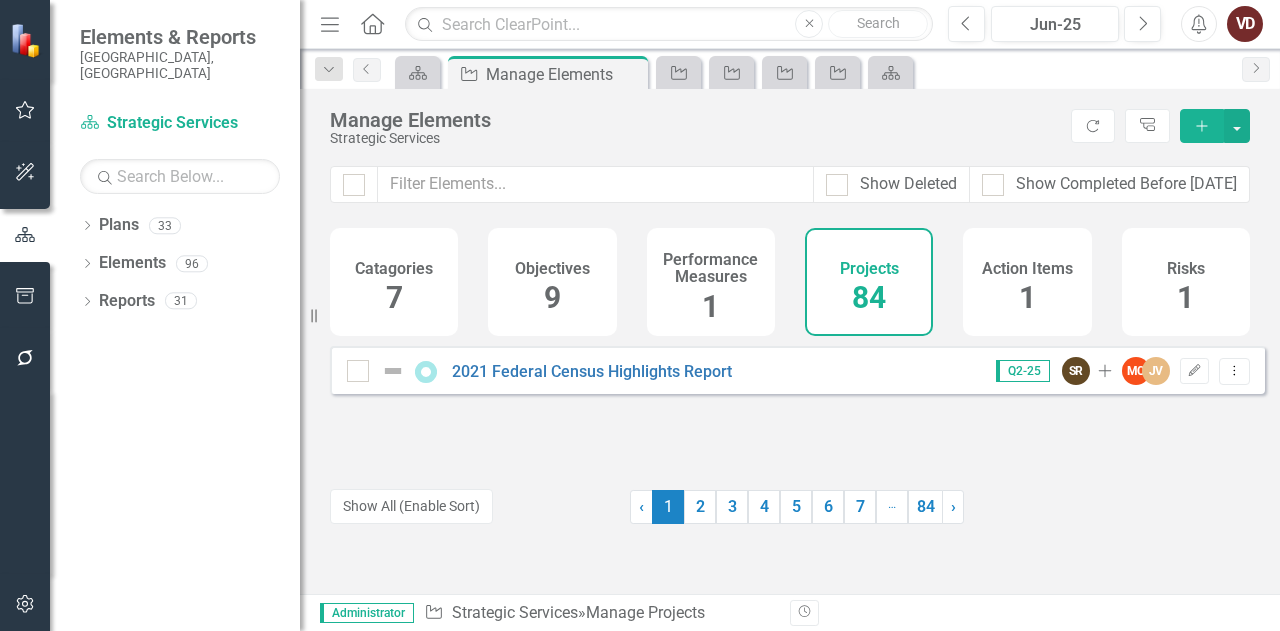 click on "Add" 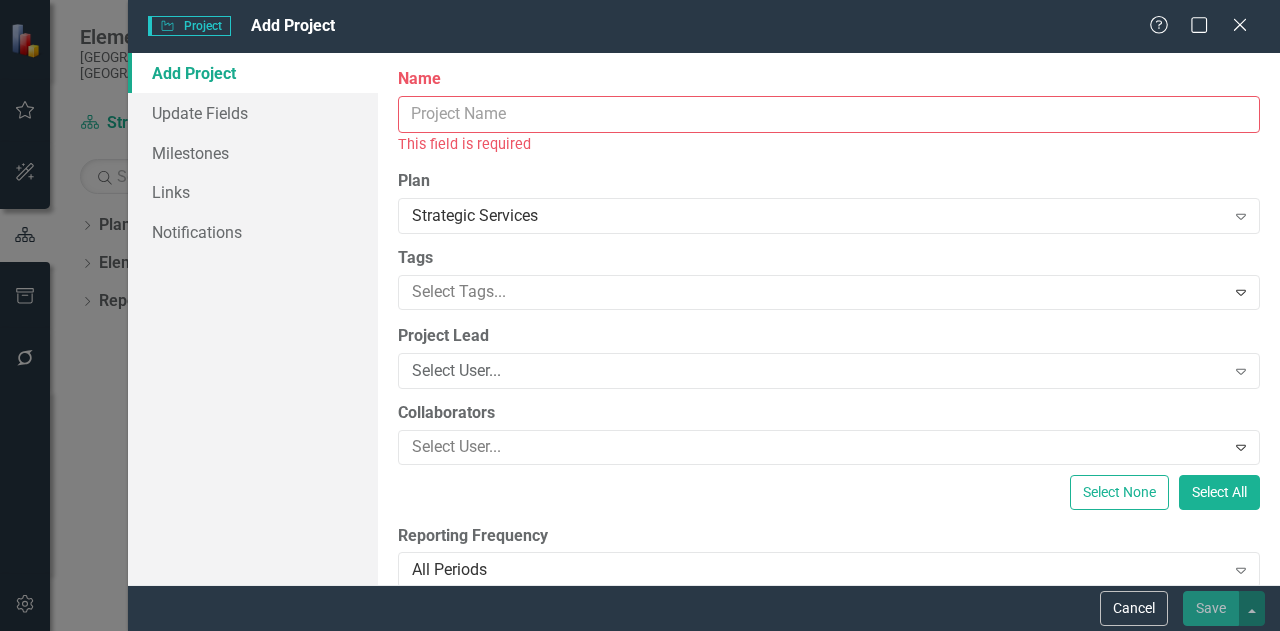 click on "Name" at bounding box center (829, 114) 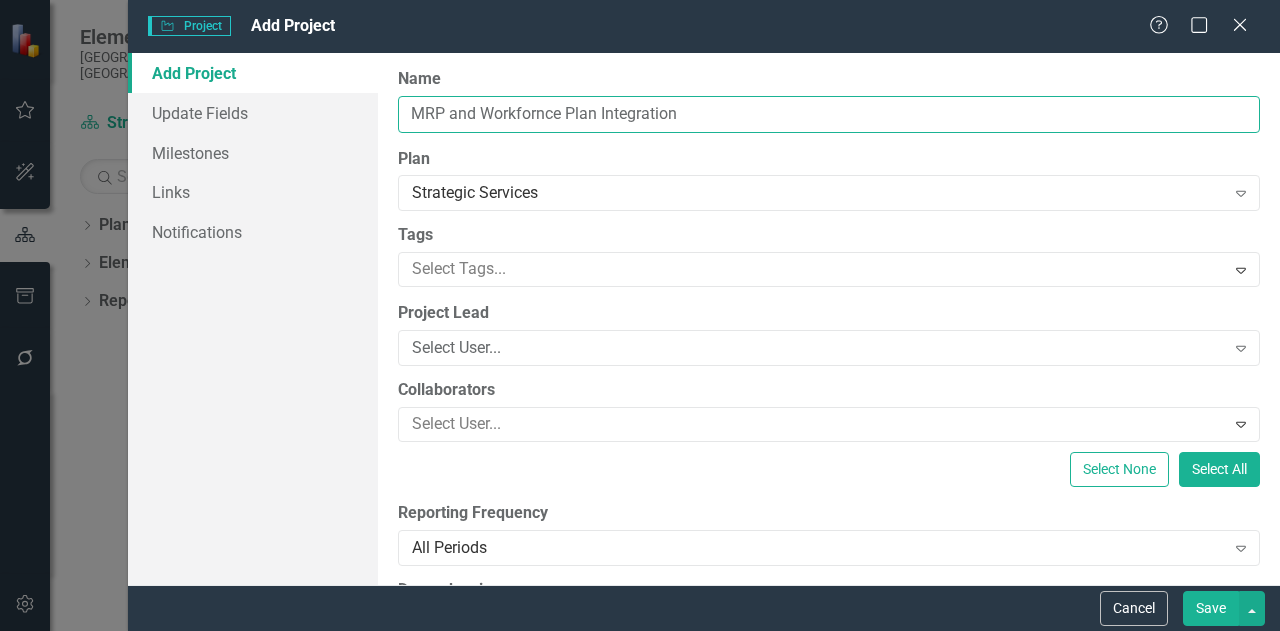 click on "MRP and Workfornce Plan Integration" at bounding box center [829, 114] 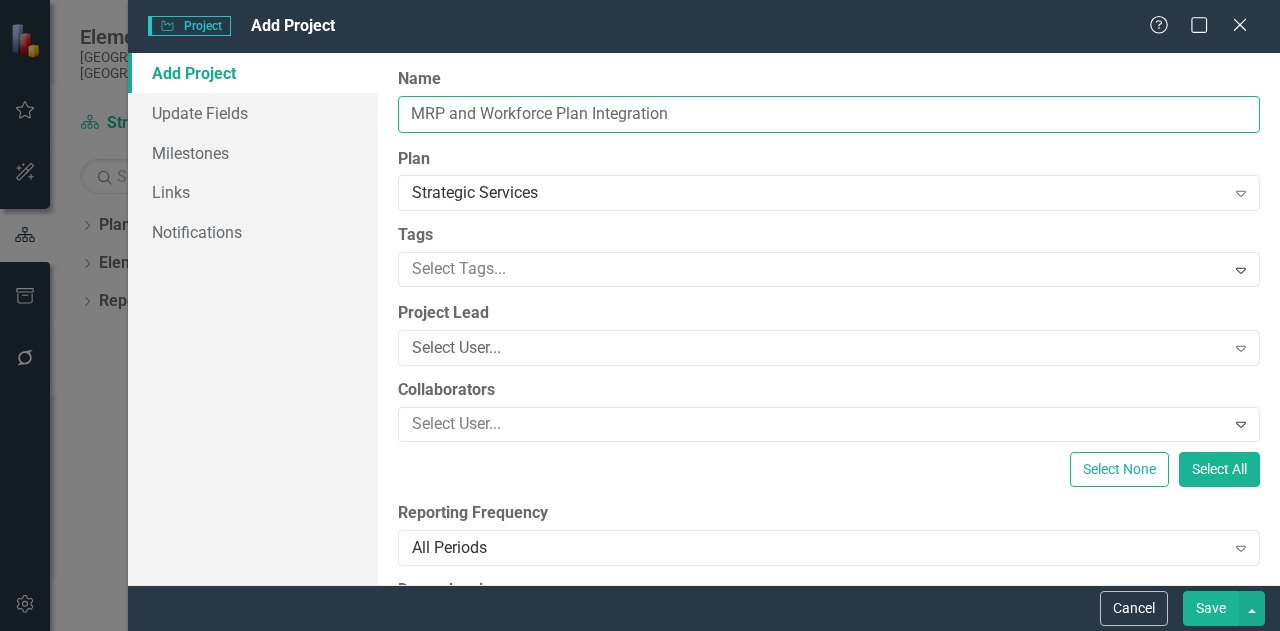 type on "MRP and Workforce Plan Integration" 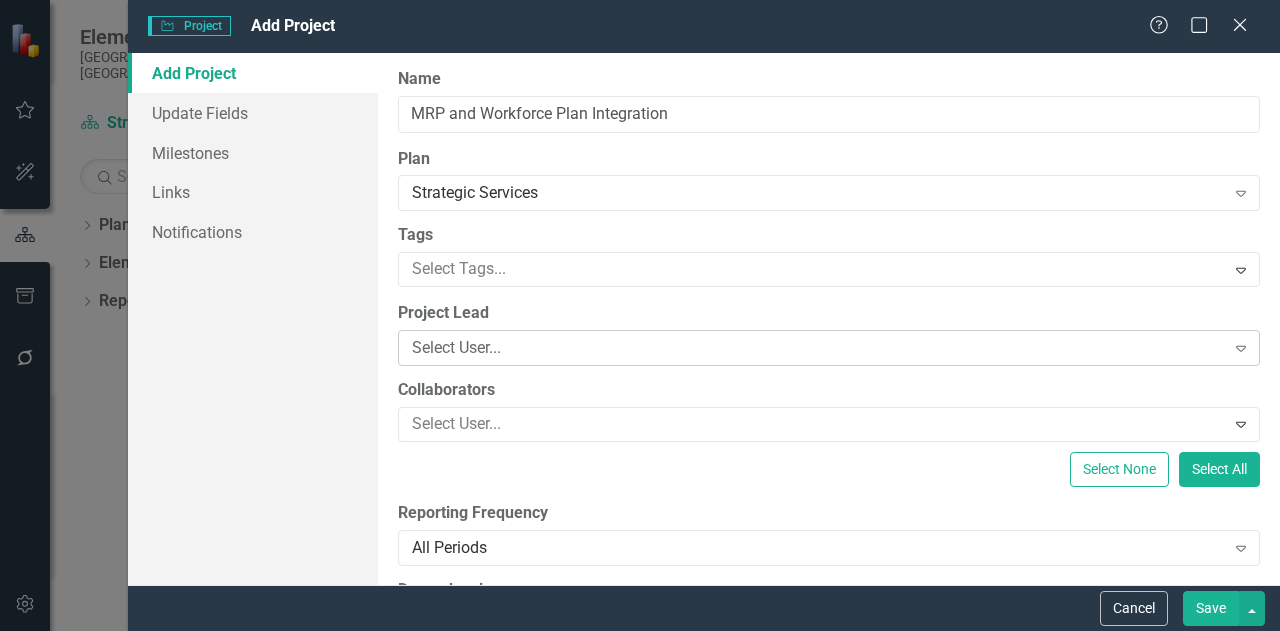 click on "Select User..." at bounding box center [818, 348] 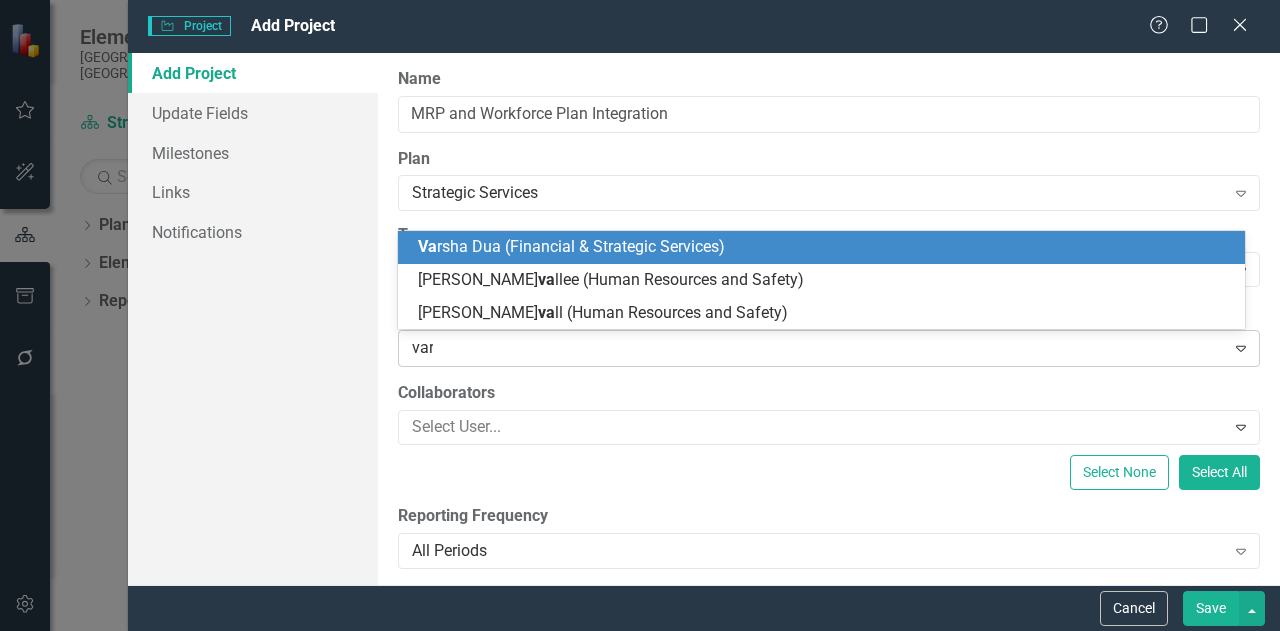 type on "vars" 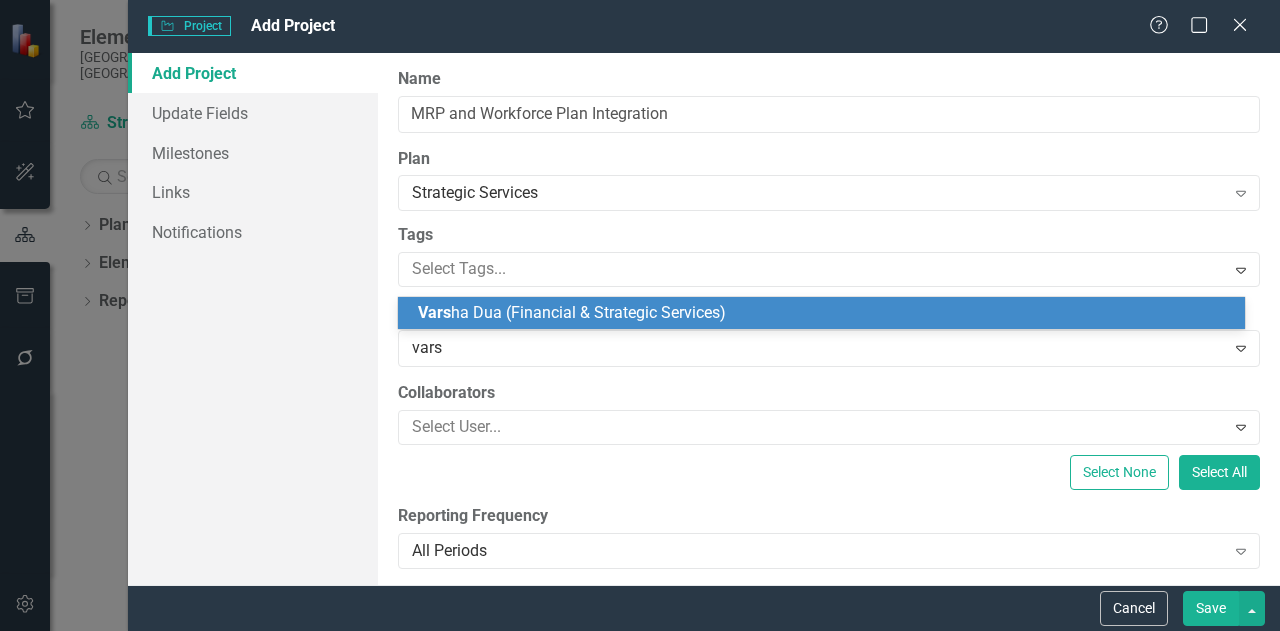 click on "Vars ha Dua (Financial & Strategic Services)" at bounding box center [572, 312] 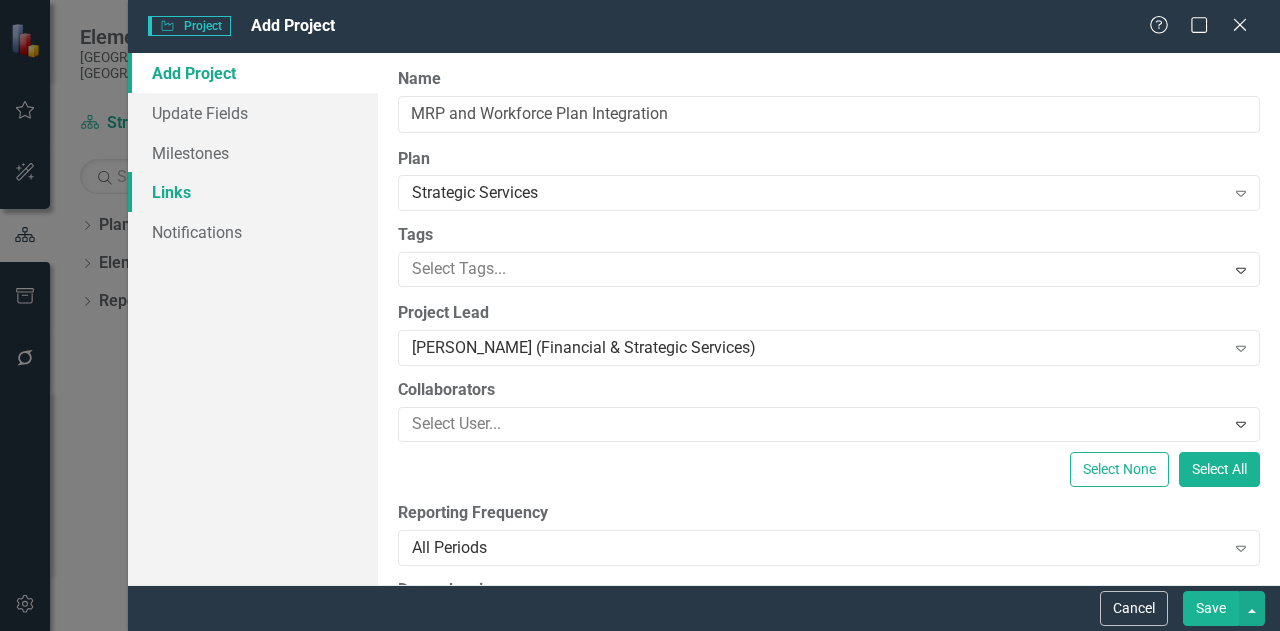 click on "Links" at bounding box center [253, 192] 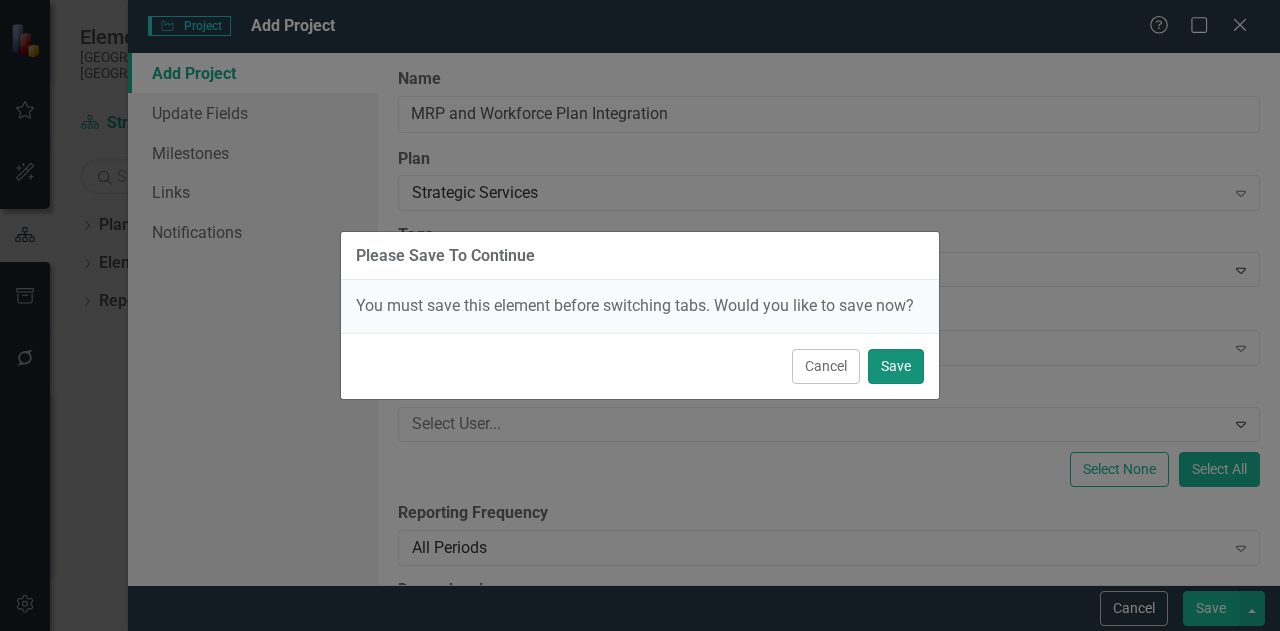 click on "Save" at bounding box center [896, 366] 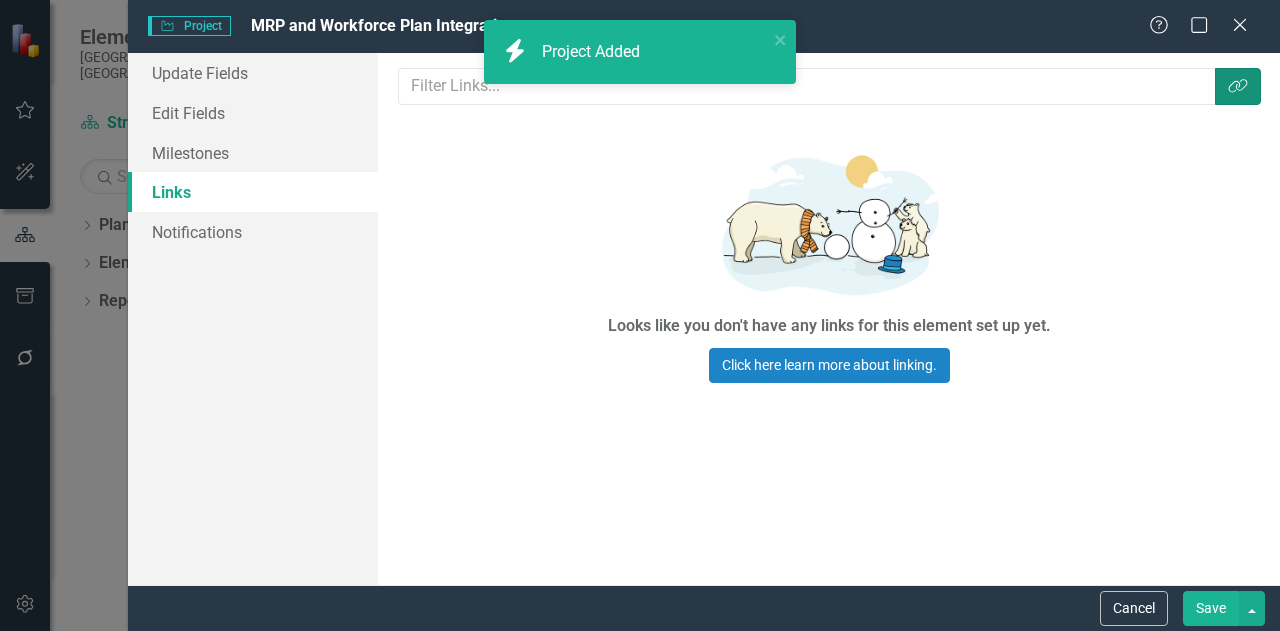 click on "Link Tag" 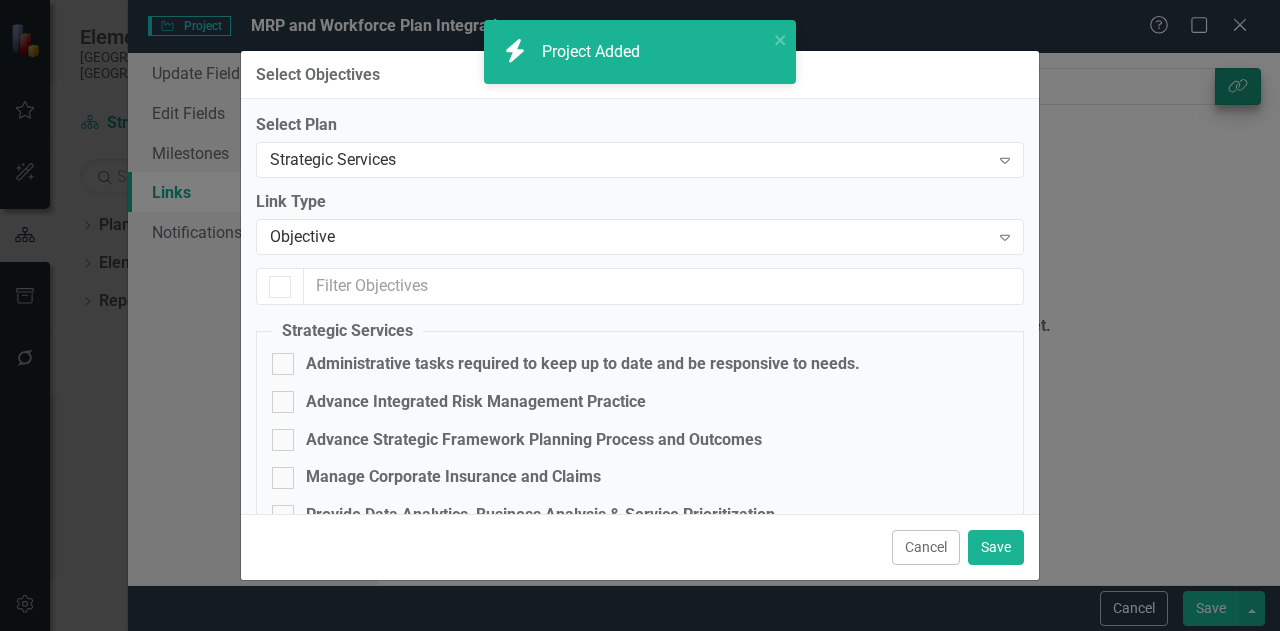 checkbox on "false" 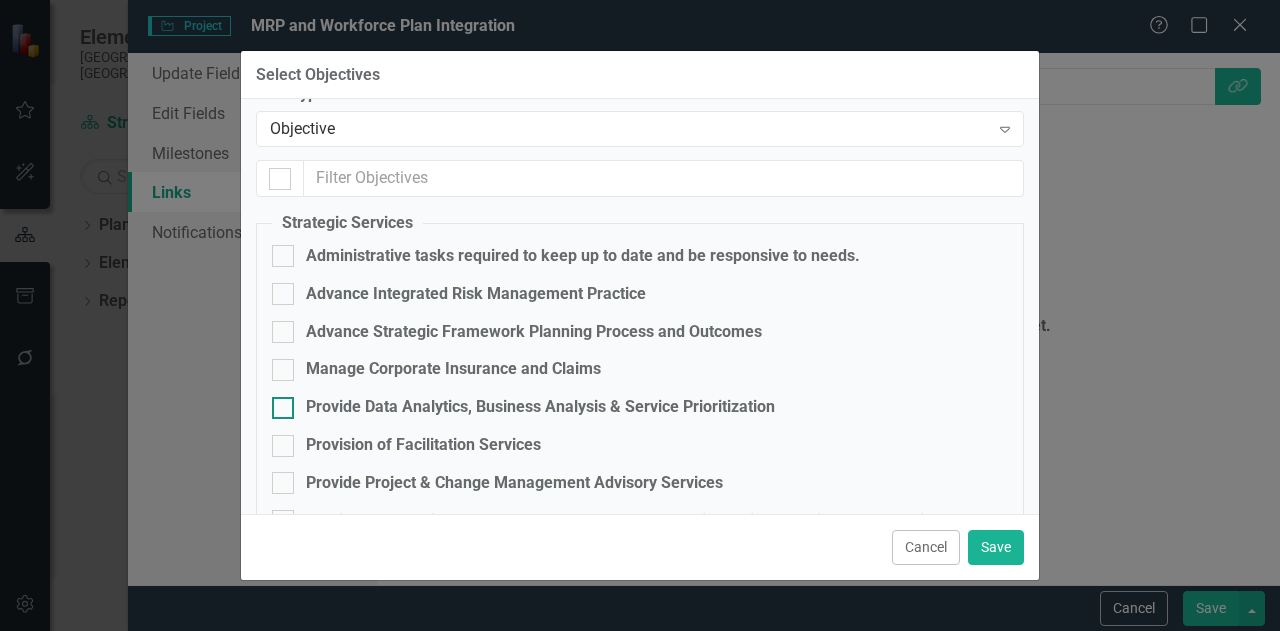 scroll, scrollTop: 114, scrollLeft: 0, axis: vertical 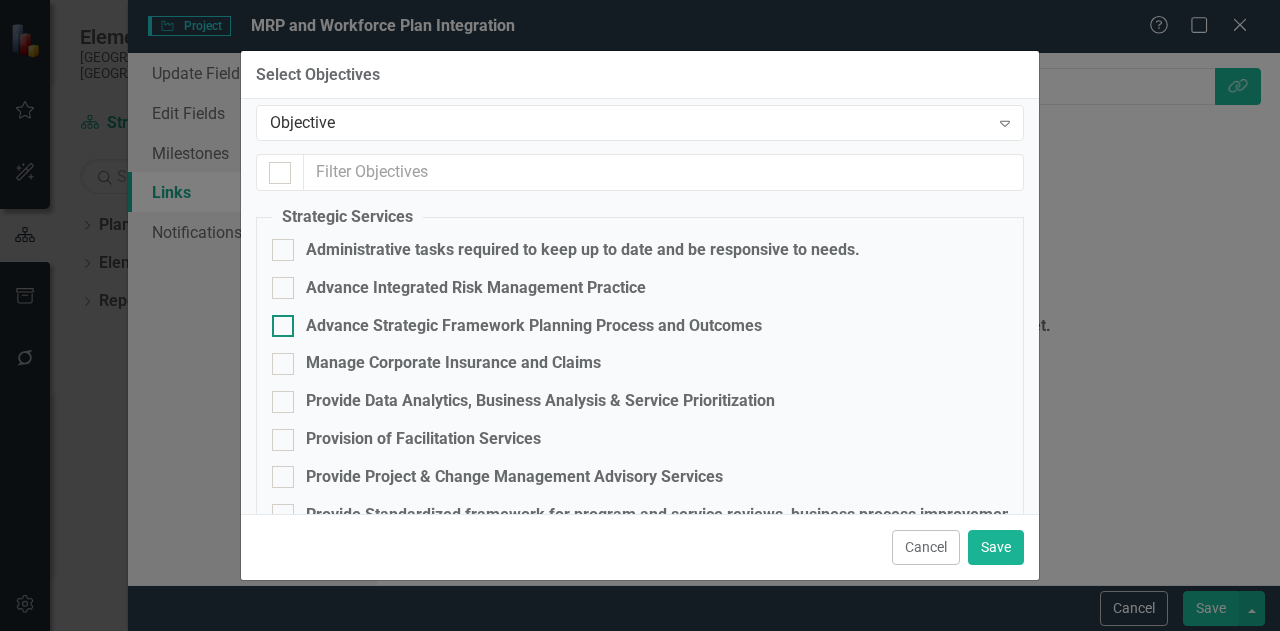 click on "Advance Strategic Framework Planning Process and Outcomes" at bounding box center (534, 326) 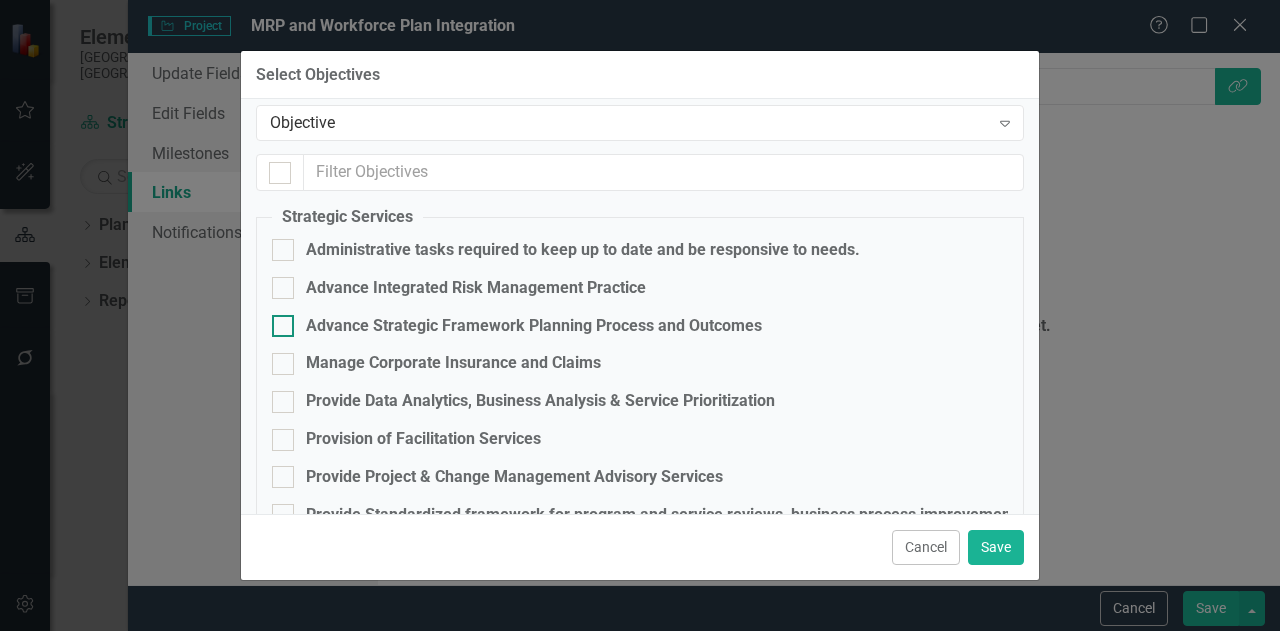 checkbox on "true" 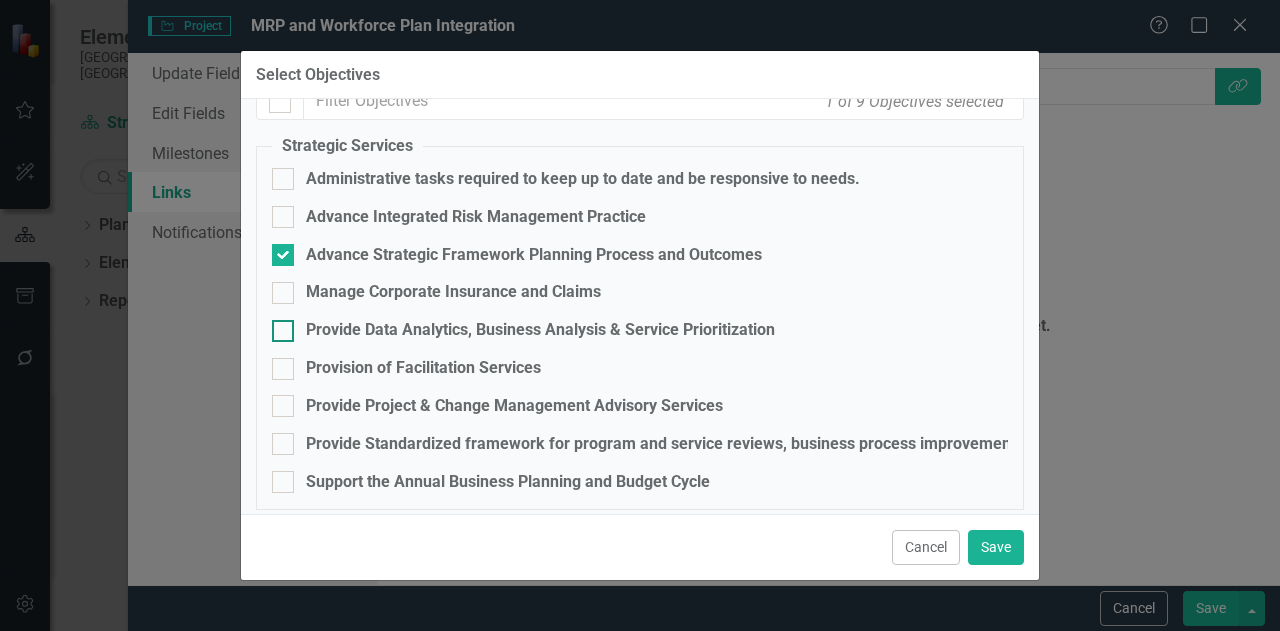 scroll, scrollTop: 199, scrollLeft: 0, axis: vertical 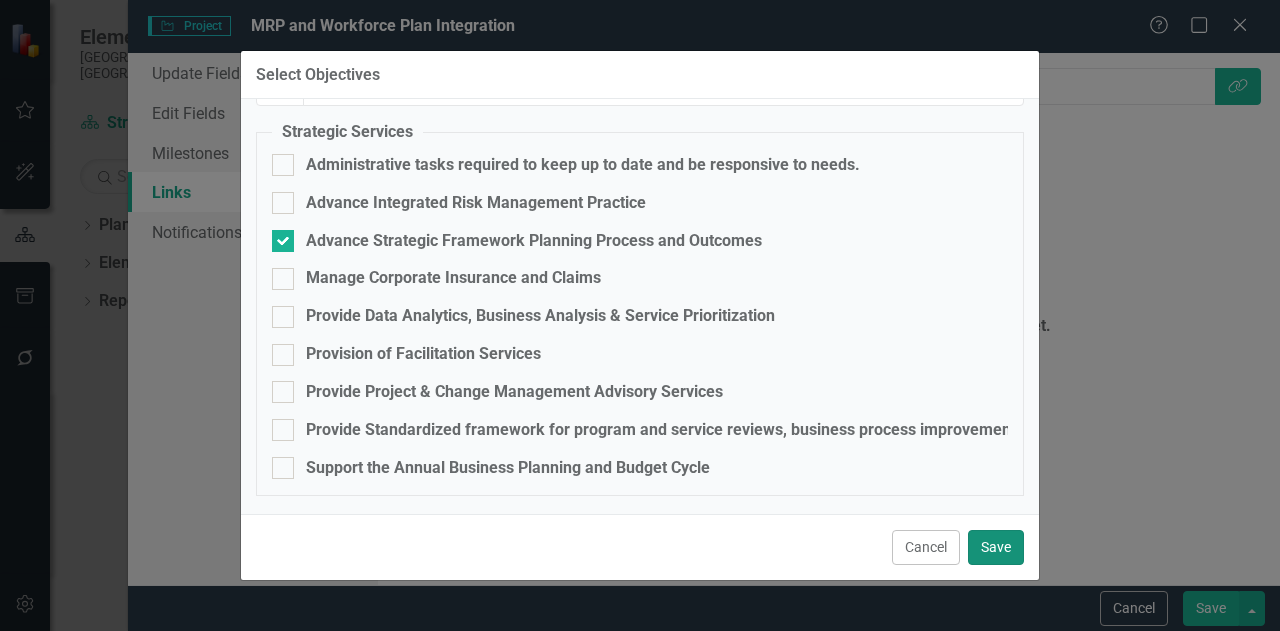click on "Save" at bounding box center (996, 547) 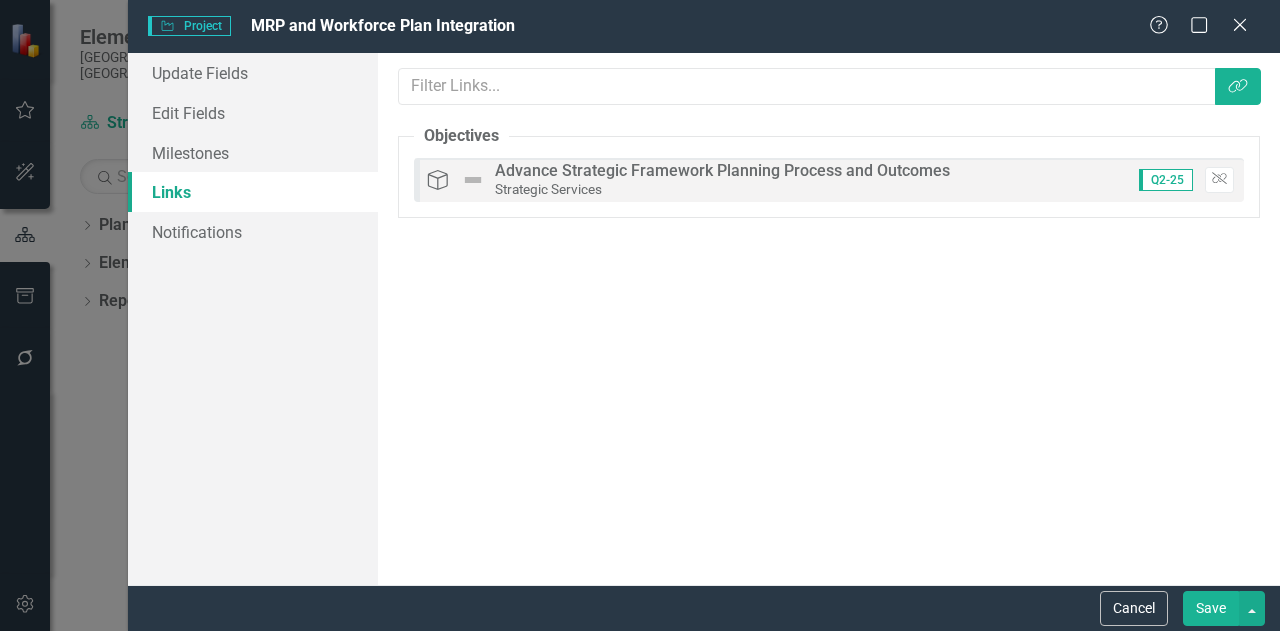 click on "Save" at bounding box center [1211, 608] 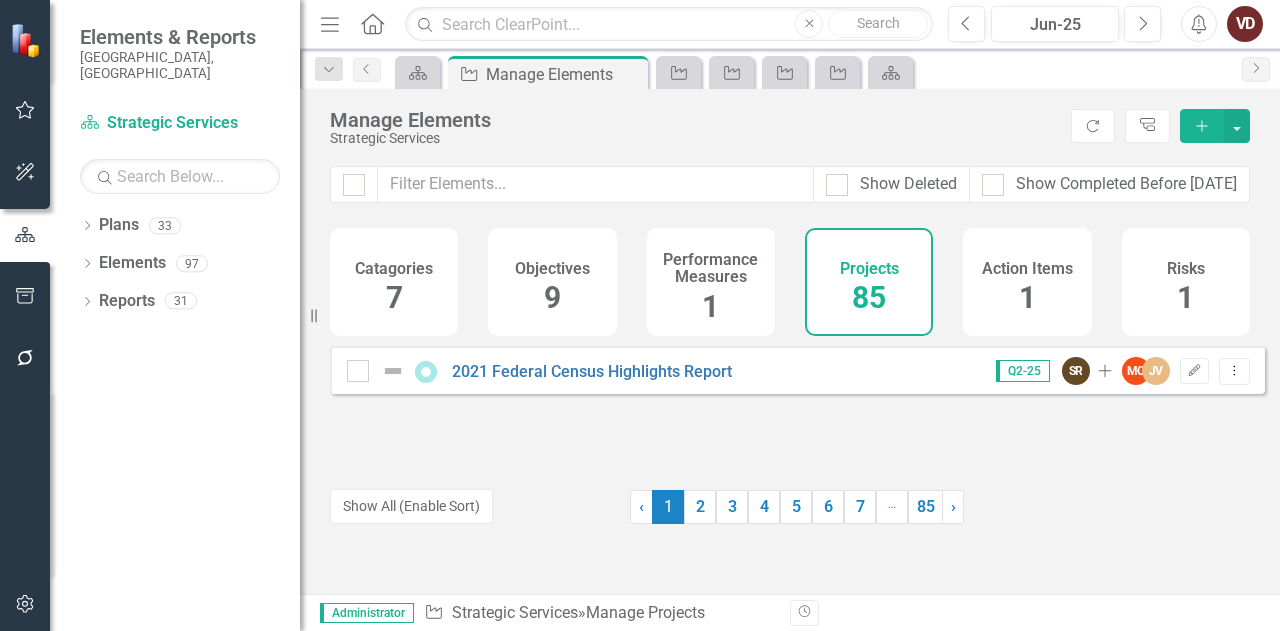 click on "Add" 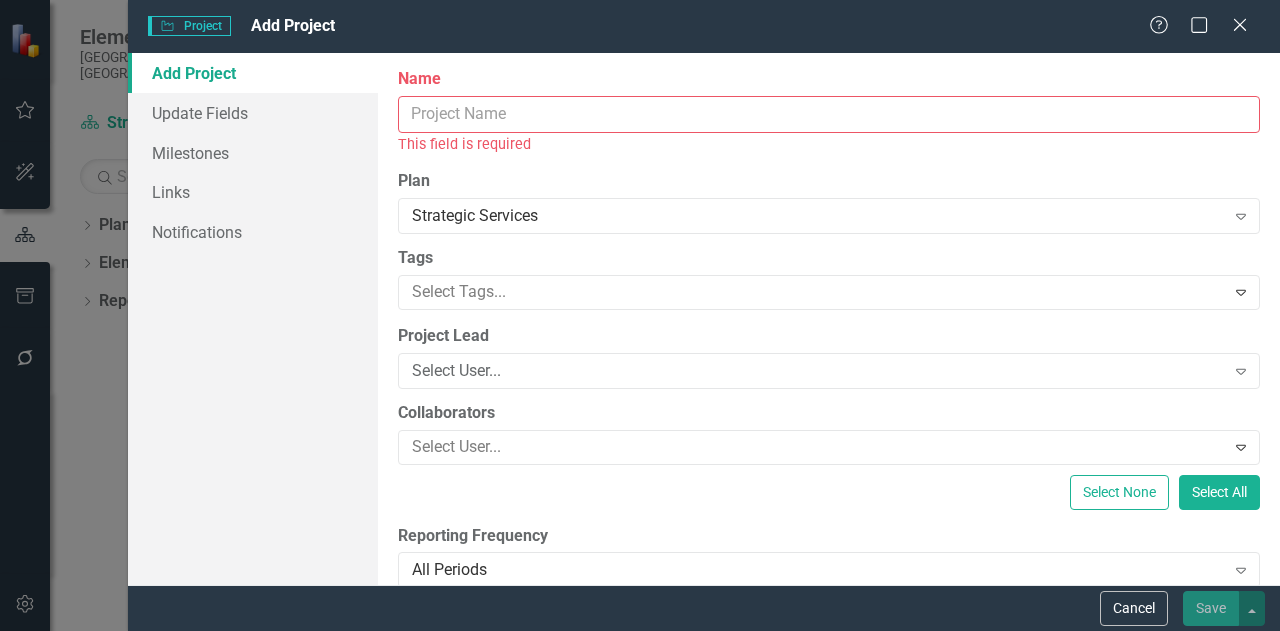click on "Name" at bounding box center [829, 114] 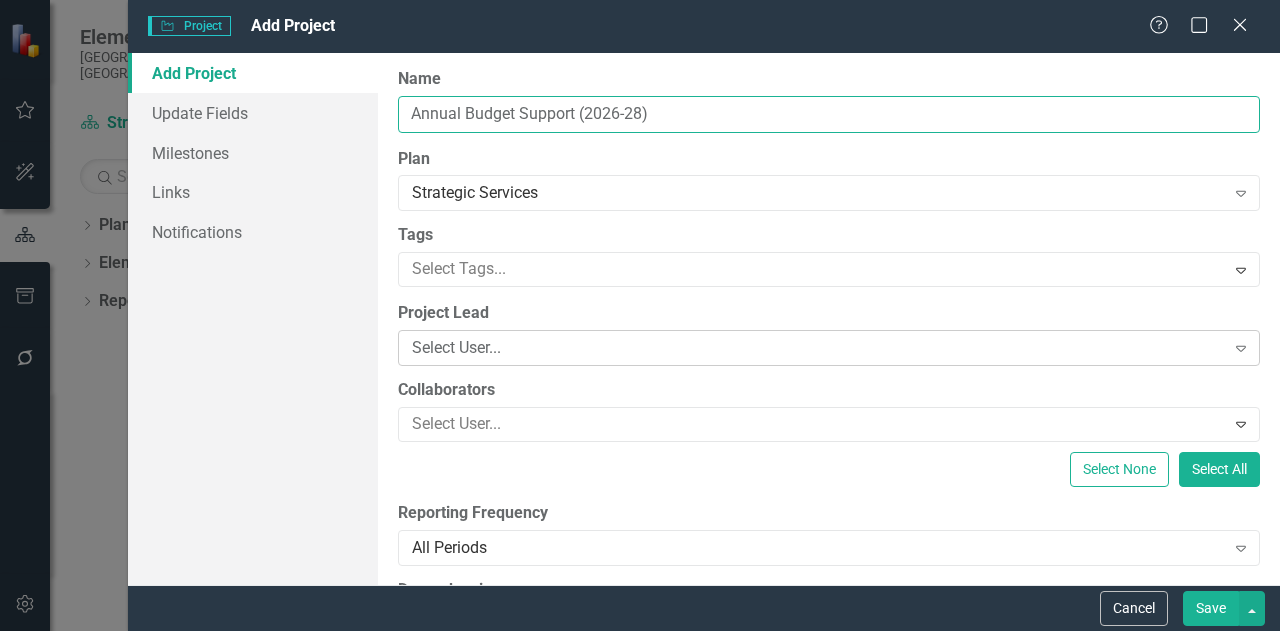 type on "Annual Budget Support (2026-28)" 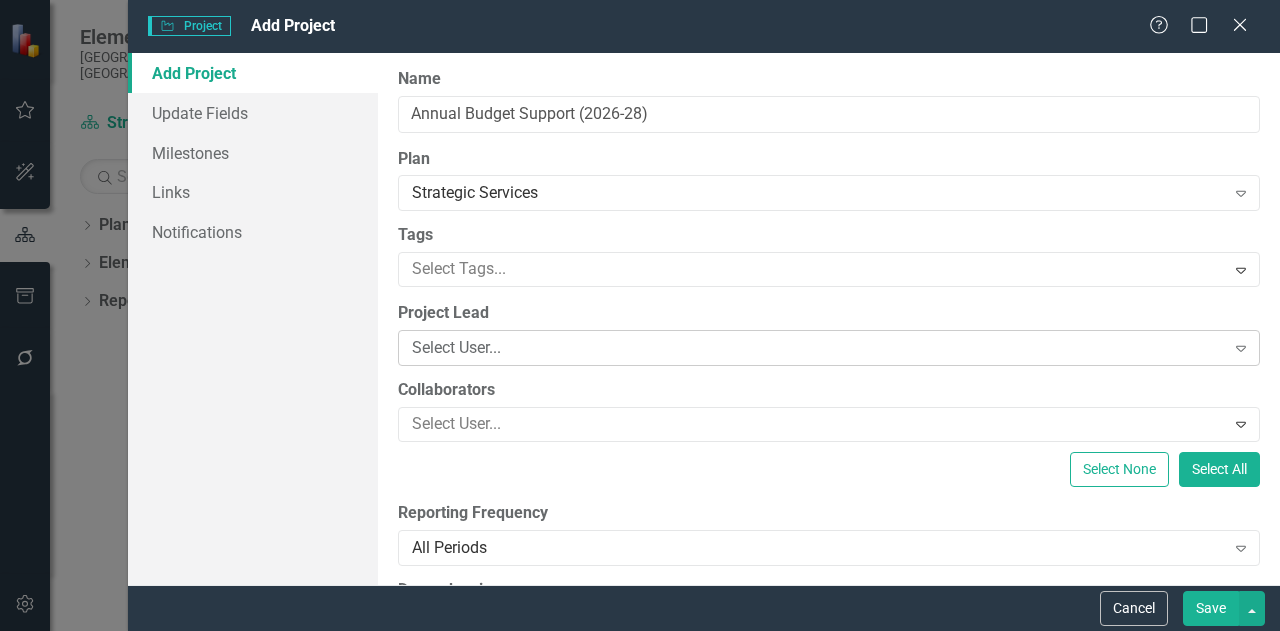 click on "Select User..." at bounding box center [818, 348] 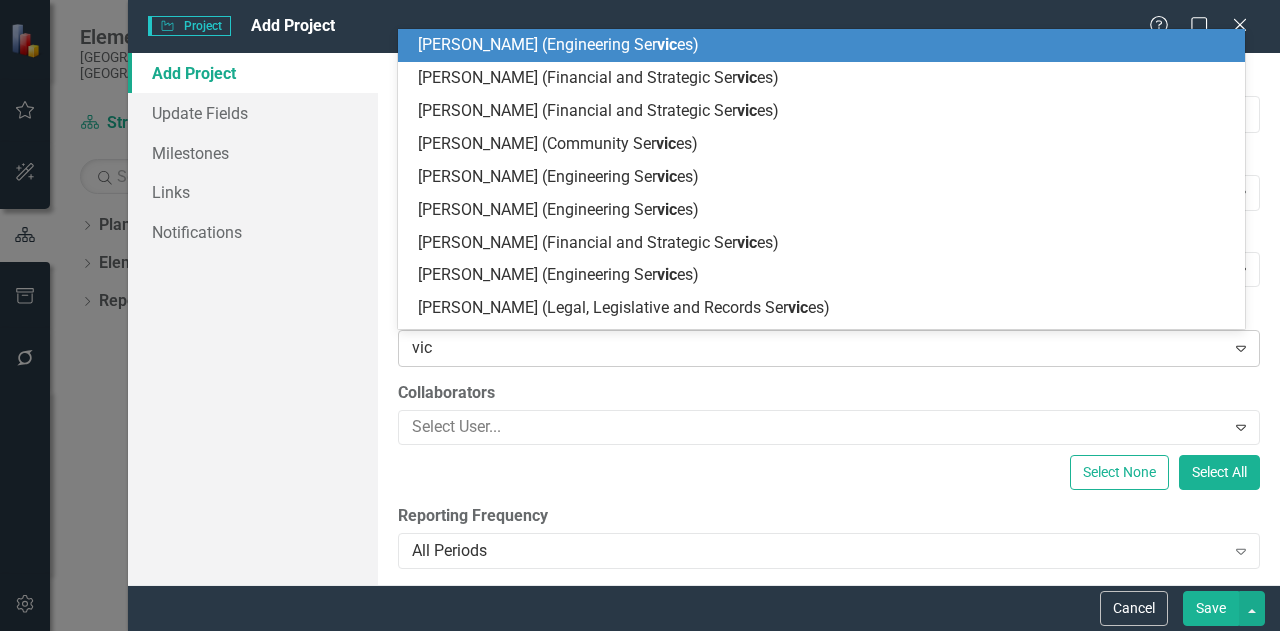 type on "vict" 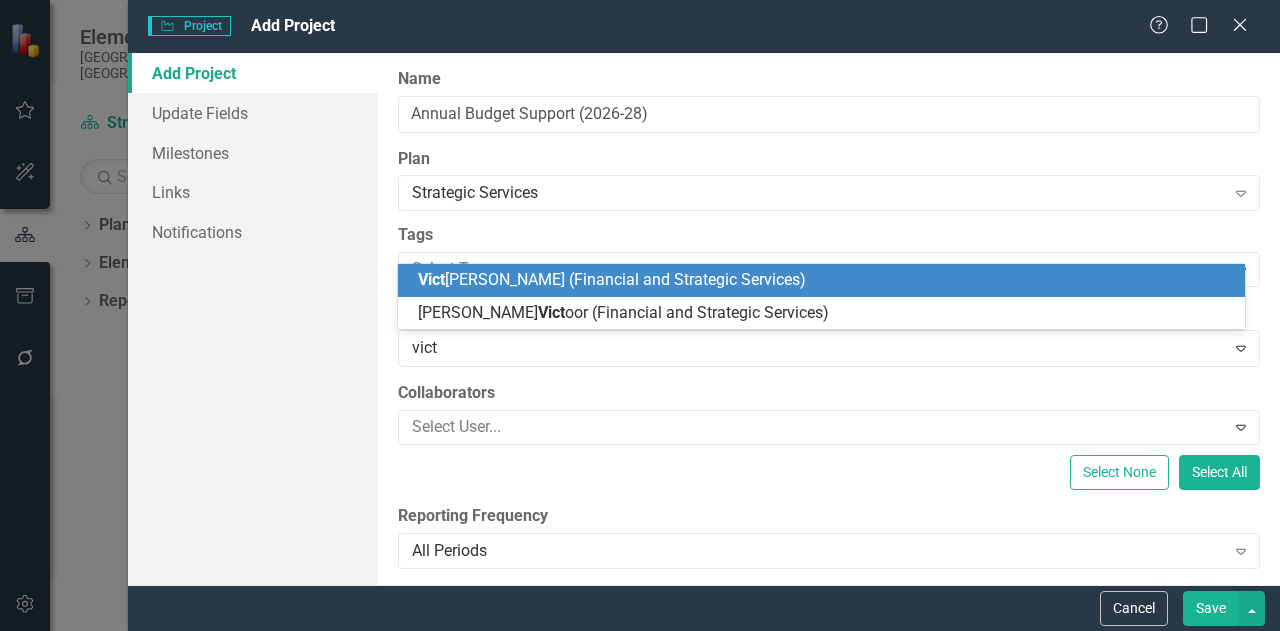 click on "Vict [PERSON_NAME] (Financial and Strategic Services)" at bounding box center [612, 279] 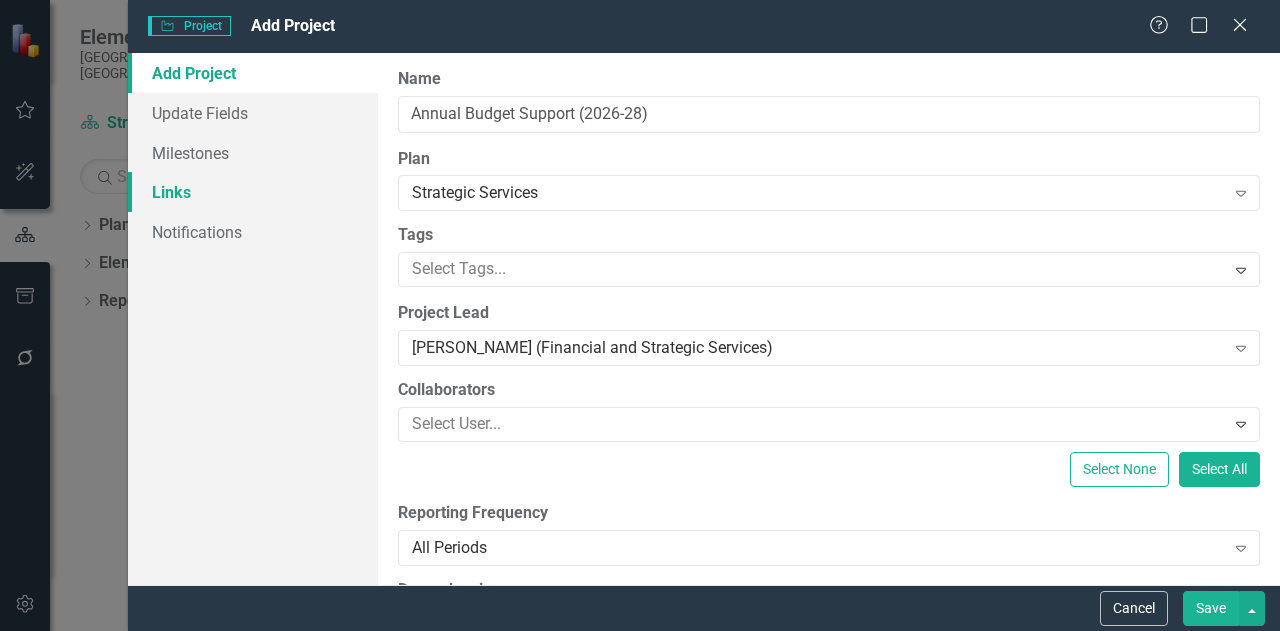 click on "Links" at bounding box center (253, 192) 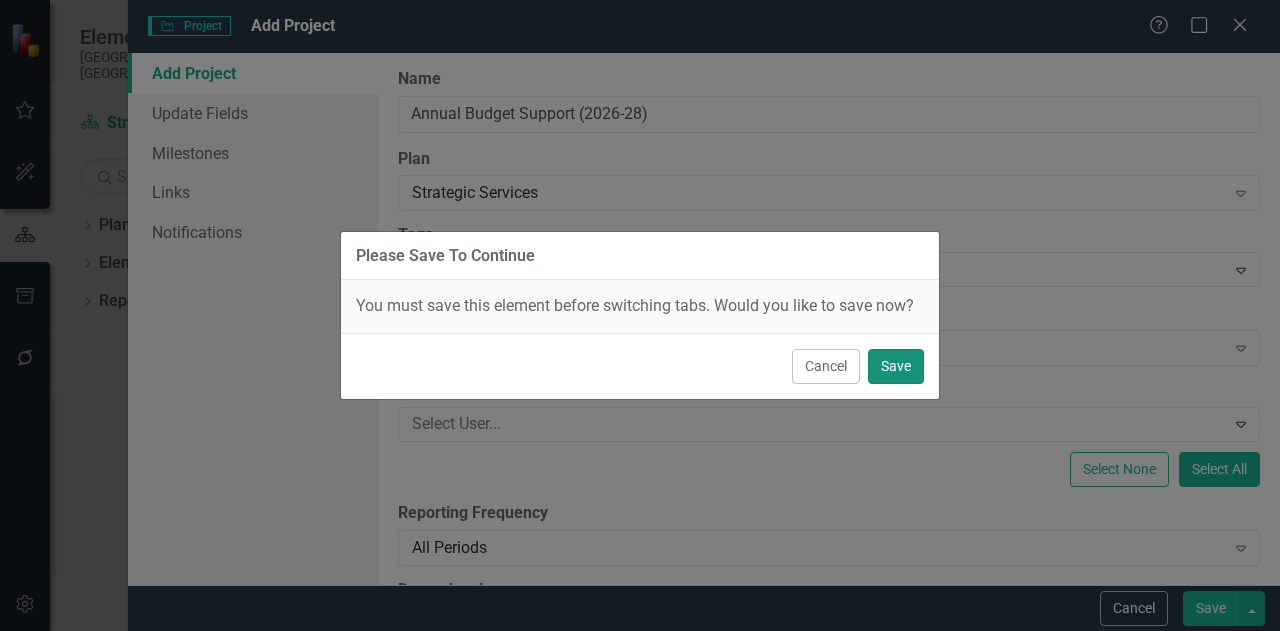 click on "Save" at bounding box center [896, 366] 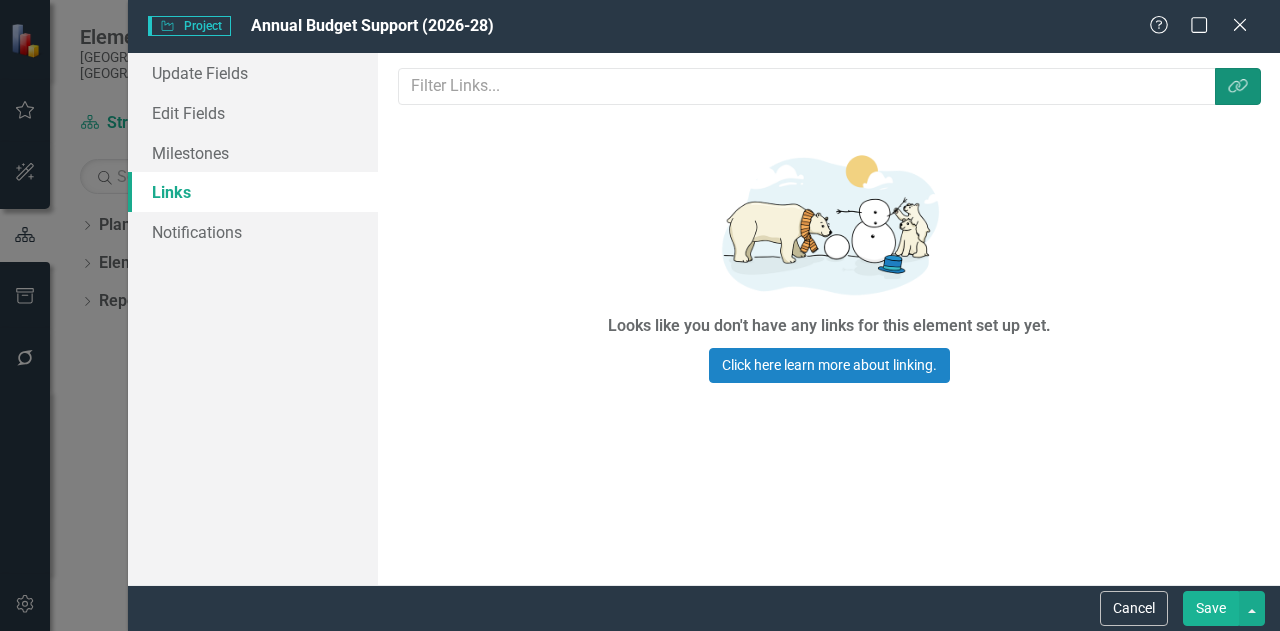 click on "Link Tag" at bounding box center [1238, 86] 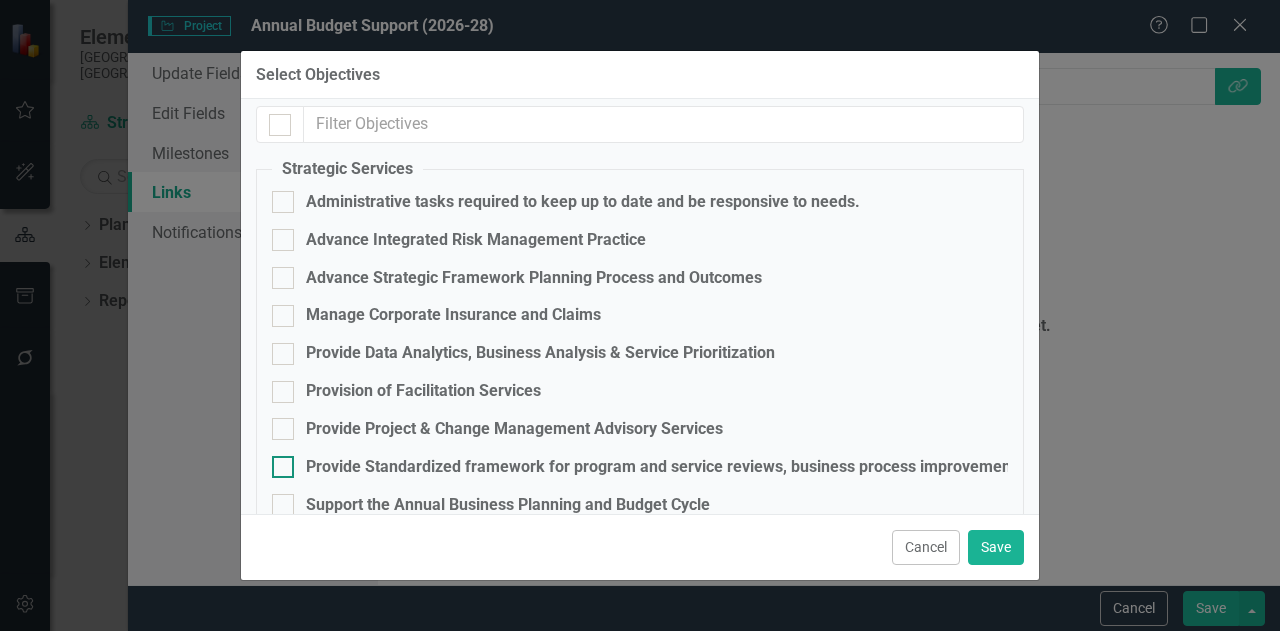 scroll, scrollTop: 199, scrollLeft: 0, axis: vertical 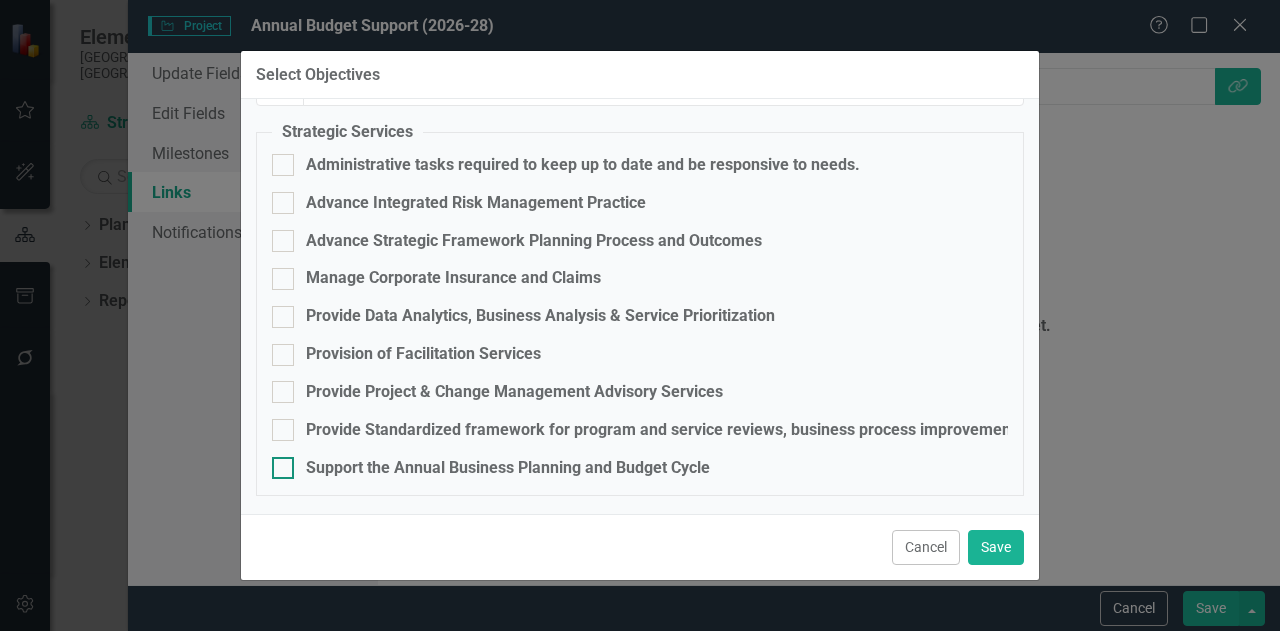 click on "Support the Annual Business Planning and Budget Cycle" at bounding box center [508, 468] 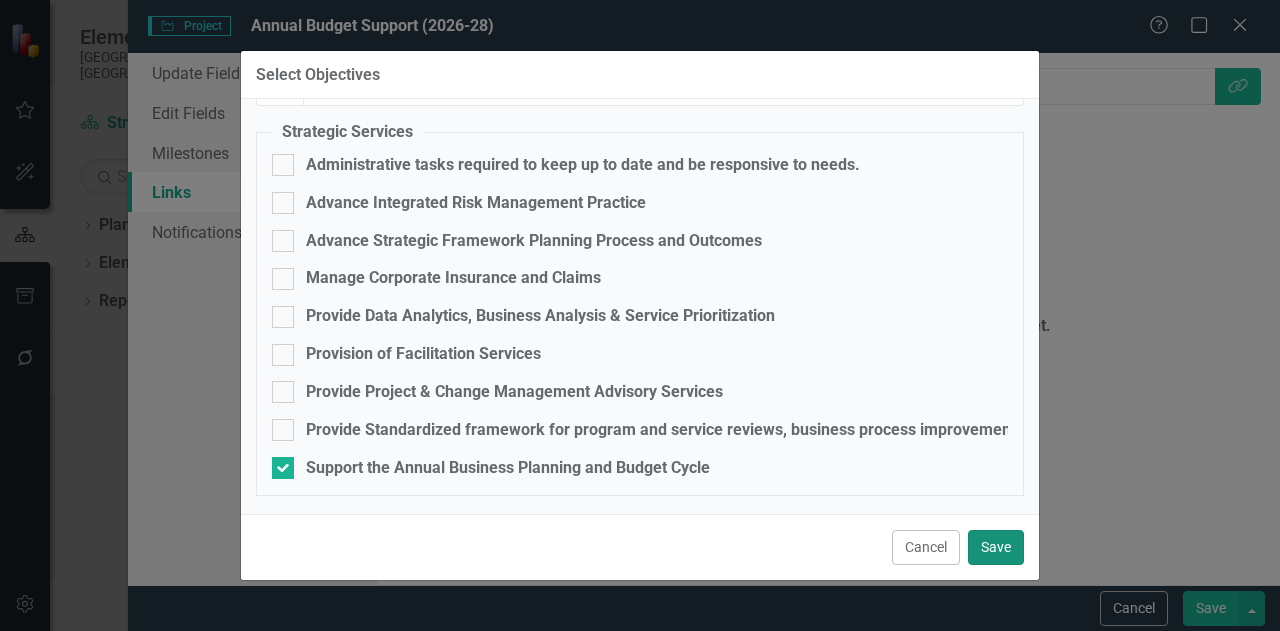 click on "Save" at bounding box center [996, 547] 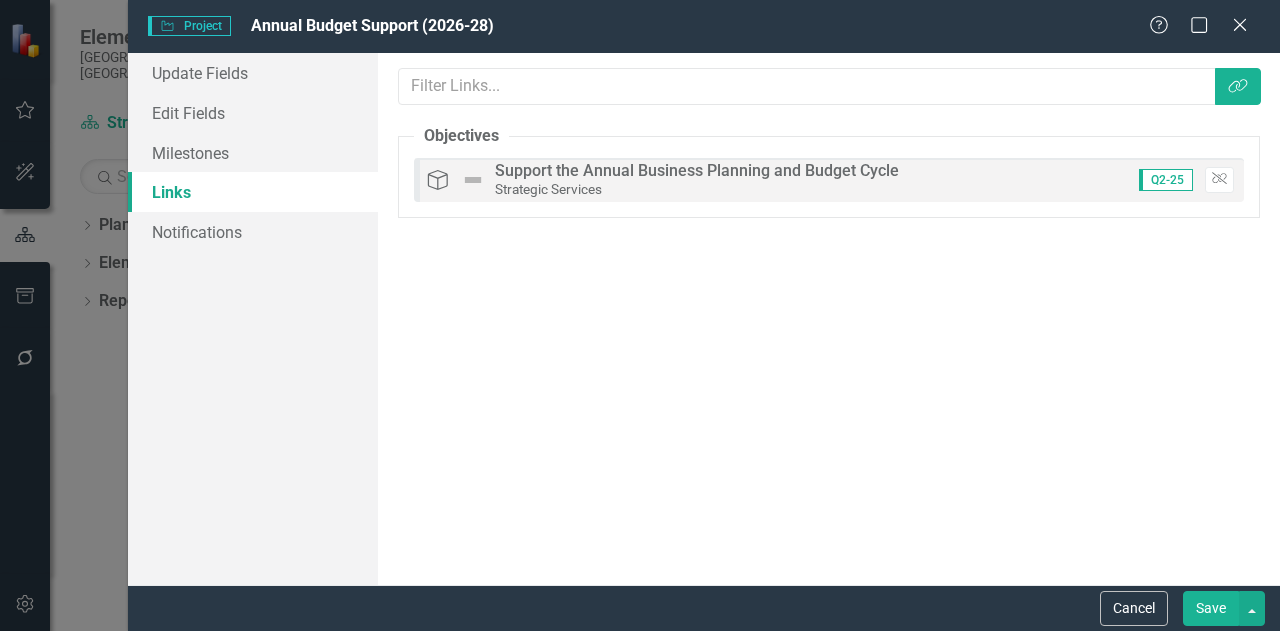click on "Save" at bounding box center [1211, 608] 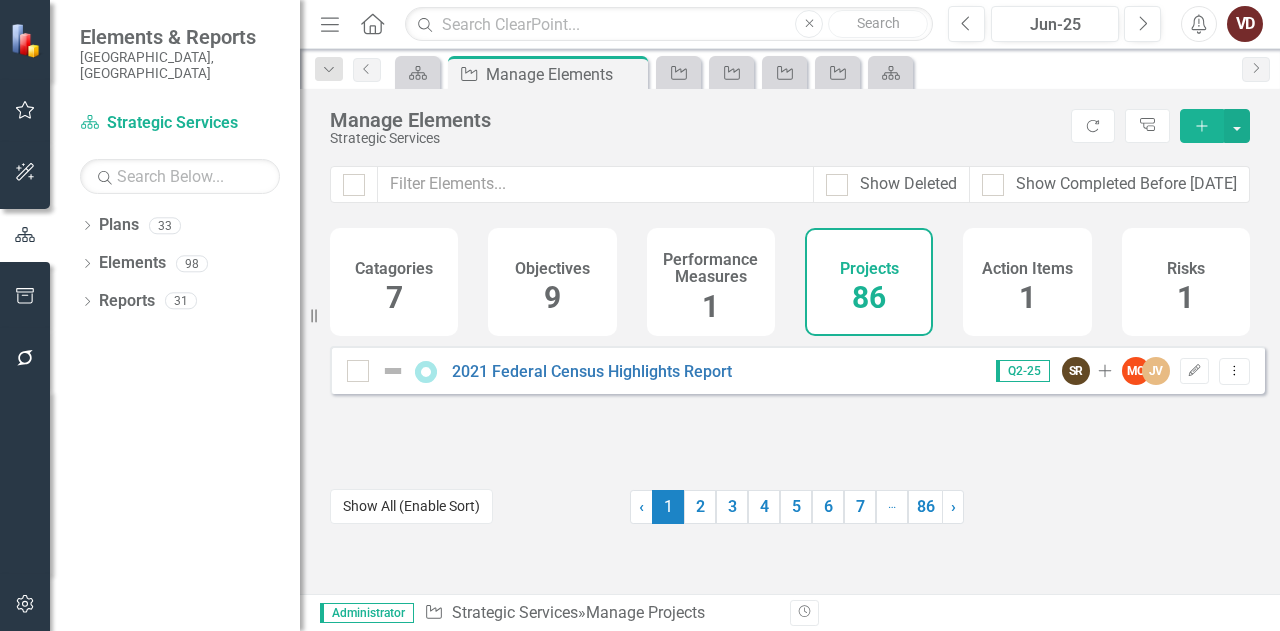 click on "Show All  (Enable Sort)" at bounding box center [411, 506] 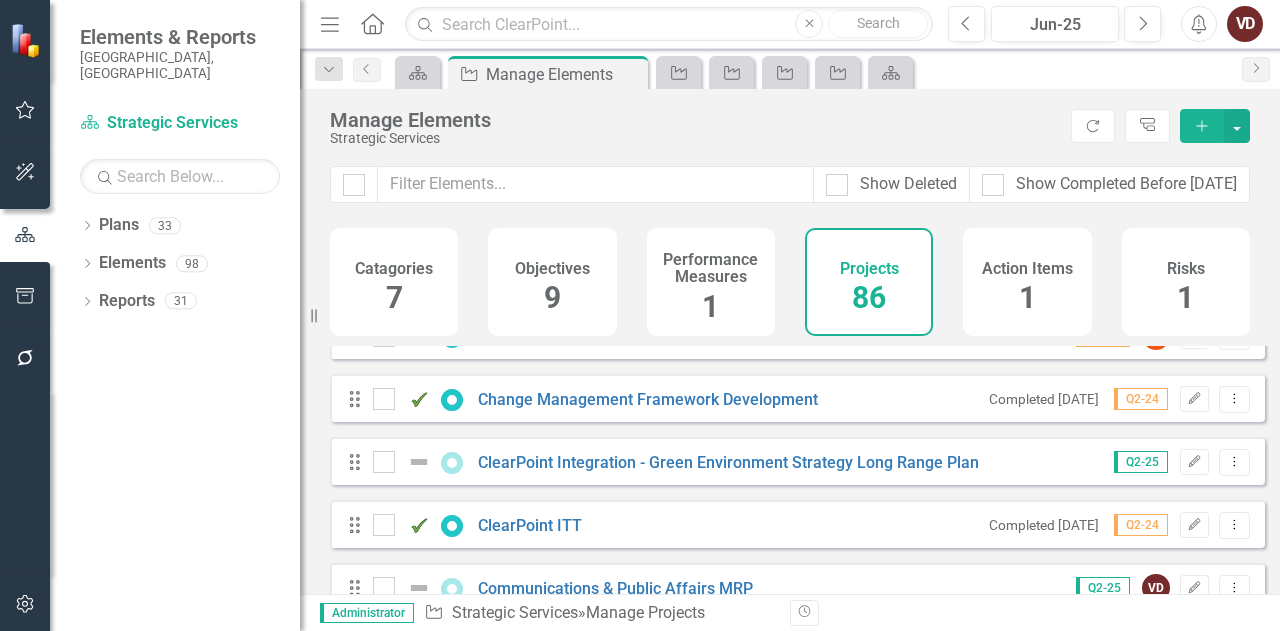 scroll, scrollTop: 250, scrollLeft: 0, axis: vertical 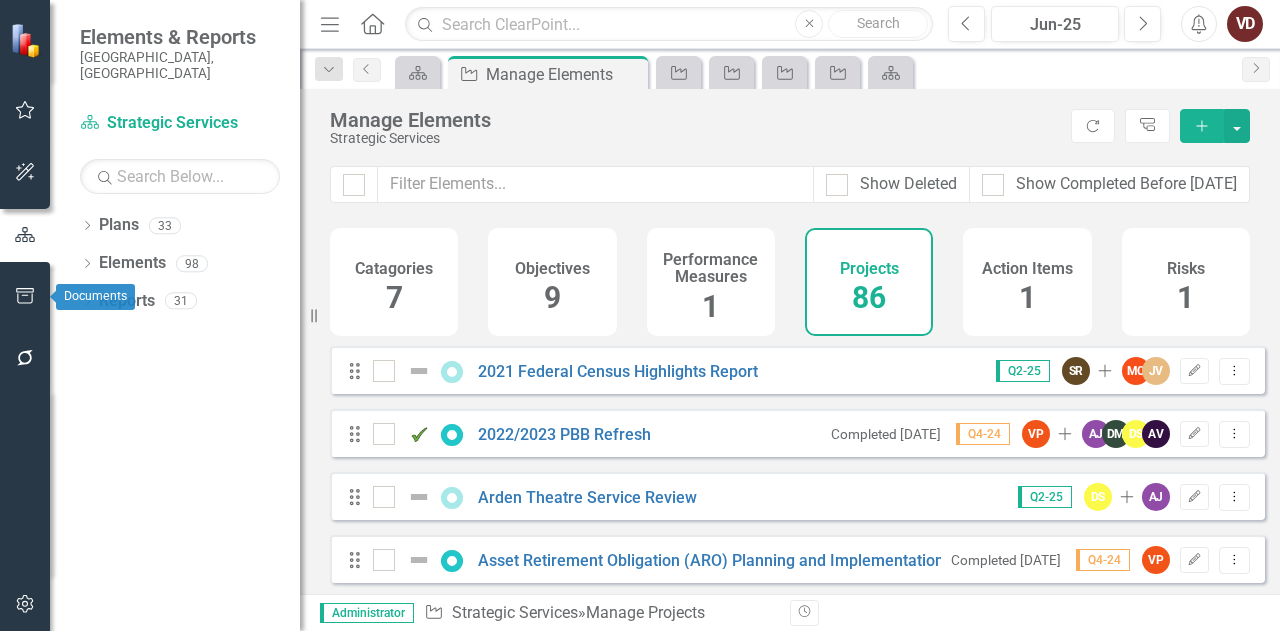 click 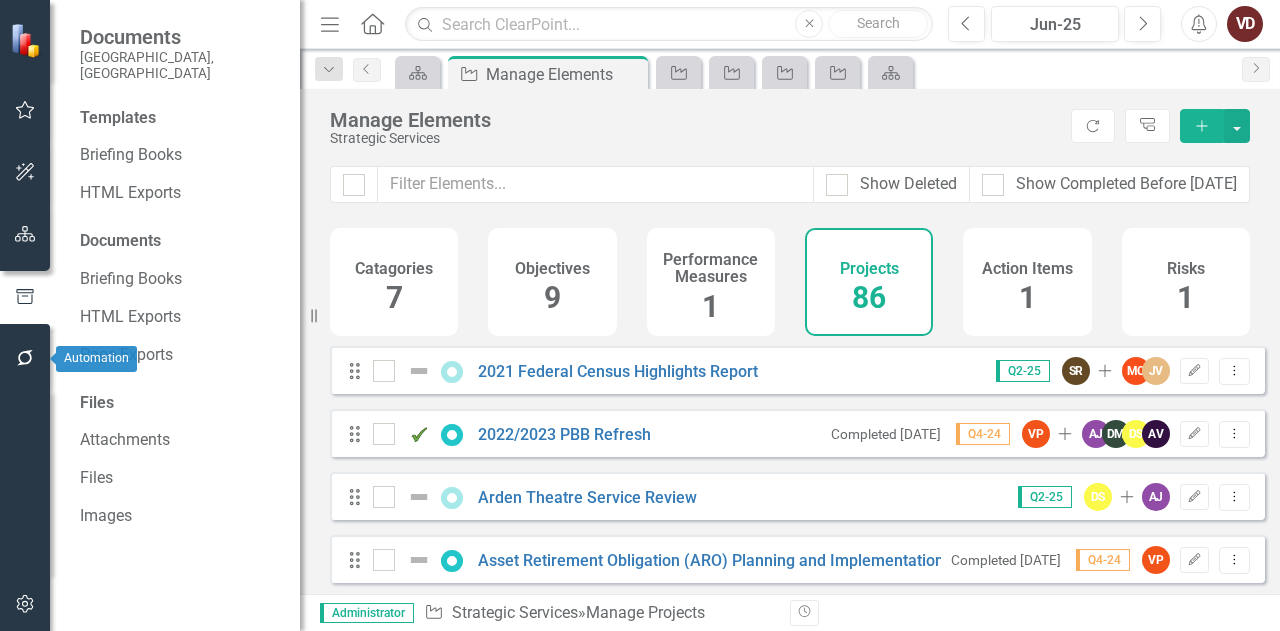 click at bounding box center (25, 359) 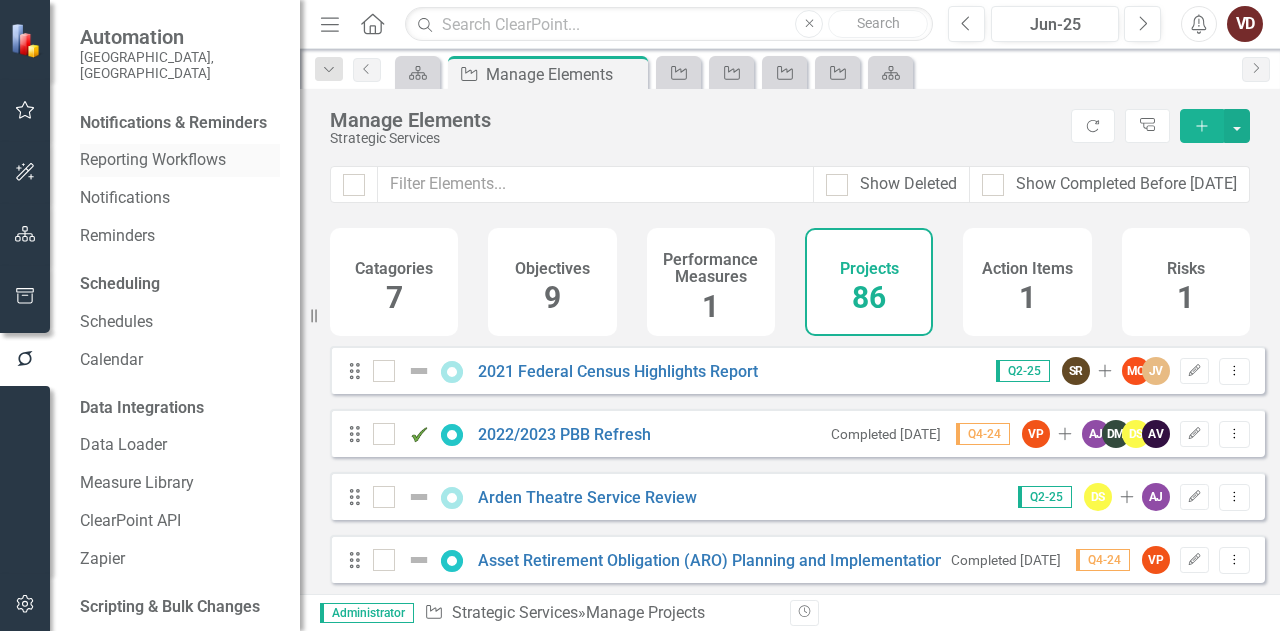 click on "Reporting Workflows" at bounding box center (180, 160) 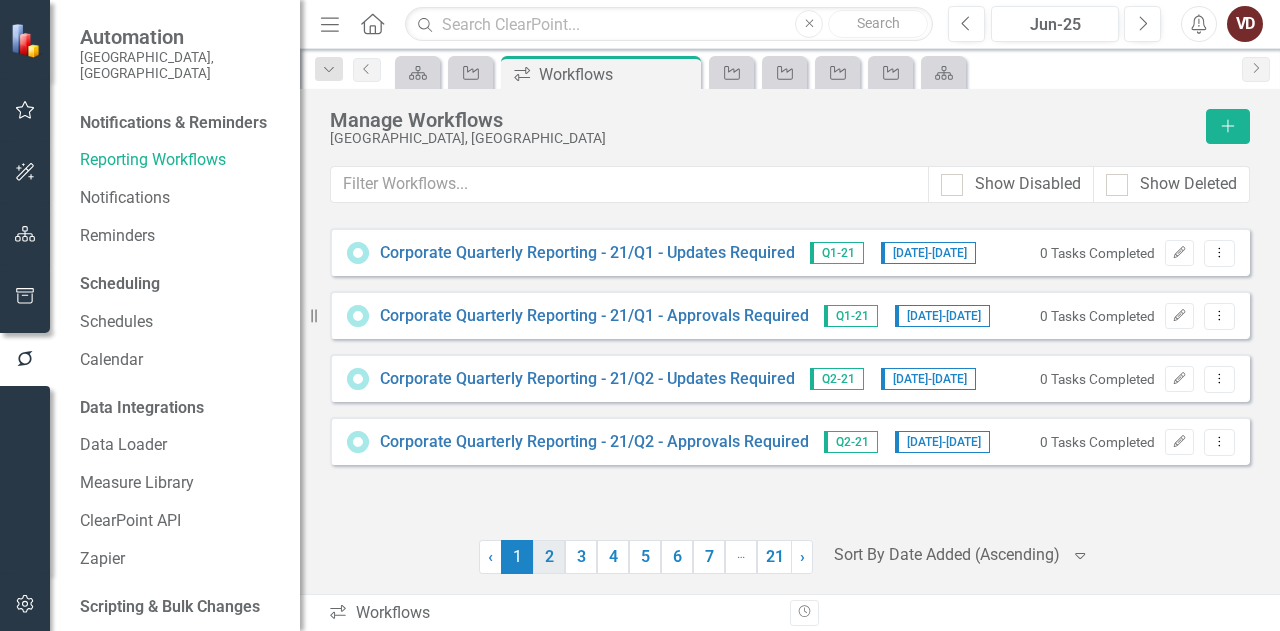 click on "2" at bounding box center [549, 557] 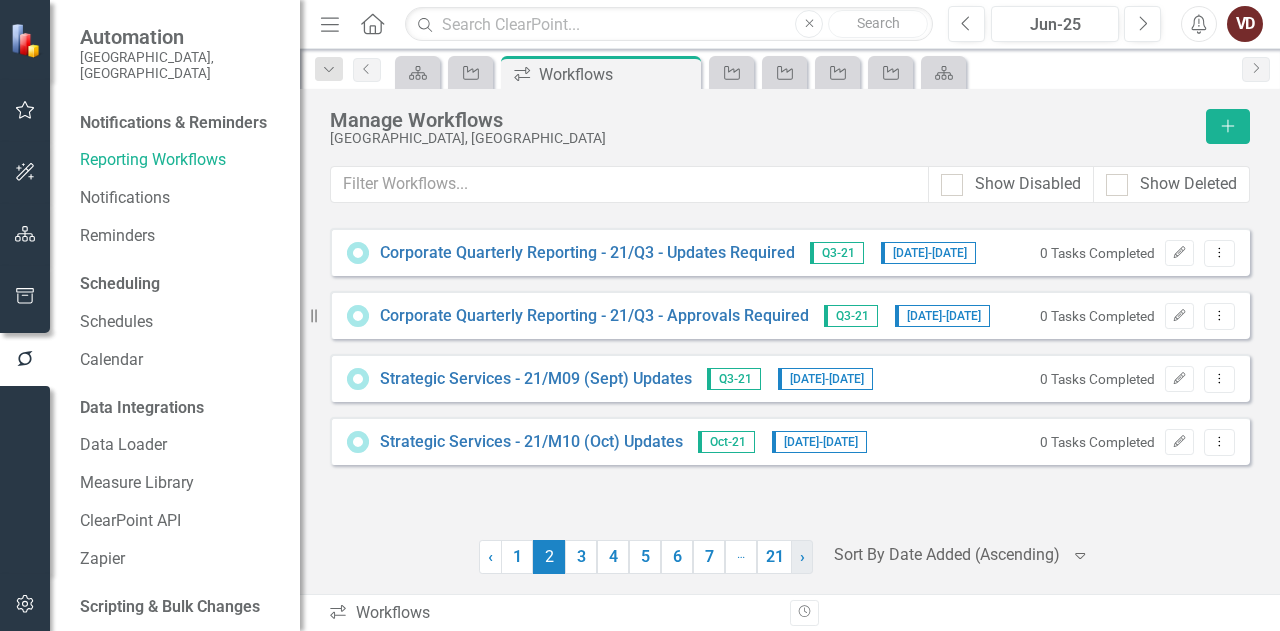 click on "›" at bounding box center [802, 556] 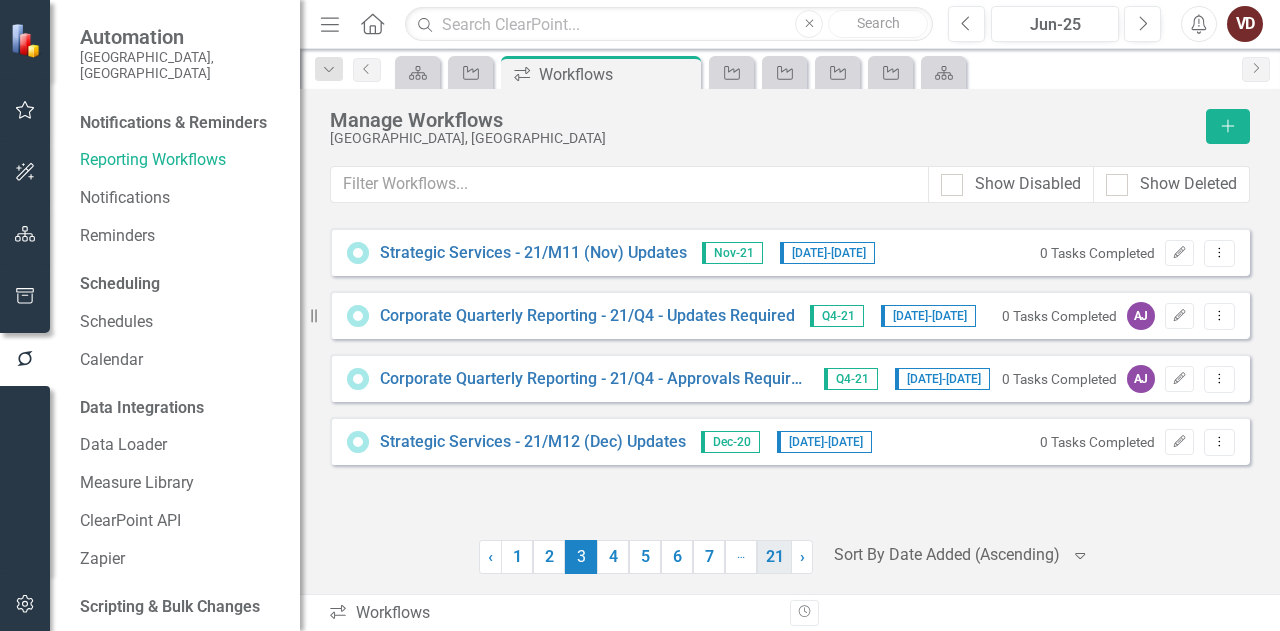 click on "21" at bounding box center (774, 557) 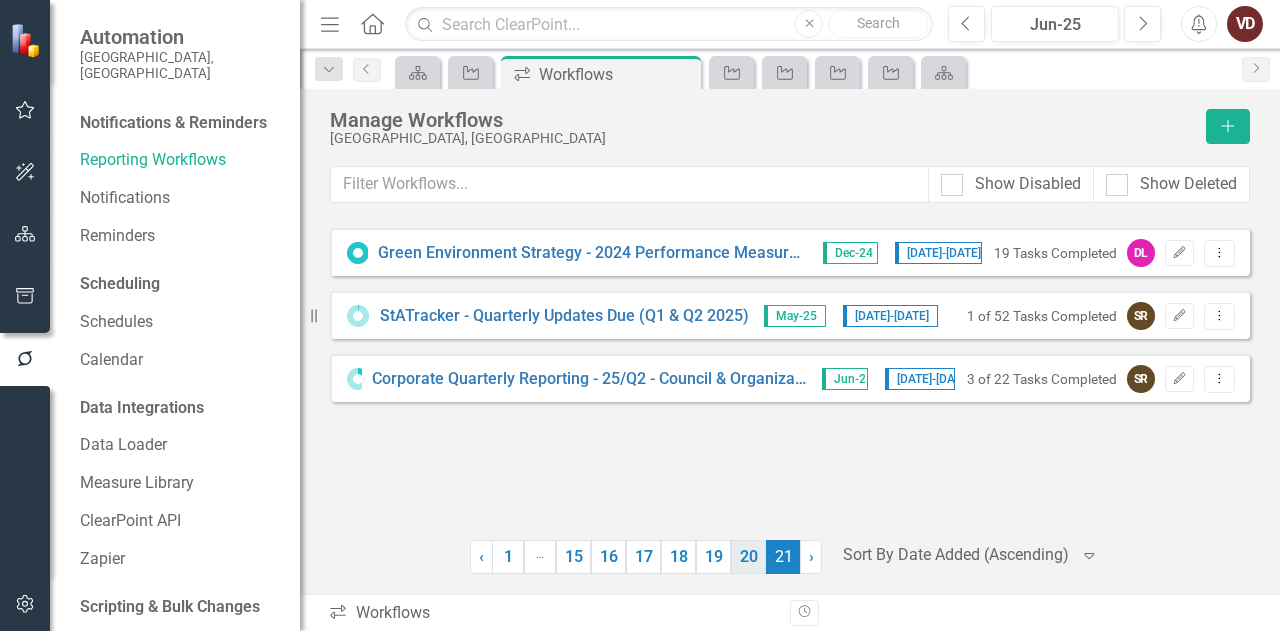 click on "20" at bounding box center [748, 557] 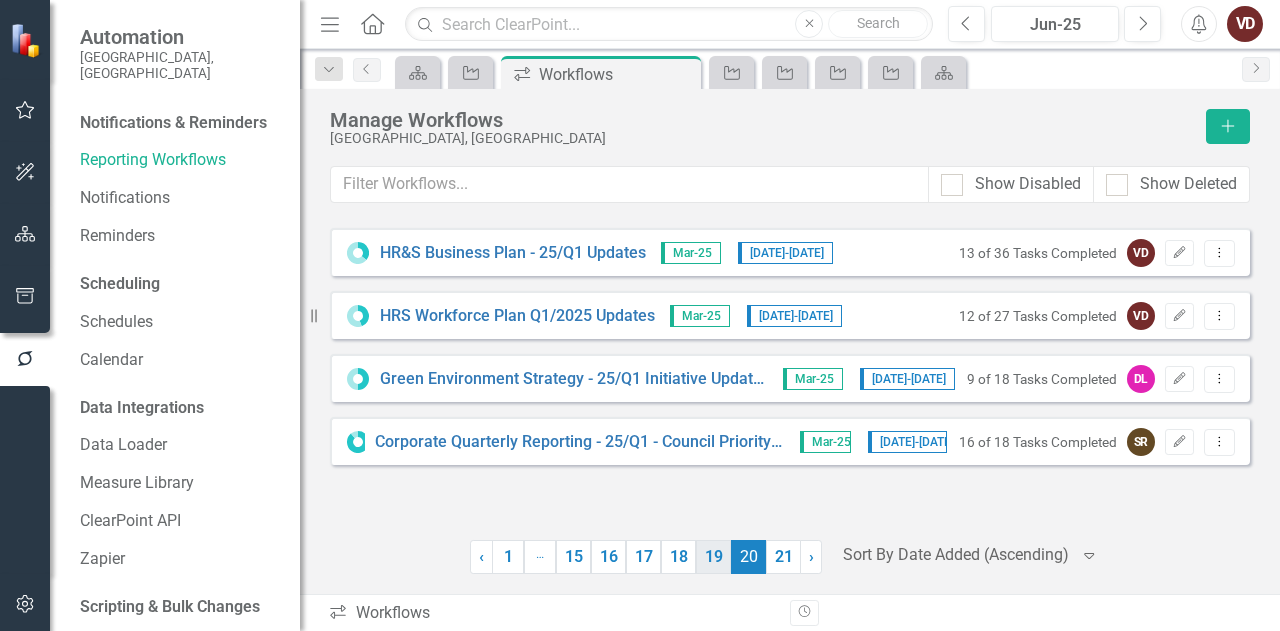 click on "19" at bounding box center (713, 557) 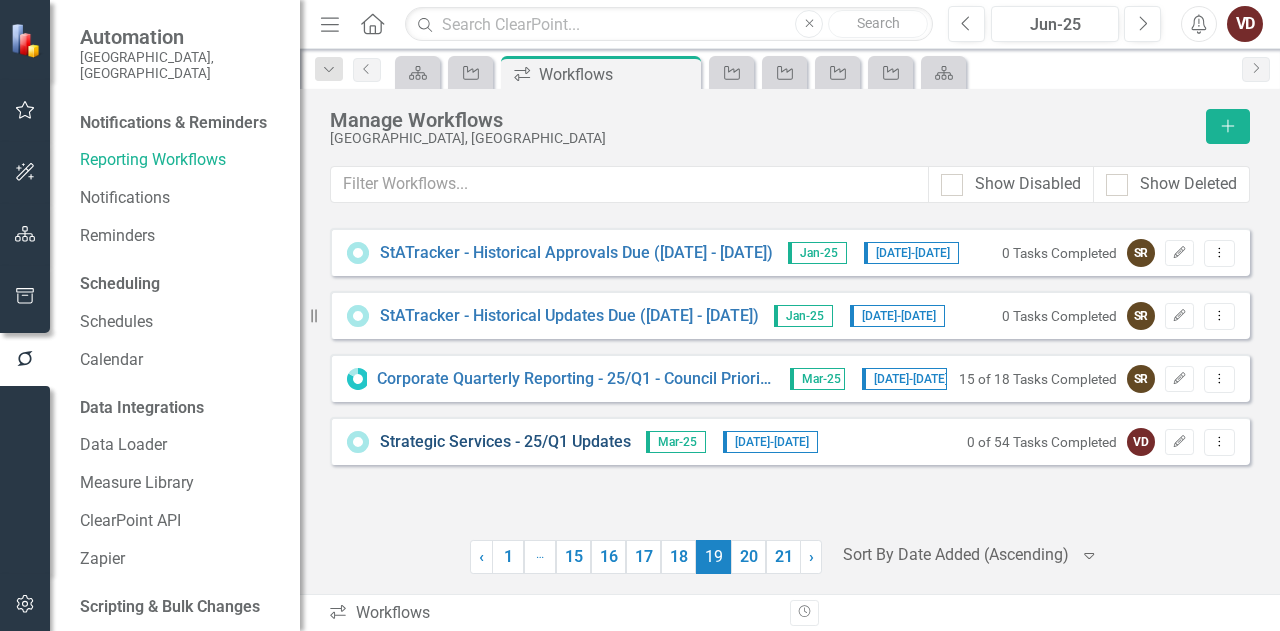 click on "Strategic Services - 25/Q1 Updates" at bounding box center (505, 442) 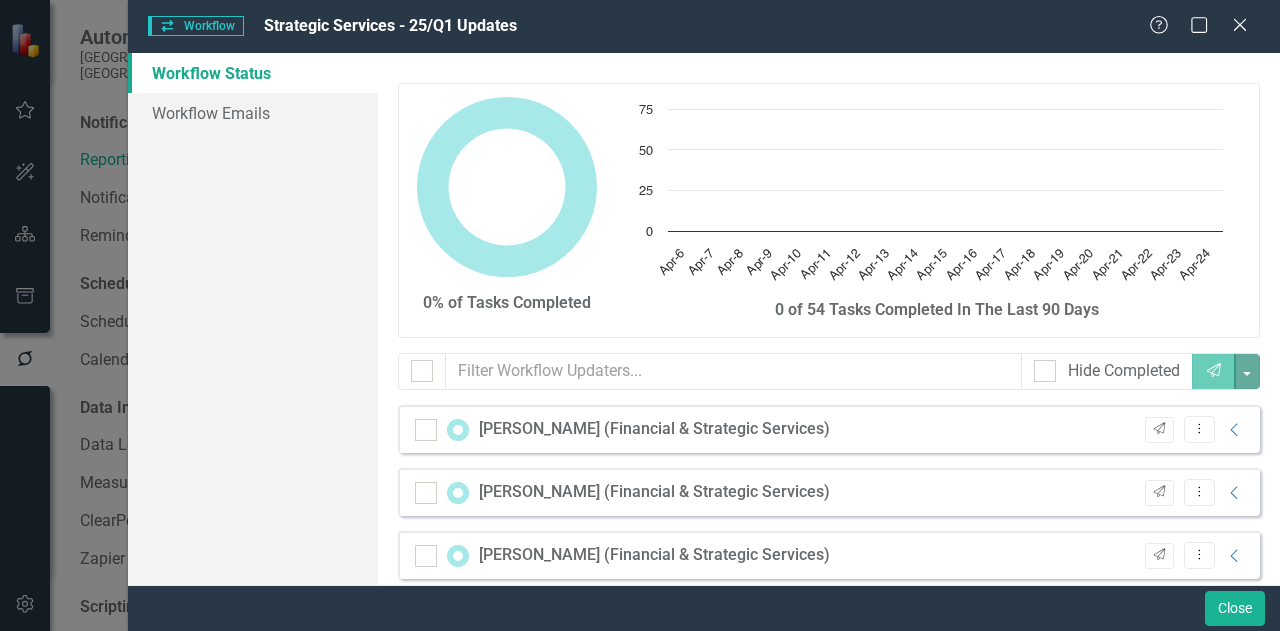 checkbox on "false" 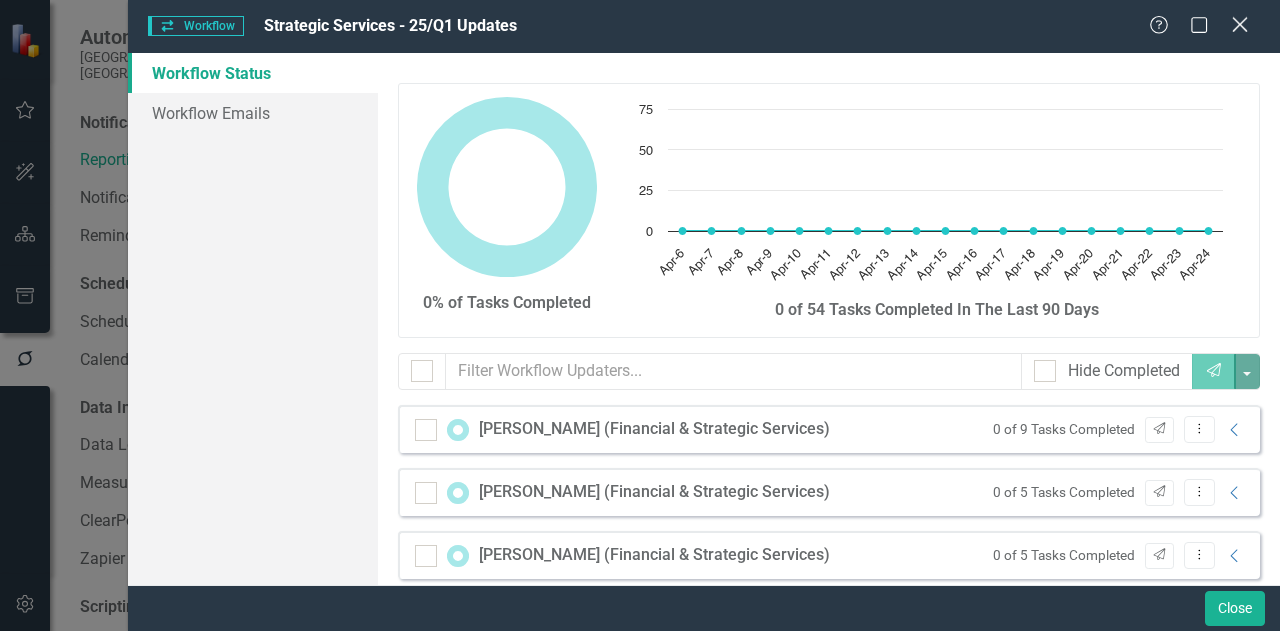 click on "Close" 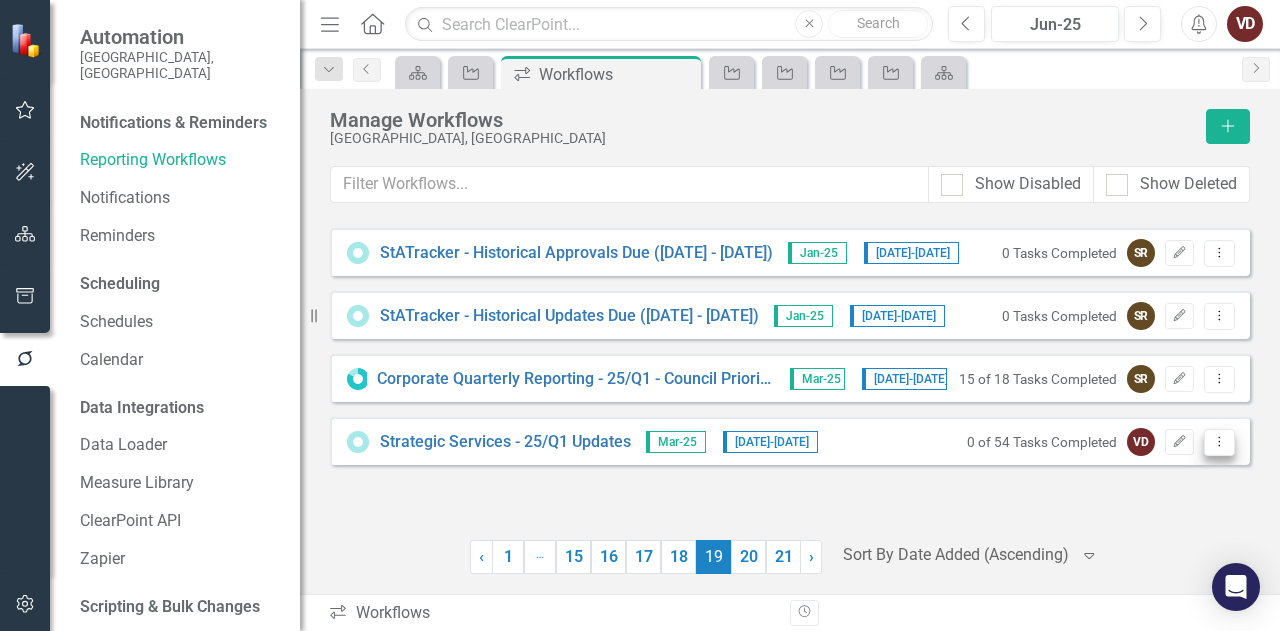 click on "Dropdown Menu" 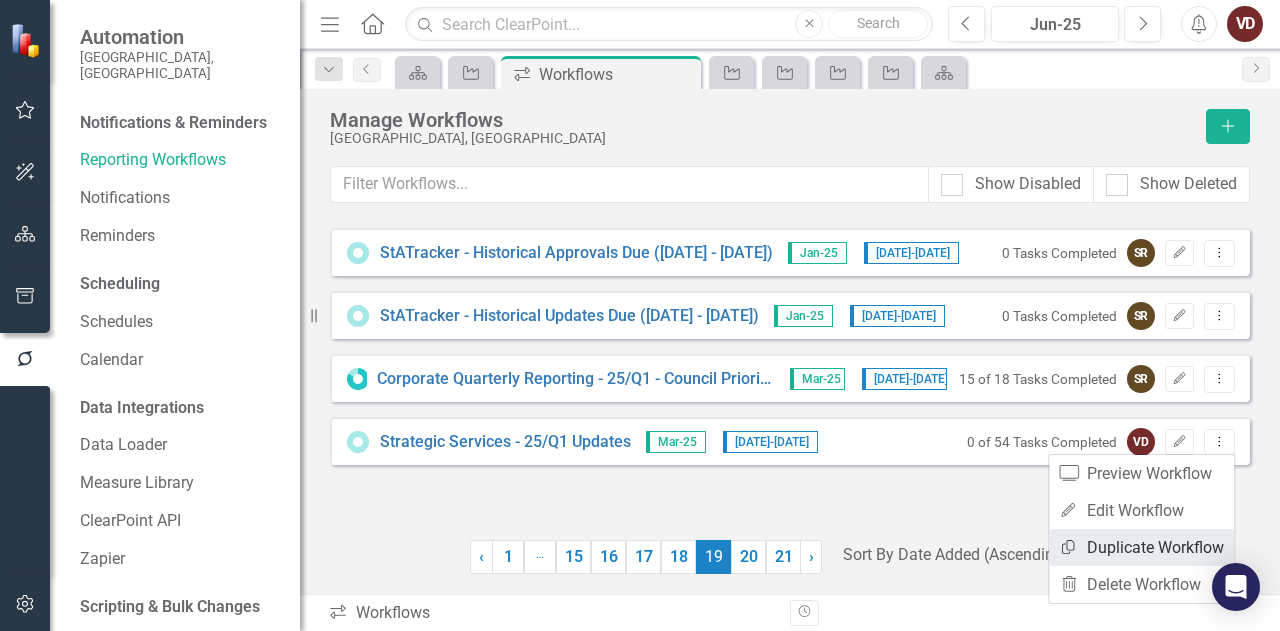 click on "Copy Duplicate Workflow" at bounding box center (1141, 547) 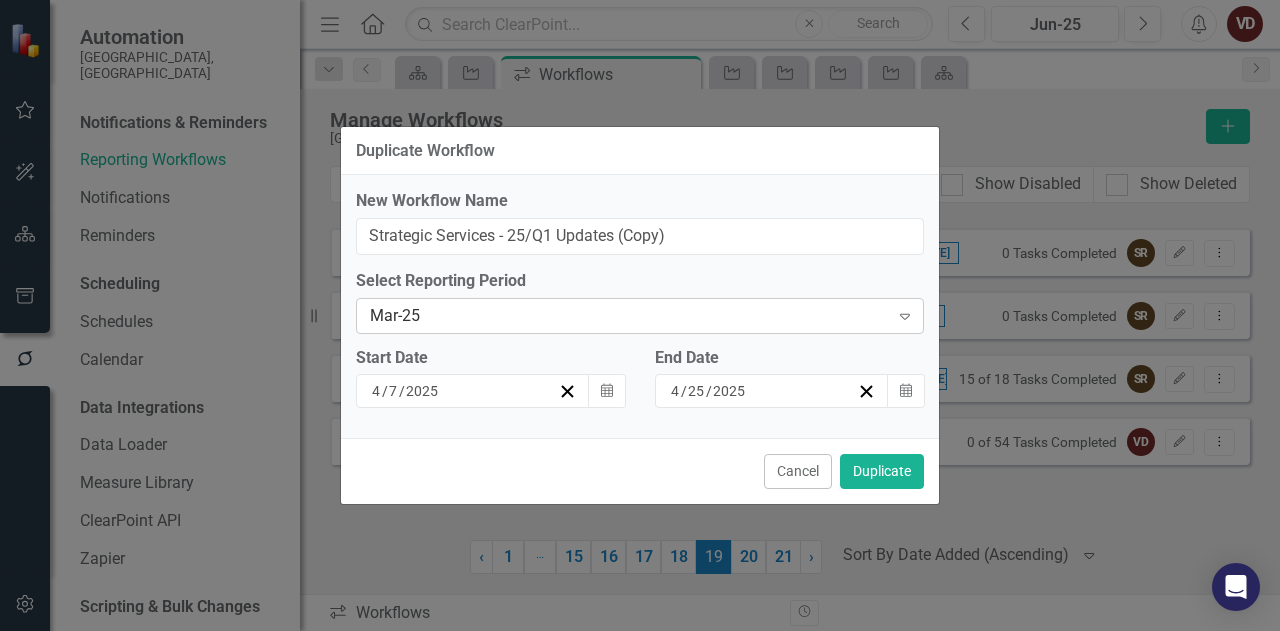 click on "Expand" 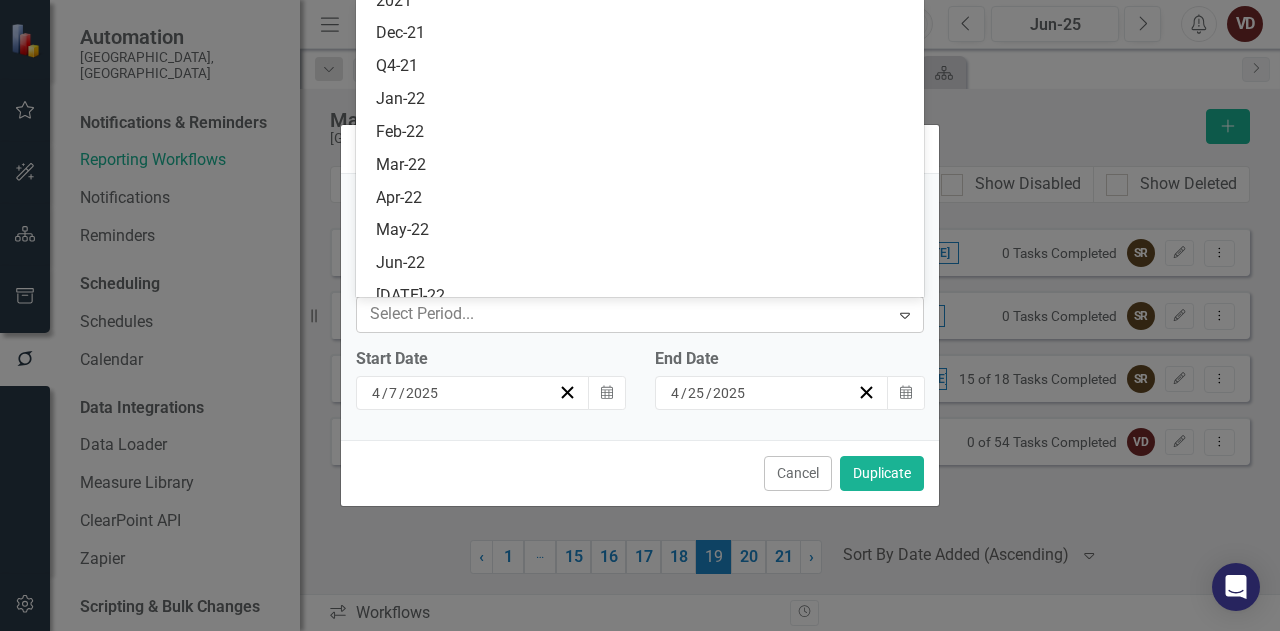 scroll, scrollTop: 6702, scrollLeft: 0, axis: vertical 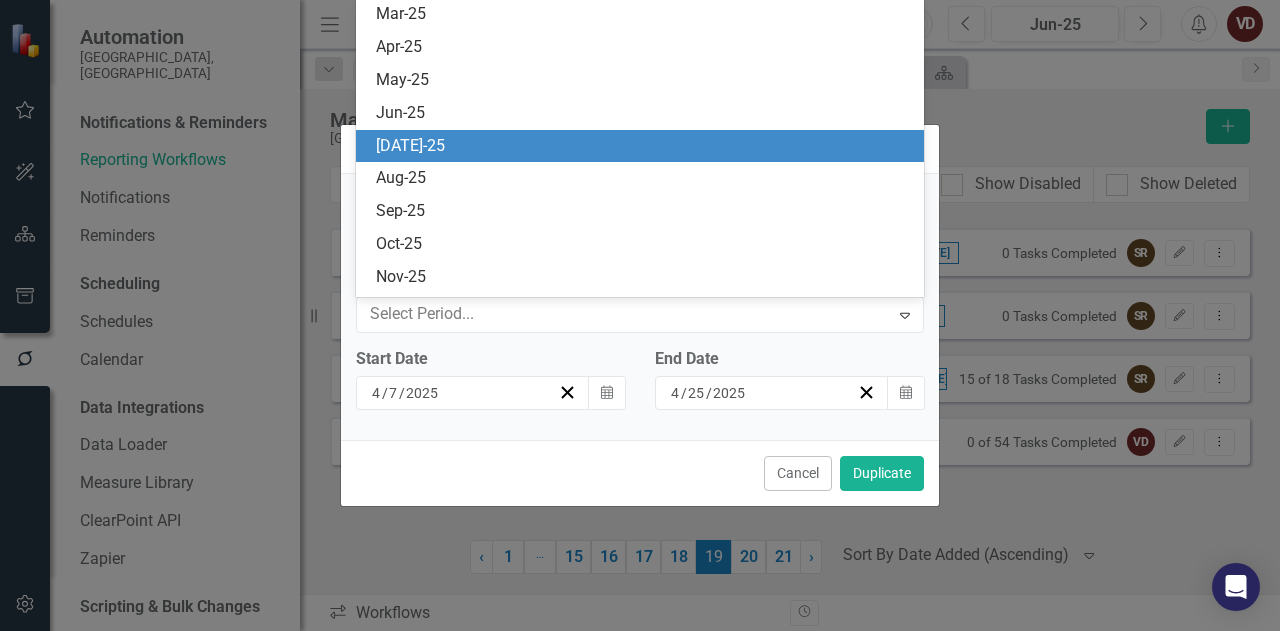 click on "[DATE]-25" at bounding box center (644, 146) 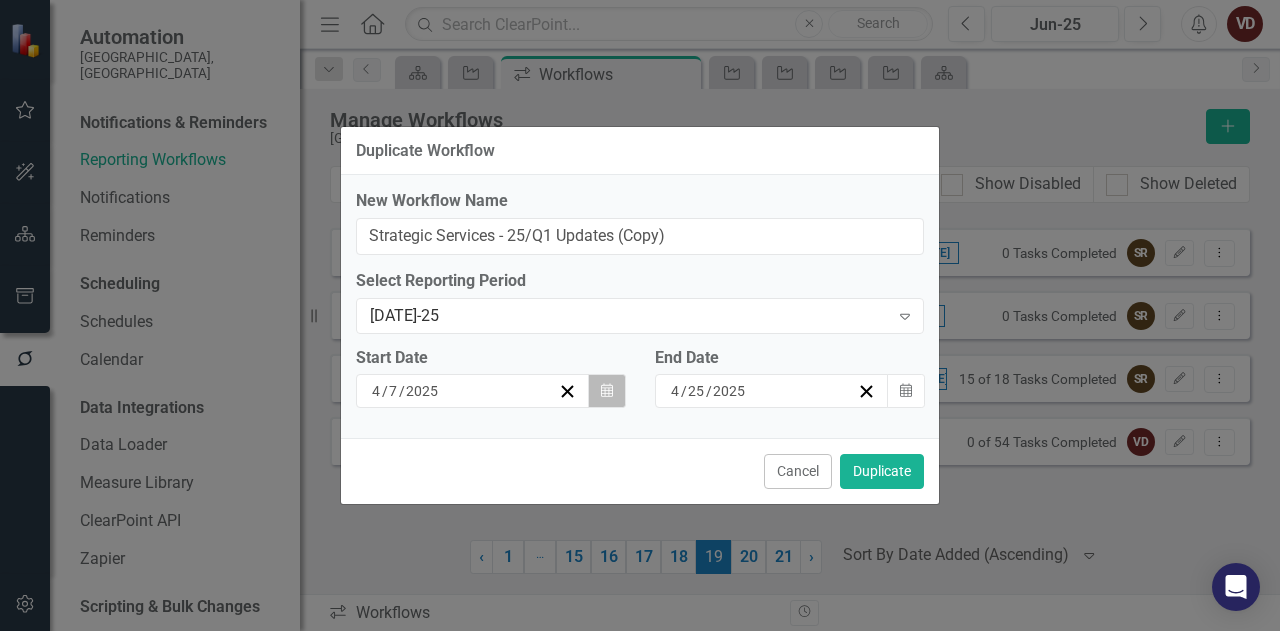 click 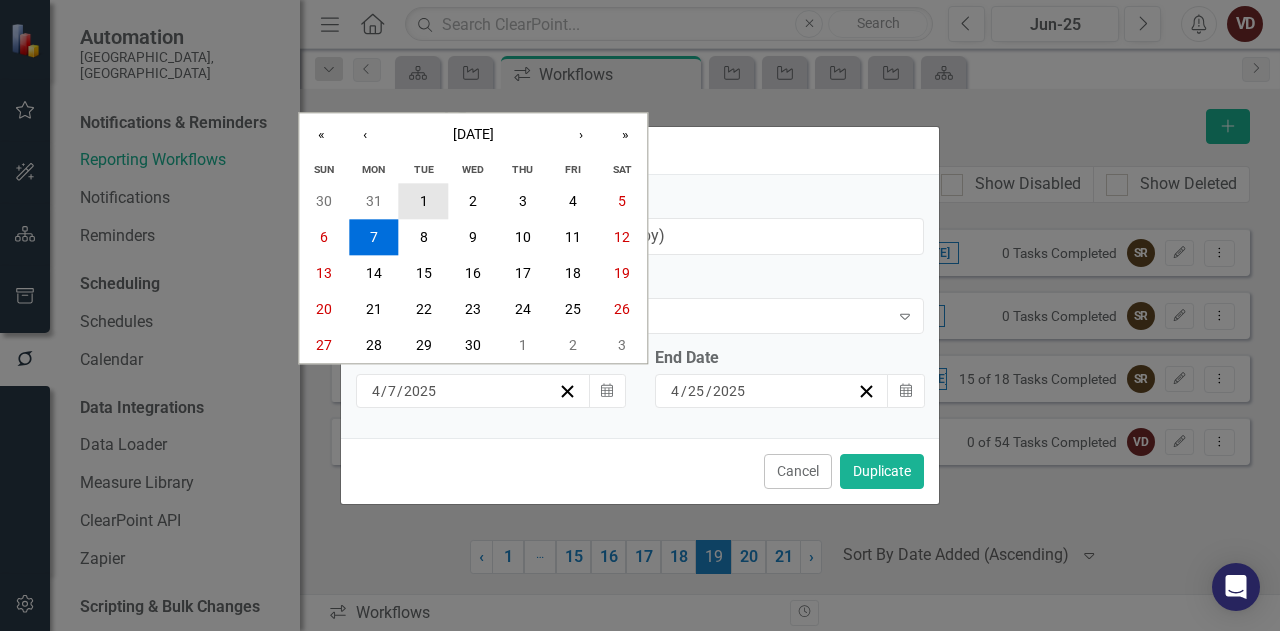 click on "1" at bounding box center [424, 201] 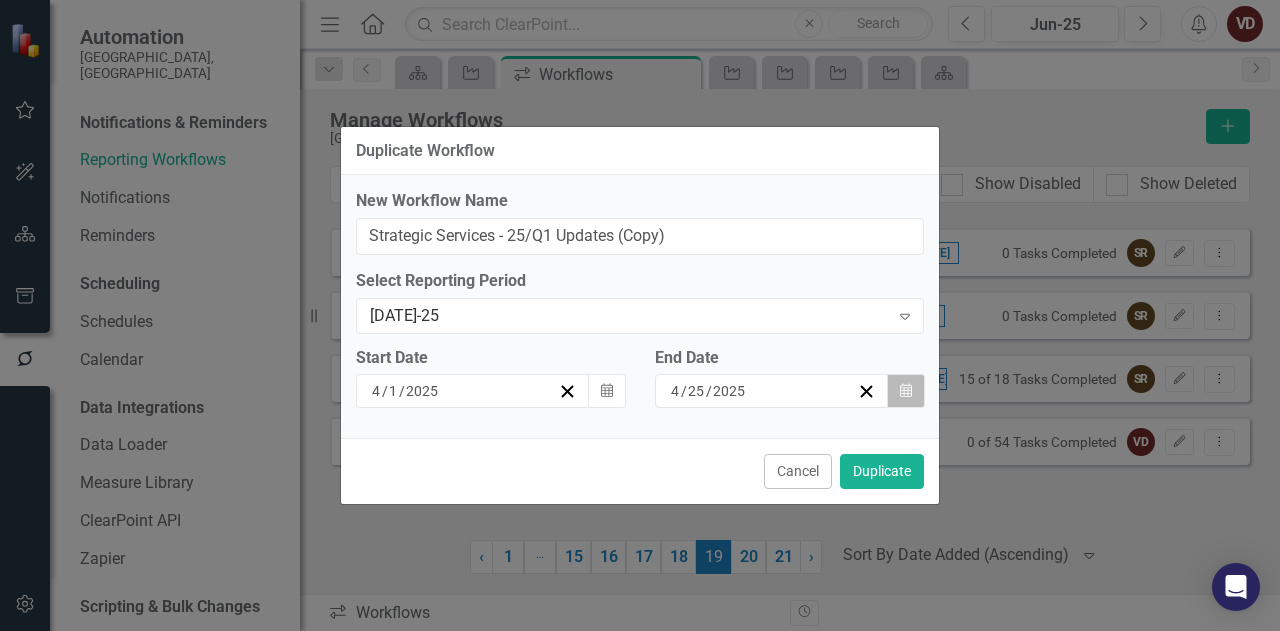 click on "Calendar" at bounding box center [906, 391] 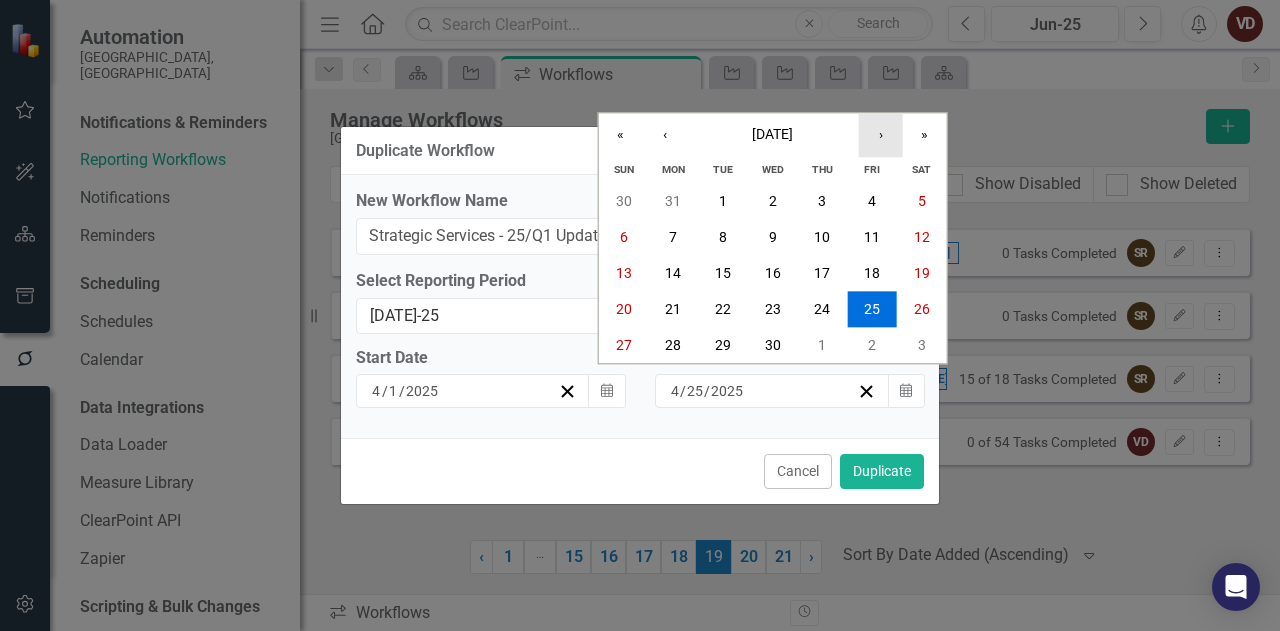 click on "›" at bounding box center [881, 135] 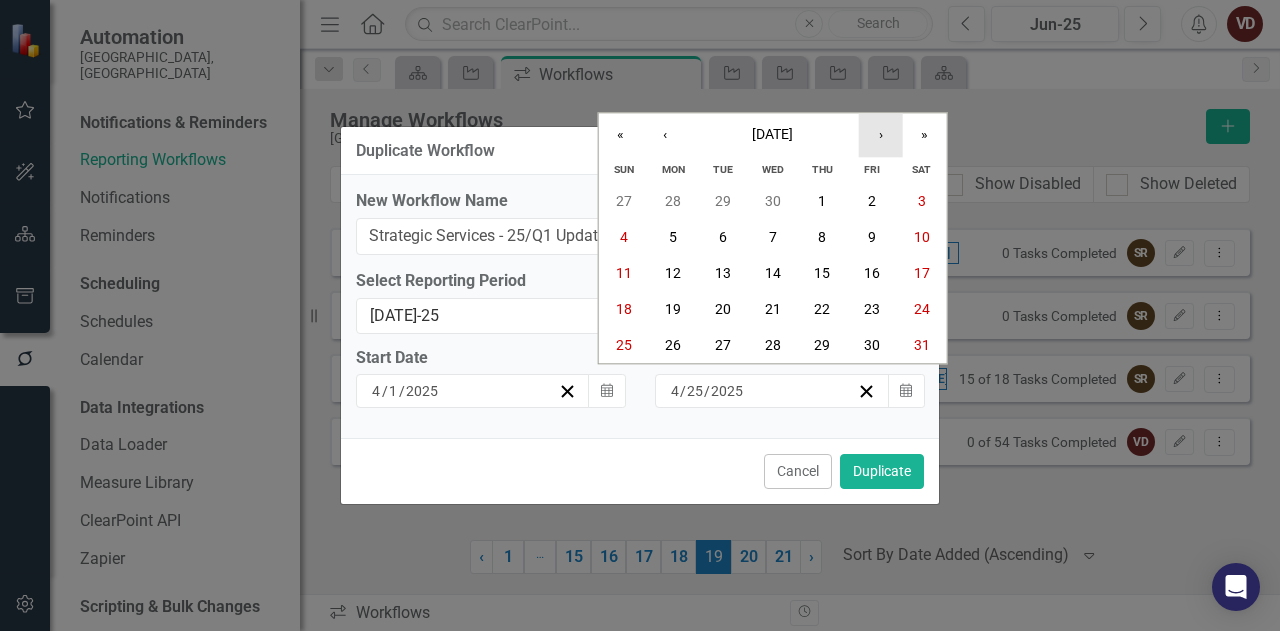 click on "›" at bounding box center (881, 135) 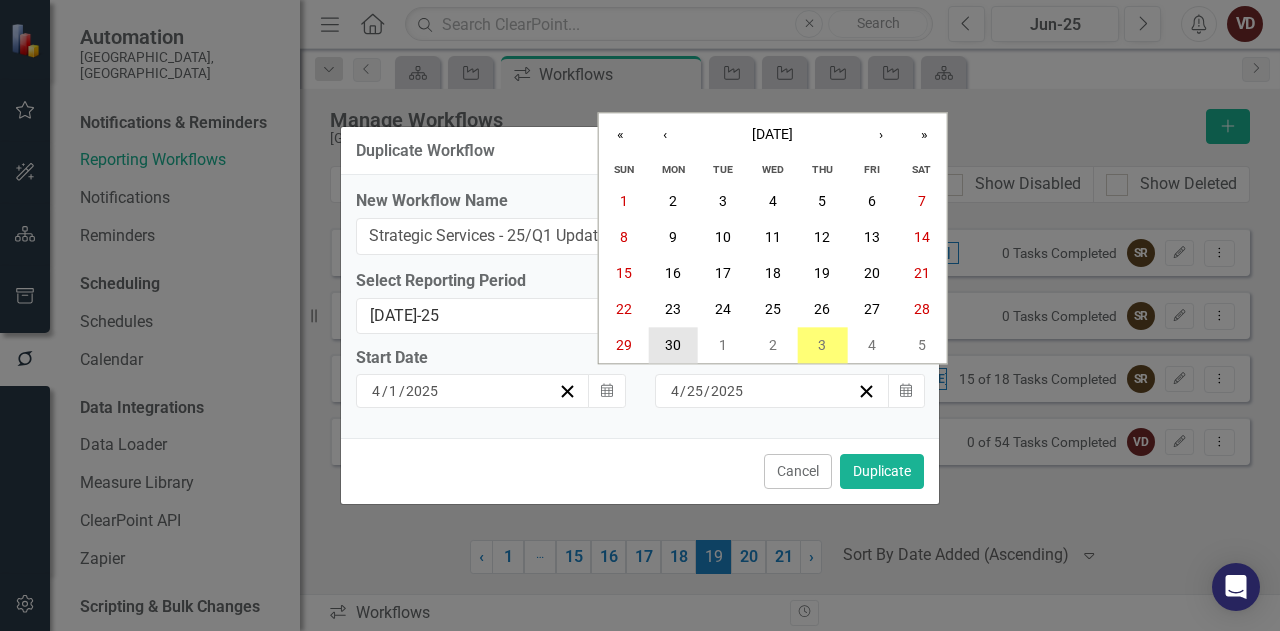 click on "30" at bounding box center [673, 345] 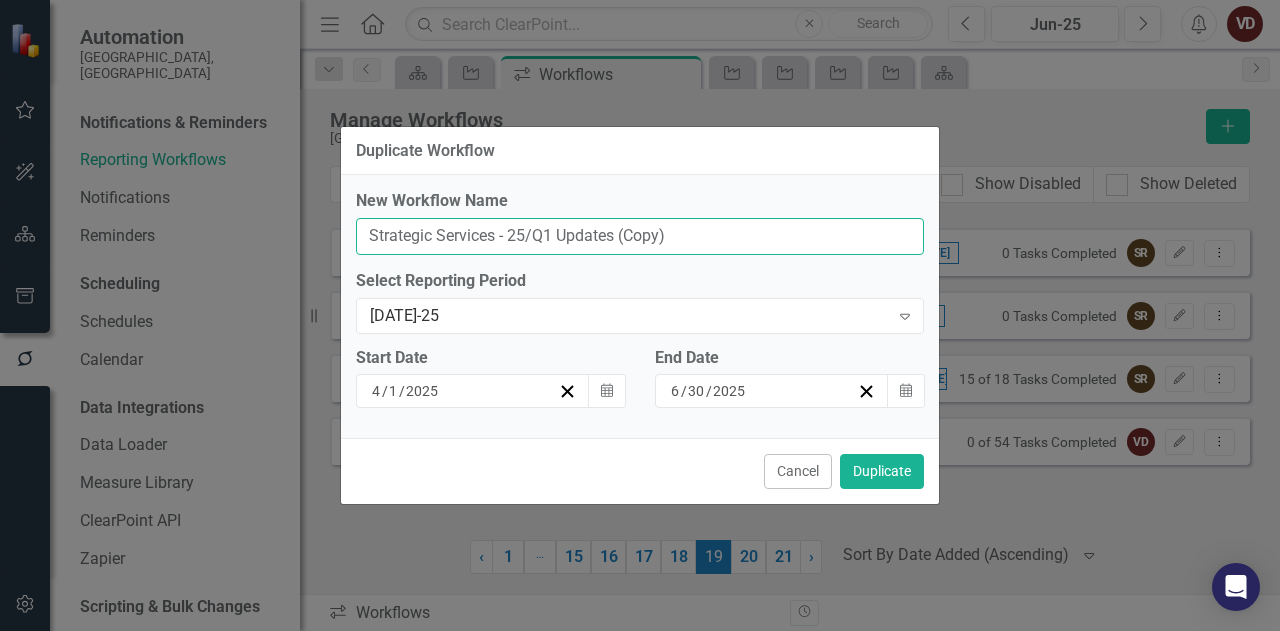 drag, startPoint x: 678, startPoint y: 236, endPoint x: 543, endPoint y: 239, distance: 135.03333 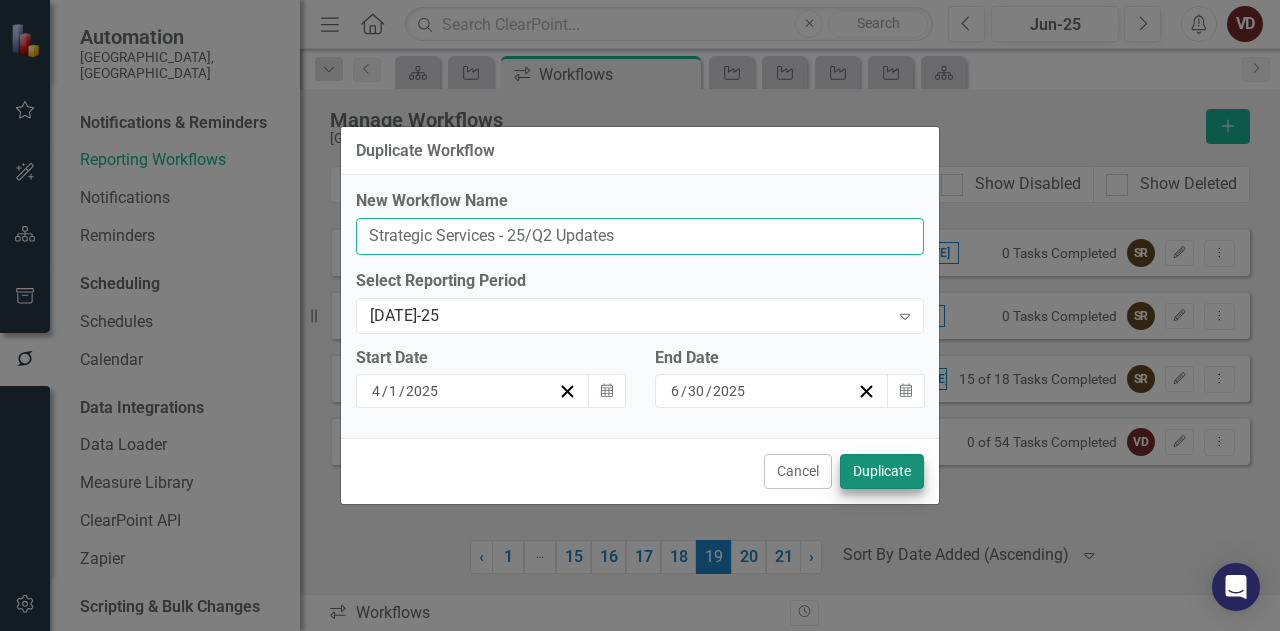 type on "Strategic Services - 25/Q2 Updates" 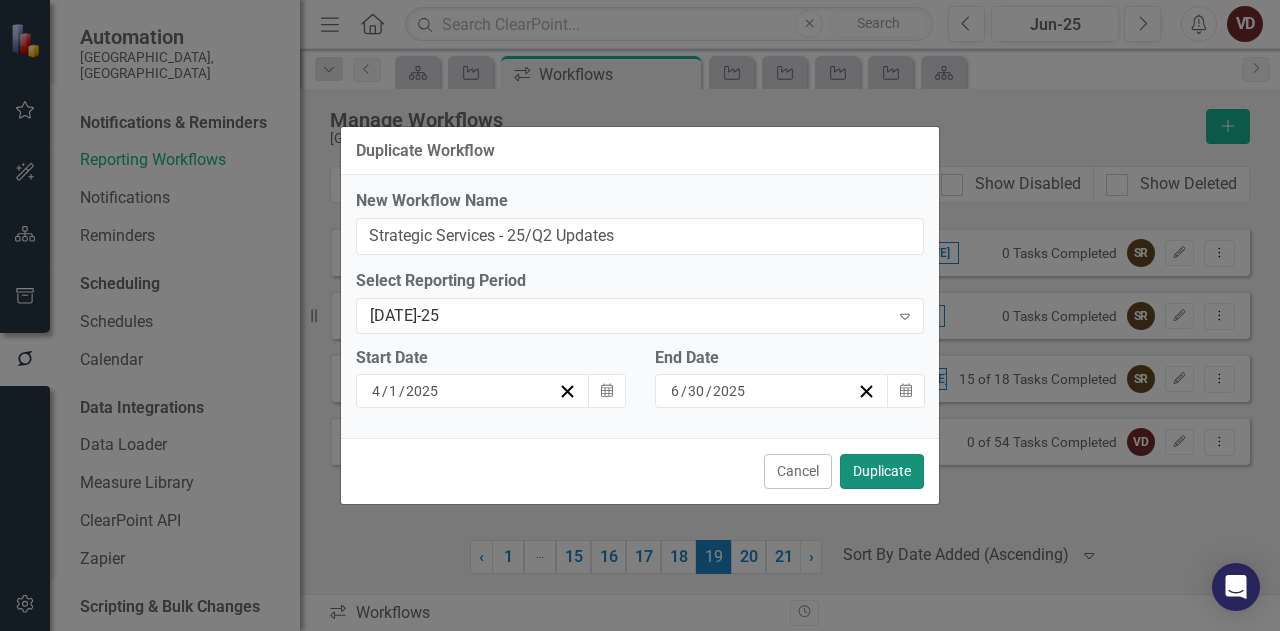 click on "Duplicate" at bounding box center [882, 471] 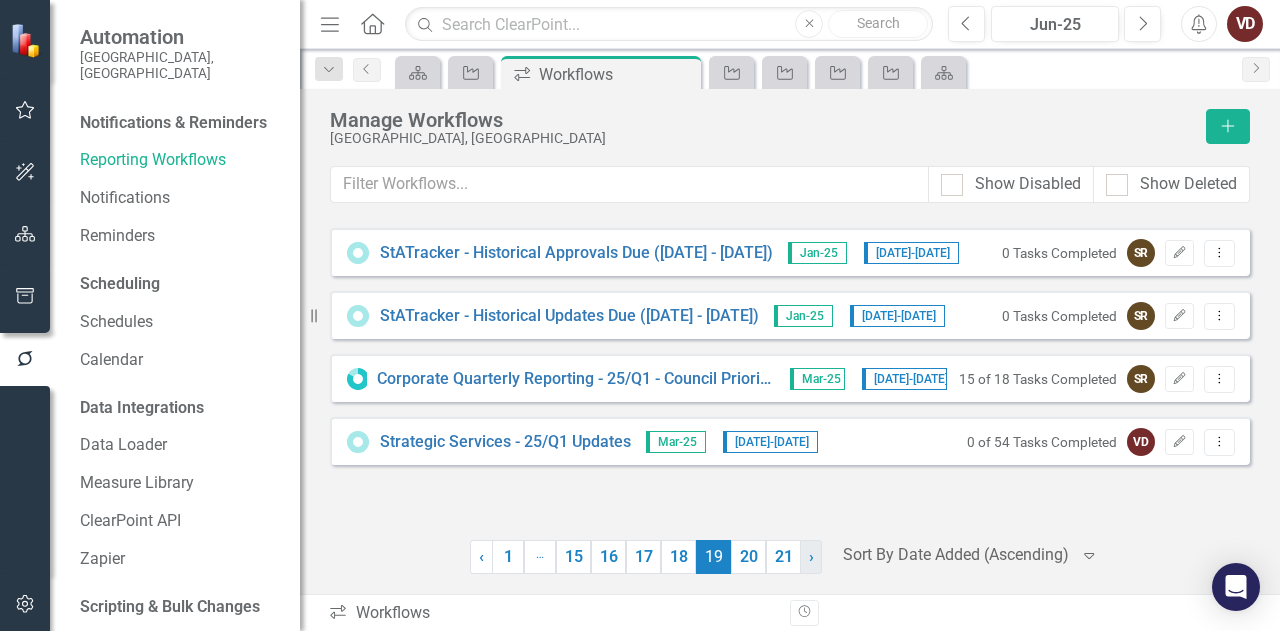 click on "› Next" at bounding box center (811, 557) 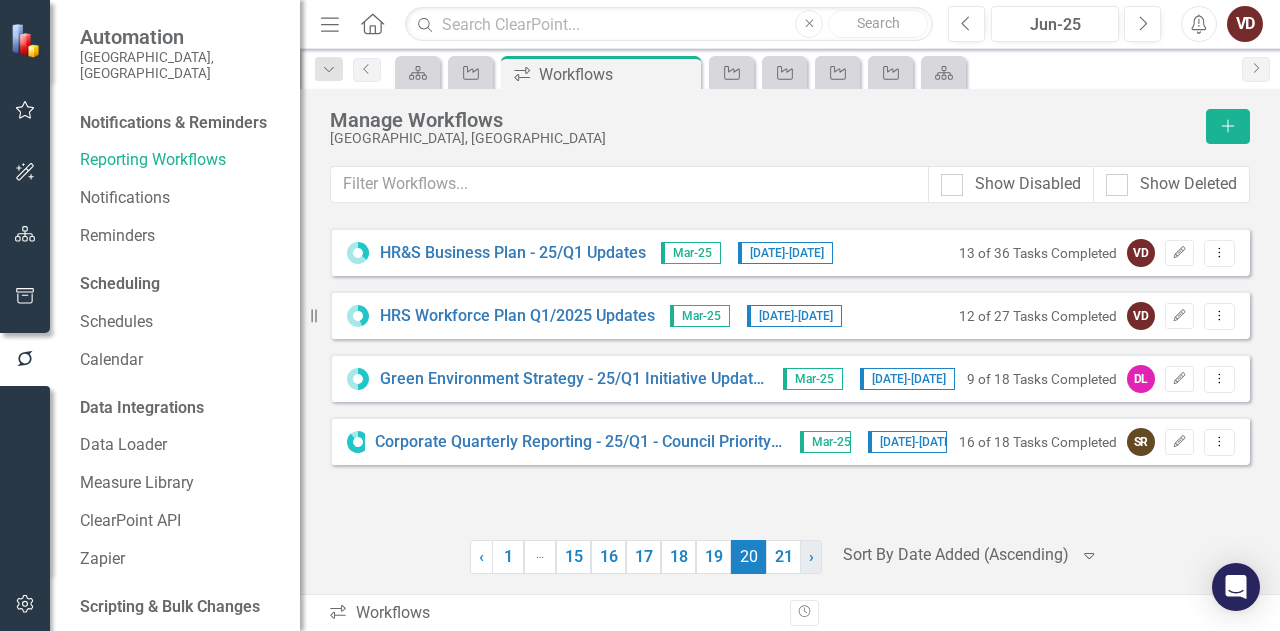 click on "› Next" at bounding box center [811, 557] 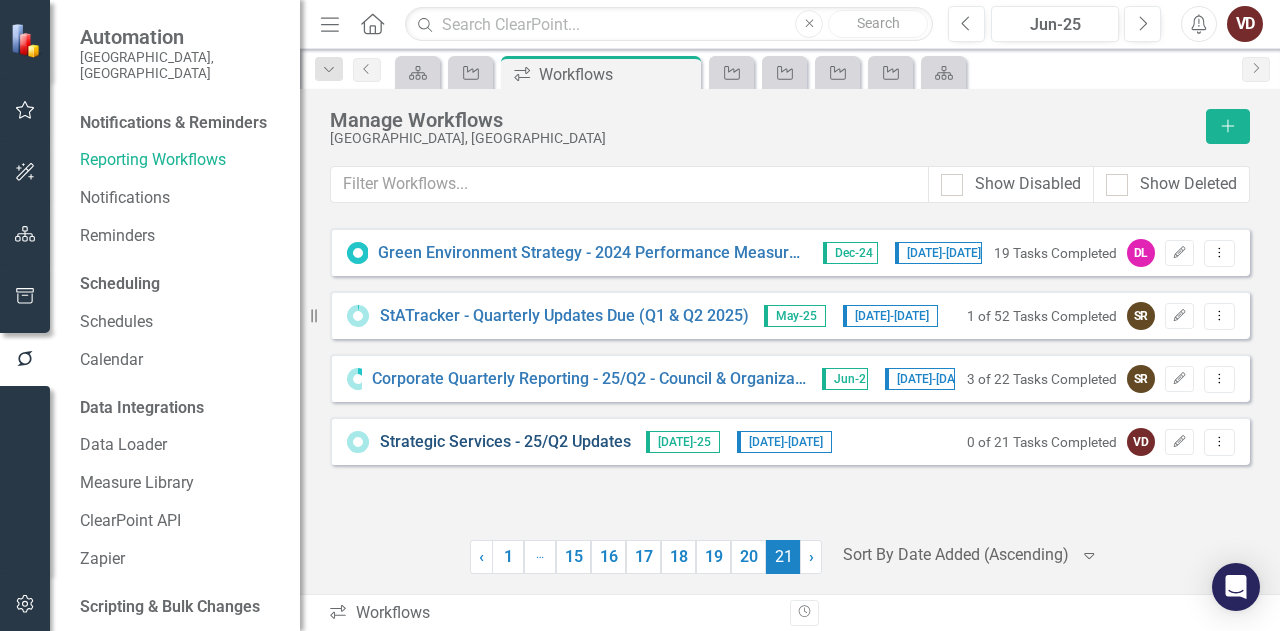 click on "Strategic Services - 25/Q2 Updates" at bounding box center (505, 442) 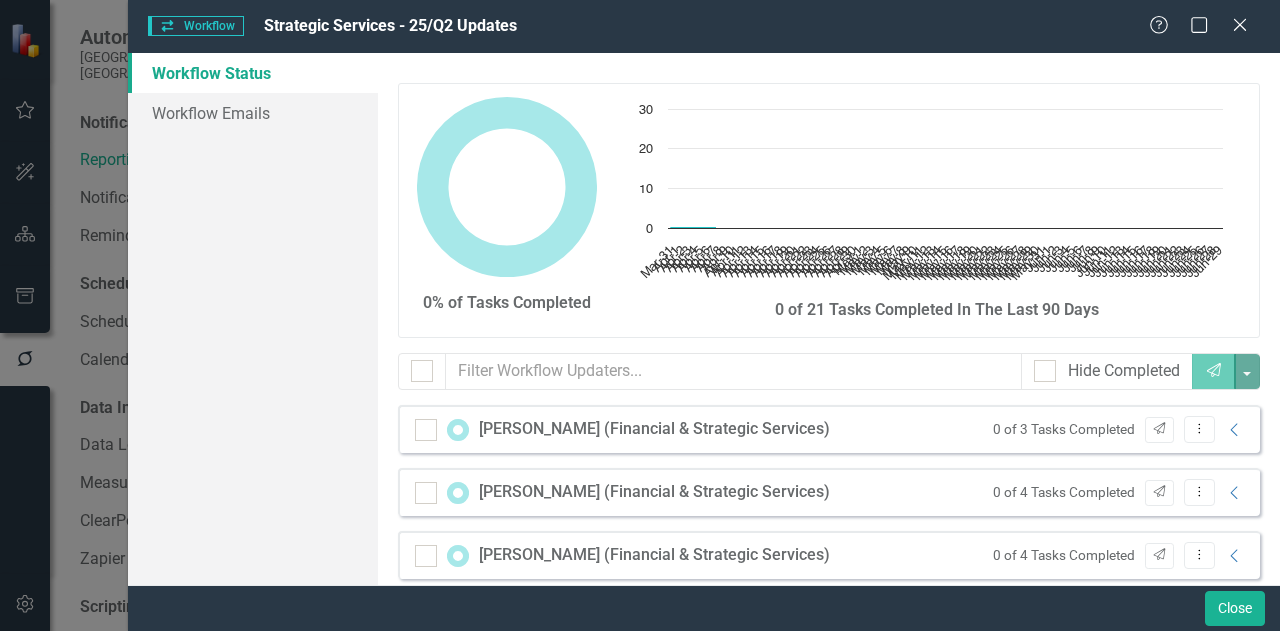 checkbox on "false" 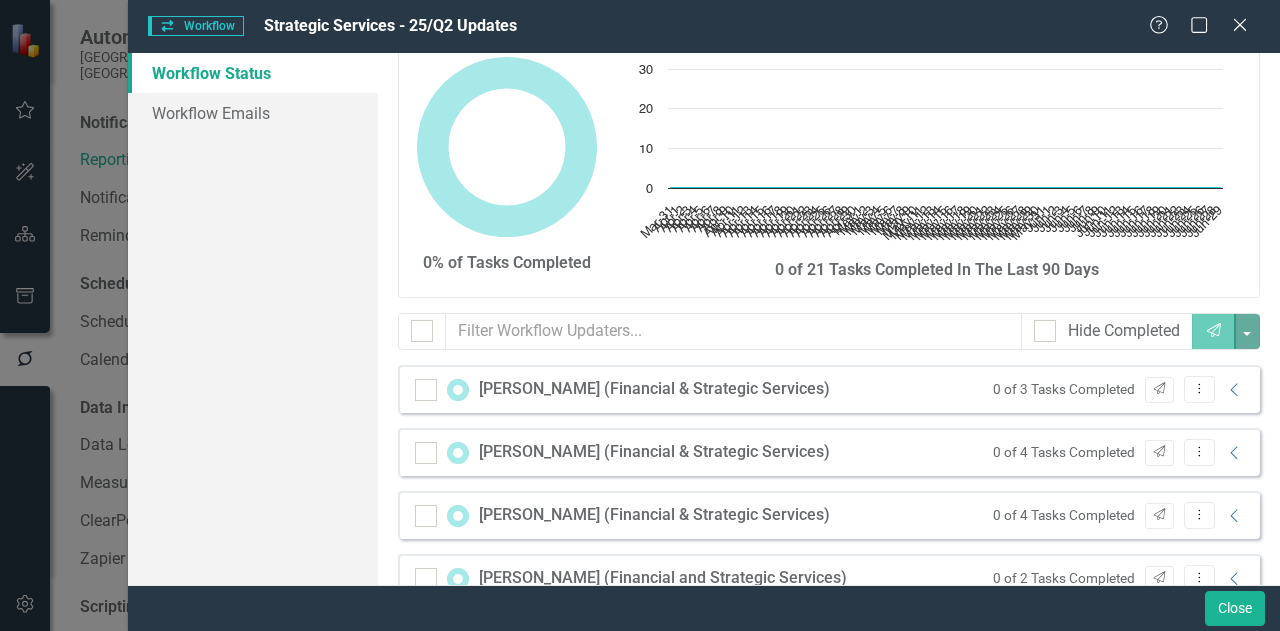 scroll, scrollTop: 0, scrollLeft: 0, axis: both 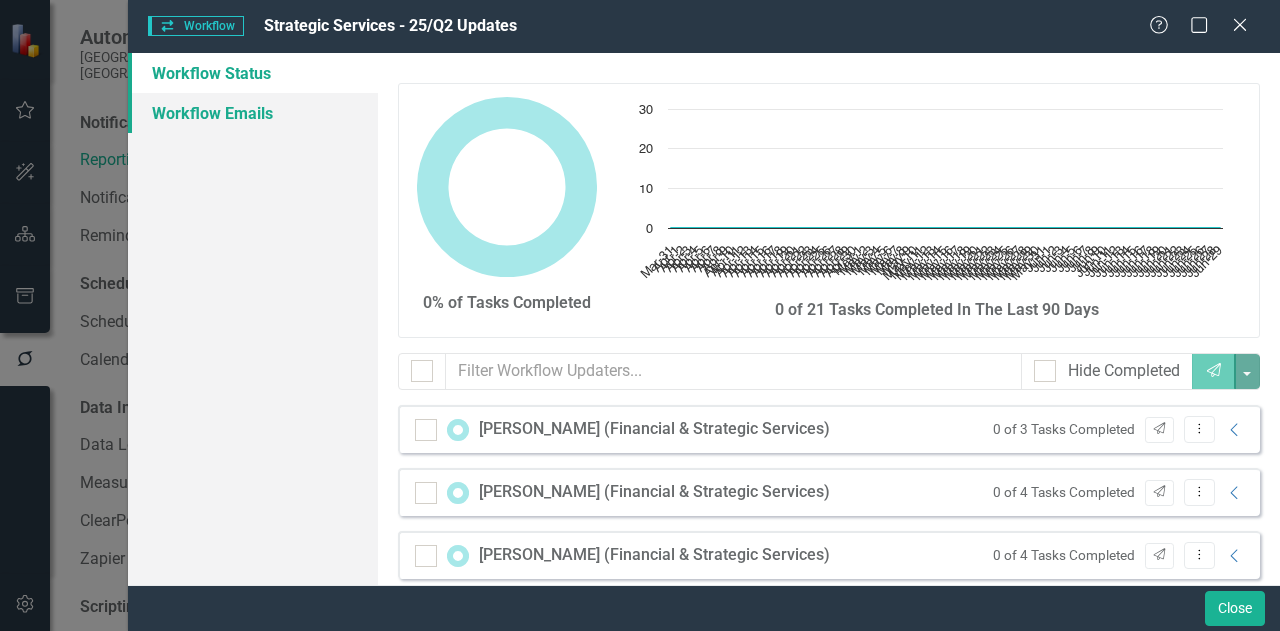 click on "Workflow Emails" at bounding box center (253, 113) 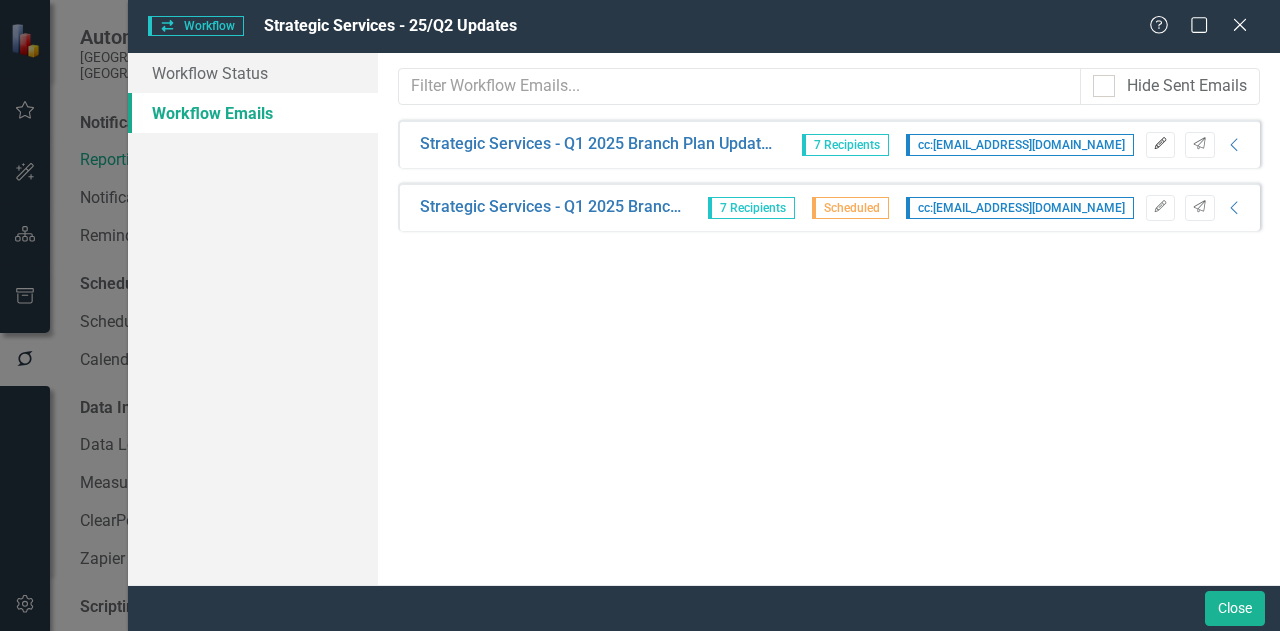 click 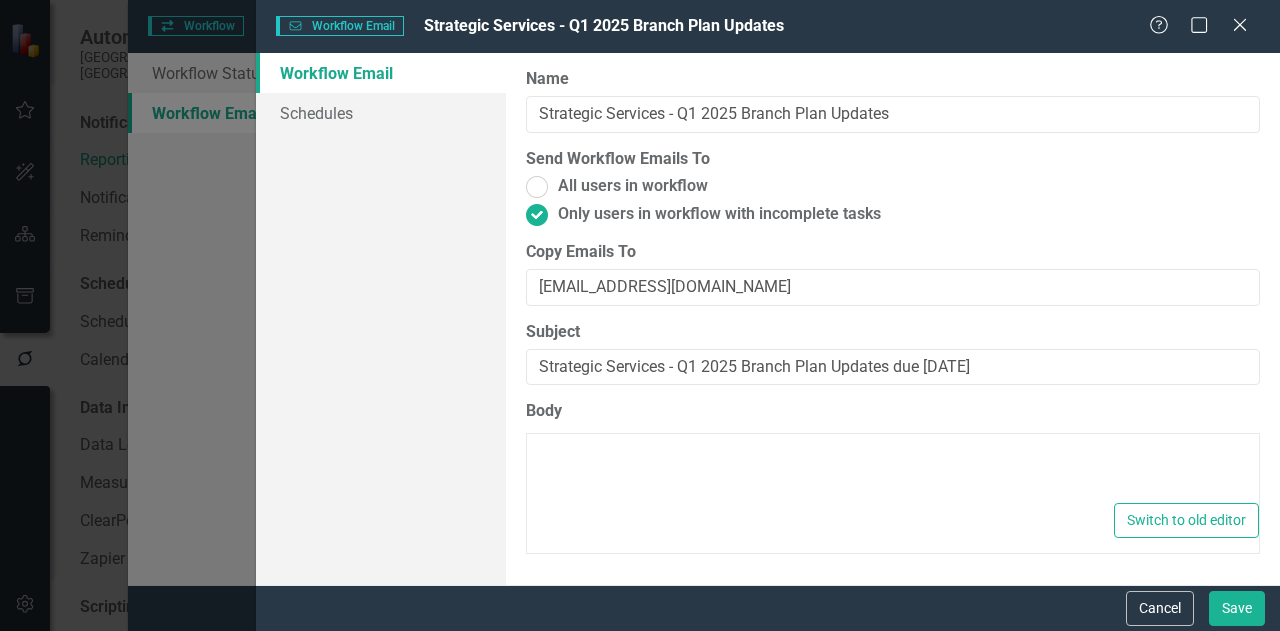 type on "<p>Hi {FirstName},</p>
<p>The due date for branch plan updates for Q1 2025 is <strong><span style="color: #953734;">[DATE]</span></strong>.&nbsp;&nbsp;</p>
<p><span style="color: #8064a2;"><strong>This reporting period captures activities from [DATE], to [DATE].</strong></span></p>
<p>Please log into ClearPoint from <a href="[URL][DOMAIN_NAME]" target="_blank" rel="noopener"><strong><span style="color: #76923c;">The Vine Homepage</span></strong></a>&nbsp;and go to the "My Updates" page located under "My ClearPoint" on the side menu.</p>
<p>Click on the Green Pencil (below) for each project and complete the following fields:</p>
<ul>
<li>Project Description (if, blank)</li>
<li>Project Status Indicator (symbol beside the title)</li>
<li>Progress Update</li>
<li>Milestone Status (if applicable)</li>
<li>Percent Complete</li>
<li>Project Timing (start and end date)</li>
</ul>
<p><br><span style="color: inherit;"> When the above fields are complete, c..." 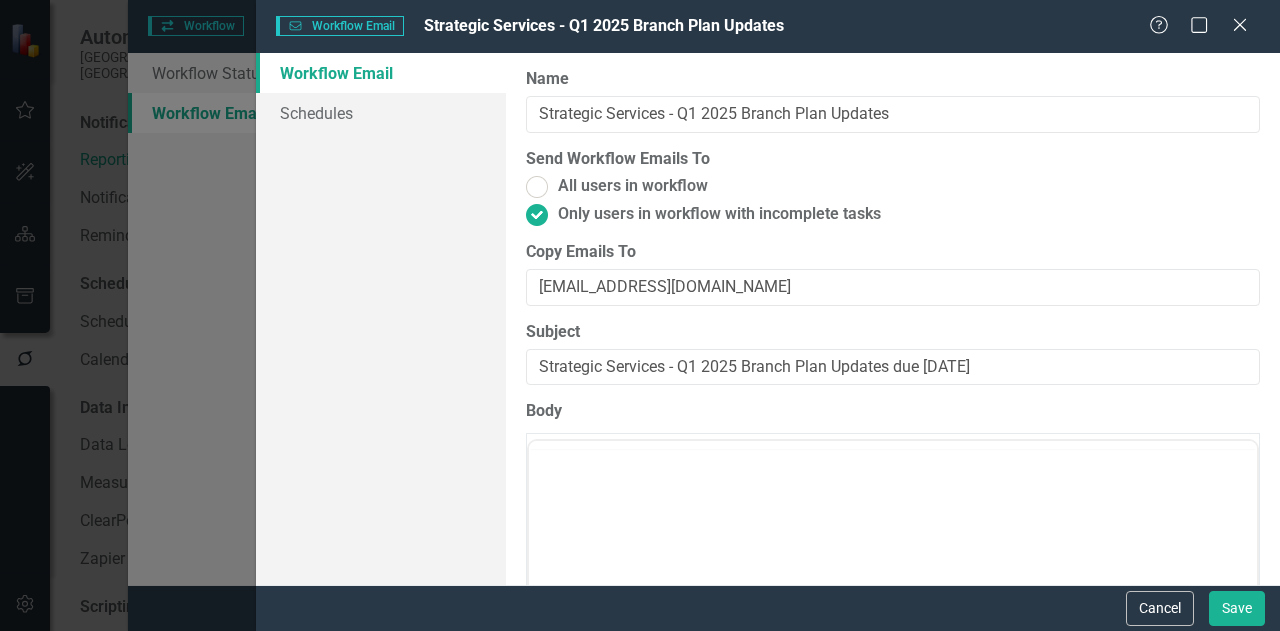 scroll, scrollTop: 0, scrollLeft: 0, axis: both 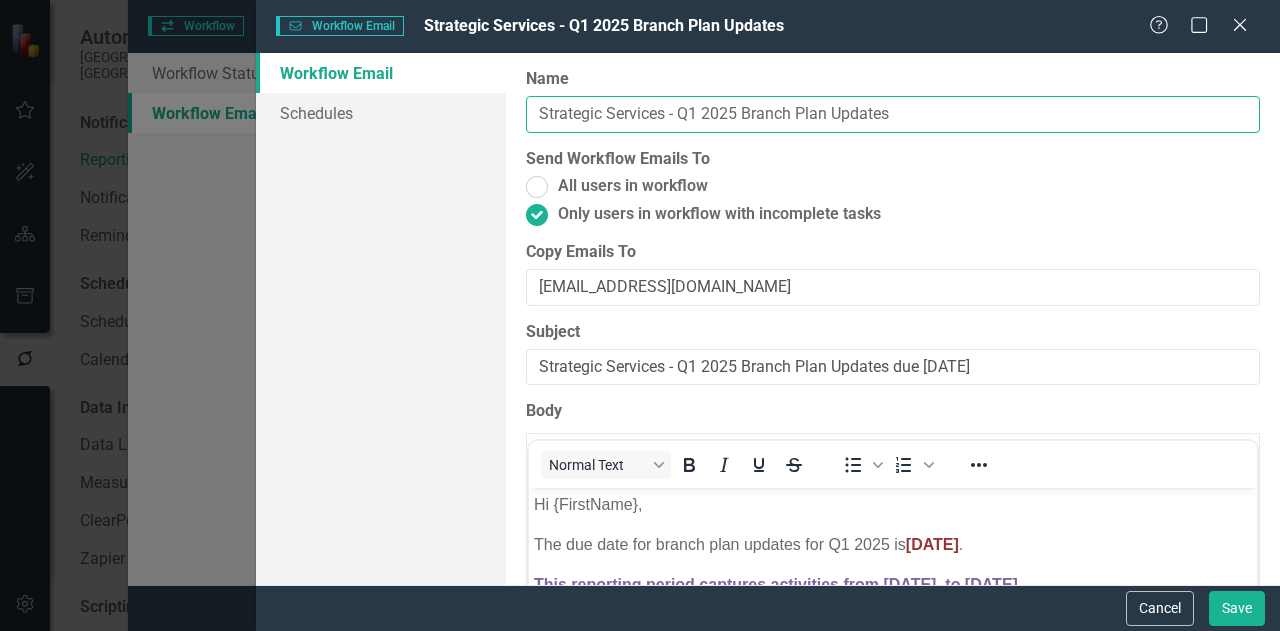 click on "Strategic Services - Q1 2025 Branch Plan Updates" at bounding box center [893, 114] 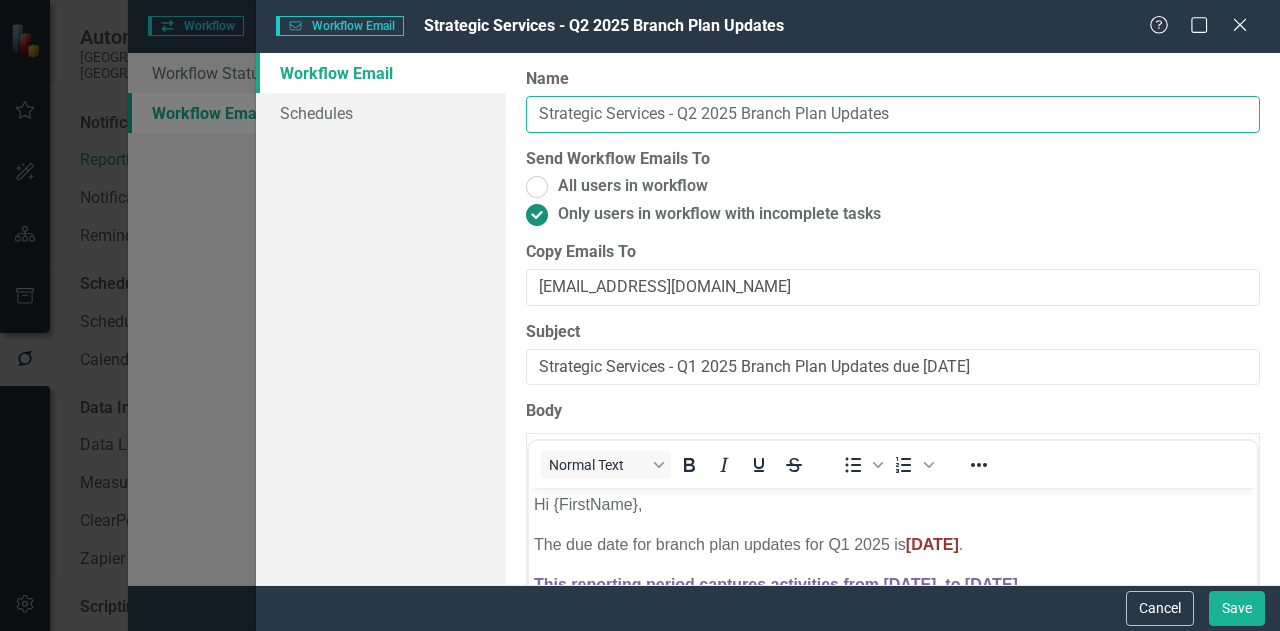 type on "Strategic Services - Q2 2025 Branch Plan Updates" 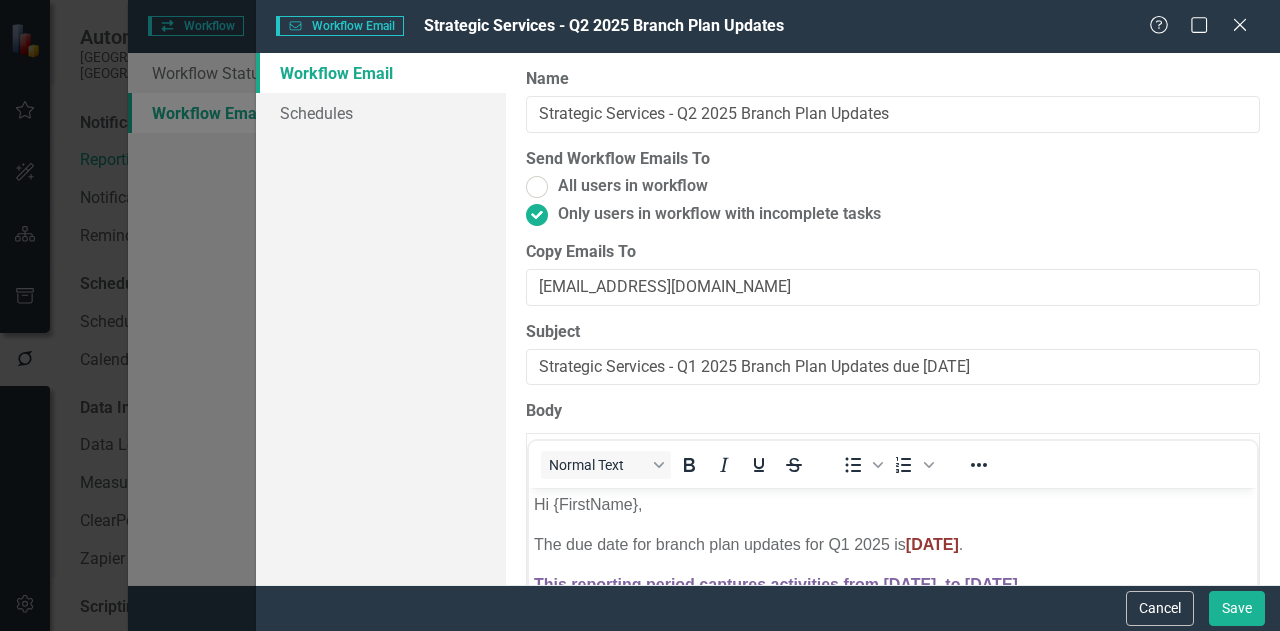 click on "Workflow Emails are templated reminders linked to Reporting Workflows that can be scheduled to run at the ideal time in your reporting process. Users will receive a customized email with a link to their My Updates page, as well as a detailed list of everything they are responsible for.   Learn more in the ClearPoint Support Center. Close Help Name Strategic Services - Q2 2025 Branch Plan Updates Send Workflow Emails To All users in workflow Only users in workflow with incomplete tasks Copy Emails To [EMAIL_ADDRESS][DOMAIN_NAME] Subject Strategic Services - Q1 2025 Branch Plan Updates due [DATE] Special tokens can be used in the email to save you time in typing a custom email for every user. Possible Tokens include: {FullName}, {FirstName}, {LastName}, {ReportingPeriod}, {MyUpdatesLink}, {ItemList}, and {Instructions}.    Learn more in the ClearPoint Support Center. Close Help Body Normal Text To open the popup, press Shift+Enter To open the popup, press Shift+Enter Switch to old editor" at bounding box center (893, 319) 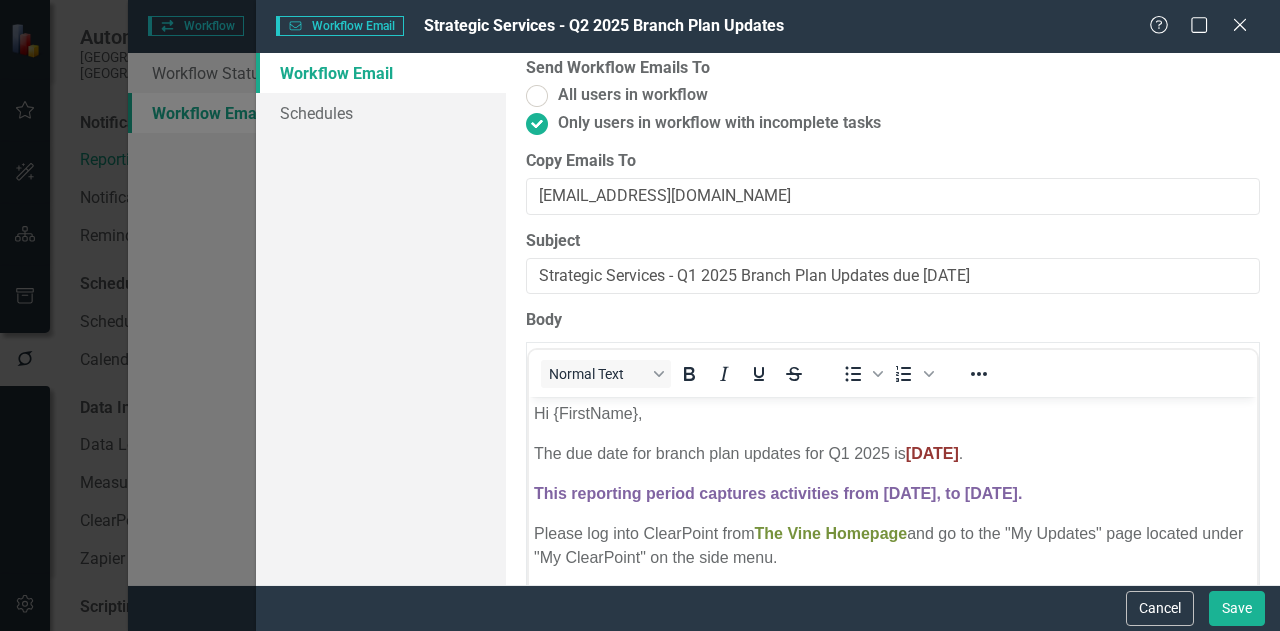 scroll, scrollTop: 90, scrollLeft: 0, axis: vertical 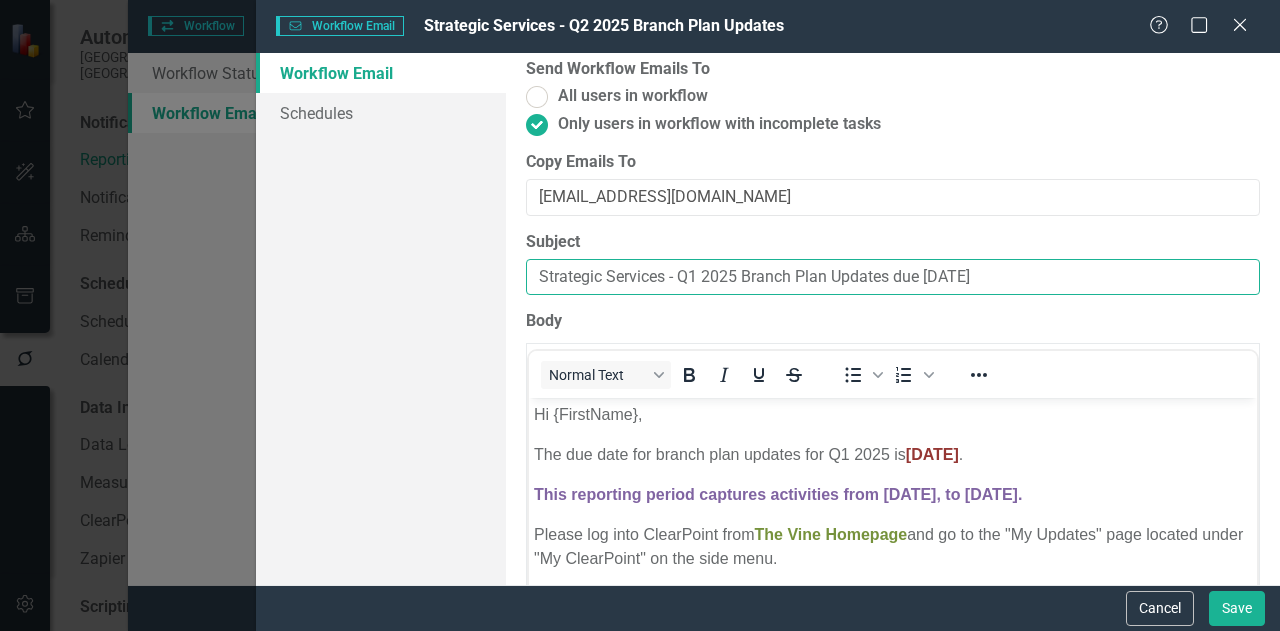 click on "Strategic Services - Q1 2025 Branch Plan Updates due [DATE]" at bounding box center [893, 277] 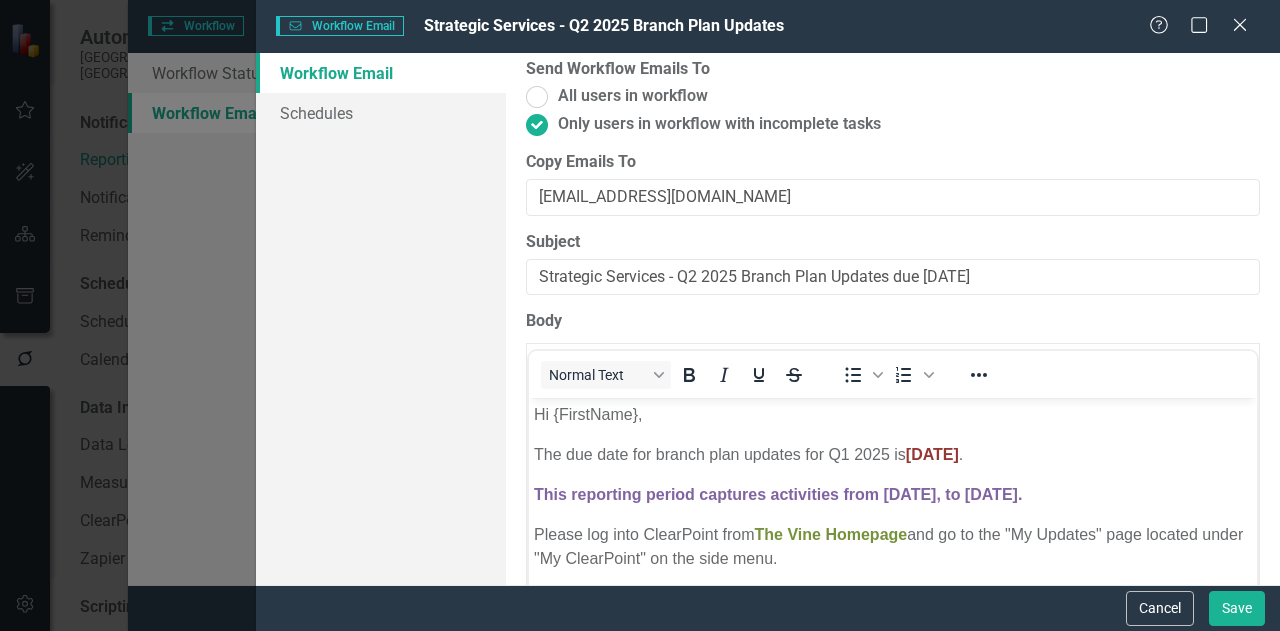 click on "Workflow Emails are templated reminders linked to Reporting Workflows that can be scheduled to run at the ideal time in your reporting process. Users will receive a customized email with a link to their My Updates page, as well as a detailed list of everything they are responsible for.   Learn more in the ClearPoint Support Center. Close Help Name Strategic Services - Q2 2025 Branch Plan Updates Send Workflow Emails To All users in workflow Only users in workflow with incomplete tasks Copy Emails To [EMAIL_ADDRESS][DOMAIN_NAME] Subject Strategic Services - Q2 2025 Branch Plan Updates due [DATE] Special tokens can be used in the email to save you time in typing a custom email for every user. Possible Tokens include: {FullName}, {FirstName}, {LastName}, {ReportingPeriod}, {MyUpdatesLink}, {ItemList}, and {Instructions}.    Learn more in the ClearPoint Support Center. Close Help Body Normal Text To open the popup, press Shift+Enter To open the popup, press Shift+Enter Switch to old editor" at bounding box center [893, 319] 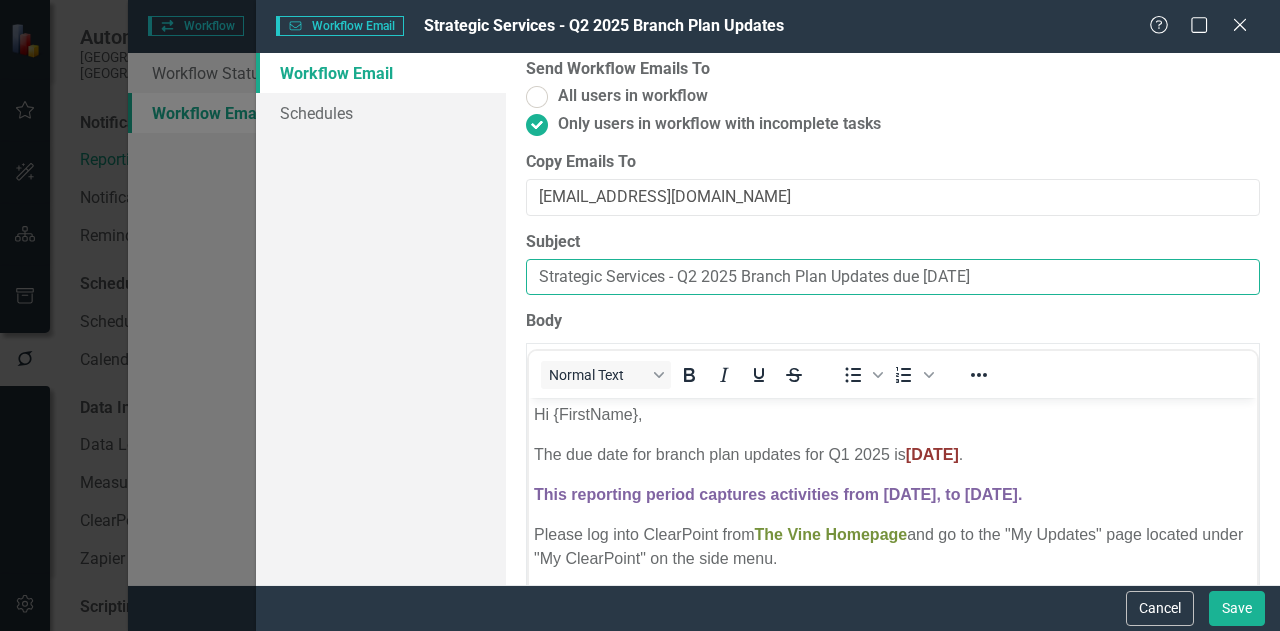 drag, startPoint x: 978, startPoint y: 277, endPoint x: 930, endPoint y: 274, distance: 48.09366 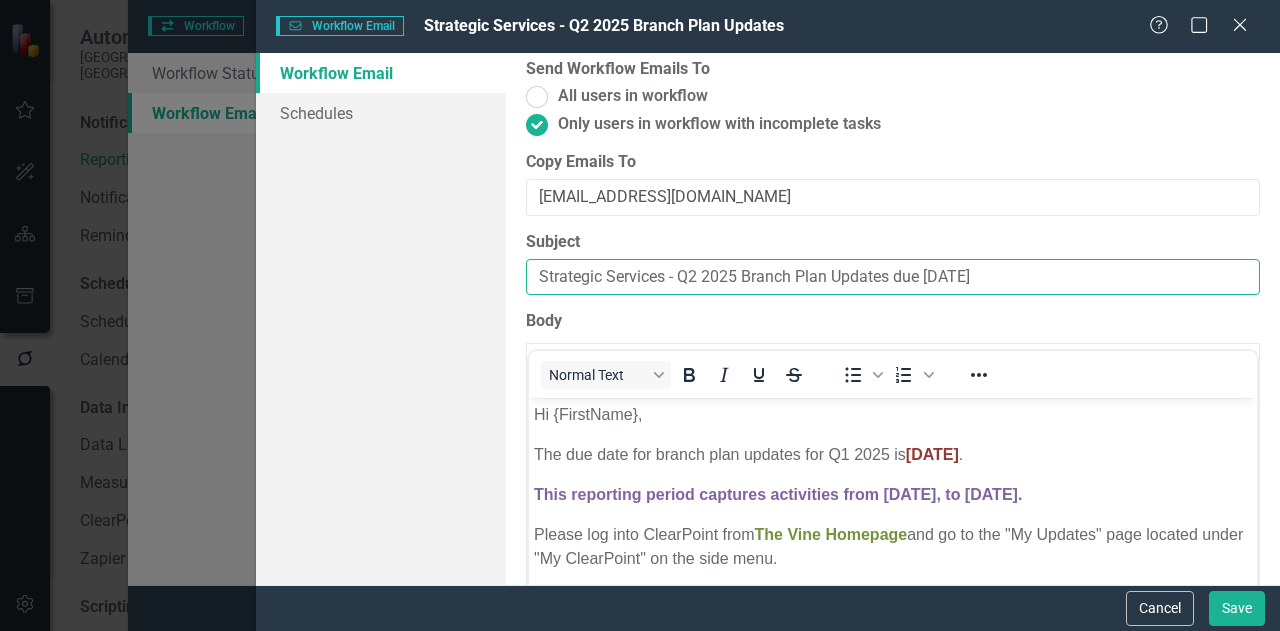 type on "Strategic Services - Q2 2025 Branch Plan Updates due [DATE]" 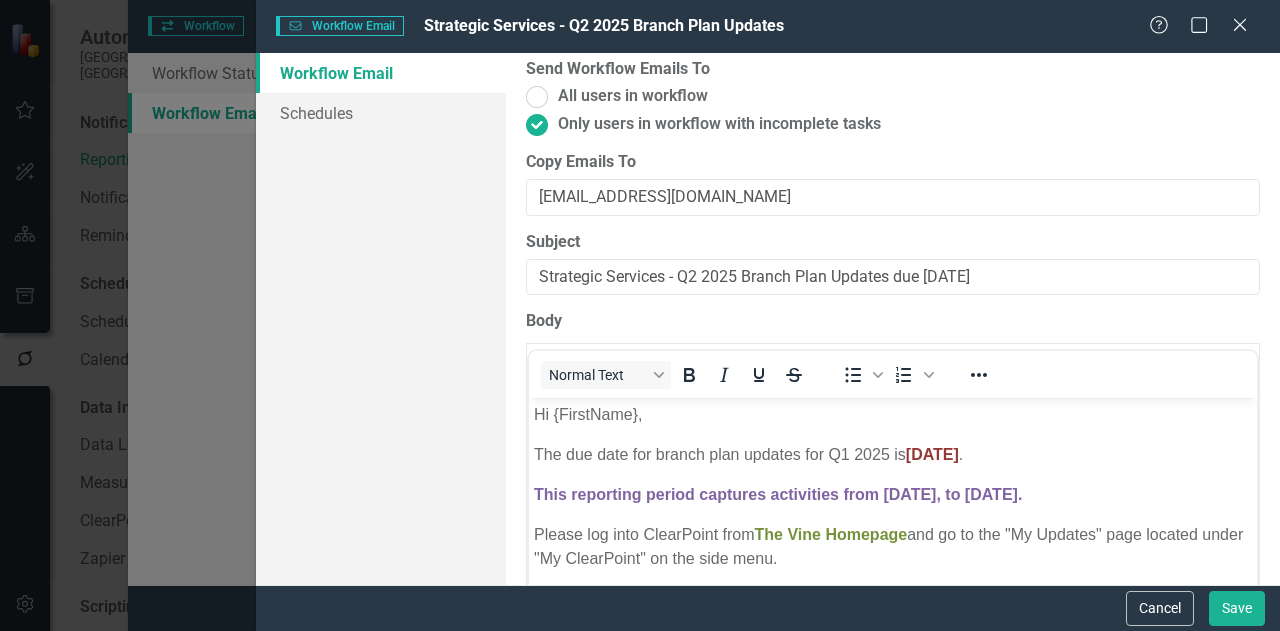 click on "Body" at bounding box center (893, 321) 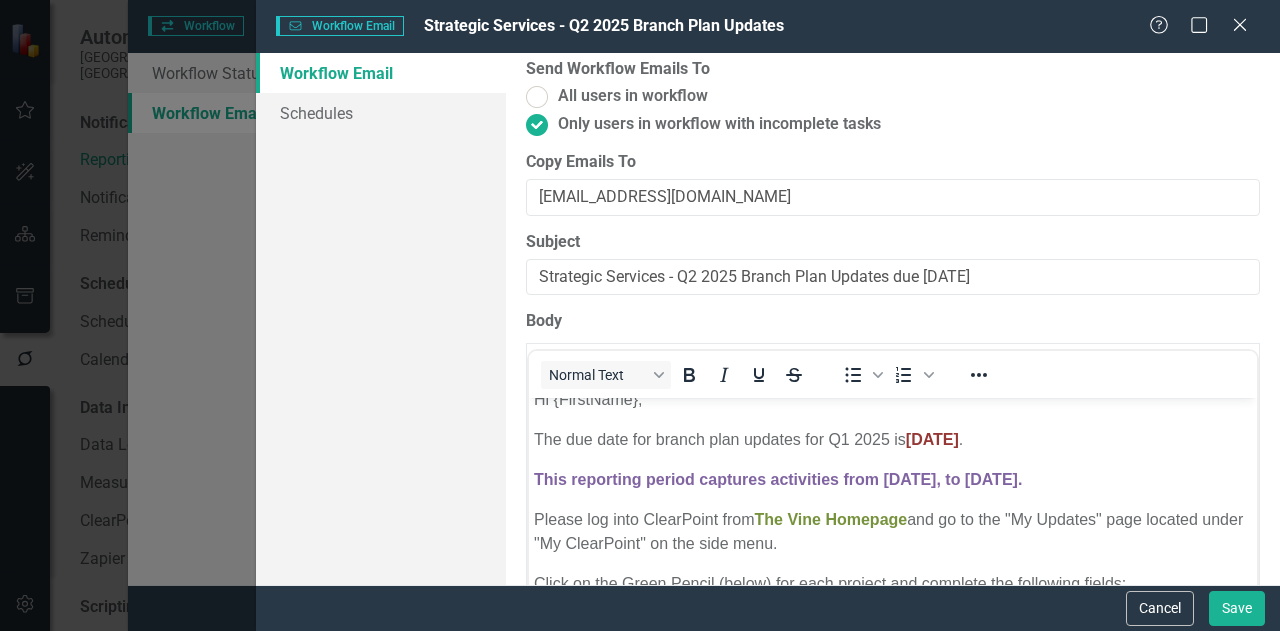 scroll, scrollTop: 4, scrollLeft: 0, axis: vertical 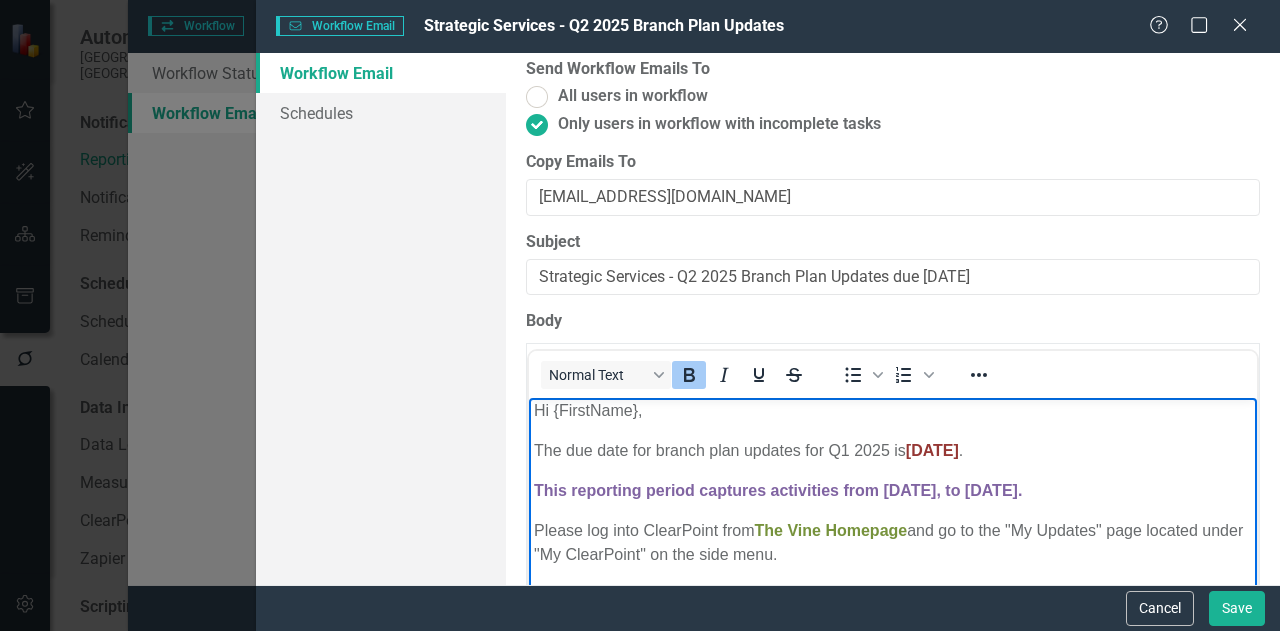 drag, startPoint x: 1021, startPoint y: 452, endPoint x: 913, endPoint y: 452, distance: 108 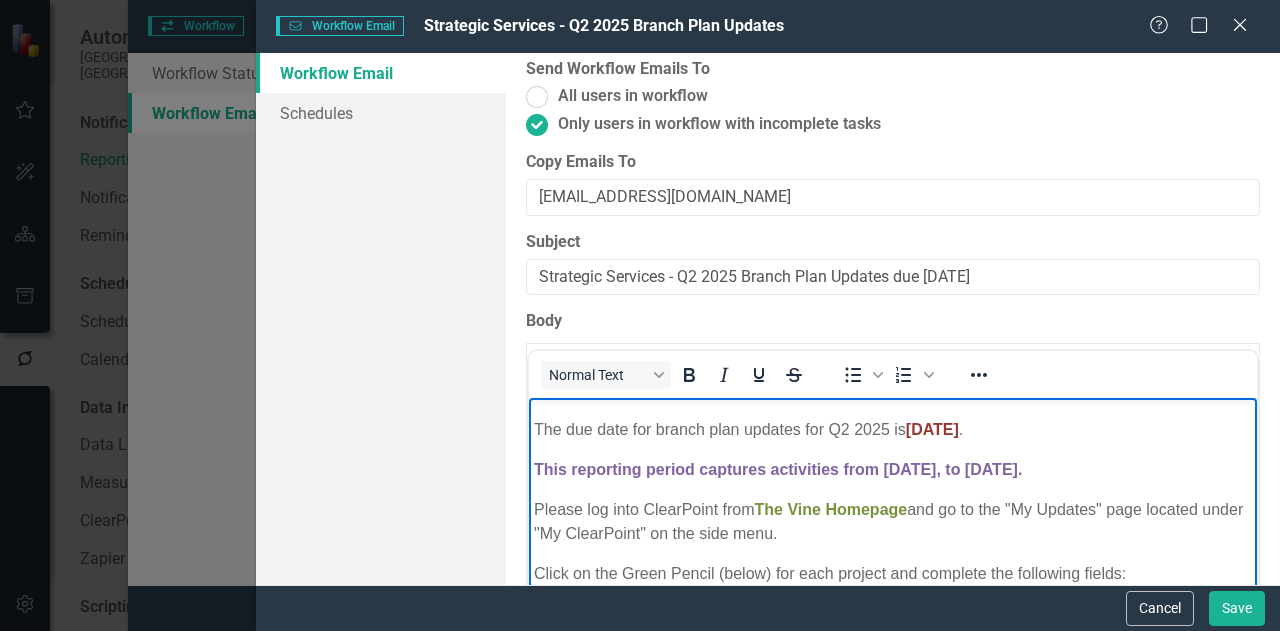 scroll, scrollTop: 44, scrollLeft: 0, axis: vertical 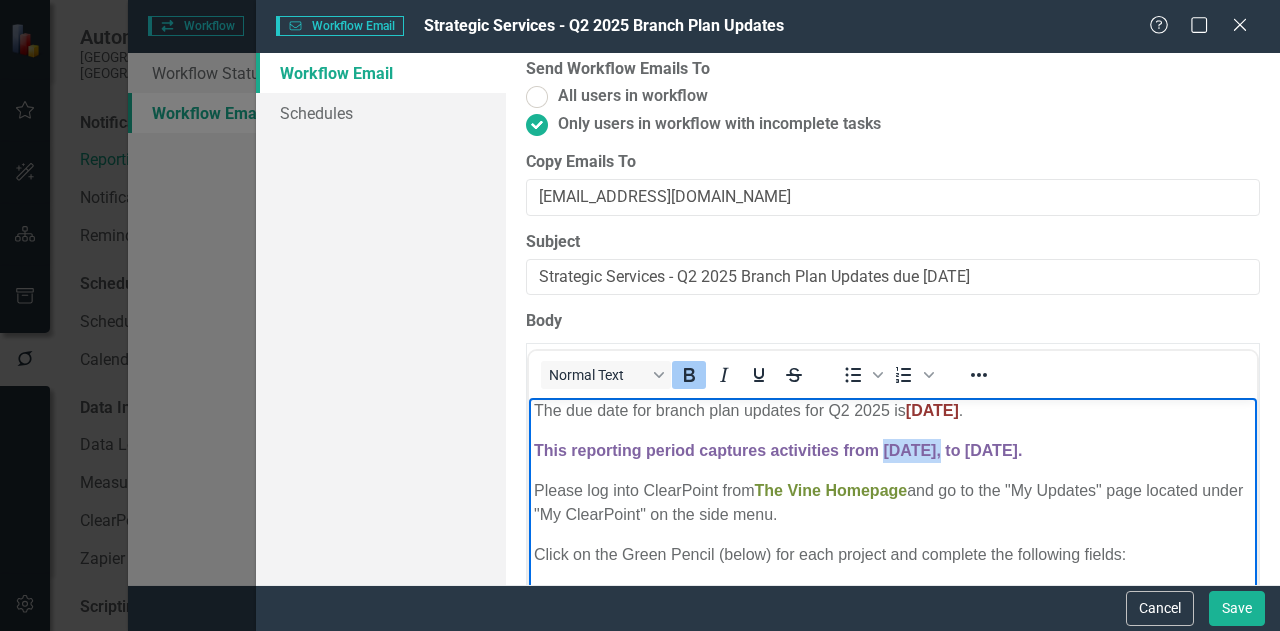 drag, startPoint x: 942, startPoint y: 450, endPoint x: 881, endPoint y: 450, distance: 61 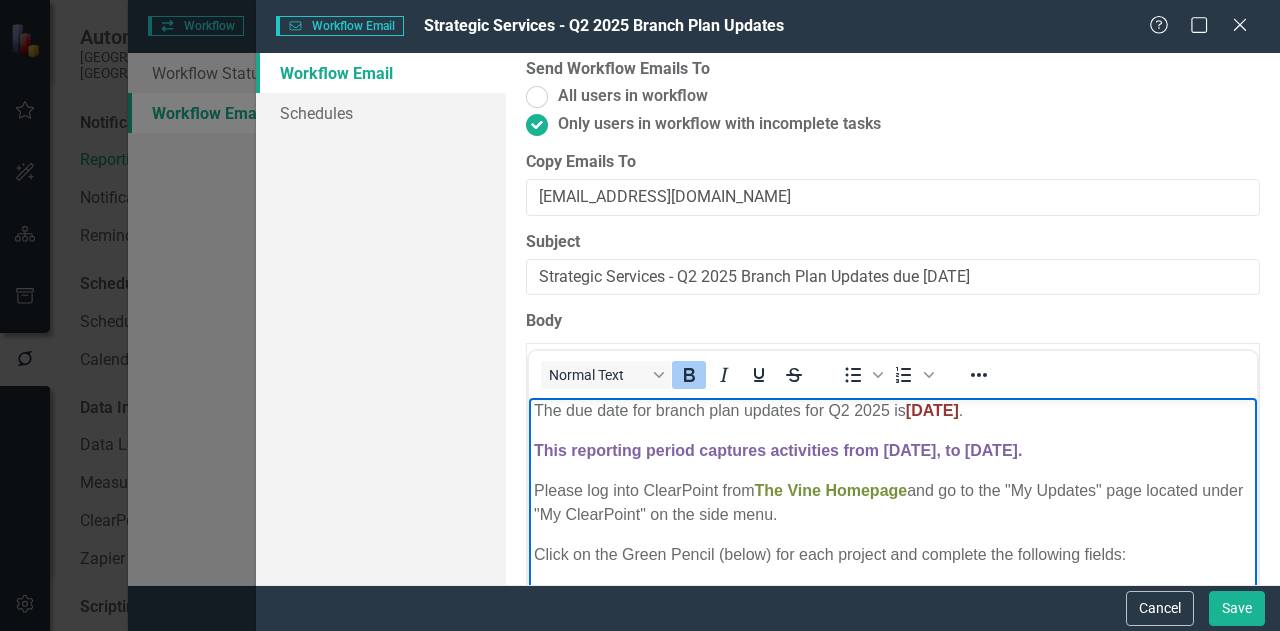 click on "This reporting period captures activities from [DATE], to [DATE]." at bounding box center [778, 450] 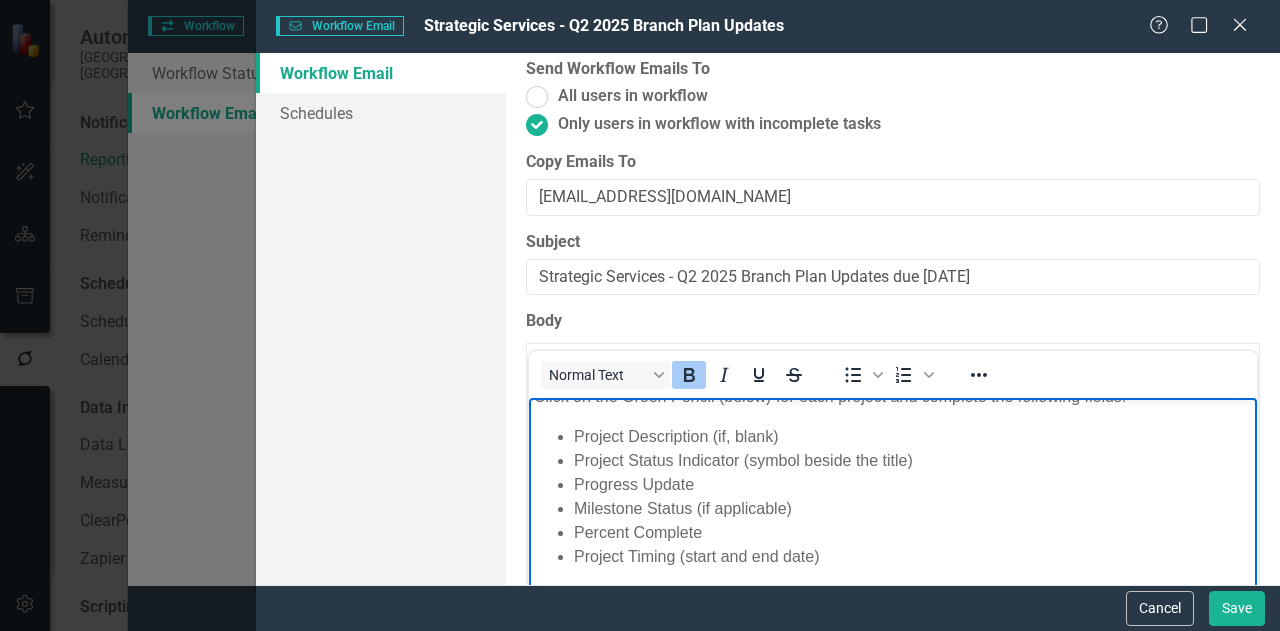 scroll, scrollTop: 180, scrollLeft: 0, axis: vertical 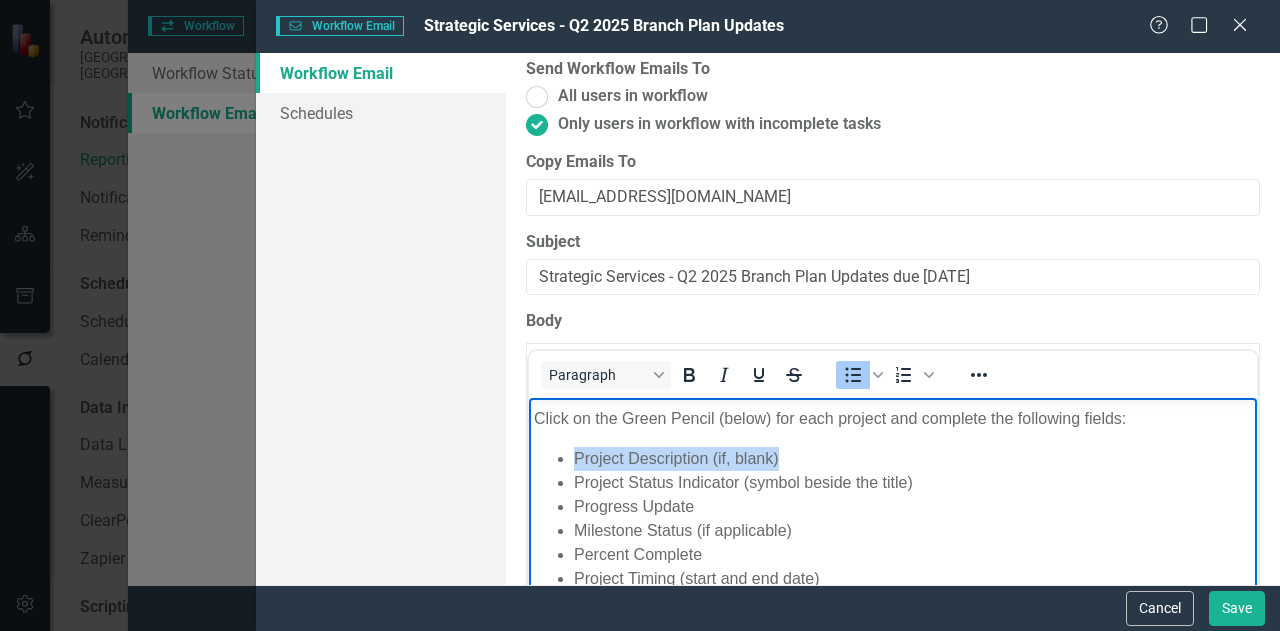 drag, startPoint x: 807, startPoint y: 462, endPoint x: 577, endPoint y: 455, distance: 230.10649 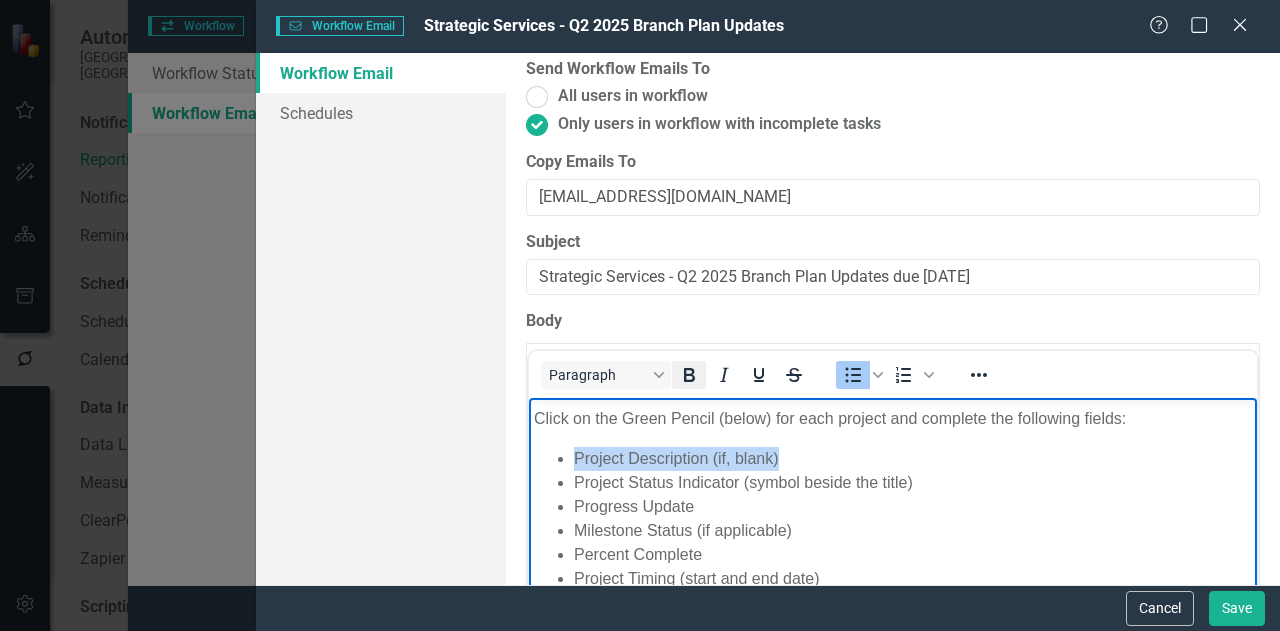 click 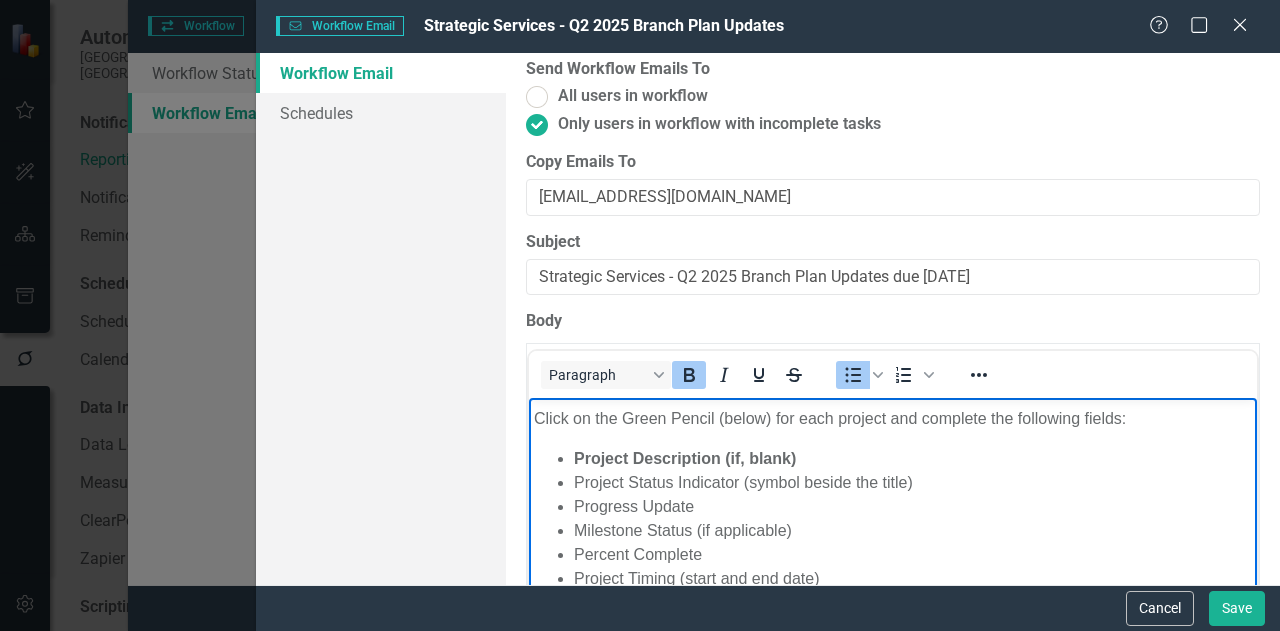 click on "Project Description (if, blank)" at bounding box center [913, 459] 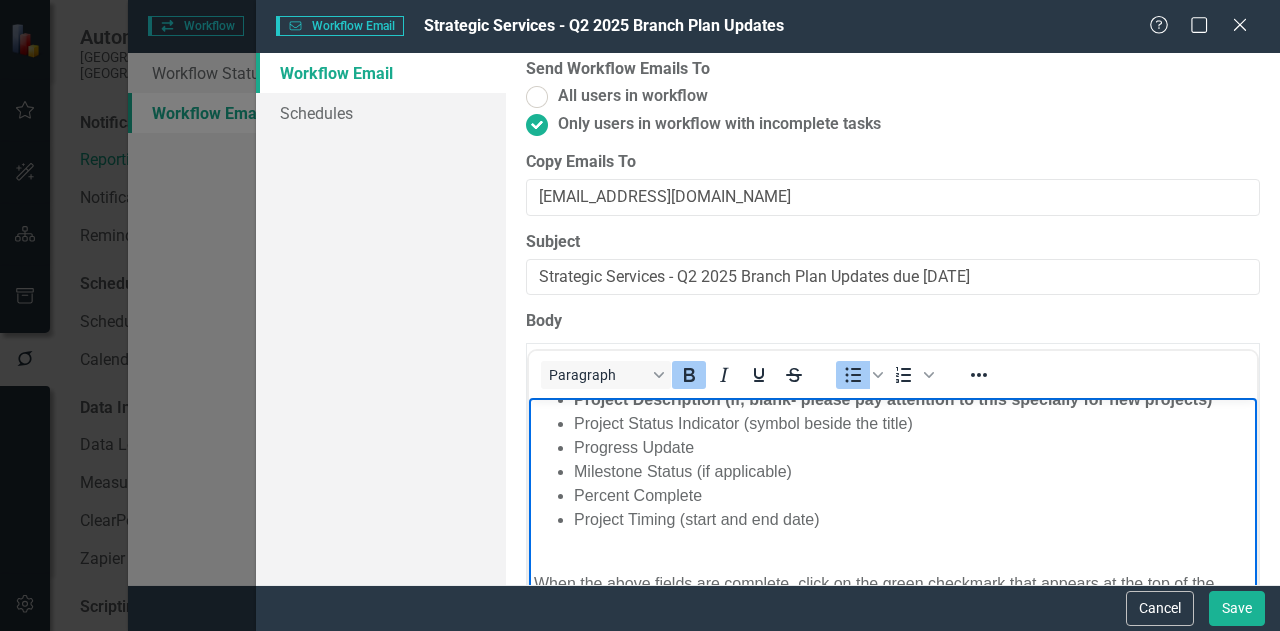 scroll, scrollTop: 238, scrollLeft: 0, axis: vertical 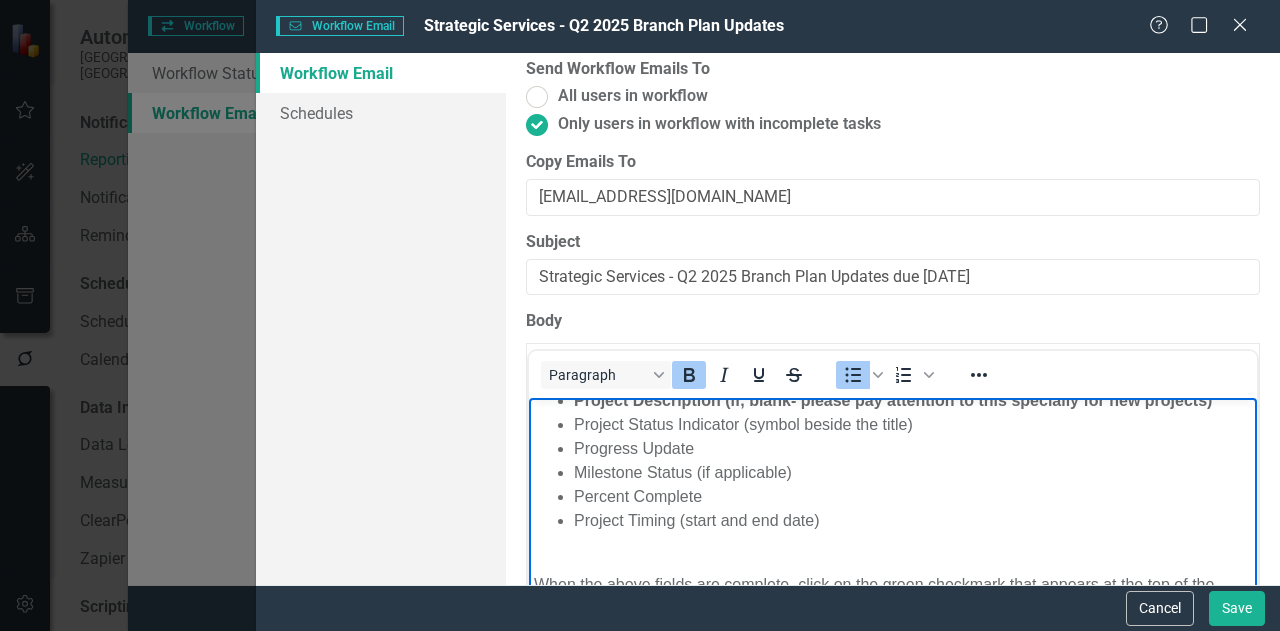 click on "Progress Update" at bounding box center (913, 449) 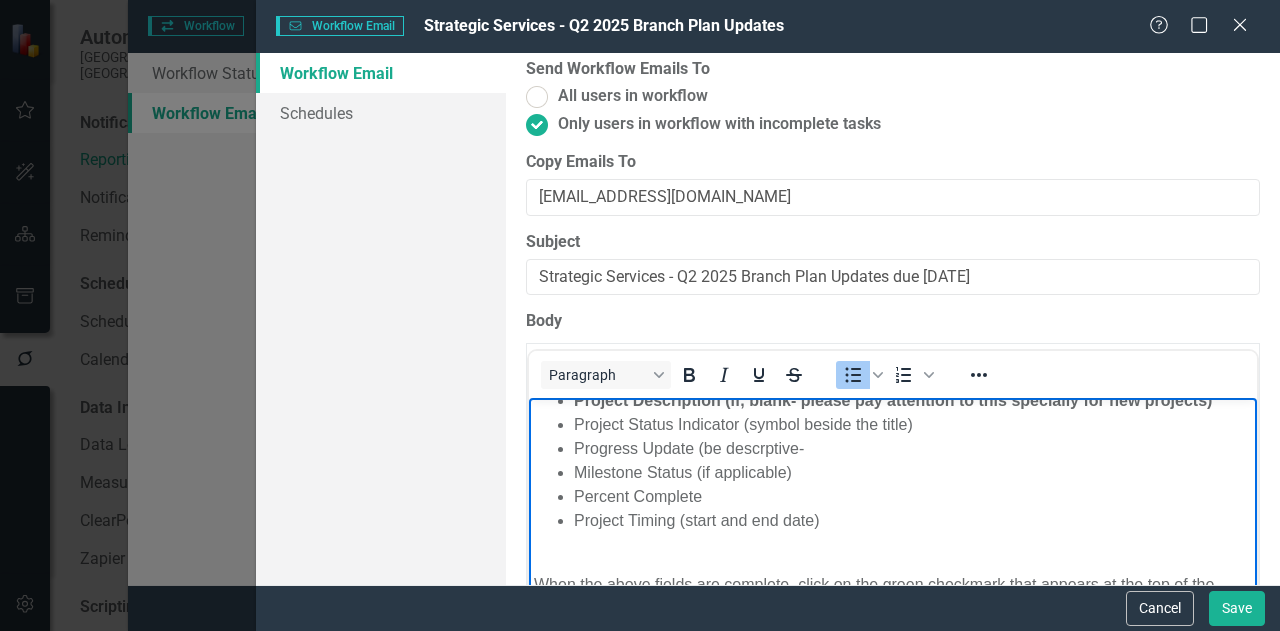 click on "Progress Update (be descrptive-" at bounding box center (913, 449) 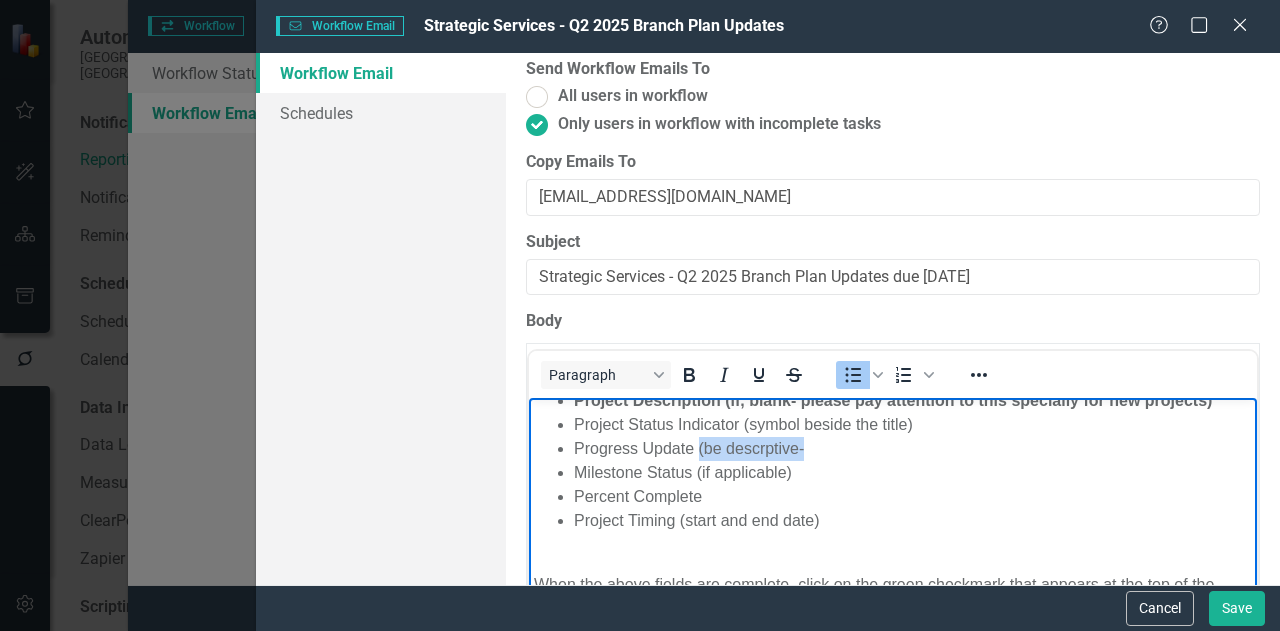 drag, startPoint x: 811, startPoint y: 448, endPoint x: 701, endPoint y: 451, distance: 110.0409 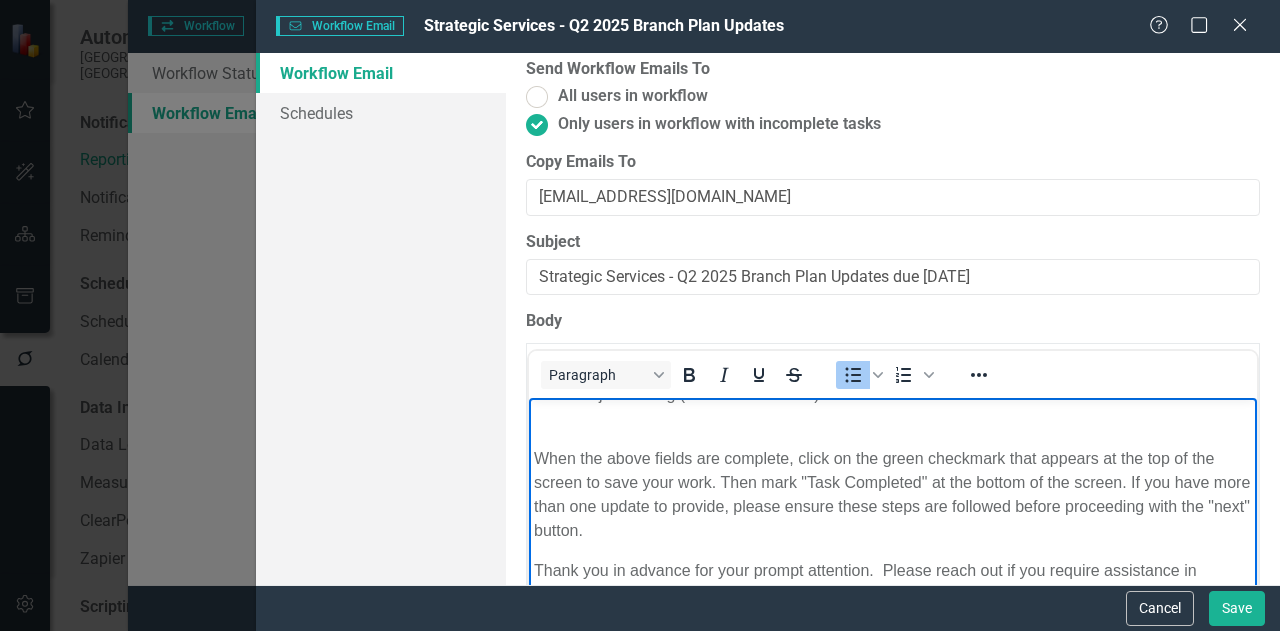 scroll, scrollTop: 372, scrollLeft: 0, axis: vertical 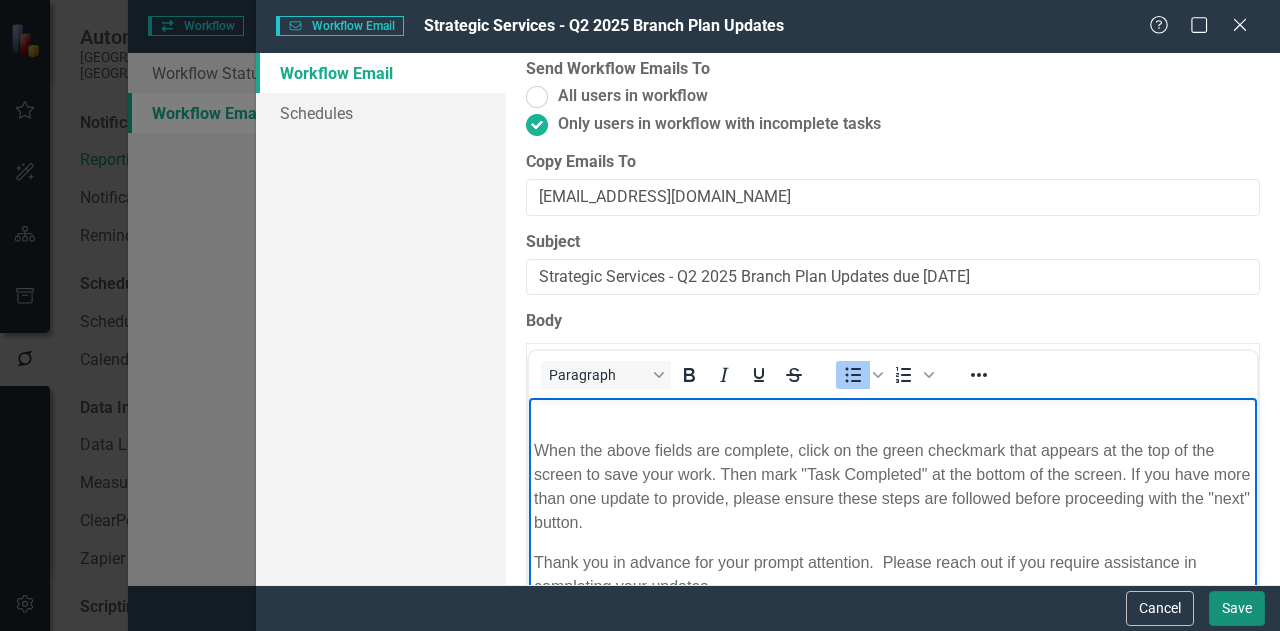 click on "Save" at bounding box center [1237, 608] 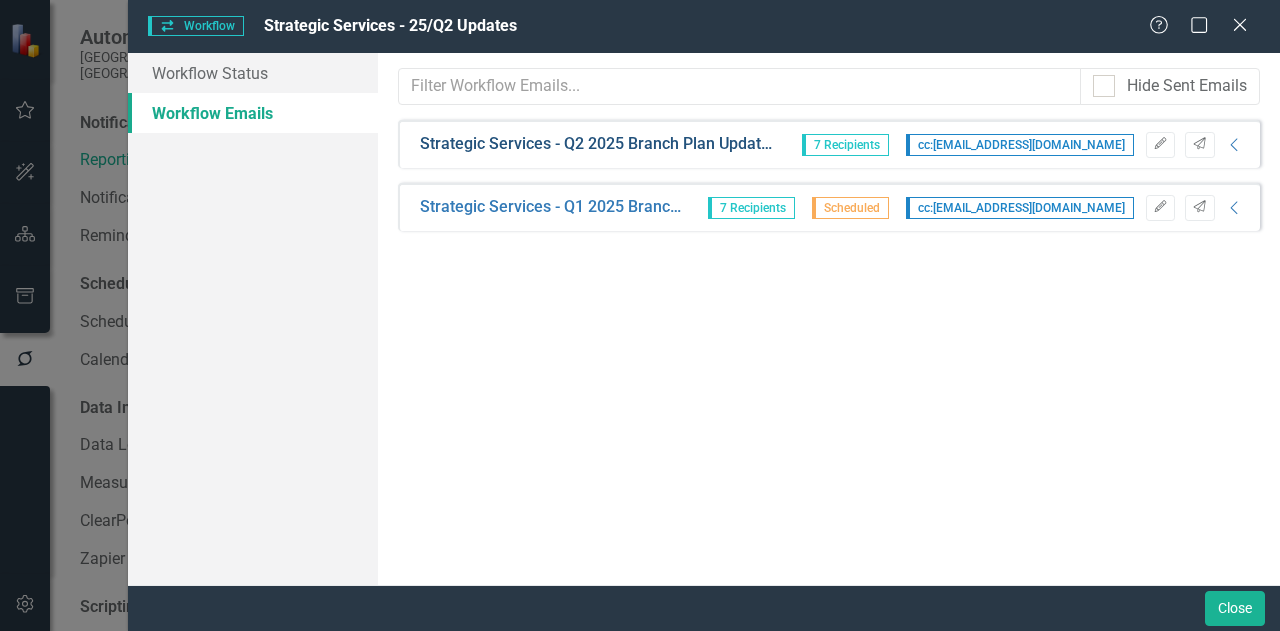 click on "Strategic Services - Q2 2025 Branch Plan Updates" at bounding box center [598, 144] 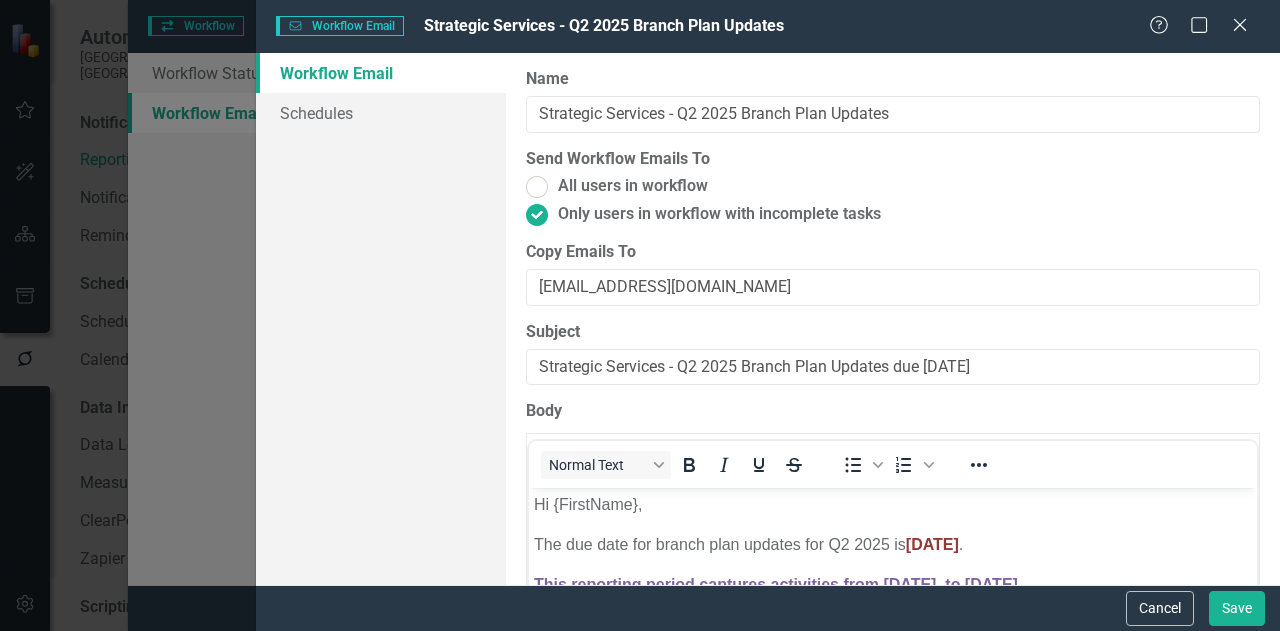 scroll, scrollTop: 0, scrollLeft: 0, axis: both 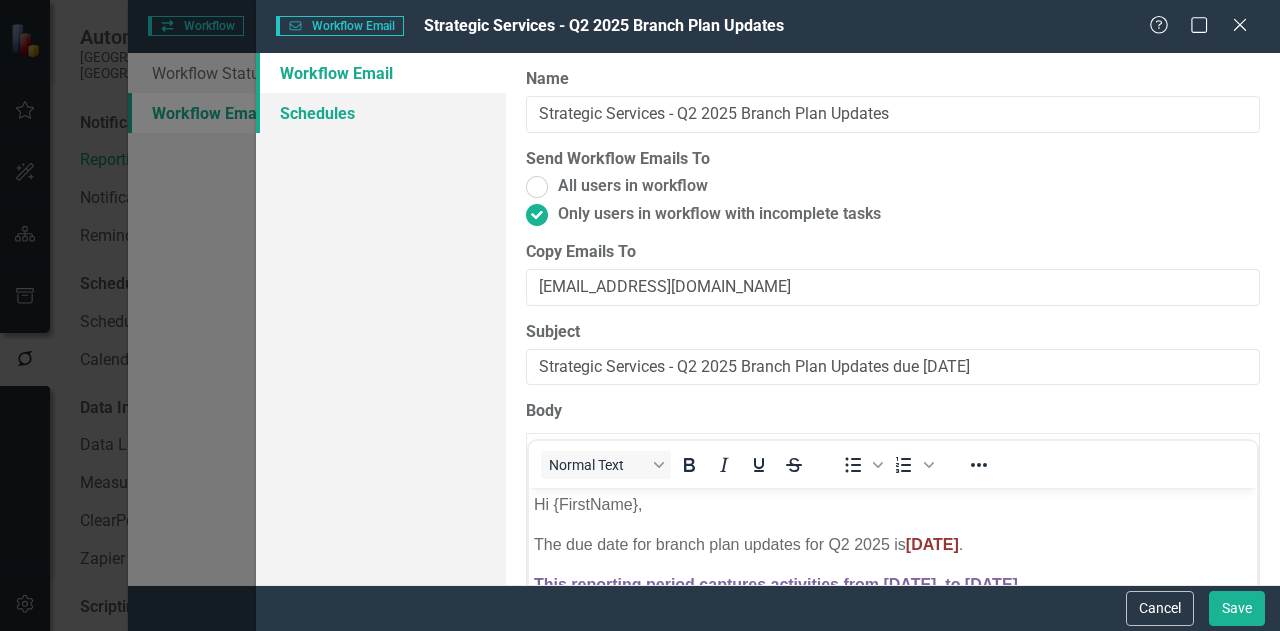 click on "Schedules" at bounding box center (381, 113) 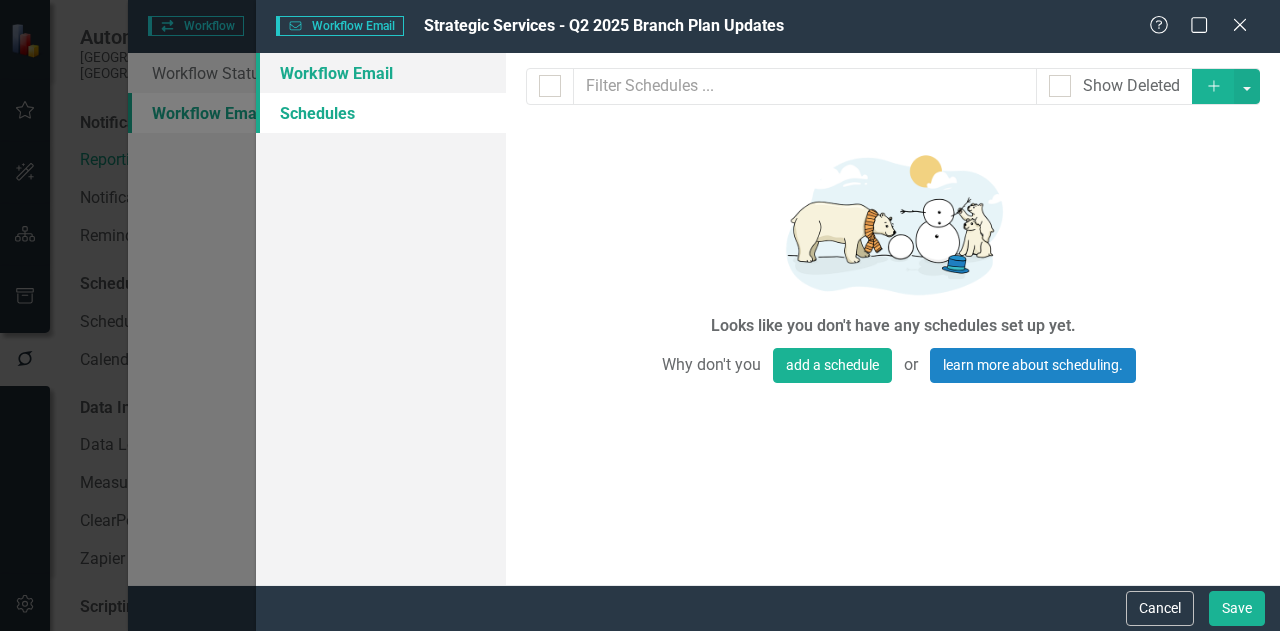 click on "Workflow Email" at bounding box center (381, 73) 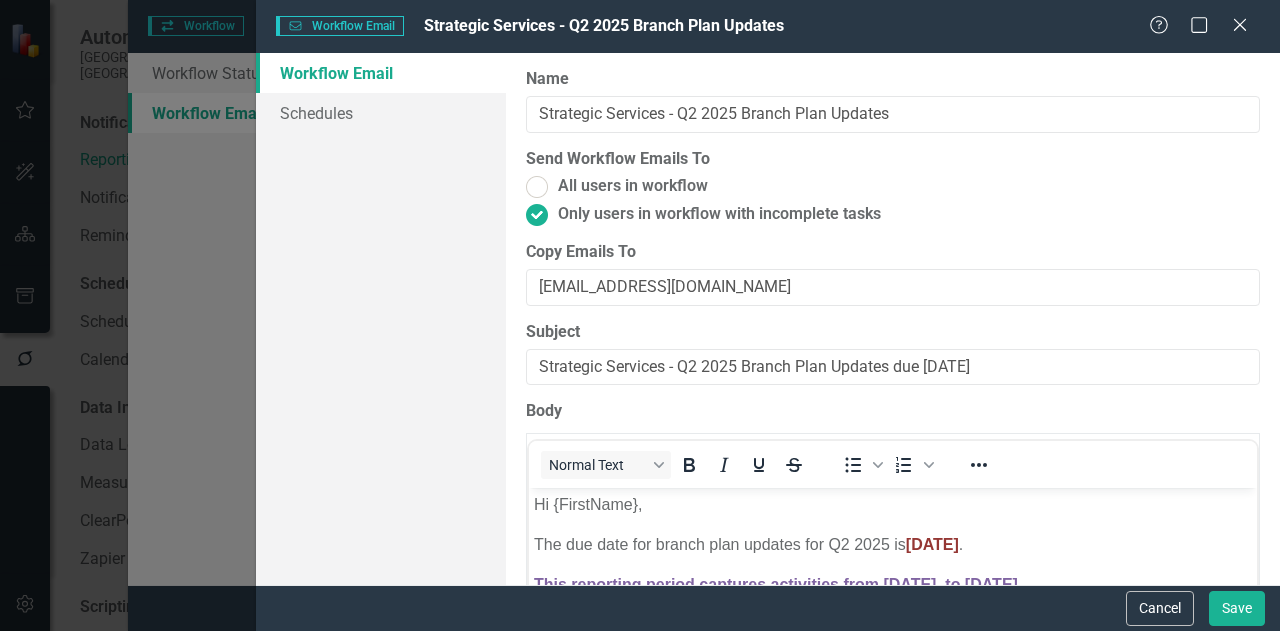 click on "Workflow Email Workflow Email Strategic Services - Q2 2025 Branch Plan Updates Help Maximize Close" at bounding box center (768, 26) 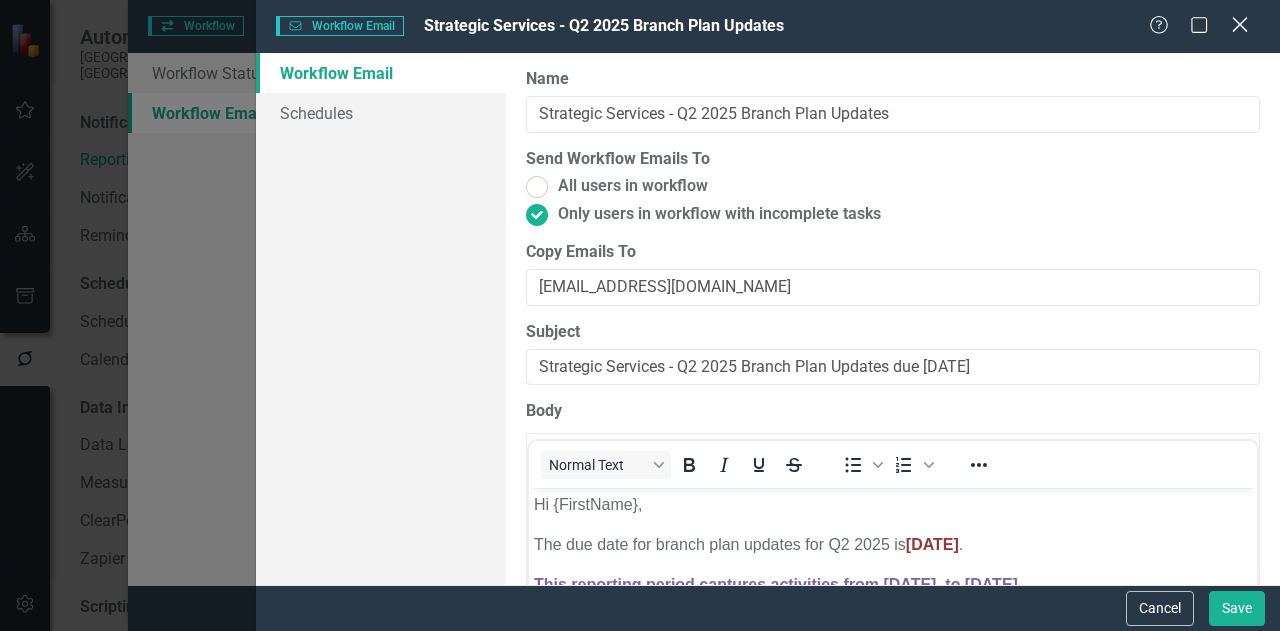 click on "Close" 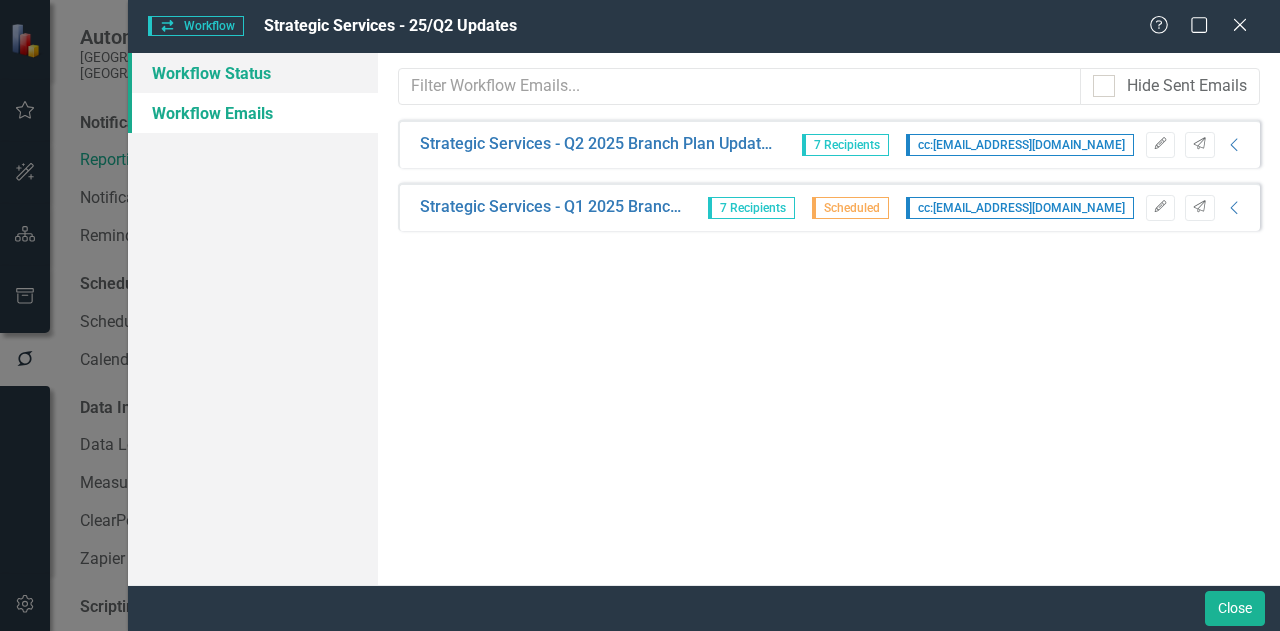 click on "Workflow Status" at bounding box center (253, 73) 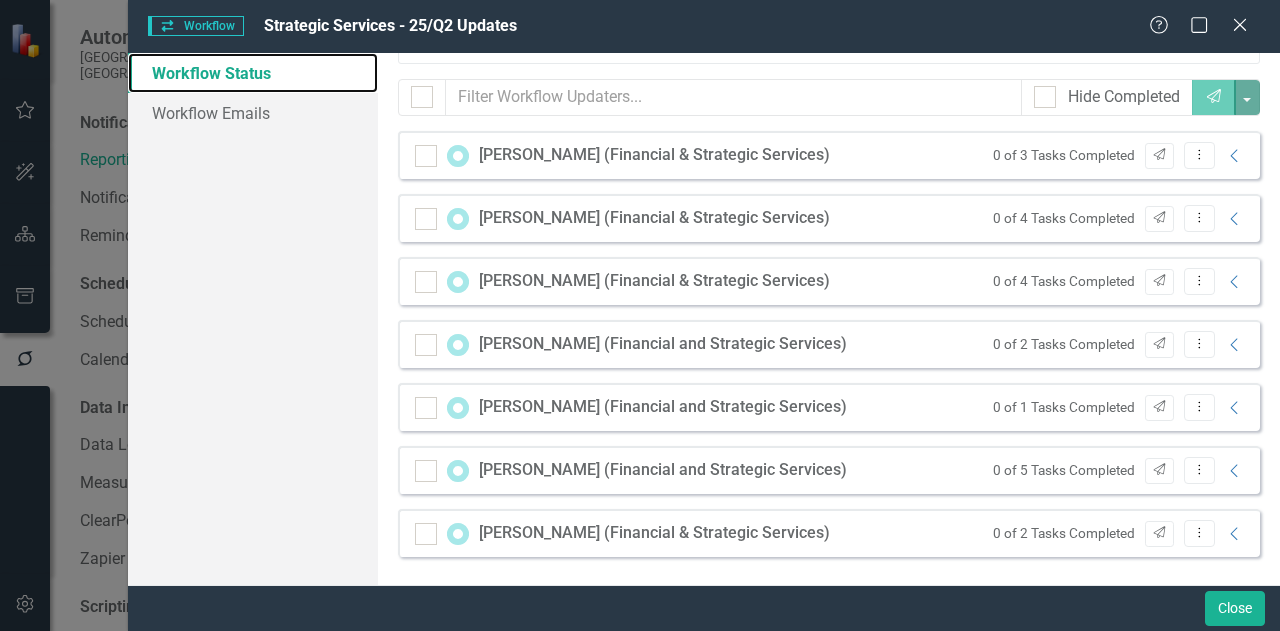 scroll, scrollTop: 0, scrollLeft: 0, axis: both 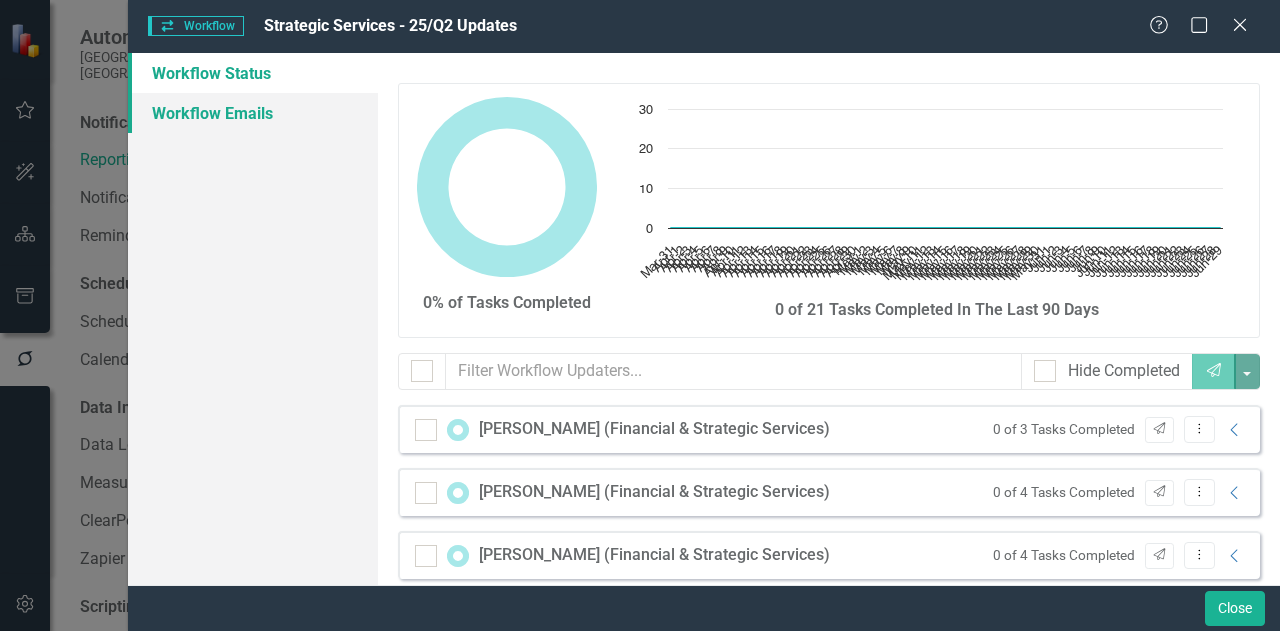 click on "Workflow Emails" at bounding box center (253, 113) 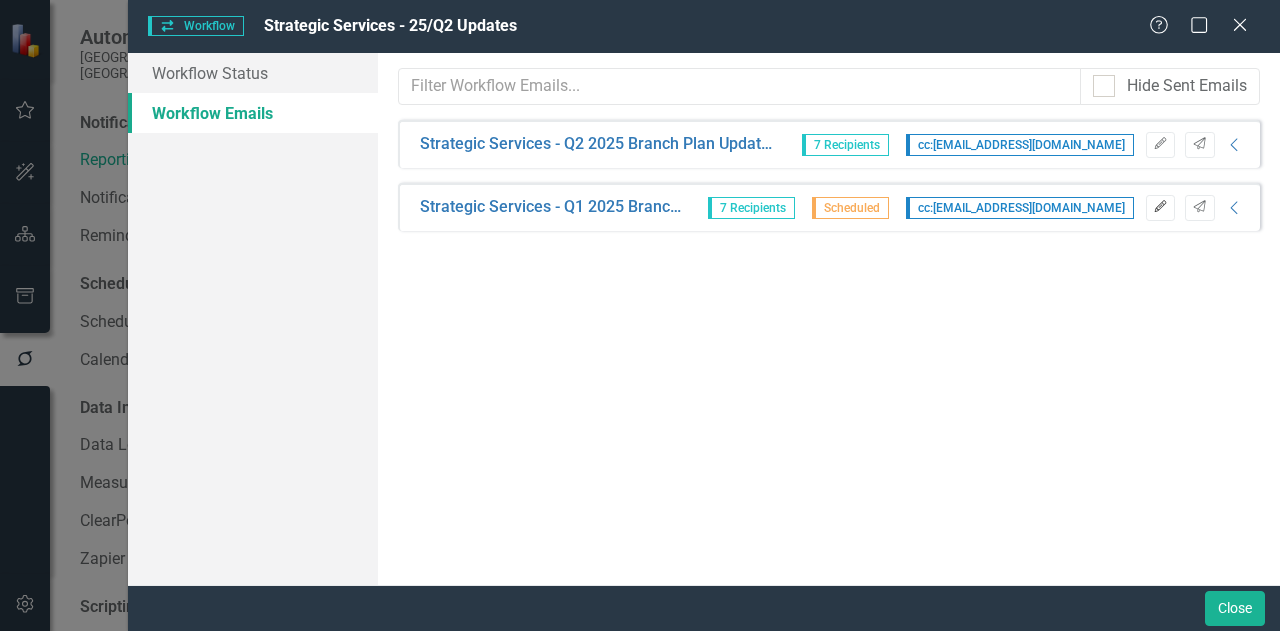 click on "Edit" at bounding box center [1160, 208] 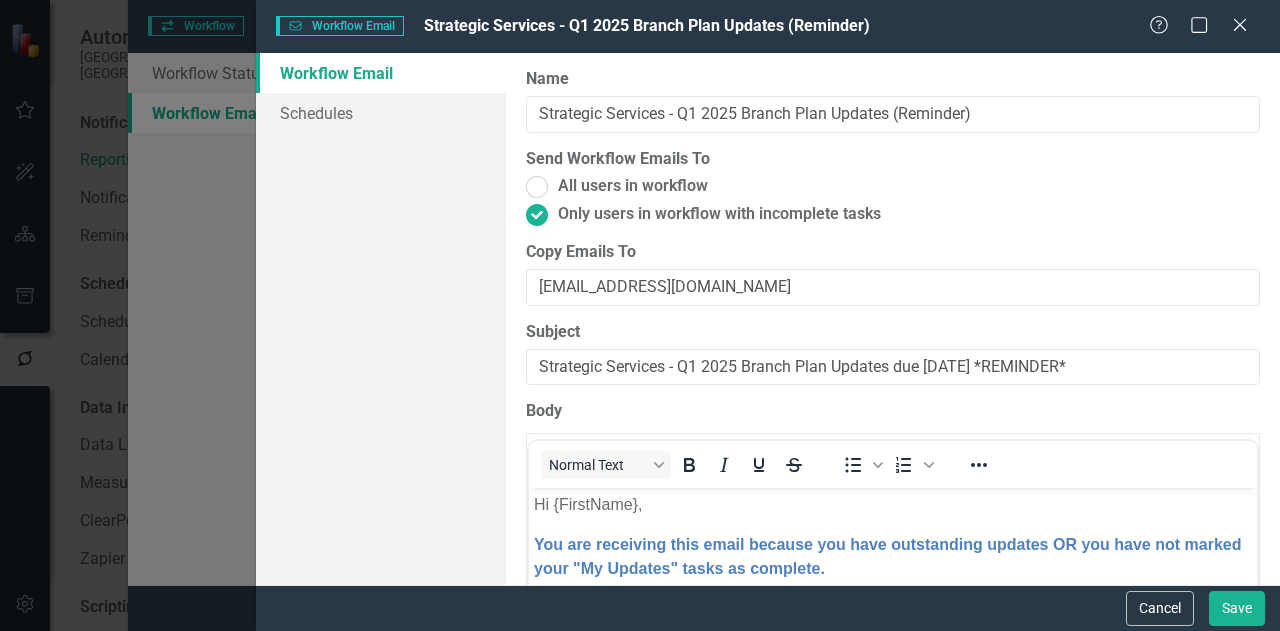 scroll, scrollTop: 0, scrollLeft: 0, axis: both 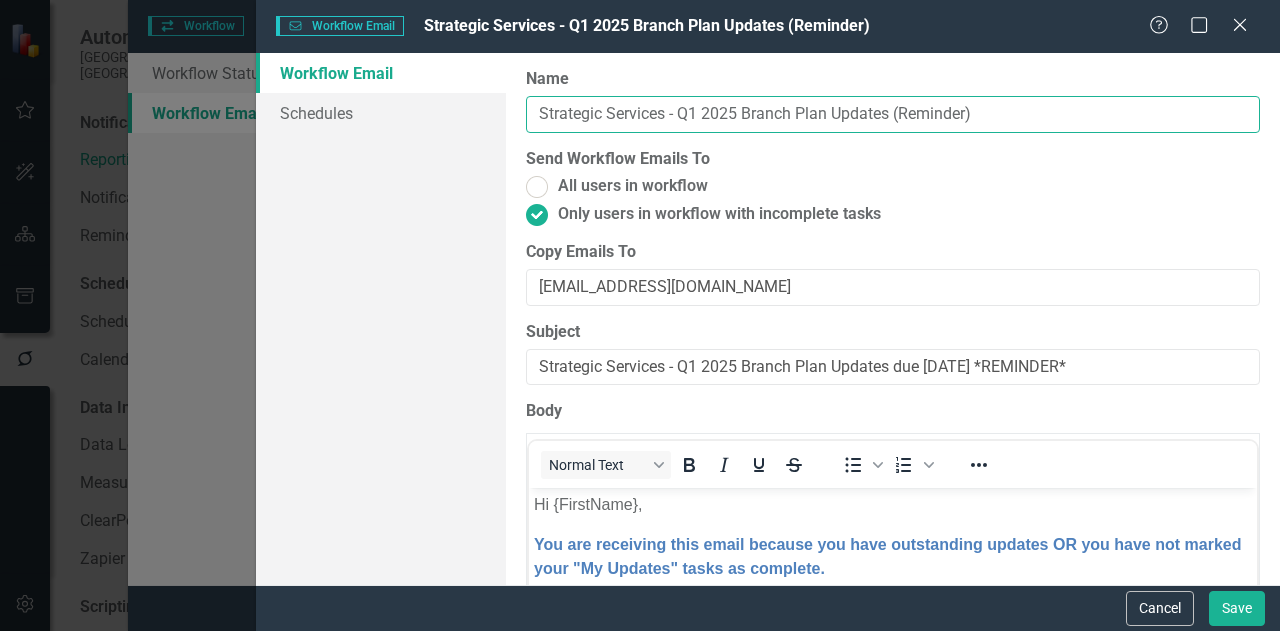 click on "Strategic Services - Q1 2025 Branch Plan Updates (Reminder)" at bounding box center [893, 114] 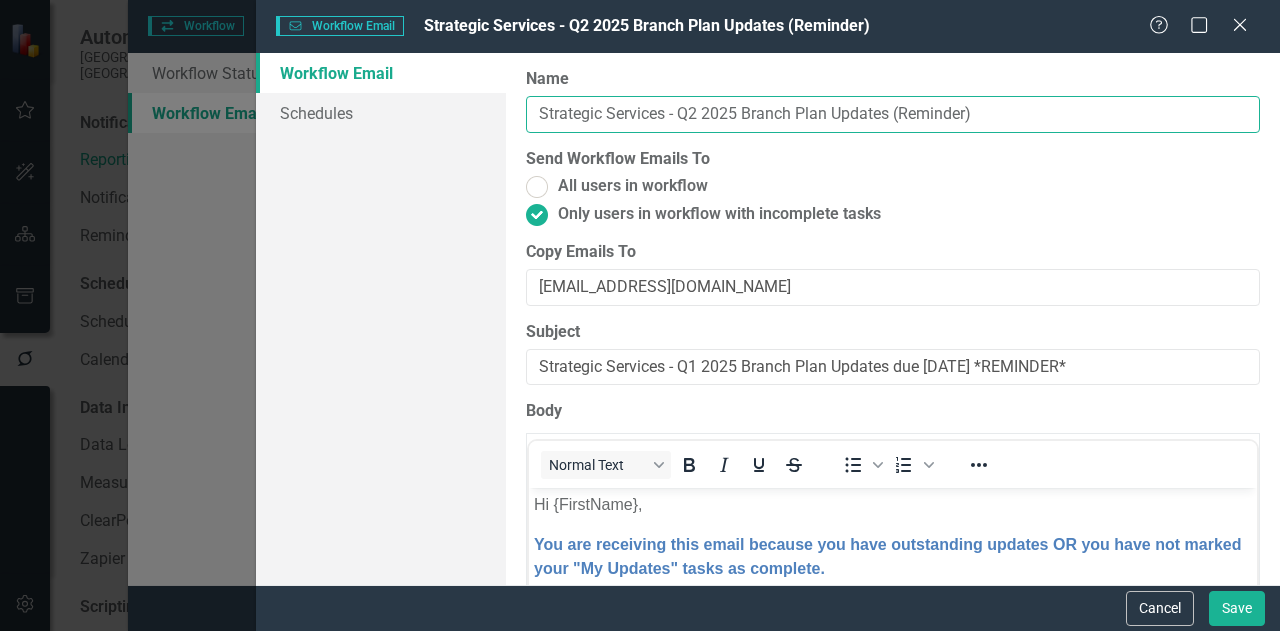 type on "Strategic Services - Q2 2025 Branch Plan Updates (Reminder)" 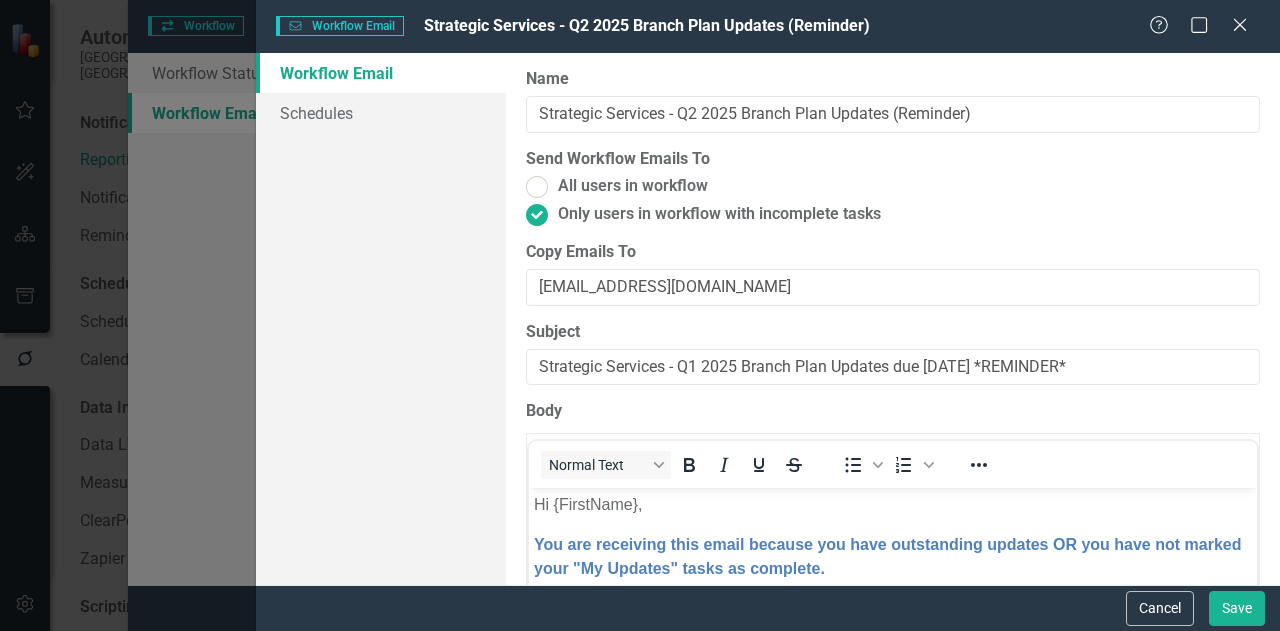 click on "Workflow Emails are templated reminders linked to Reporting Workflows that can be scheduled to run at the ideal time in your reporting process. Users will receive a customized email with a link to their My Updates page, as well as a detailed list of everything they are responsible for.   Learn more in the ClearPoint Support Center. Close Help Name Strategic Services - Q2 2025 Branch Plan Updates (Reminder) Send Workflow Emails To All users in workflow Only users in workflow with incomplete tasks Copy Emails To [EMAIL_ADDRESS][DOMAIN_NAME] Subject Strategic Services - Q1 2025 Branch Plan Updates due [DATE] *REMINDER* Special tokens can be used in the email to save you time in typing a custom email for every user. Possible Tokens include: {FullName}, {FirstName}, {LastName}, {ReportingPeriod}, {MyUpdatesLink}, {ItemList}, and {Instructions}.    Learn more in the ClearPoint Support Center. Close Help Body Normal Text To open the popup, press Shift+Enter To open the popup, press Shift+Enter Switch to old editor" at bounding box center [893, 319] 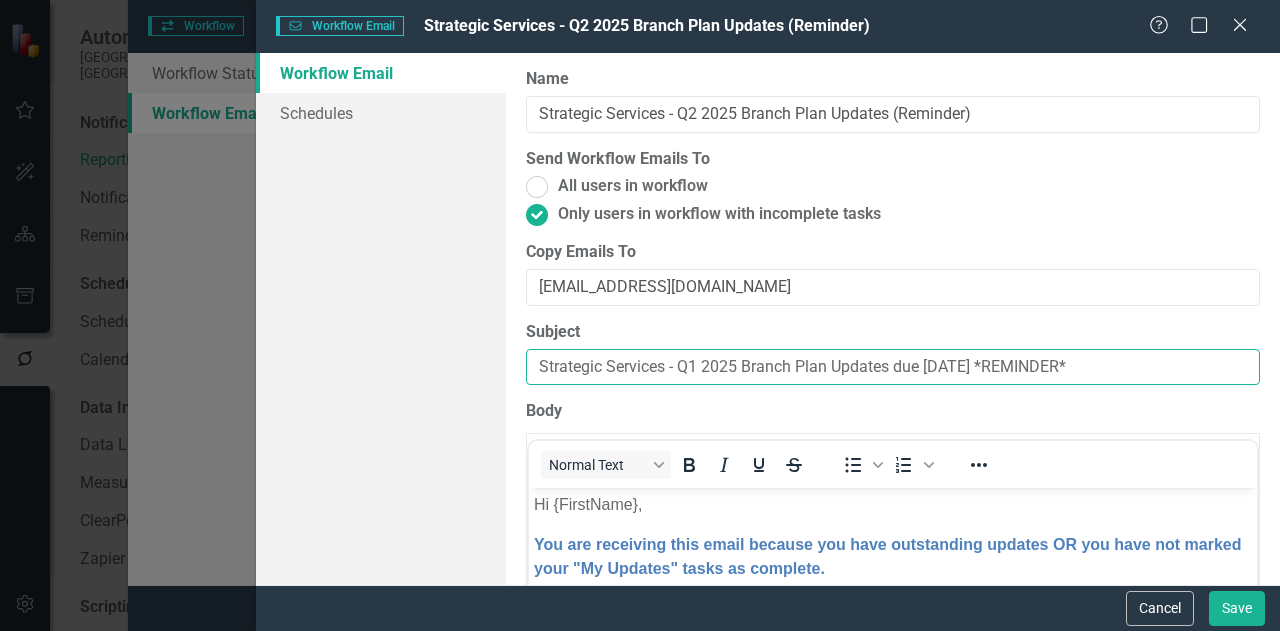 click on "Strategic Services - Q1 2025 Branch Plan Updates due [DATE] *REMINDER*" at bounding box center [893, 367] 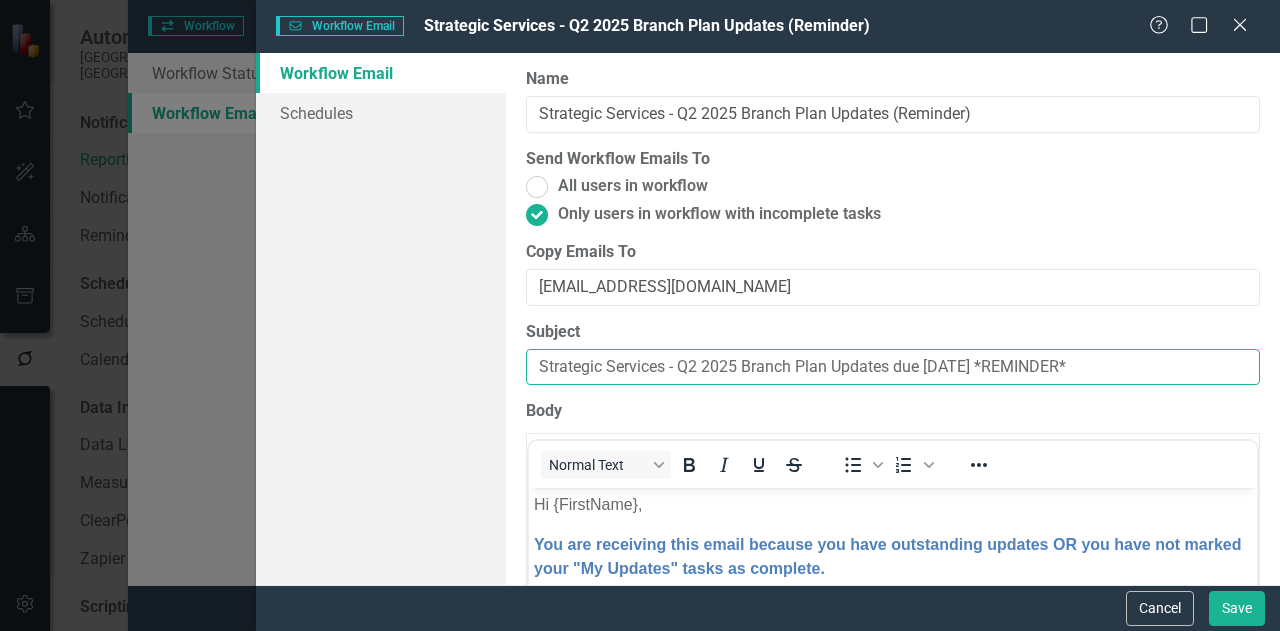 click on "Strategic Services - Q2 2025 Branch Plan Updates due [DATE] *REMINDER*" at bounding box center (893, 367) 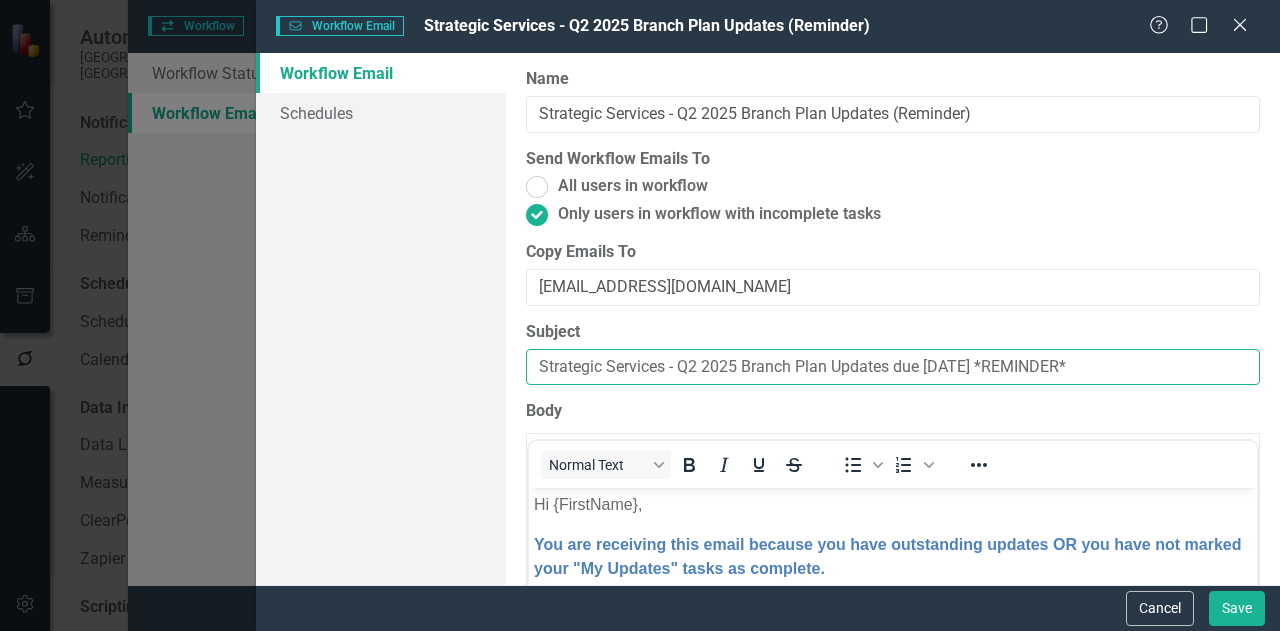 drag, startPoint x: 924, startPoint y: 365, endPoint x: 976, endPoint y: 367, distance: 52.03845 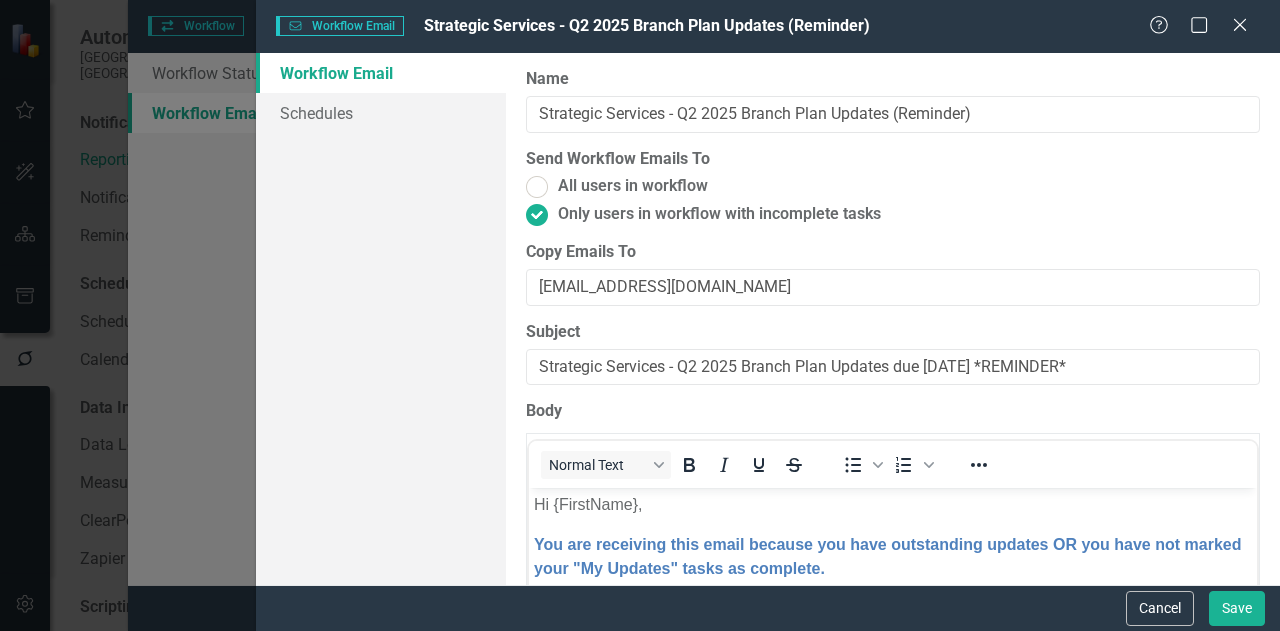 click on "Body" at bounding box center (893, 411) 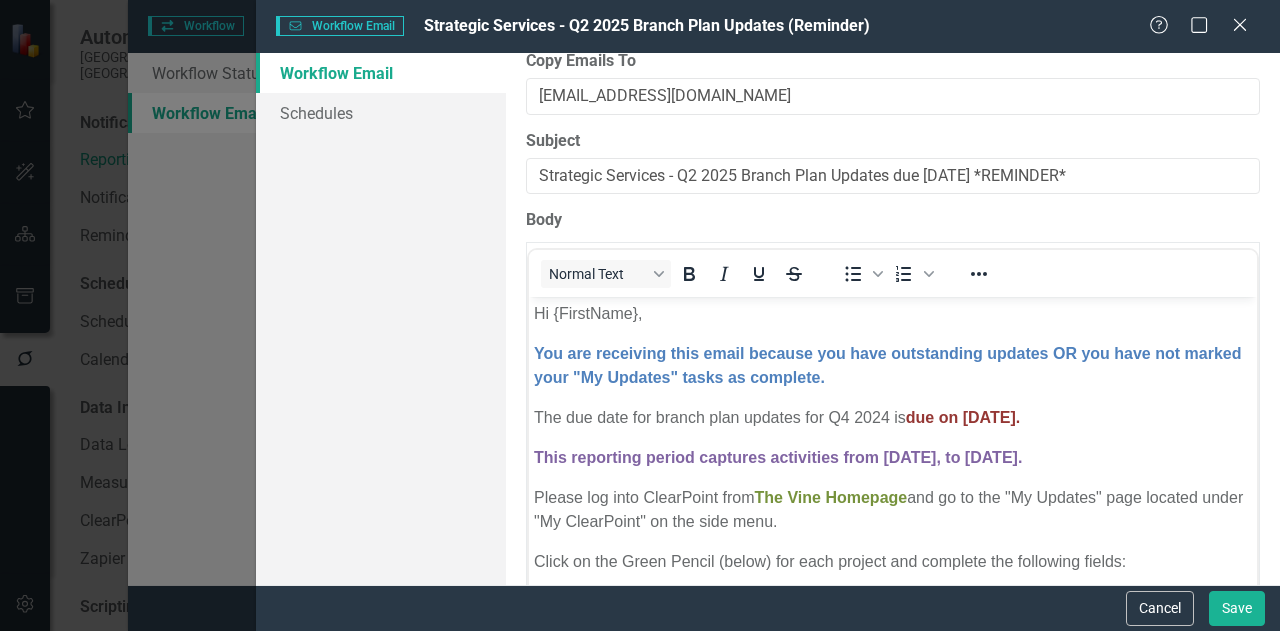 scroll, scrollTop: 192, scrollLeft: 0, axis: vertical 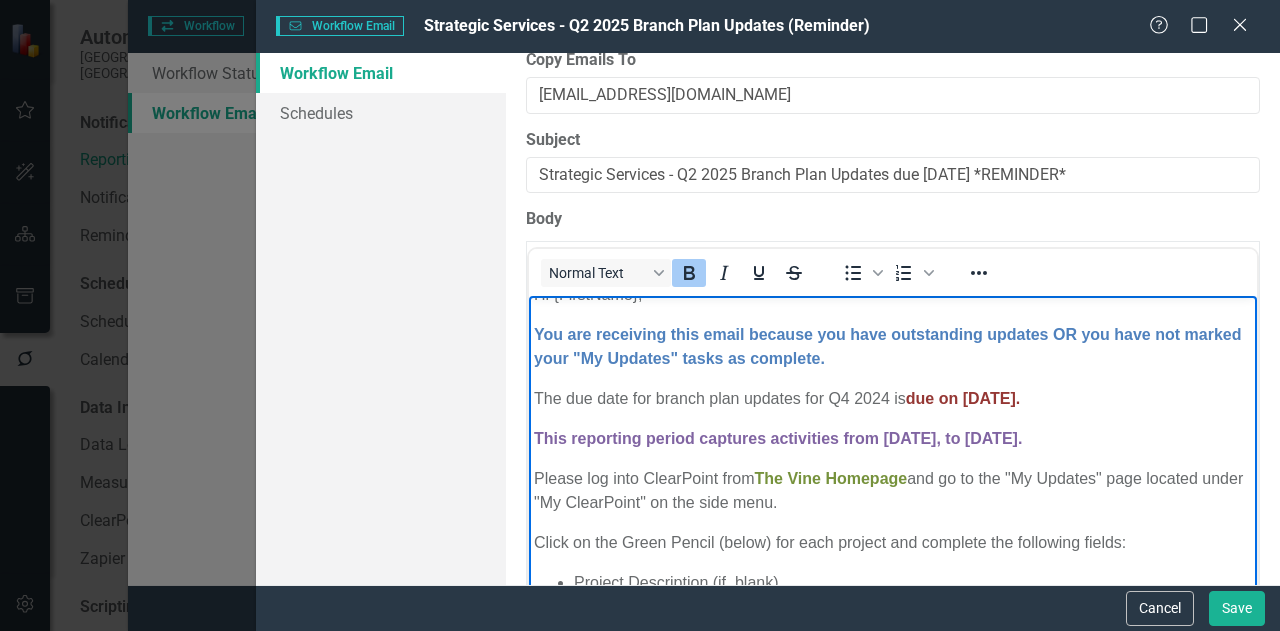 drag, startPoint x: 1024, startPoint y: 396, endPoint x: 946, endPoint y: 400, distance: 78.10249 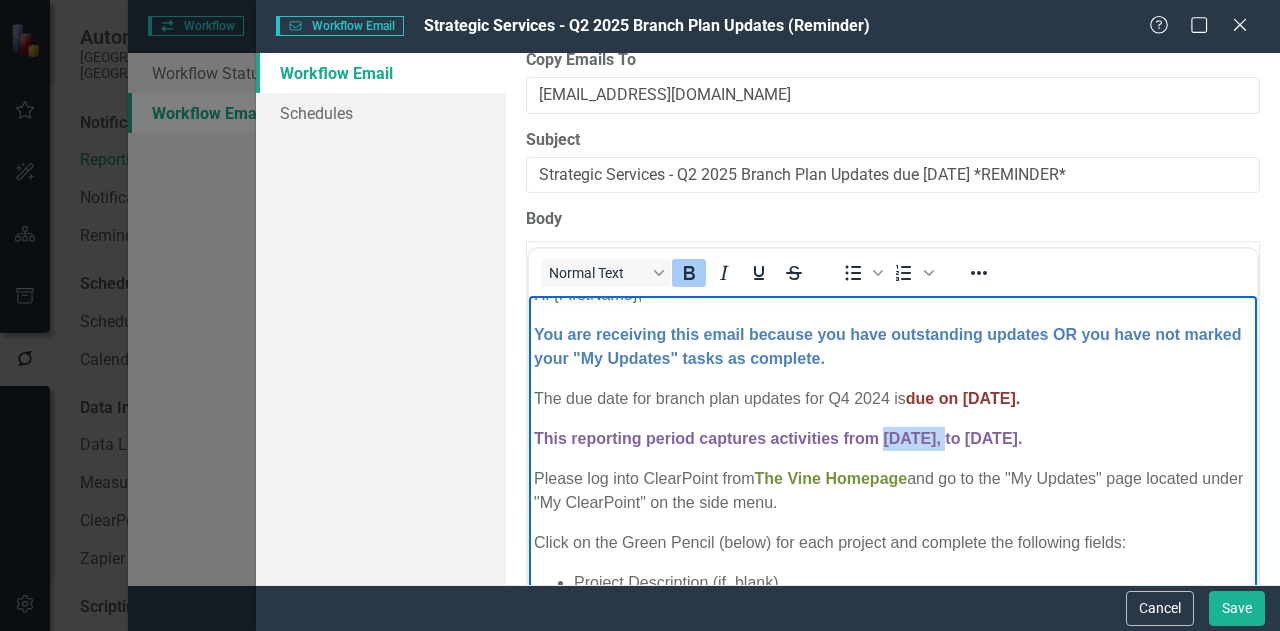 drag, startPoint x: 949, startPoint y: 440, endPoint x: 887, endPoint y: 443, distance: 62.072536 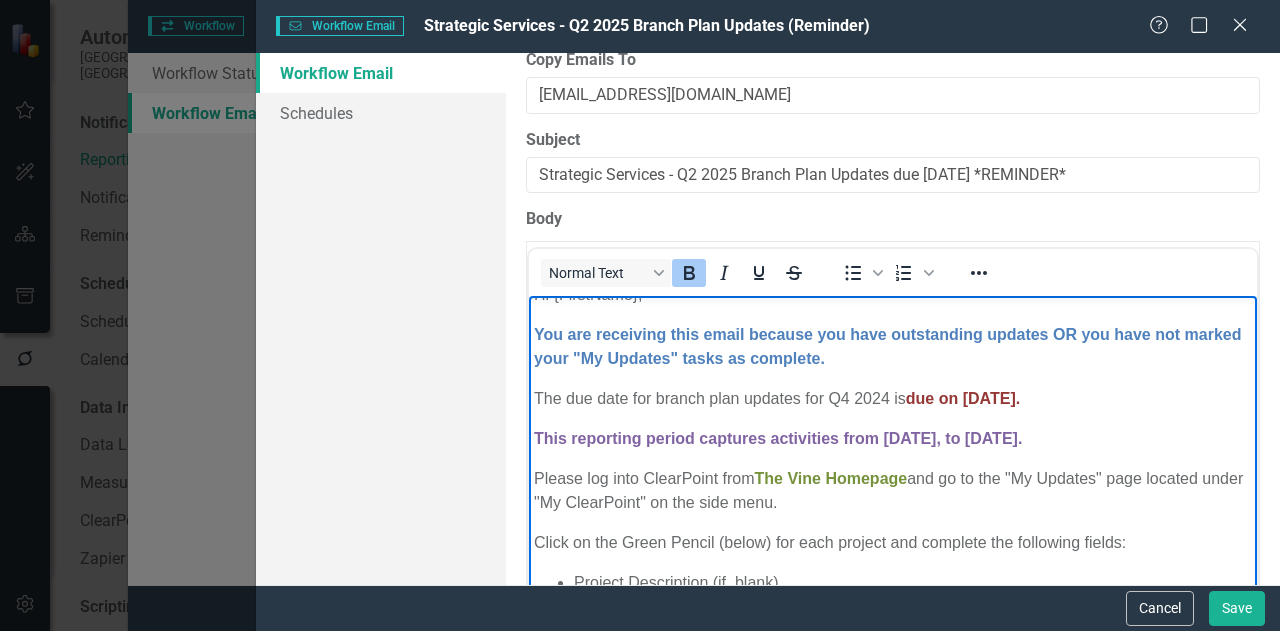 click on "This reporting period captures activities from [DATE], to [DATE]." at bounding box center (778, 438) 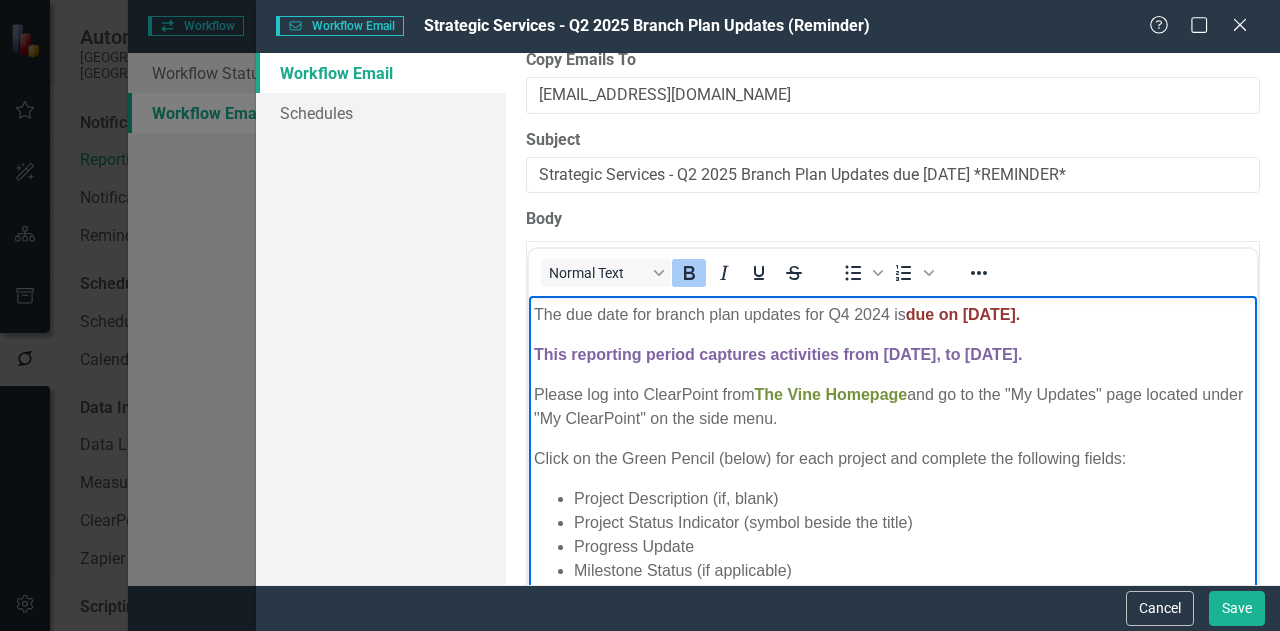 scroll, scrollTop: 110, scrollLeft: 0, axis: vertical 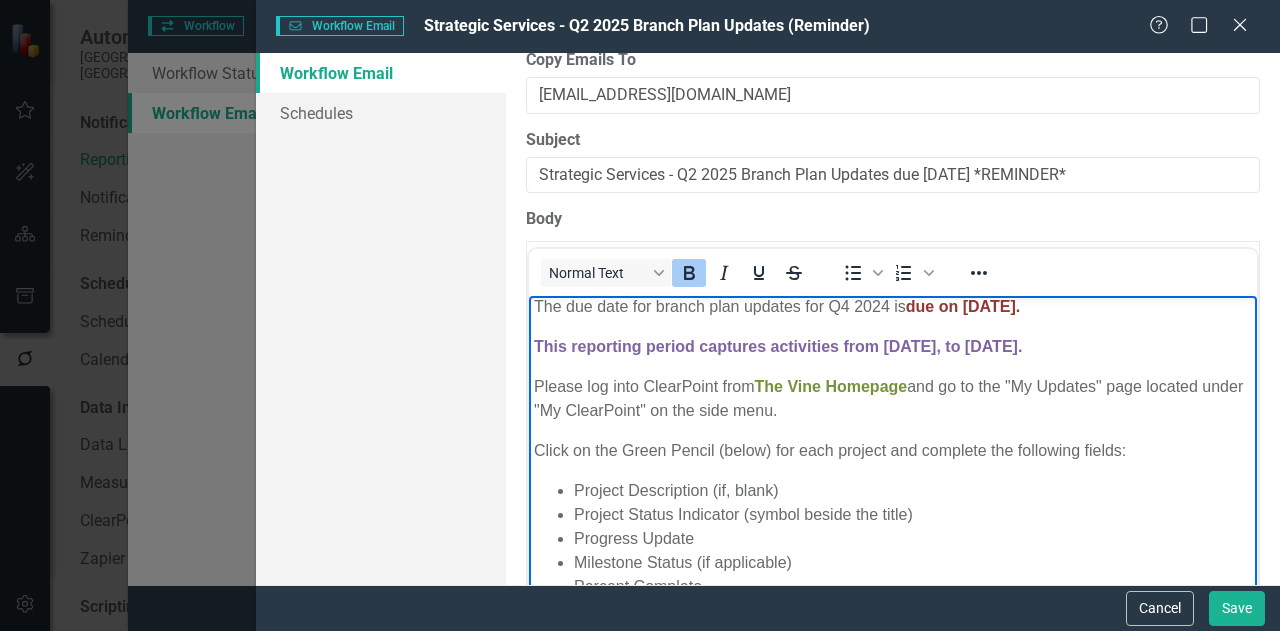 click on "This reporting period captures activities from [DATE], to [DATE]." at bounding box center [778, 346] 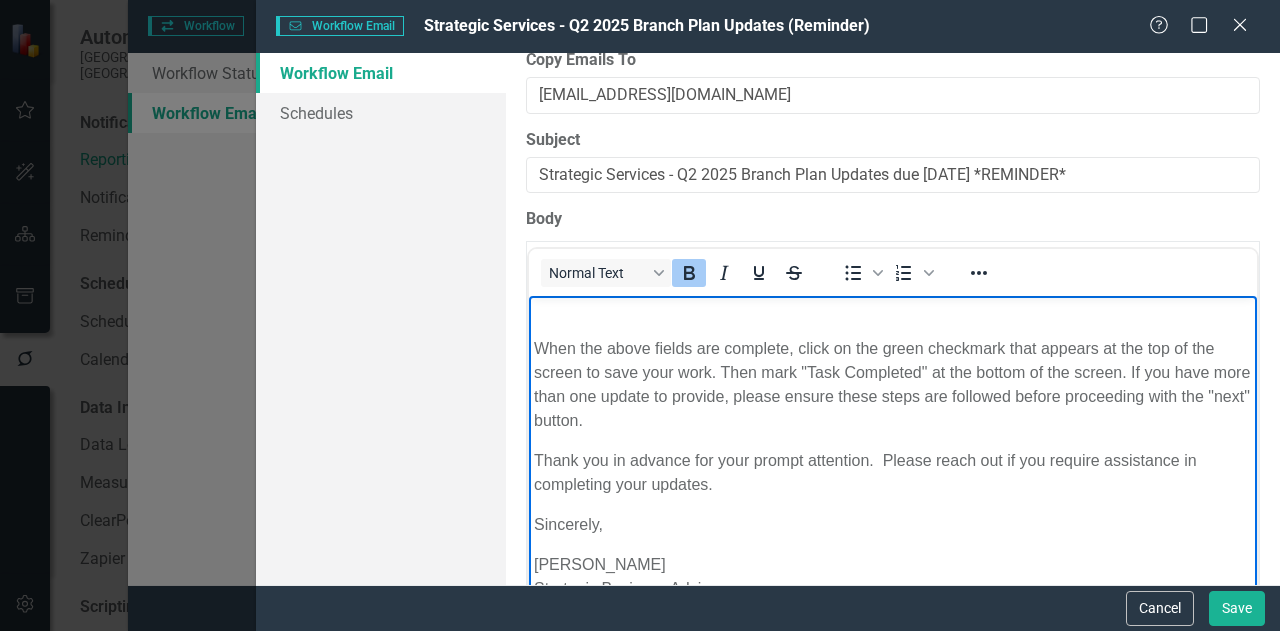scroll, scrollTop: 436, scrollLeft: 0, axis: vertical 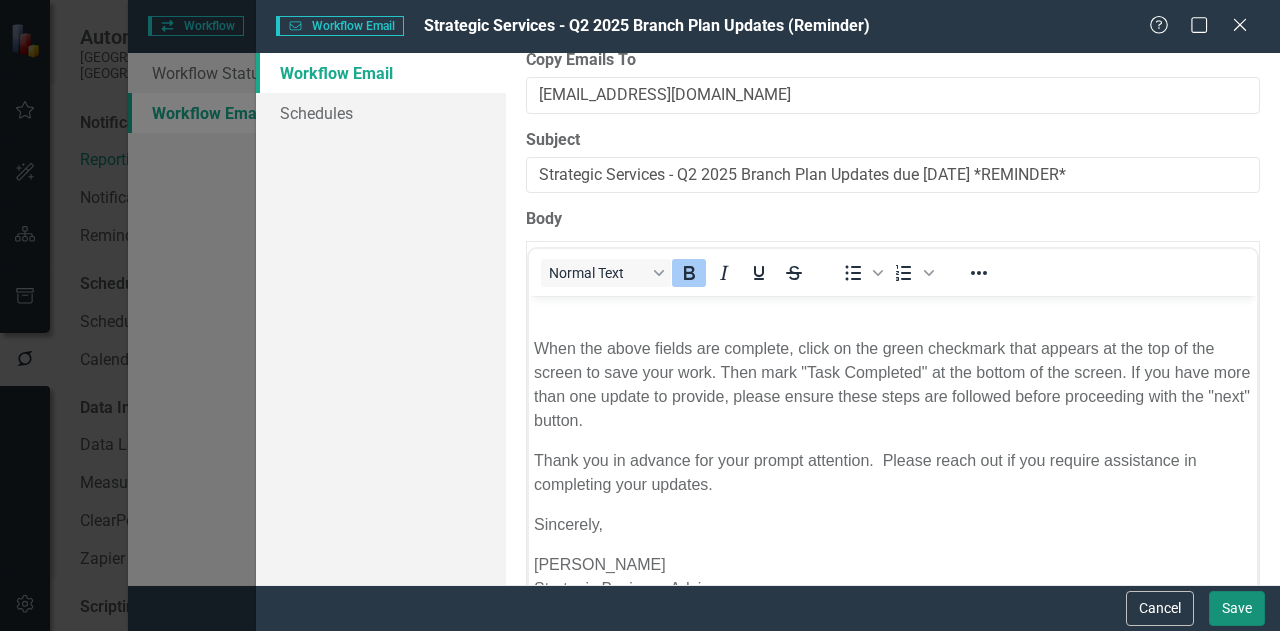 click on "Save" at bounding box center [1237, 608] 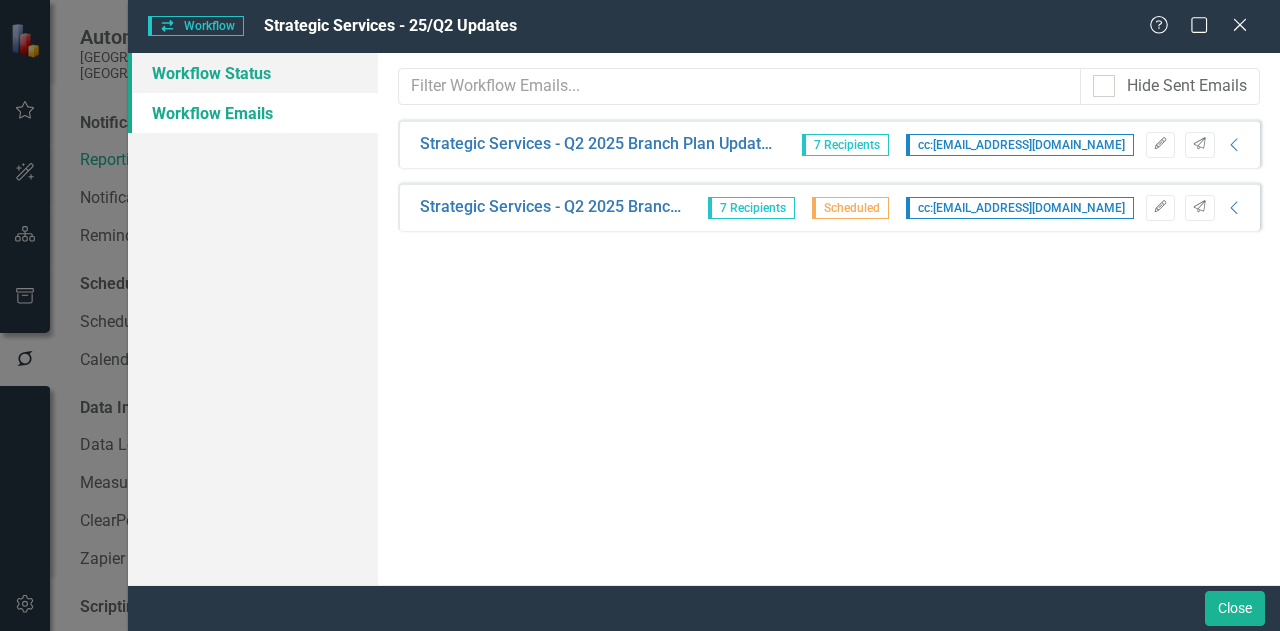 click on "Workflow Status" at bounding box center (253, 73) 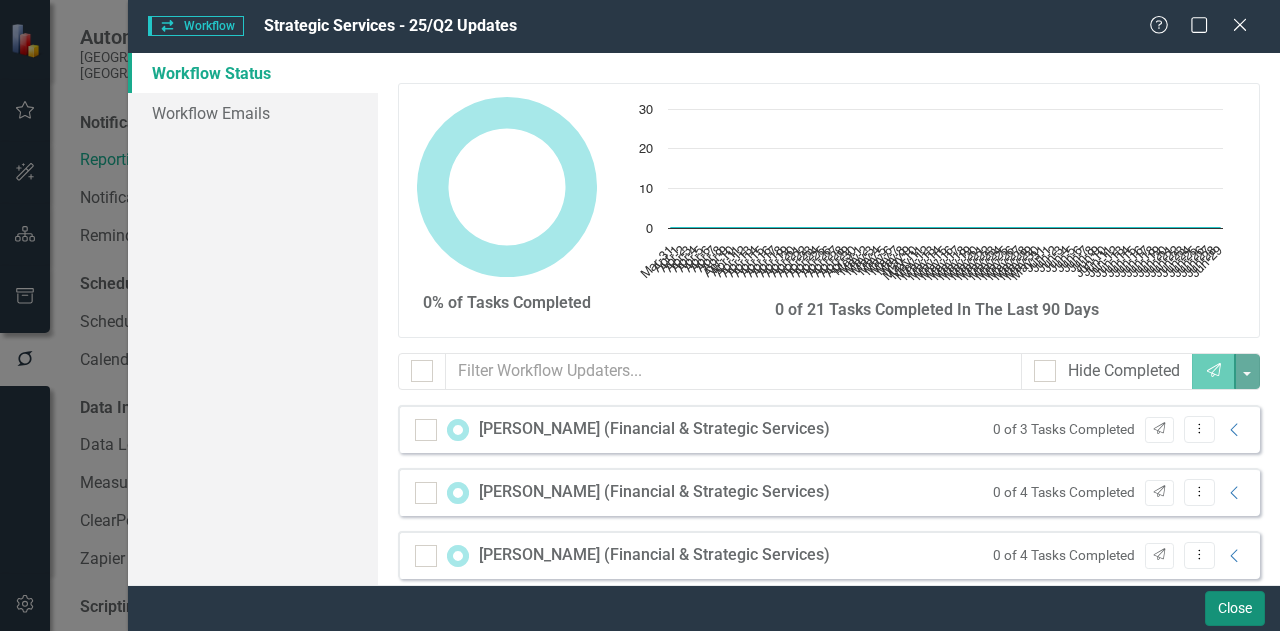 click on "Close" at bounding box center [1235, 608] 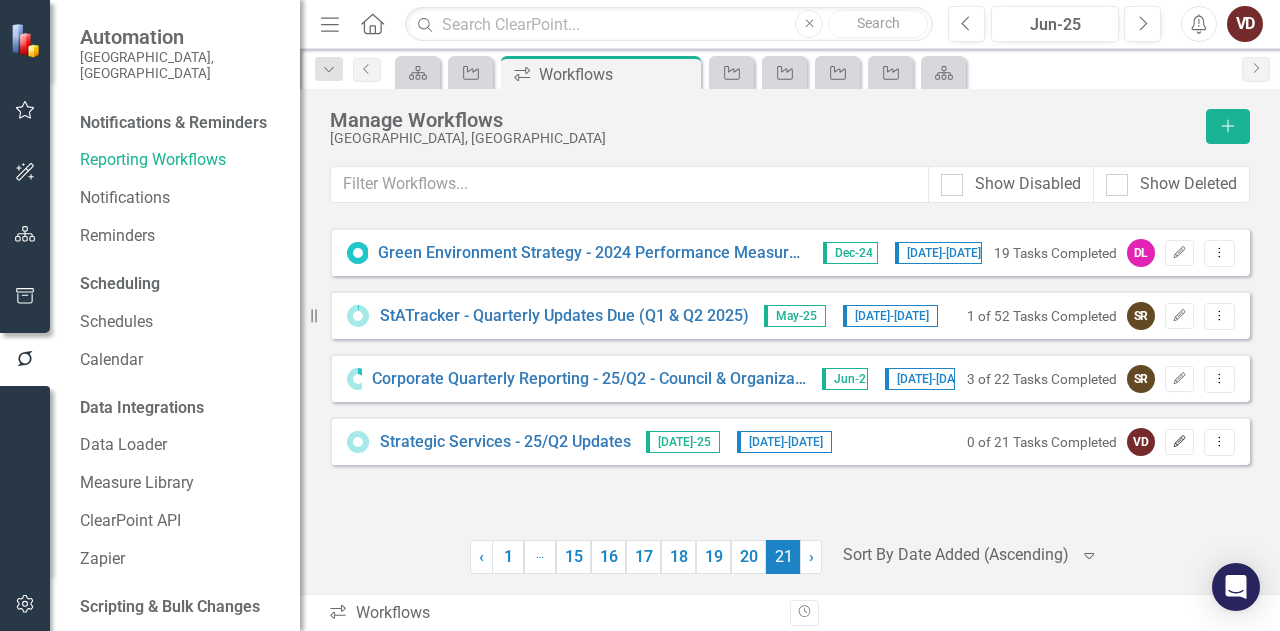 click 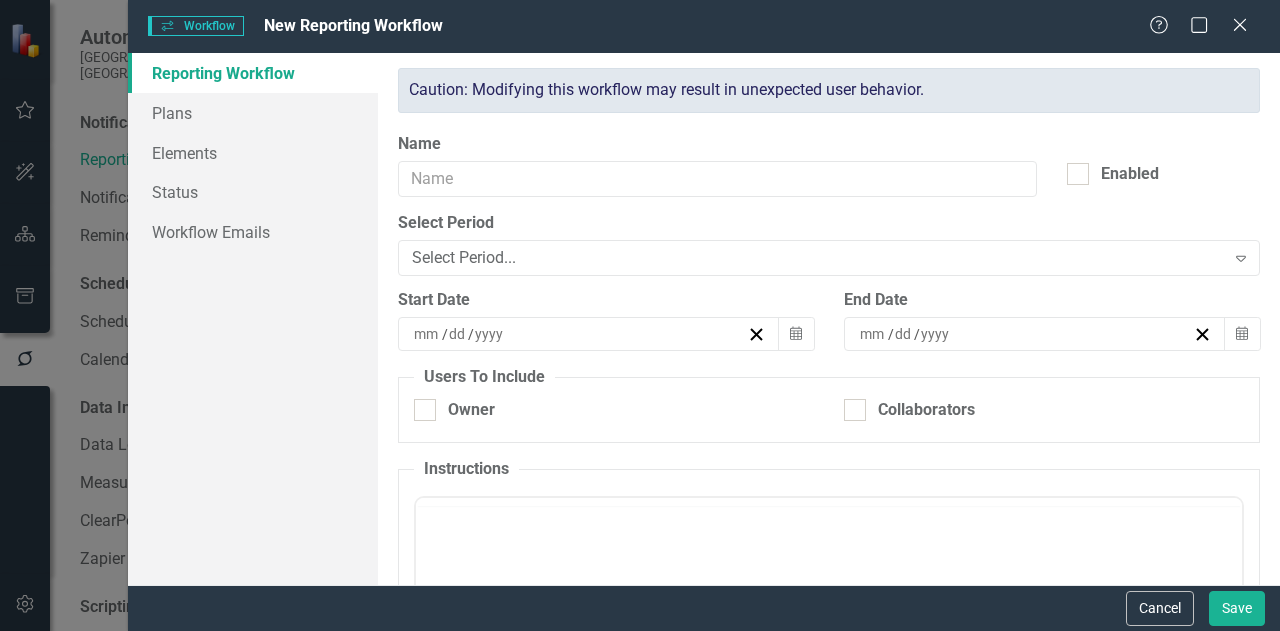 type on "Strategic Services - 25/Q2 Updates" 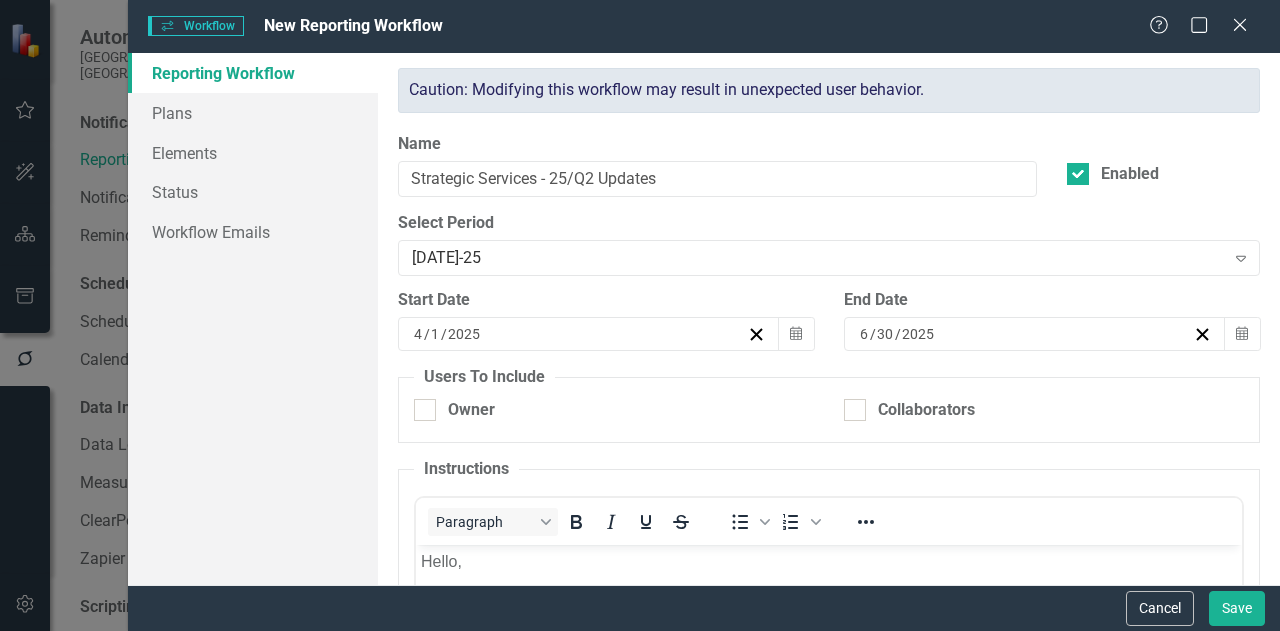 checkbox on "true" 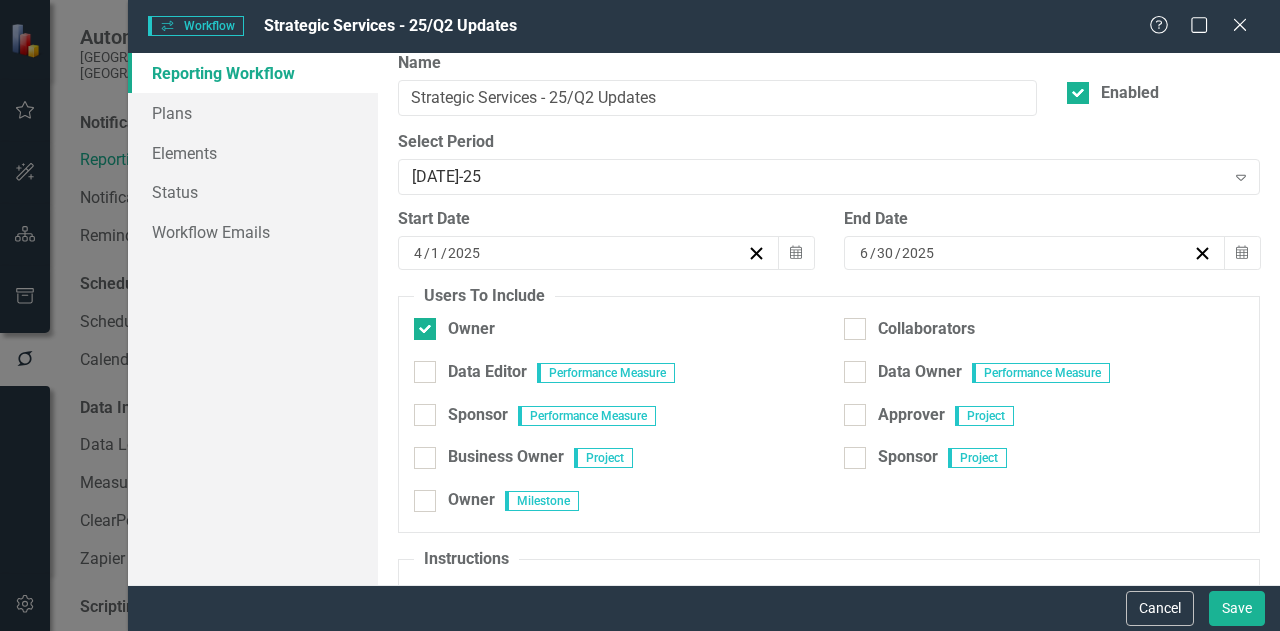 scroll, scrollTop: 80, scrollLeft: 0, axis: vertical 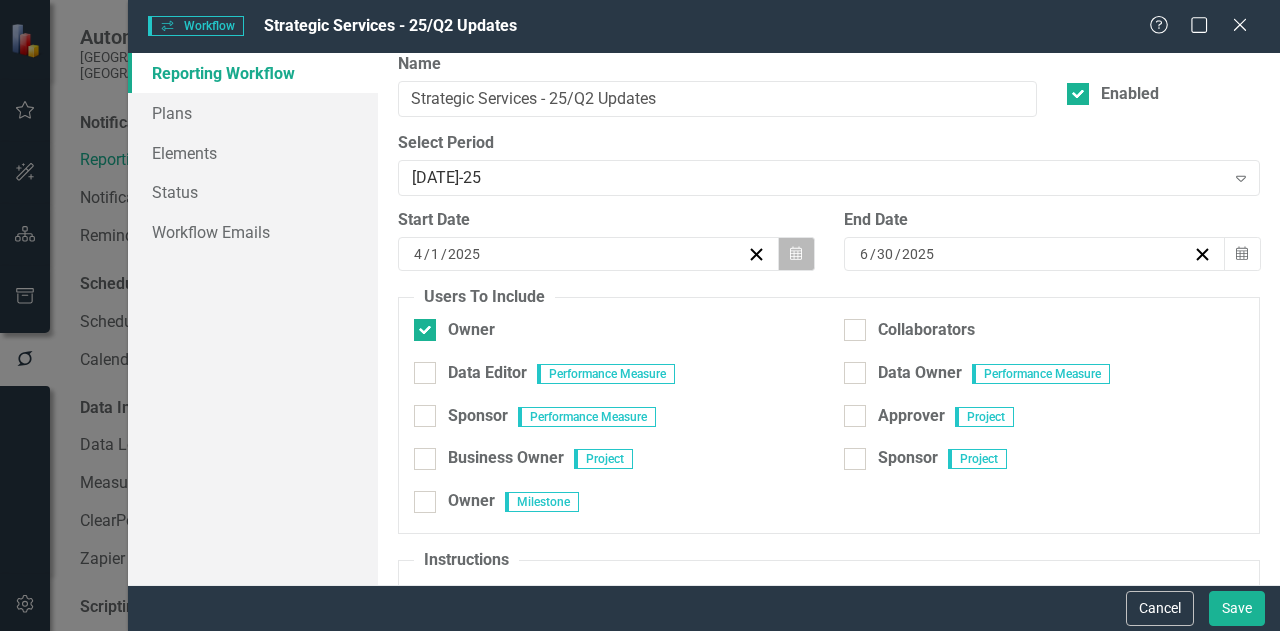click on "Calendar" 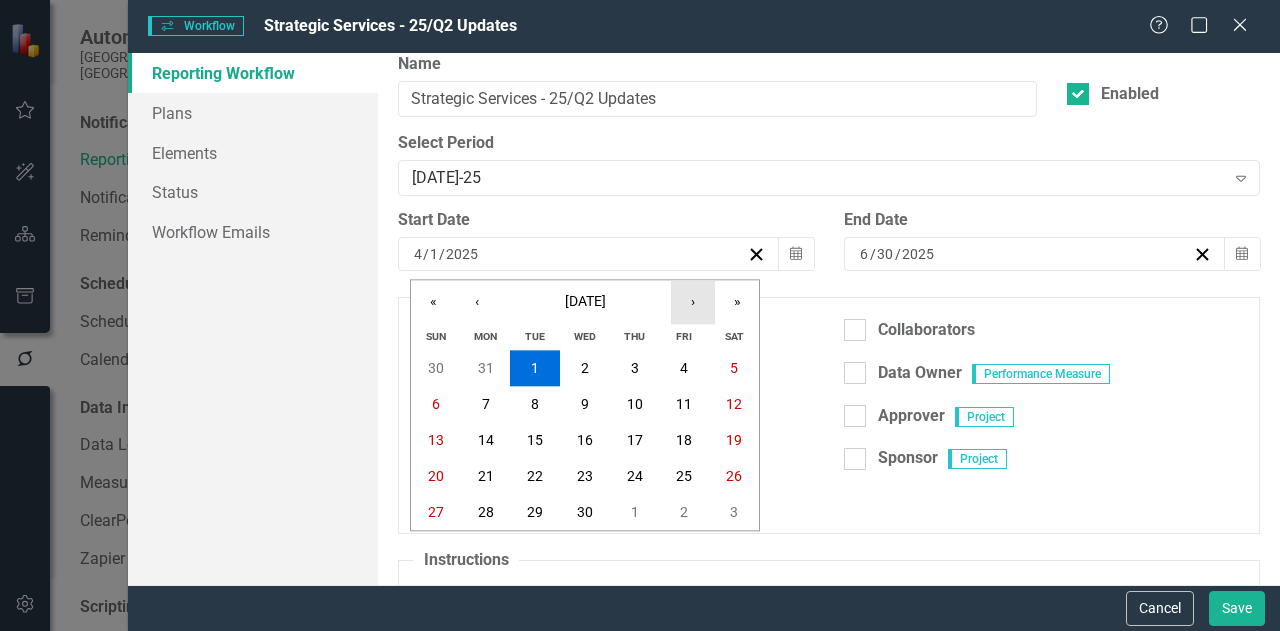 click on "›" at bounding box center [693, 302] 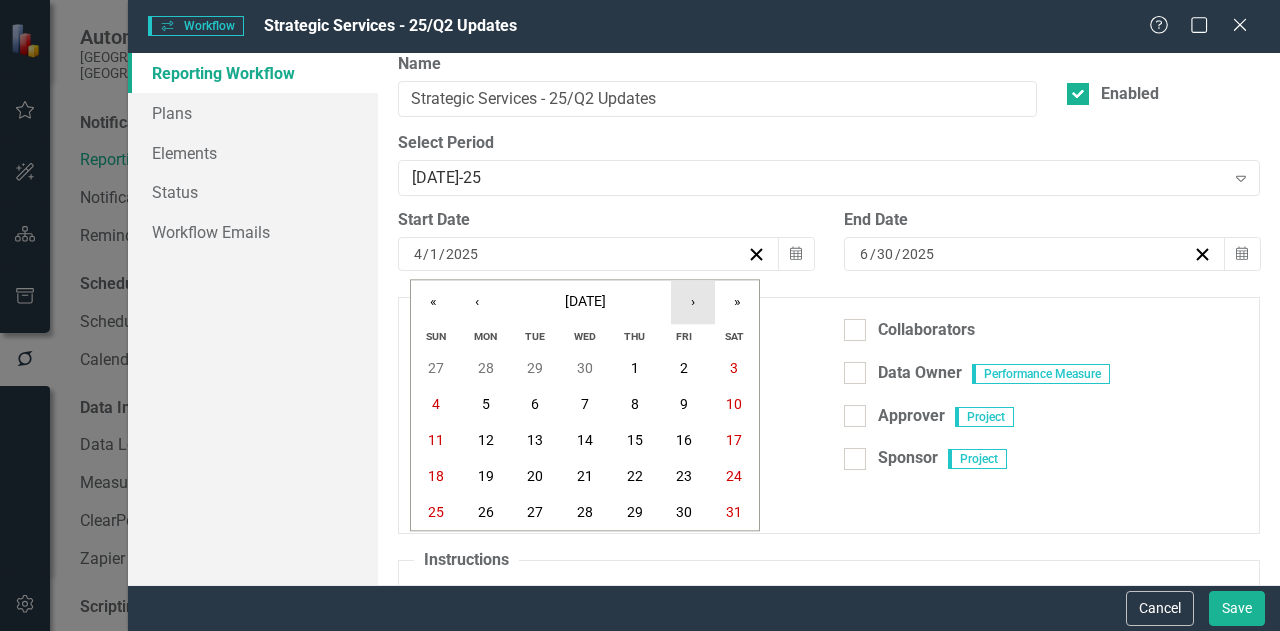 click on "›" at bounding box center (693, 302) 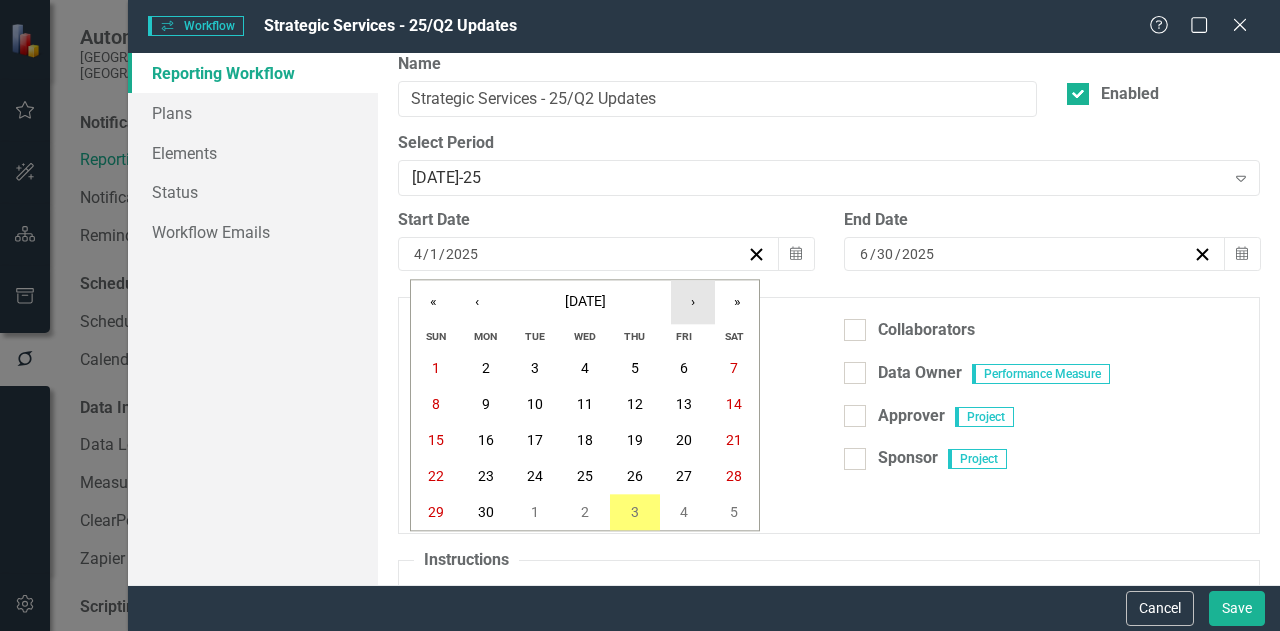 click on "›" at bounding box center [693, 302] 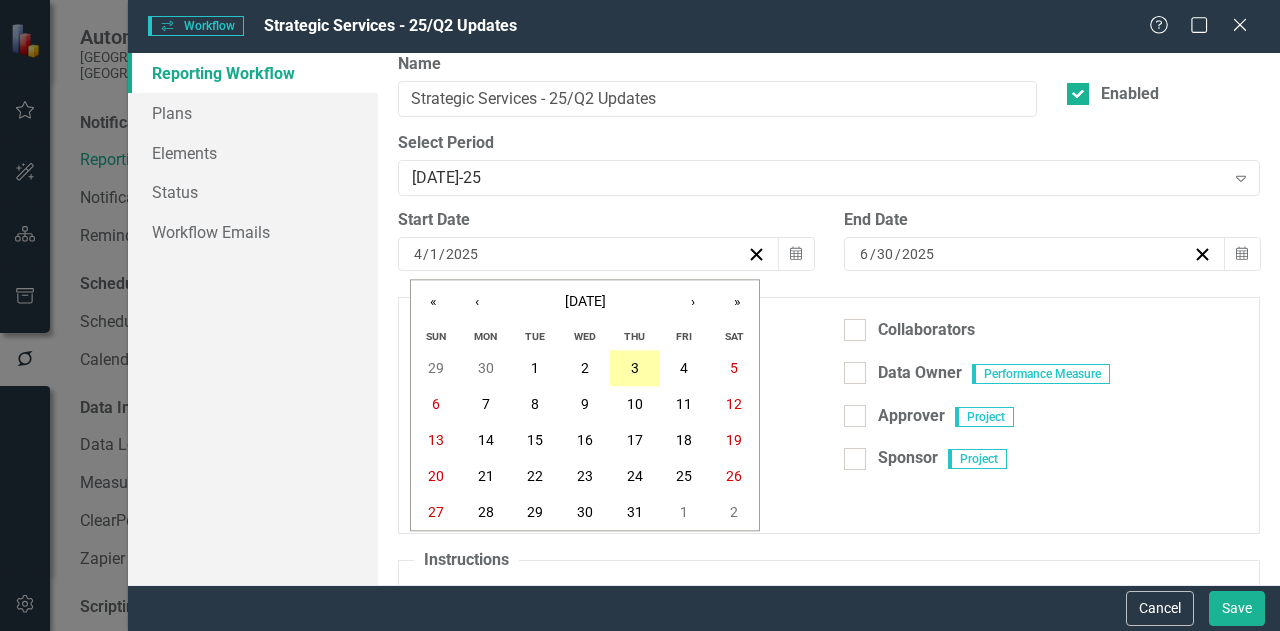 click on "3" at bounding box center [635, 369] 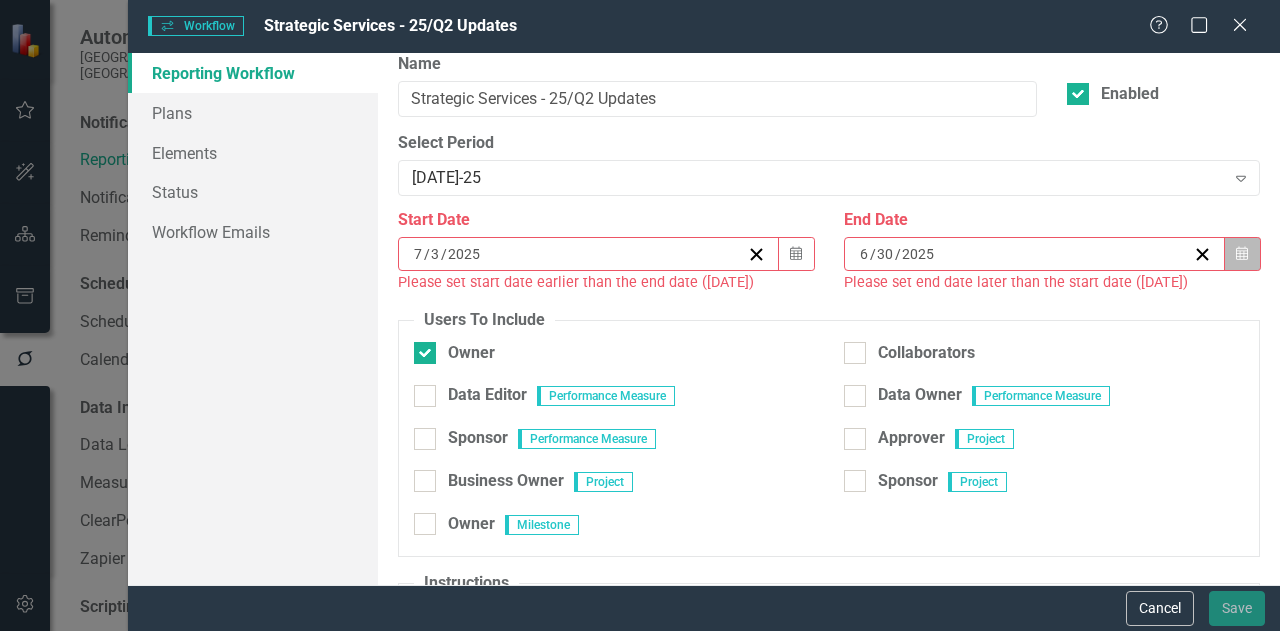click 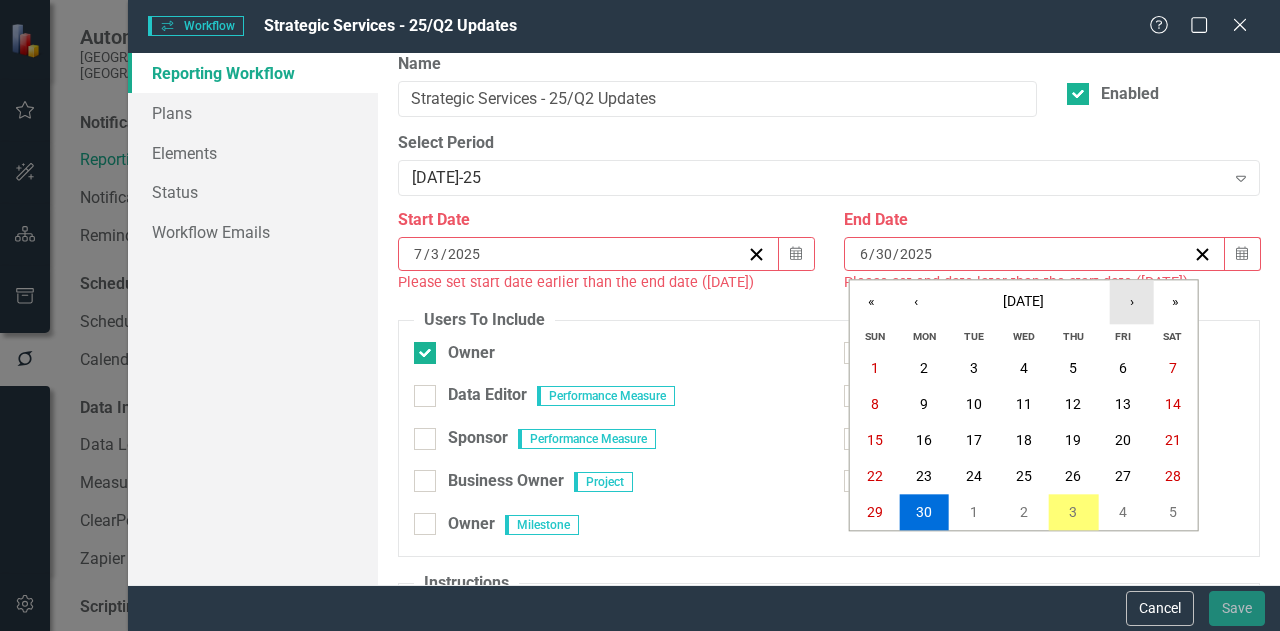 click on "›" at bounding box center (1132, 302) 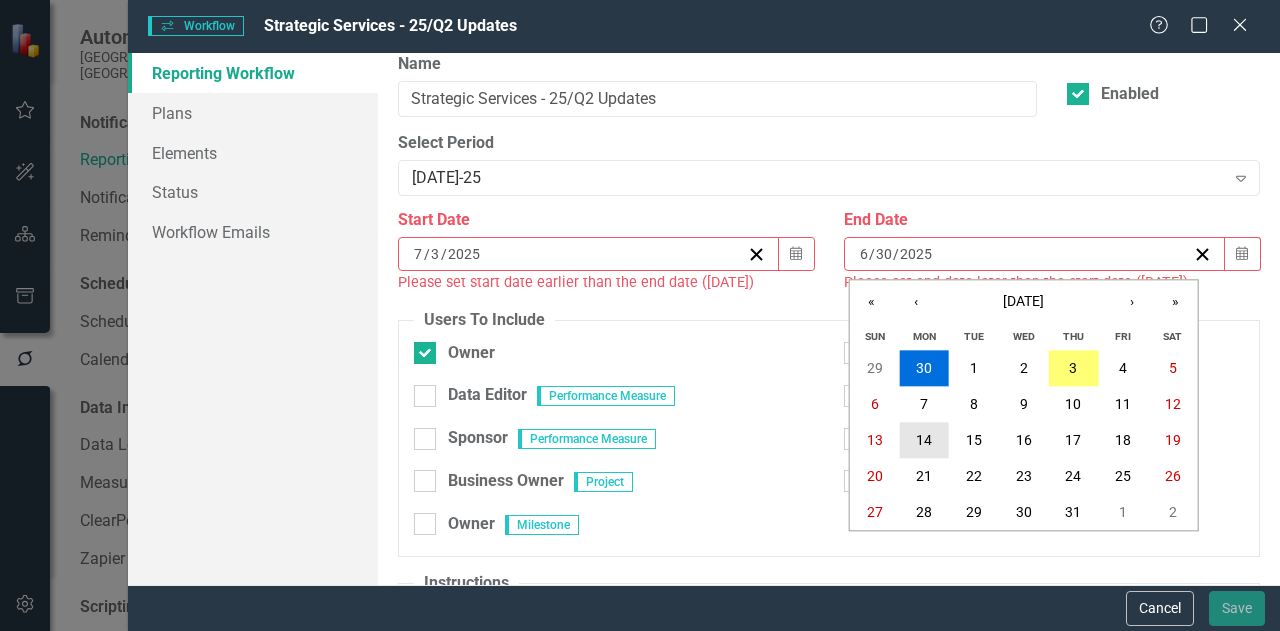 click on "14" at bounding box center (924, 441) 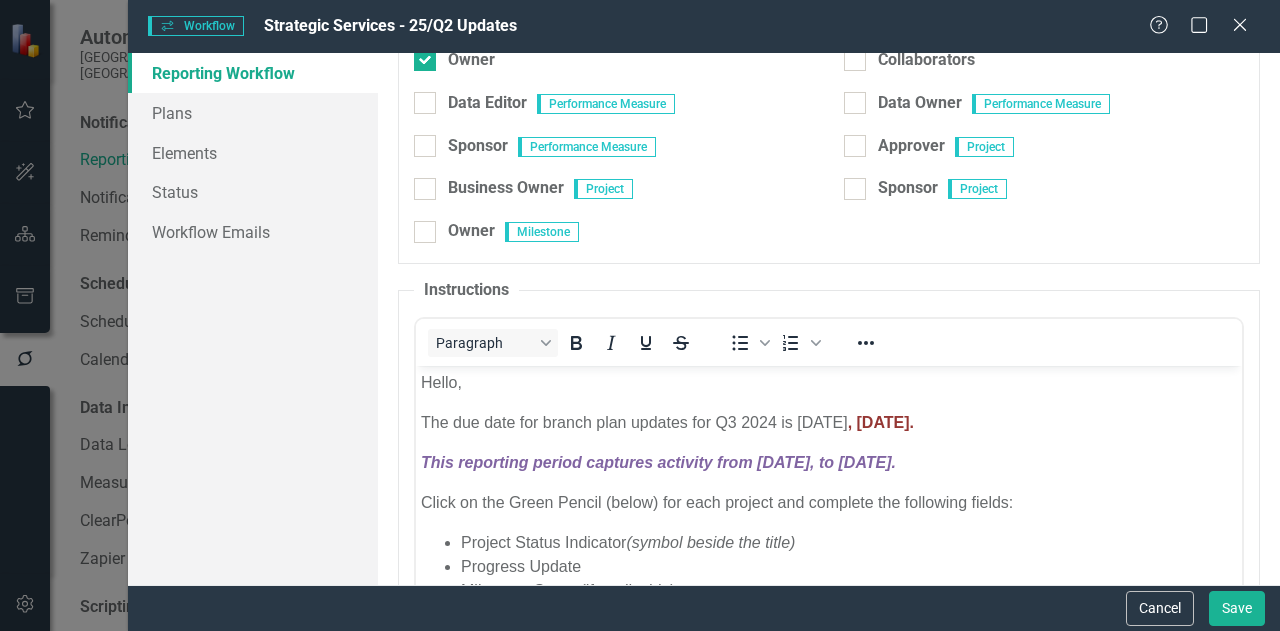 scroll, scrollTop: 352, scrollLeft: 0, axis: vertical 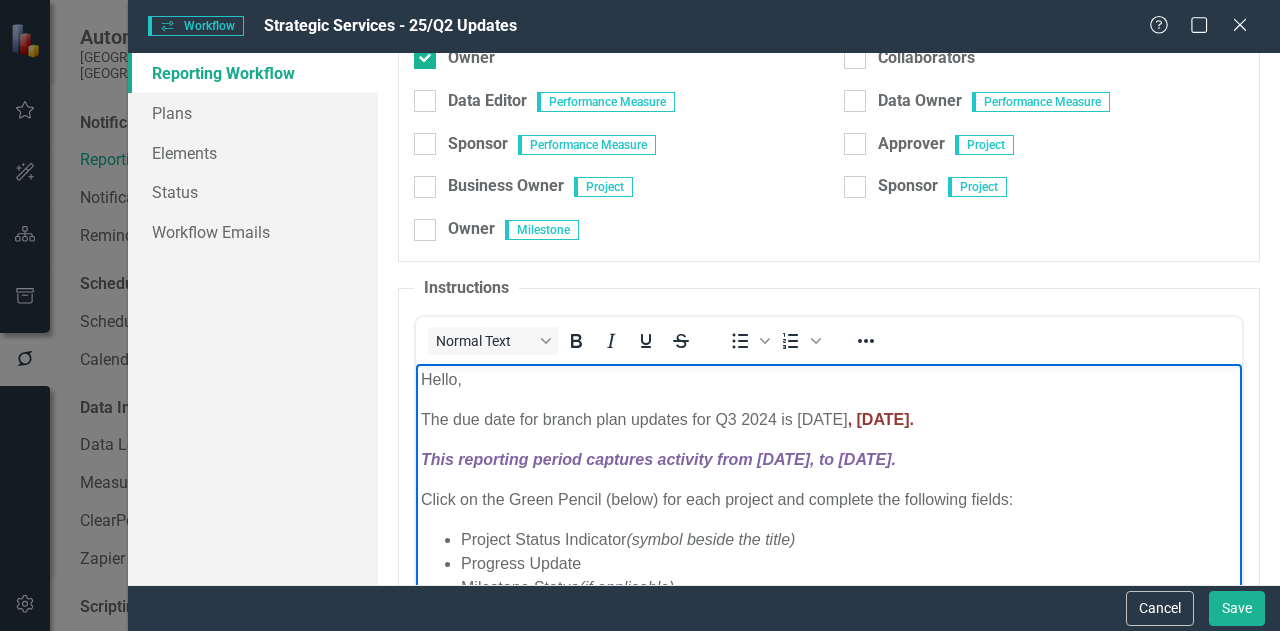click on "The due date for branch plan updates for Q3 2024 is [DATE]." at bounding box center (829, 419) 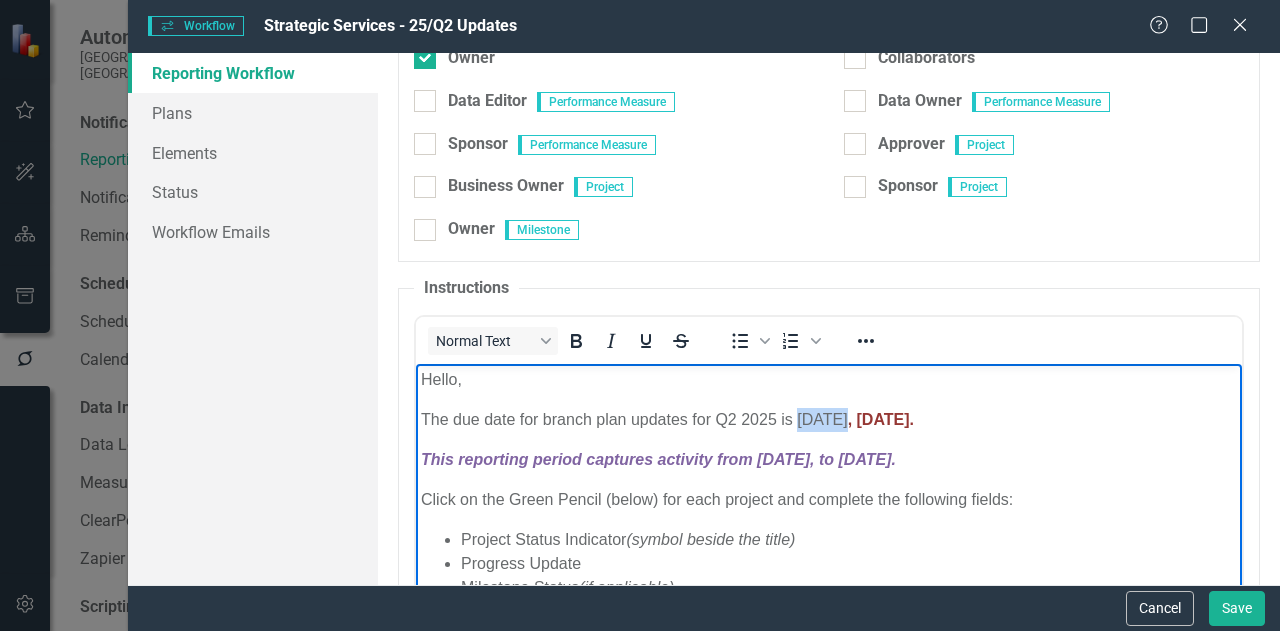 drag, startPoint x: 841, startPoint y: 418, endPoint x: 801, endPoint y: 415, distance: 40.112343 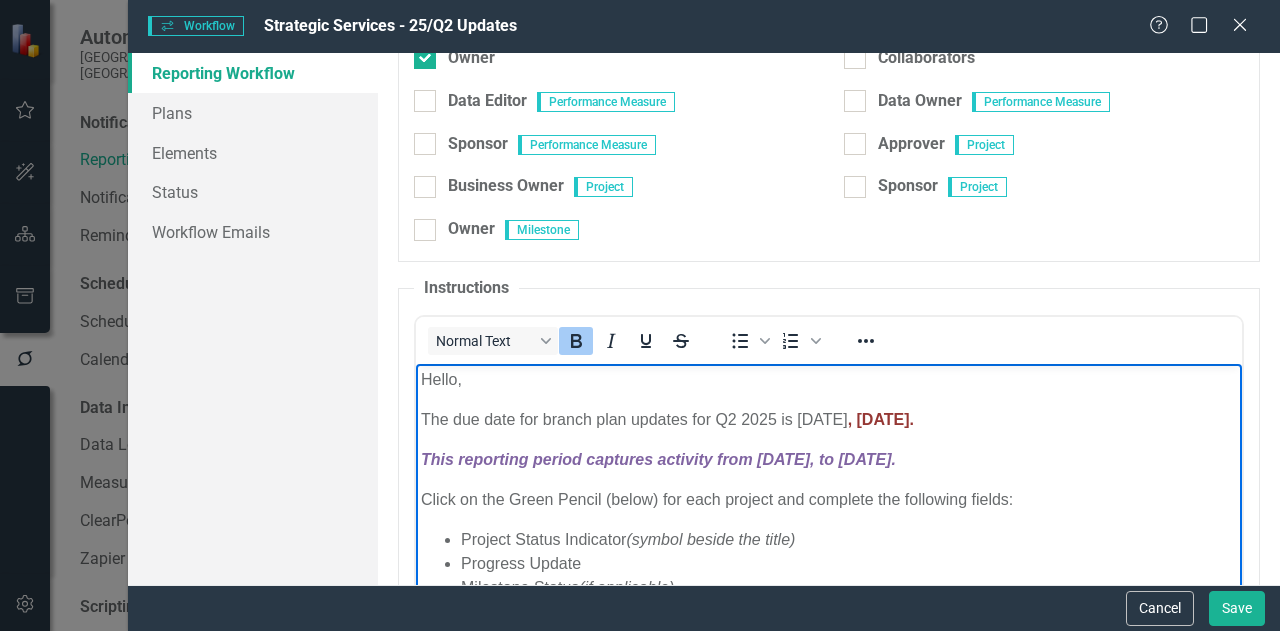 drag, startPoint x: 965, startPoint y: 419, endPoint x: 865, endPoint y: 419, distance: 100 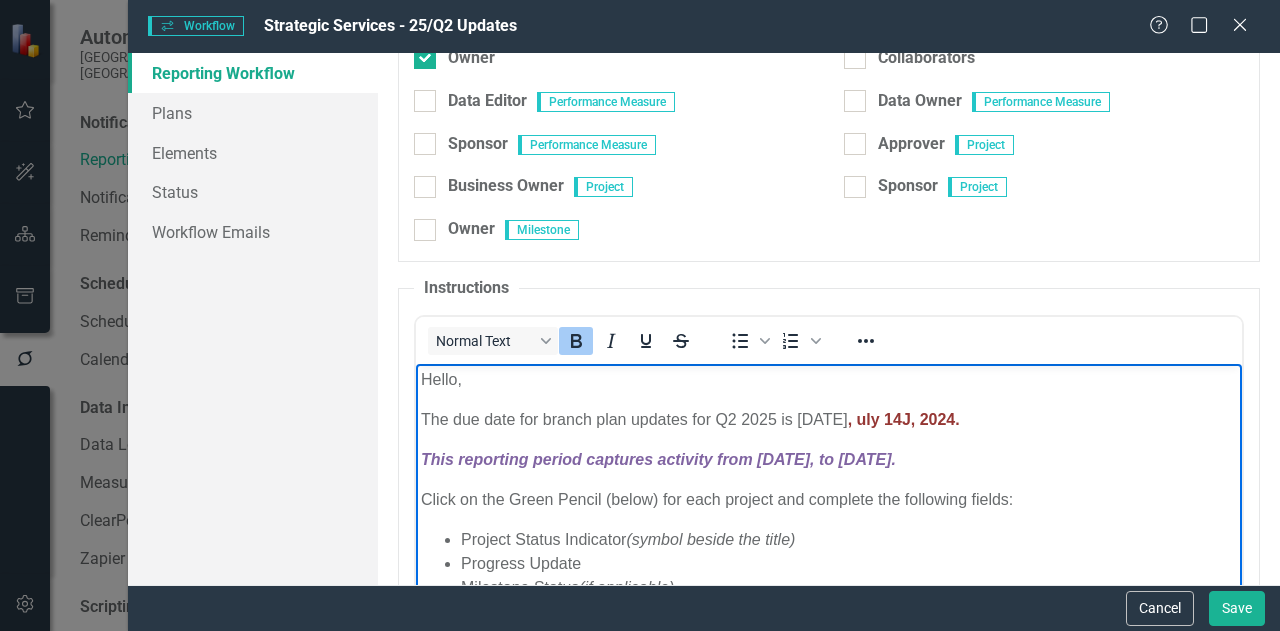 click on ", uly 14J, 2024." at bounding box center (904, 418) 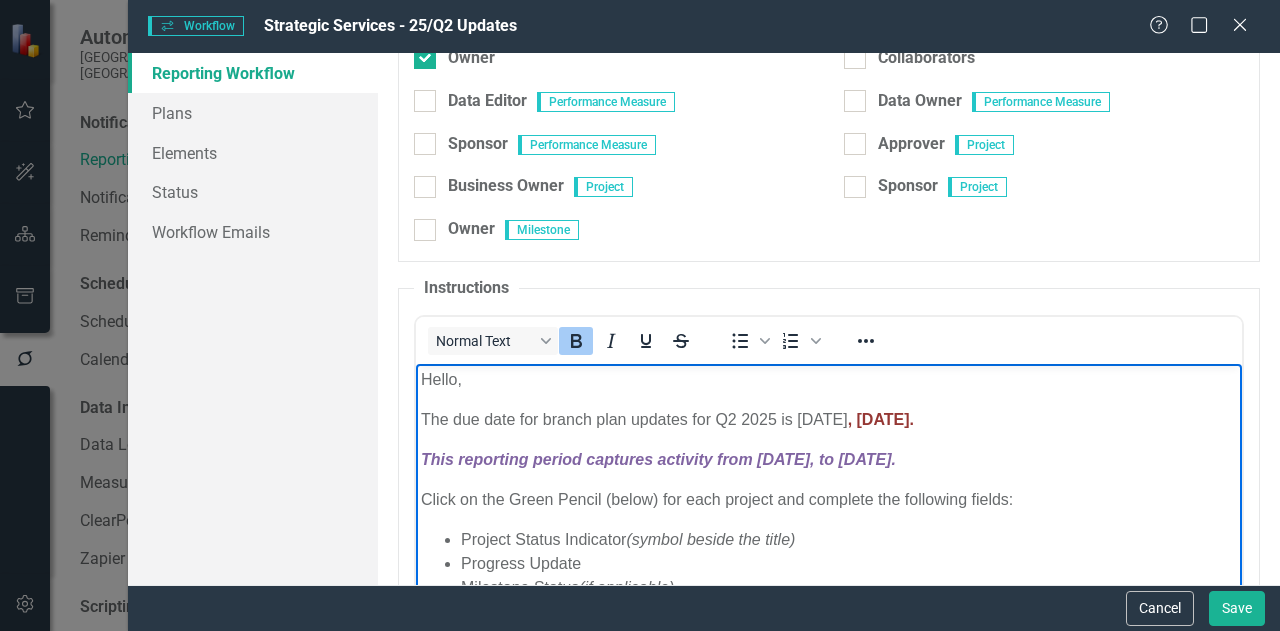 click on "This reporting period captures activity from [DATE], to [DATE]." at bounding box center (658, 458) 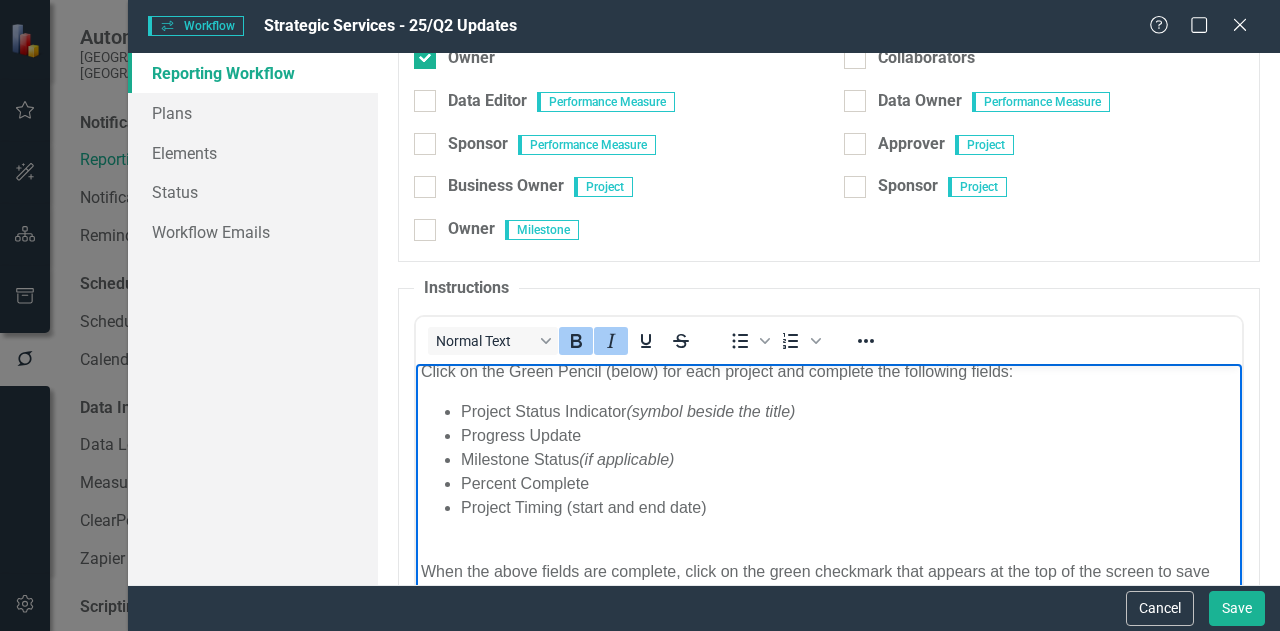scroll, scrollTop: 134, scrollLeft: 0, axis: vertical 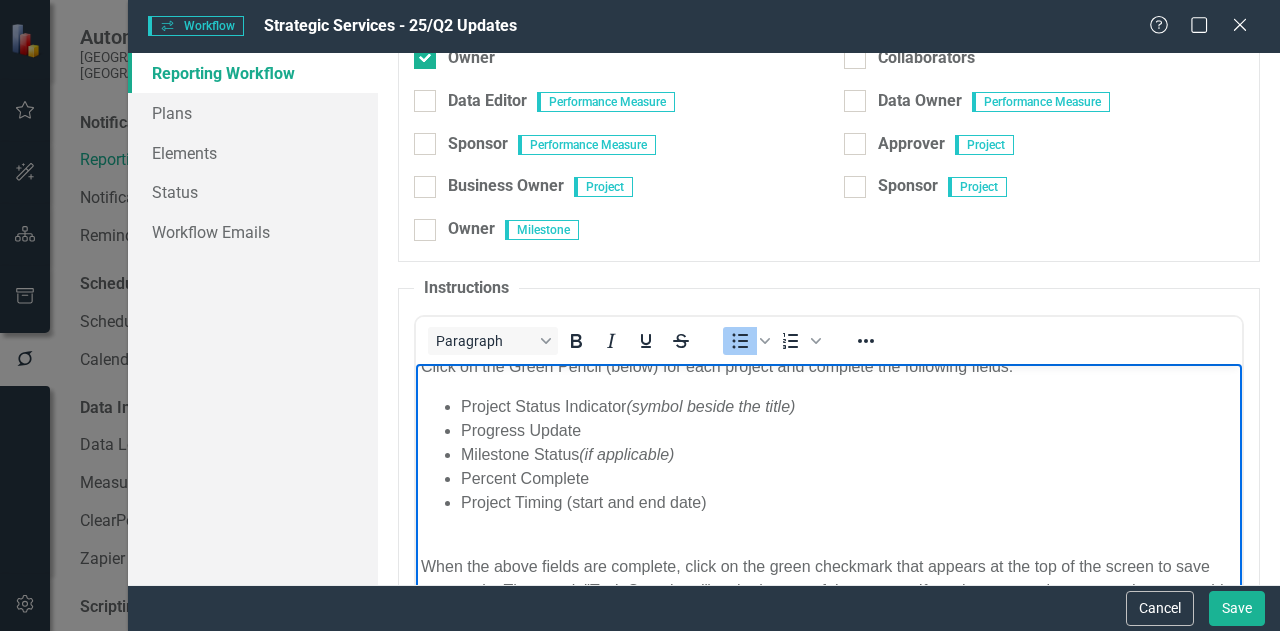 click on "Project Status Indicator  (symbol beside the title)" at bounding box center (849, 406) 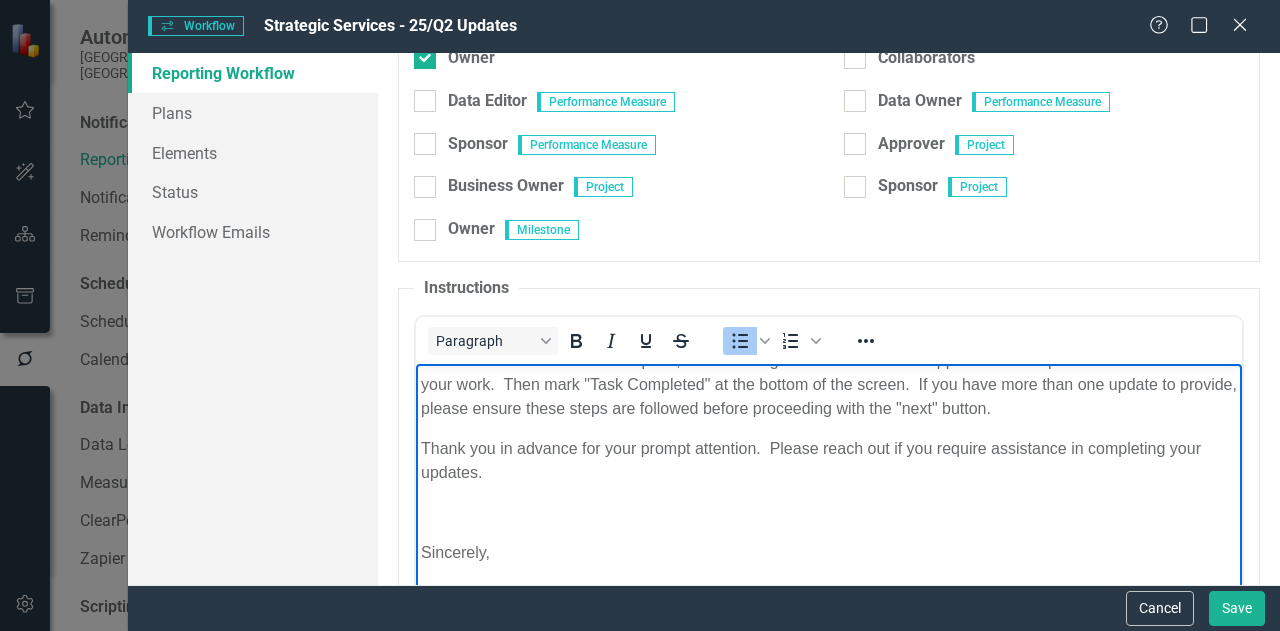 scroll, scrollTop: 362, scrollLeft: 0, axis: vertical 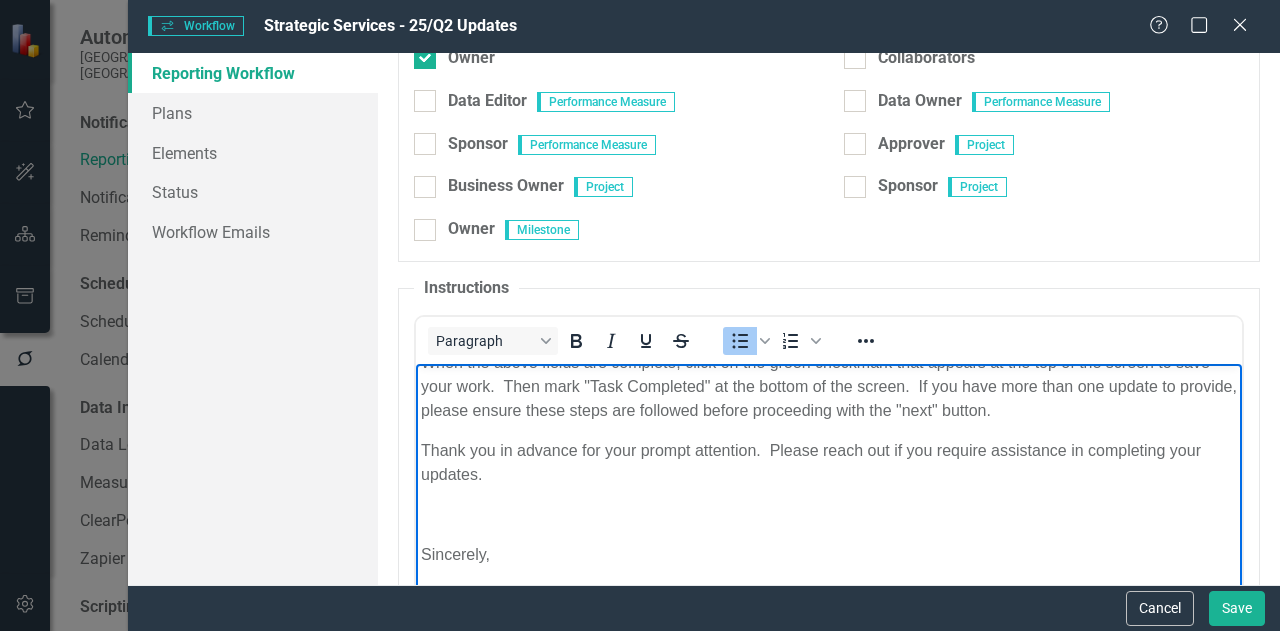 click on "Sincerely," at bounding box center (829, 554) 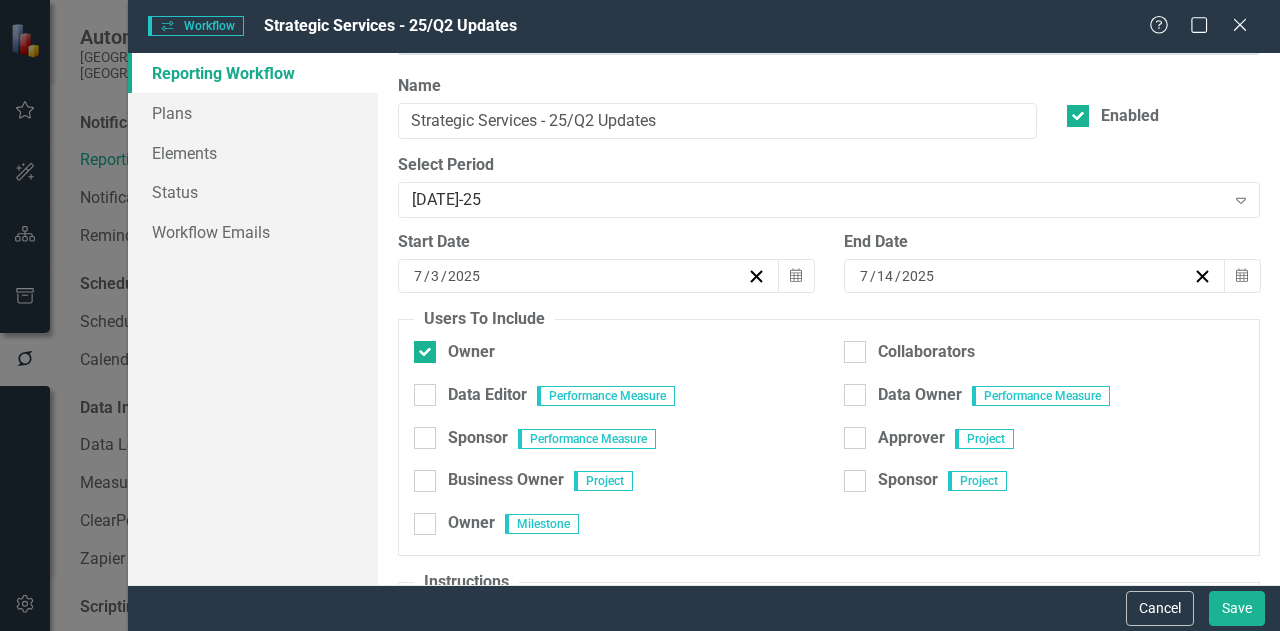 scroll, scrollTop: 0, scrollLeft: 0, axis: both 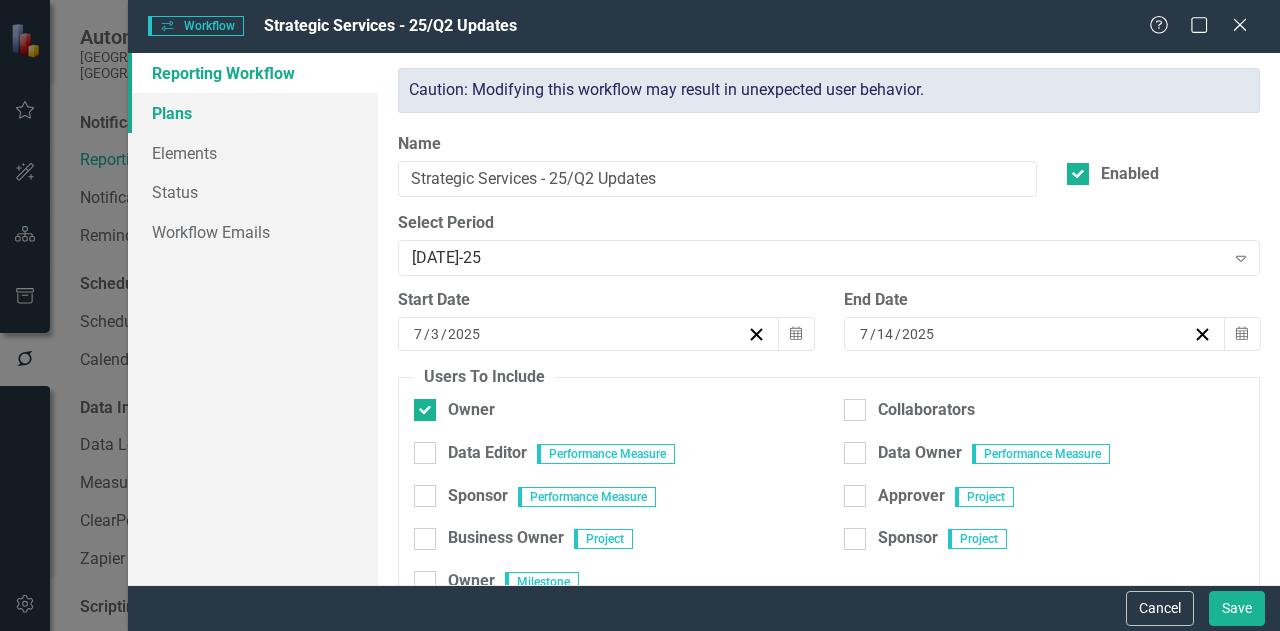 click on "Plans" at bounding box center [253, 113] 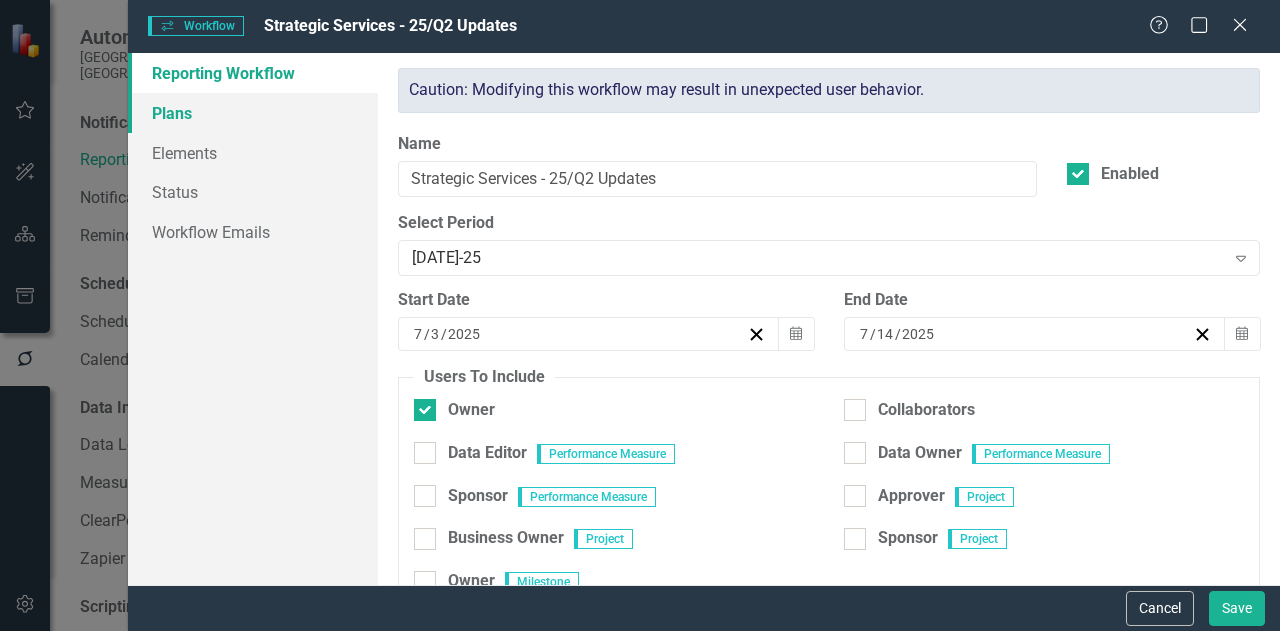 scroll, scrollTop: 0, scrollLeft: 0, axis: both 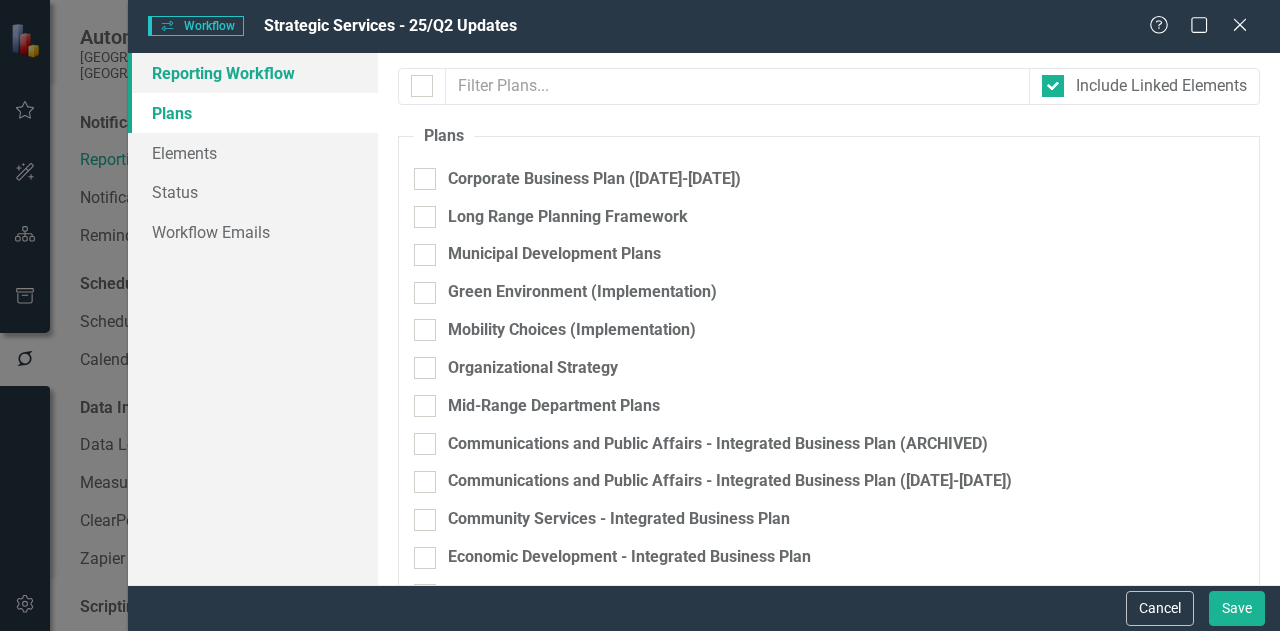 click on "Reporting Workflow" at bounding box center (253, 73) 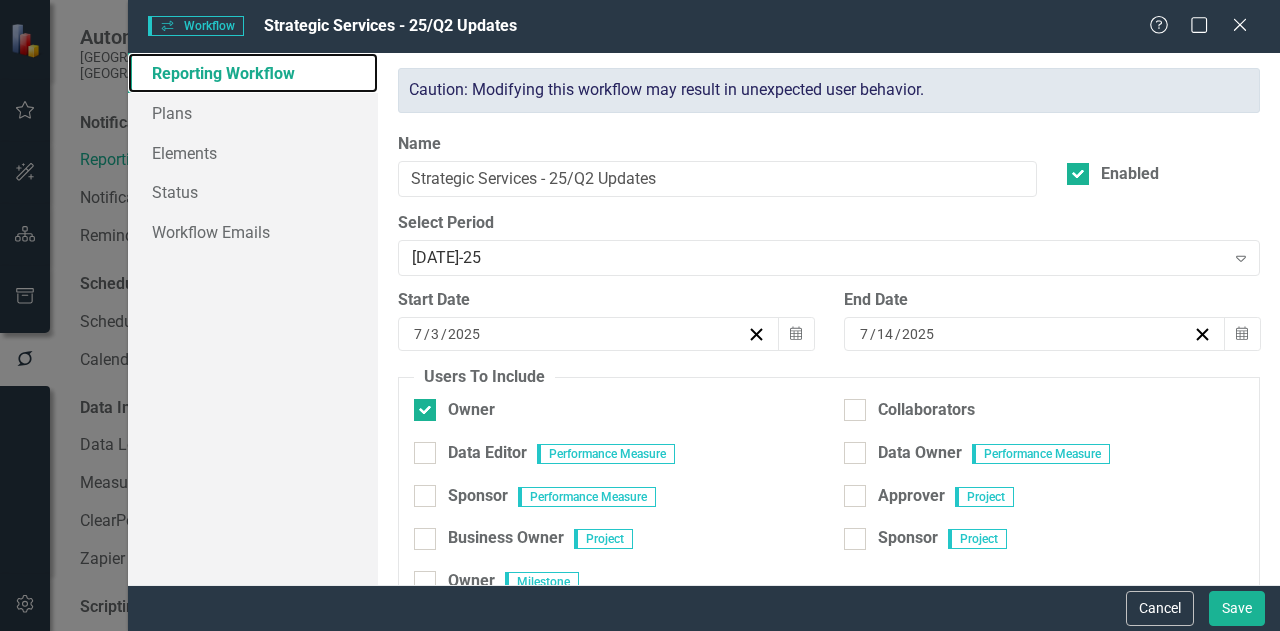 scroll, scrollTop: 0, scrollLeft: 0, axis: both 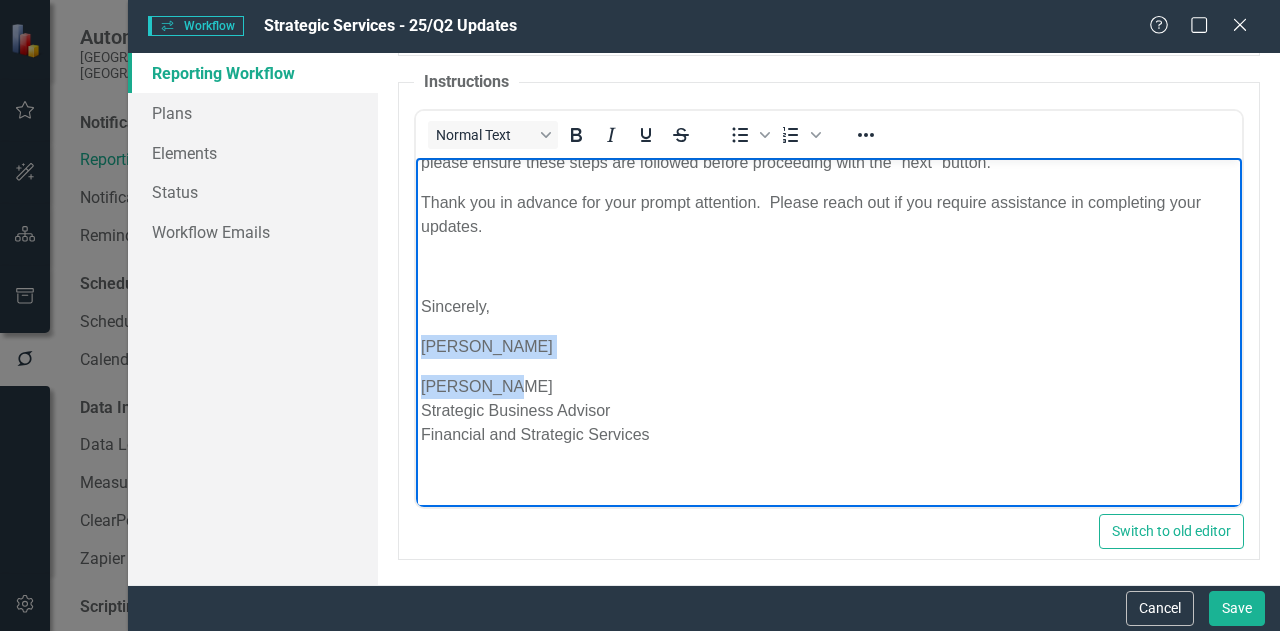 drag, startPoint x: 520, startPoint y: 361, endPoint x: 421, endPoint y: 352, distance: 99.40825 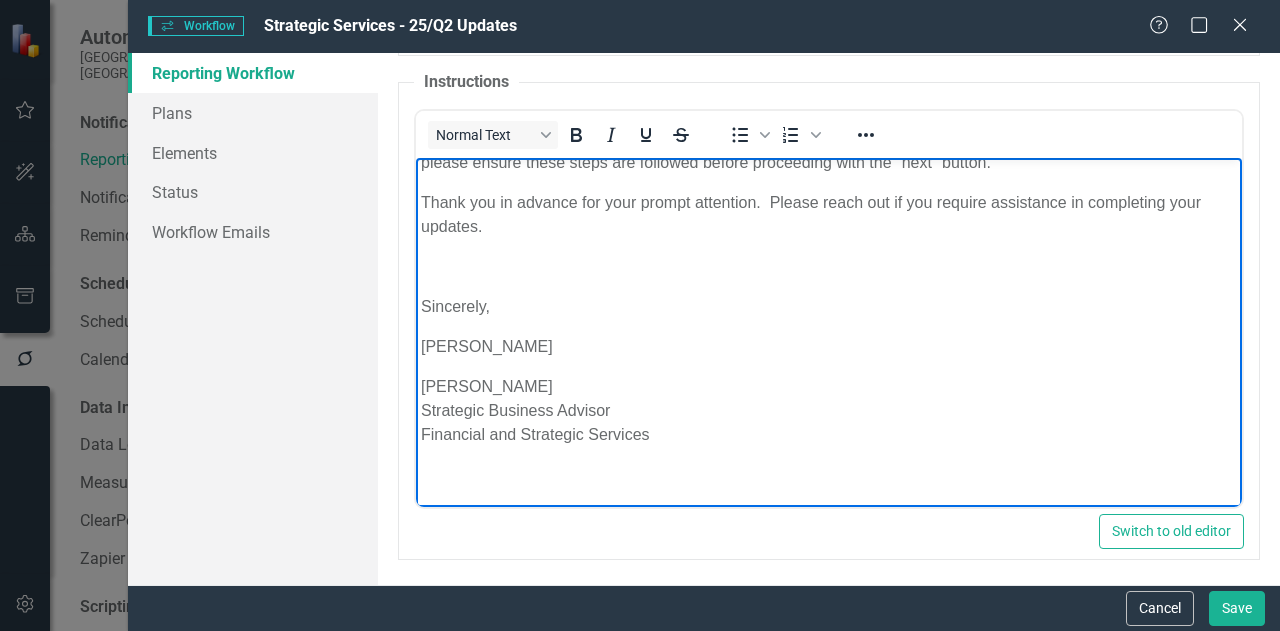 click on "[PERSON_NAME]" at bounding box center [487, 385] 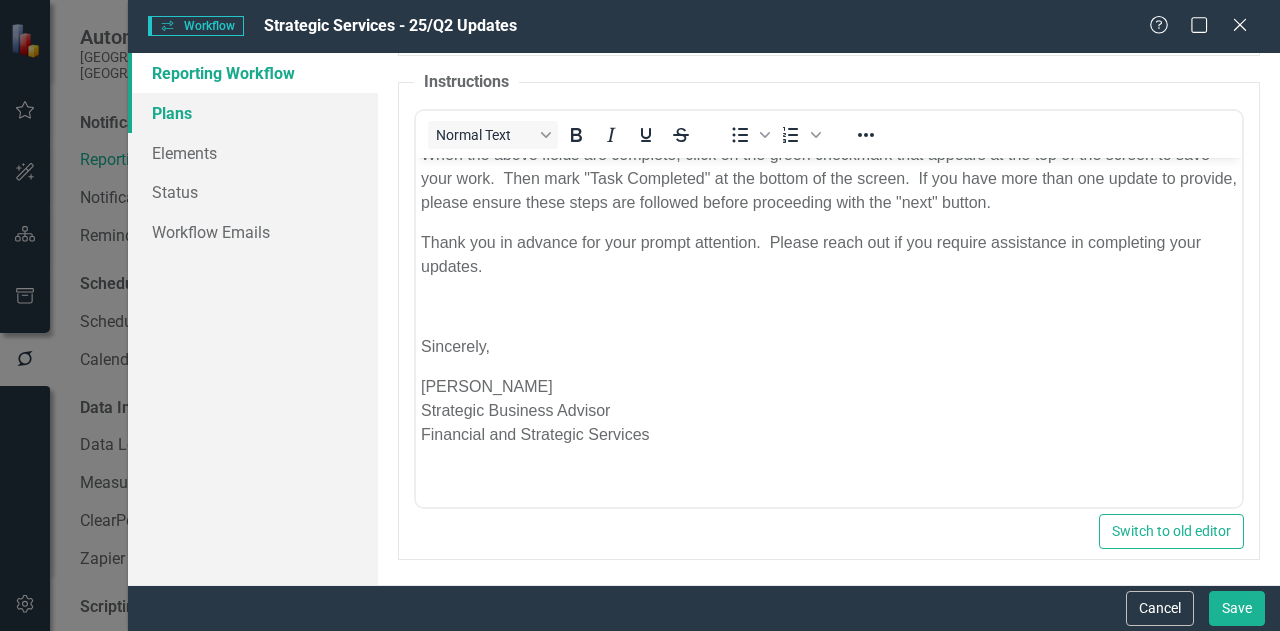 click on "Plans" at bounding box center [253, 113] 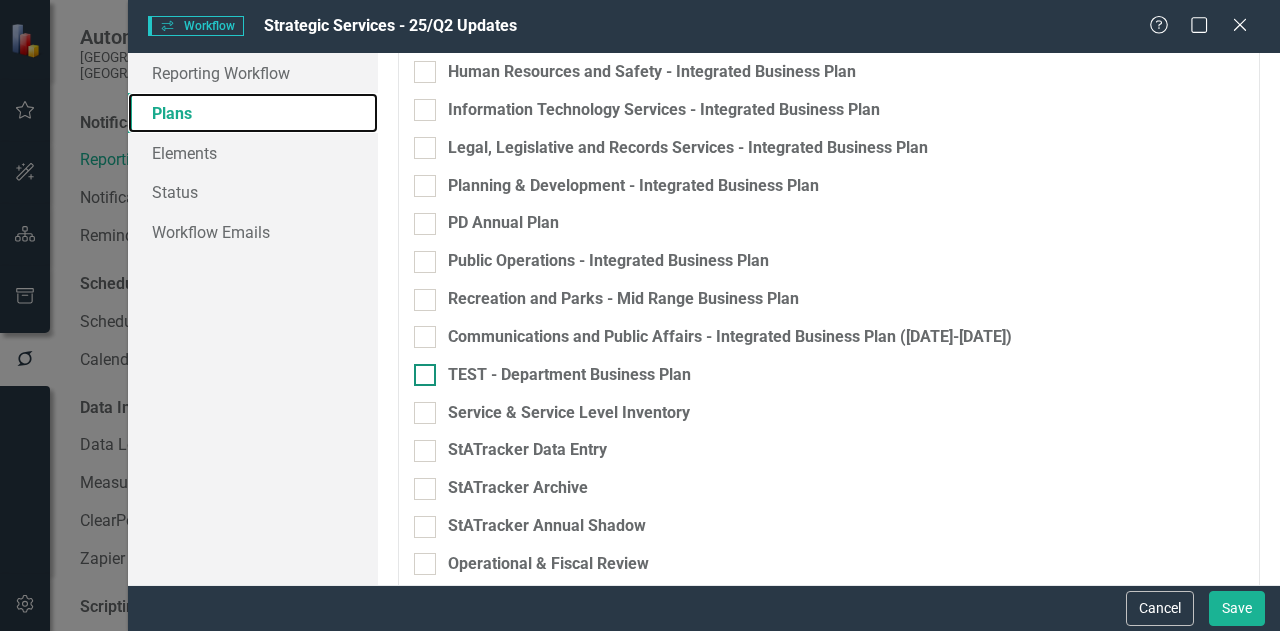 scroll, scrollTop: 751, scrollLeft: 0, axis: vertical 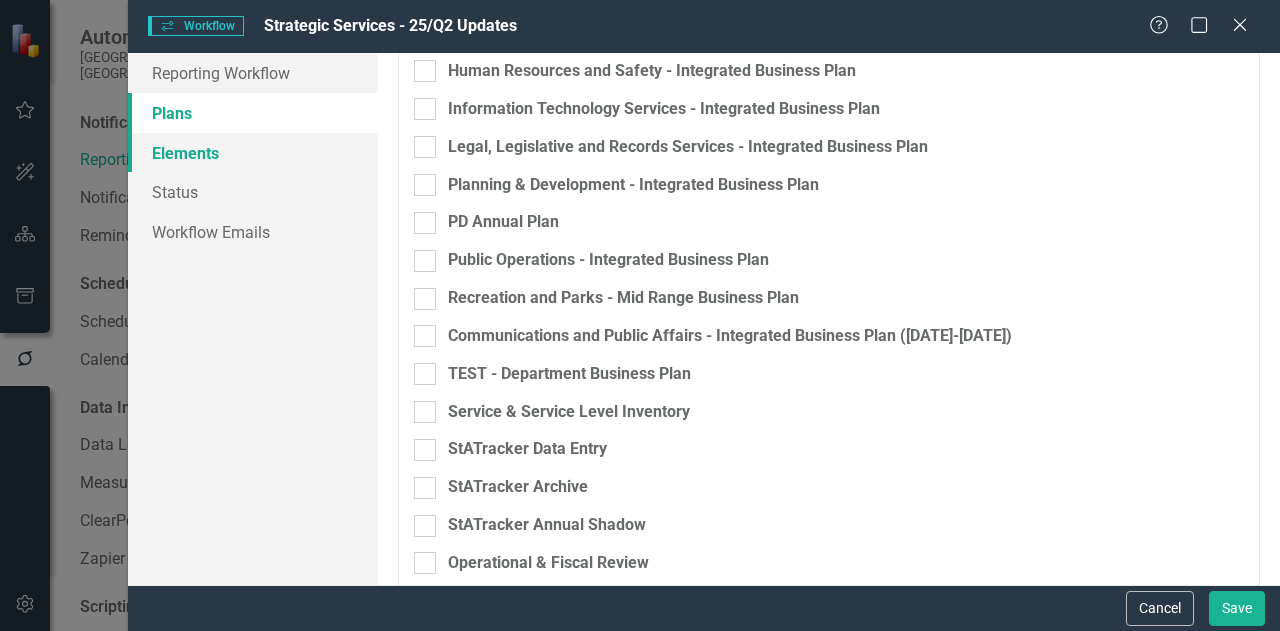 click on "Elements" at bounding box center (253, 153) 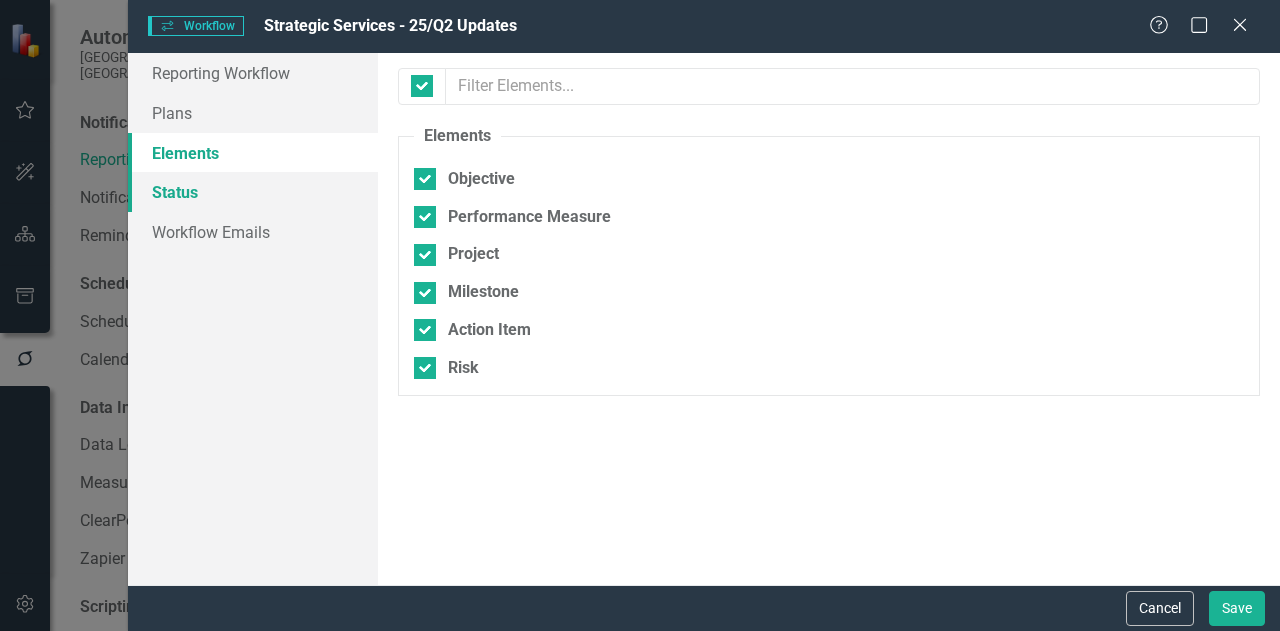 click on "Status" at bounding box center [253, 192] 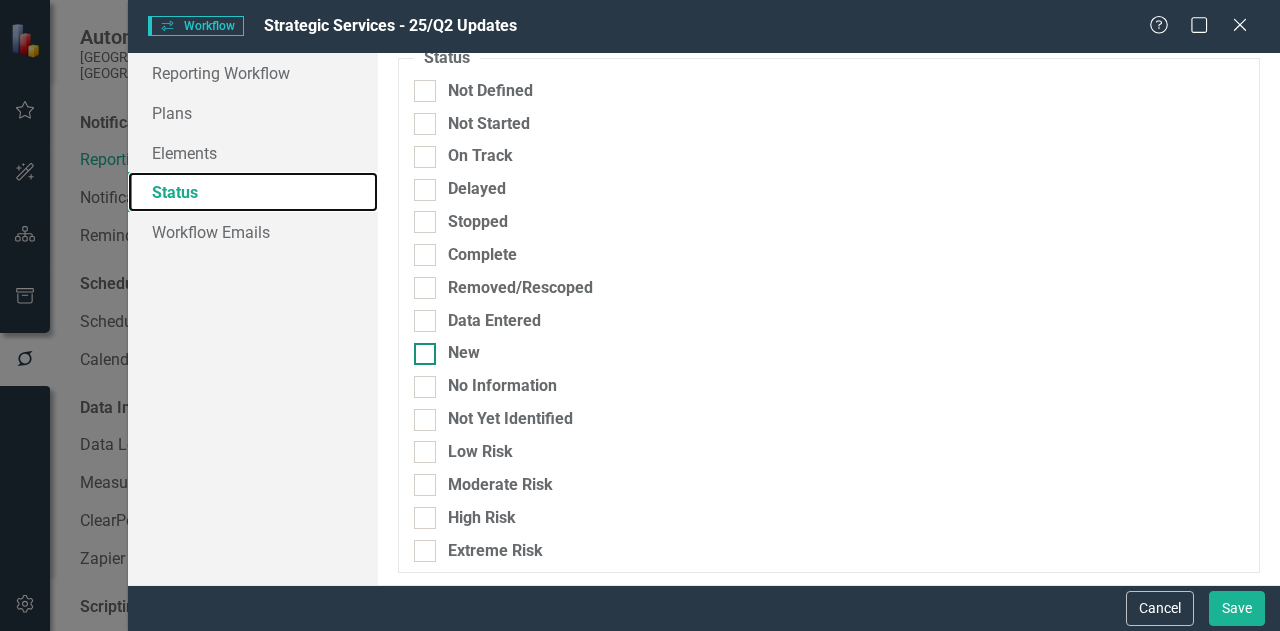 scroll, scrollTop: 0, scrollLeft: 0, axis: both 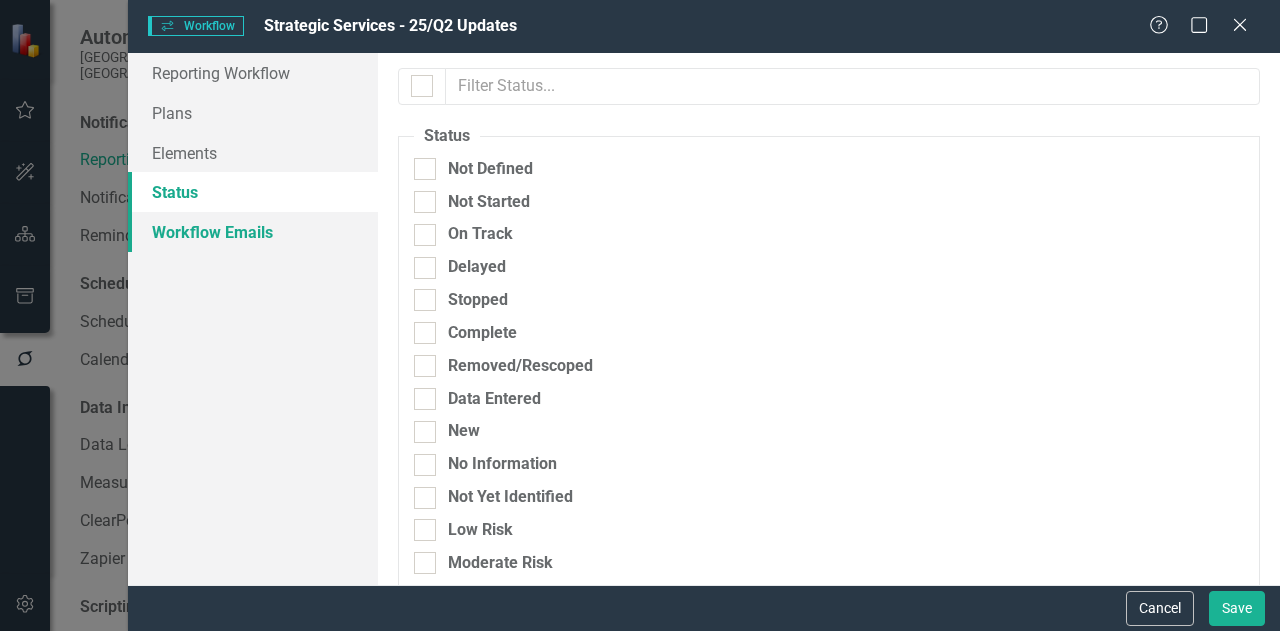 click on "Workflow Emails" at bounding box center (253, 232) 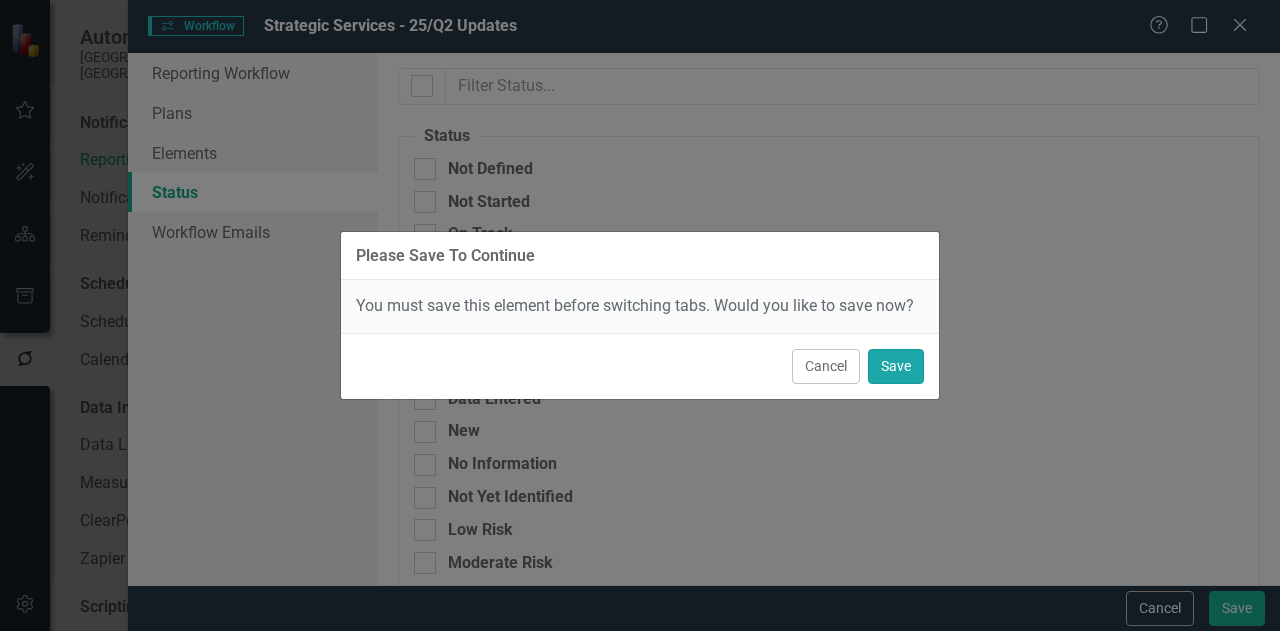 click on "Save" at bounding box center (896, 366) 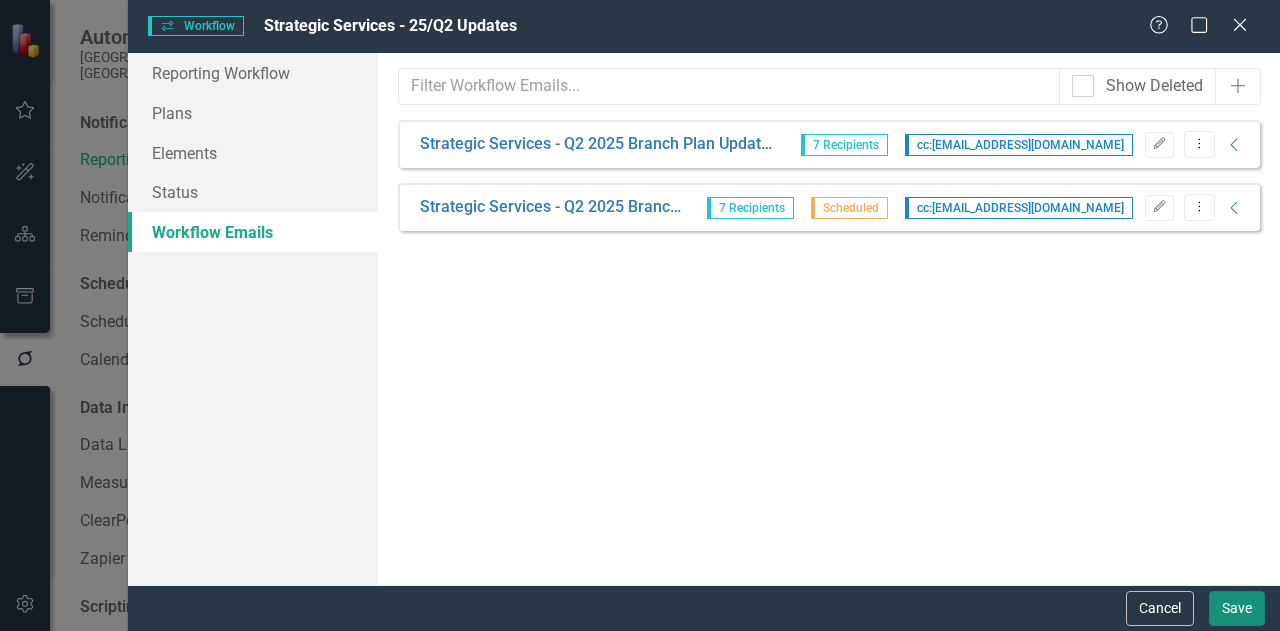 click on "Save" at bounding box center [1237, 608] 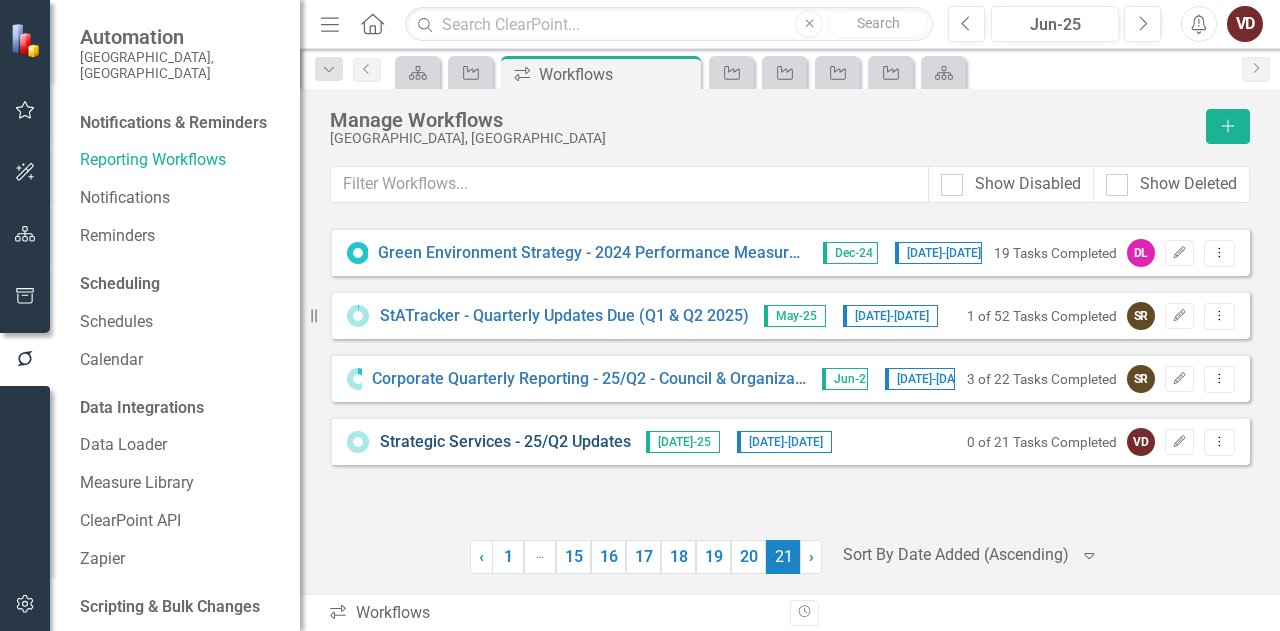 click on "Strategic Services - 25/Q2 Updates" at bounding box center [505, 442] 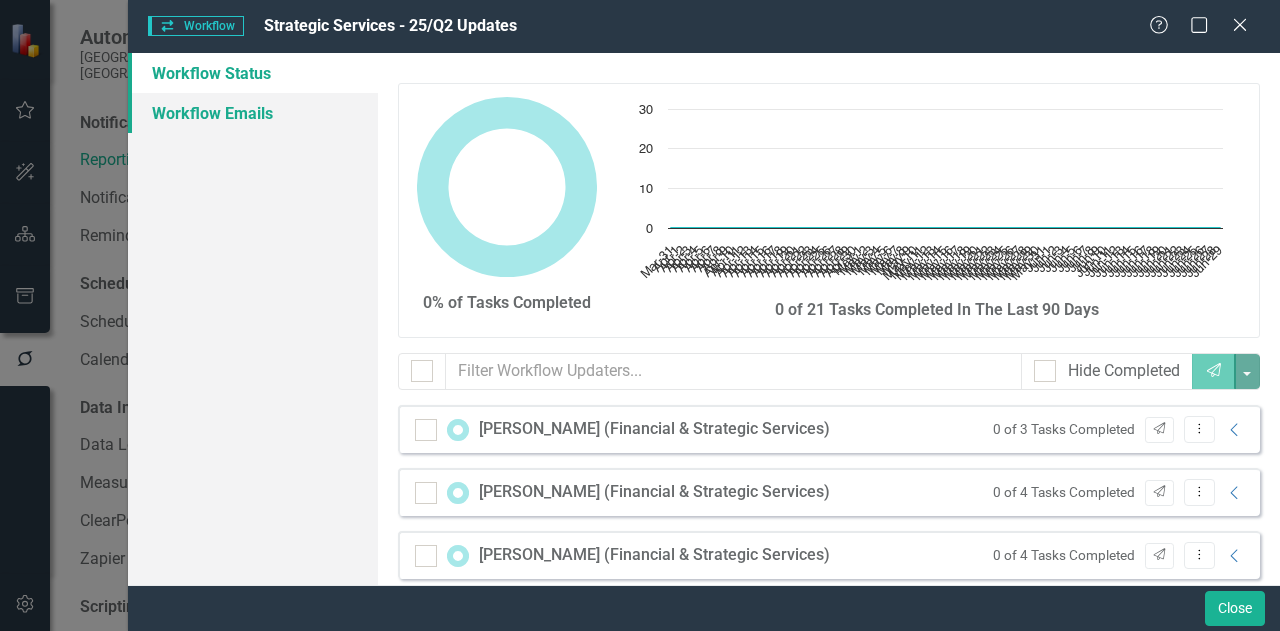 click on "Workflow Emails" at bounding box center [253, 113] 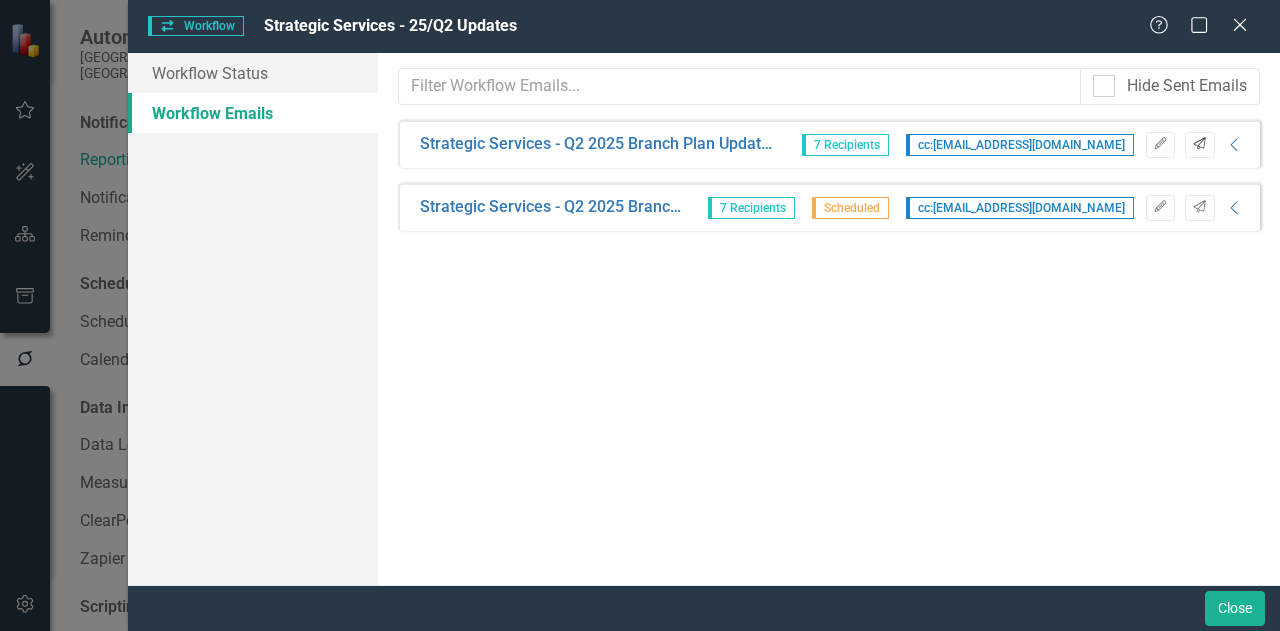 click 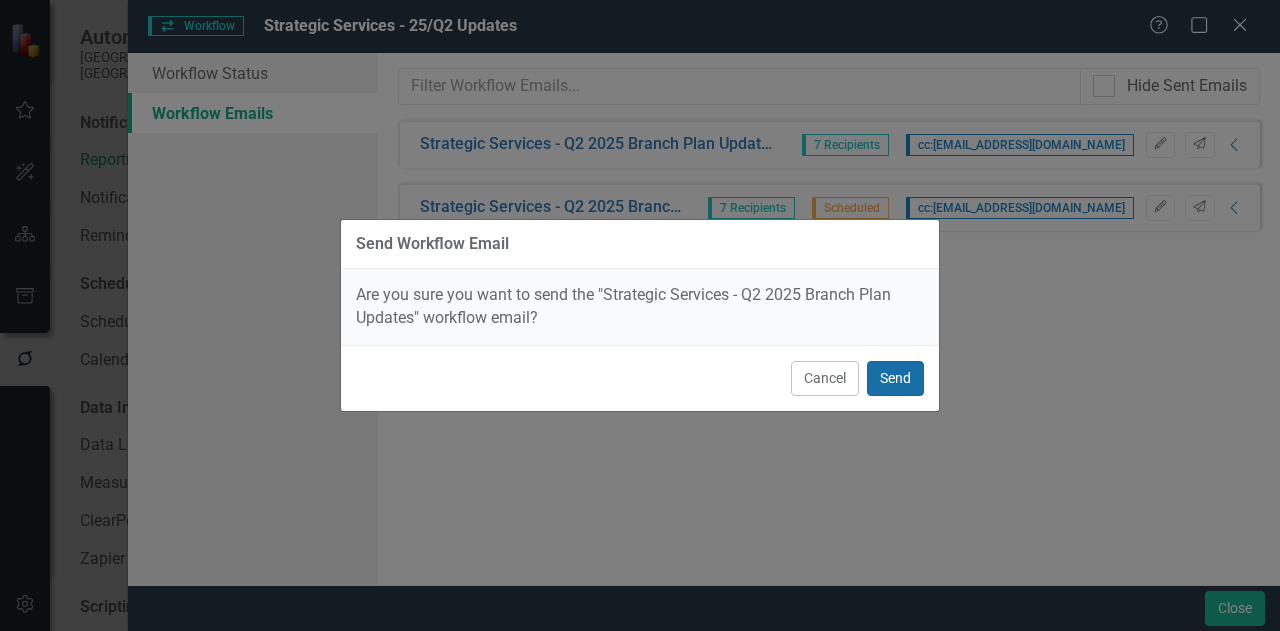 click on "Send" at bounding box center (895, 378) 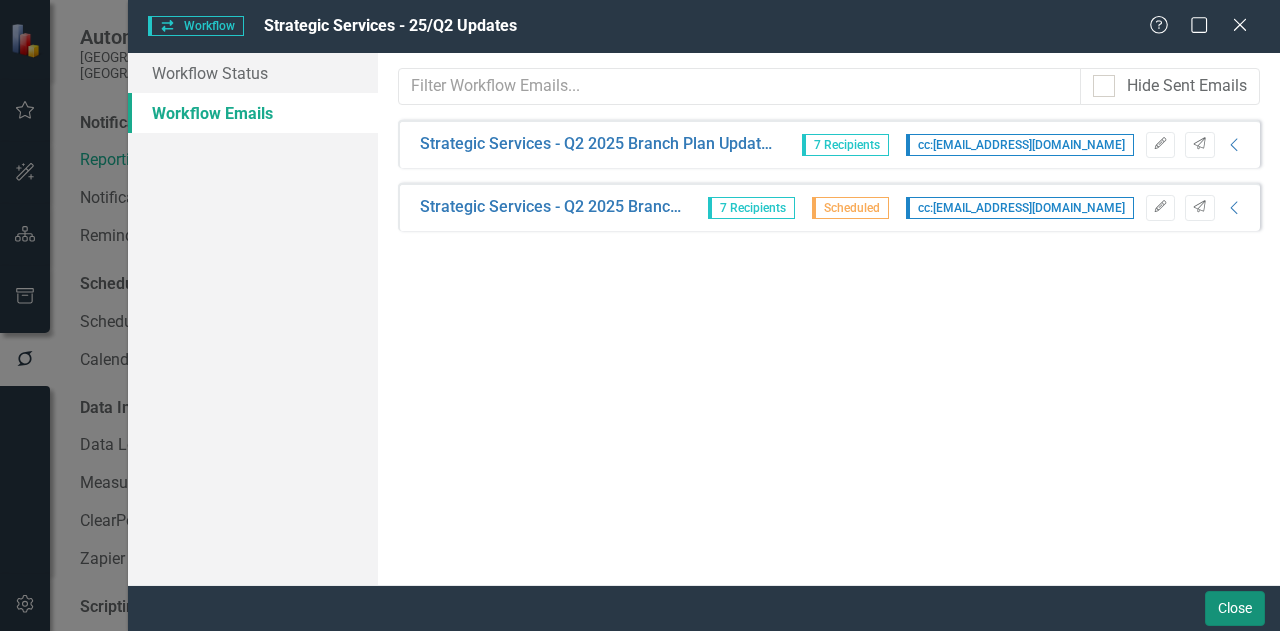 click on "Close" at bounding box center (1235, 608) 